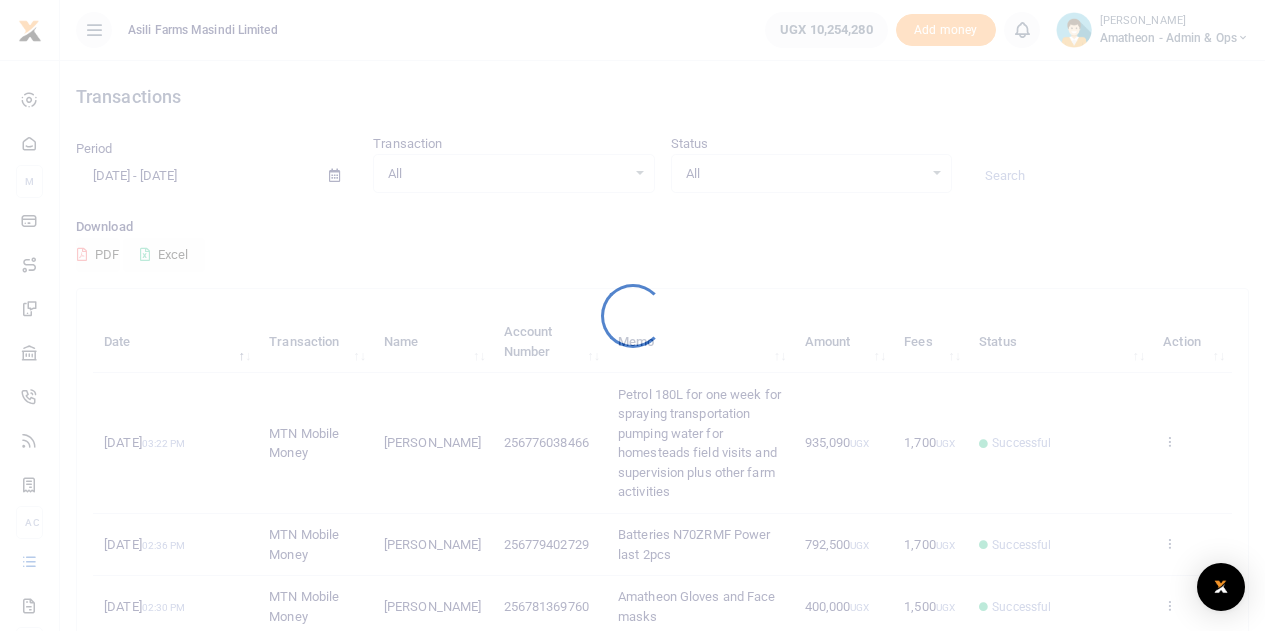 scroll, scrollTop: 0, scrollLeft: 0, axis: both 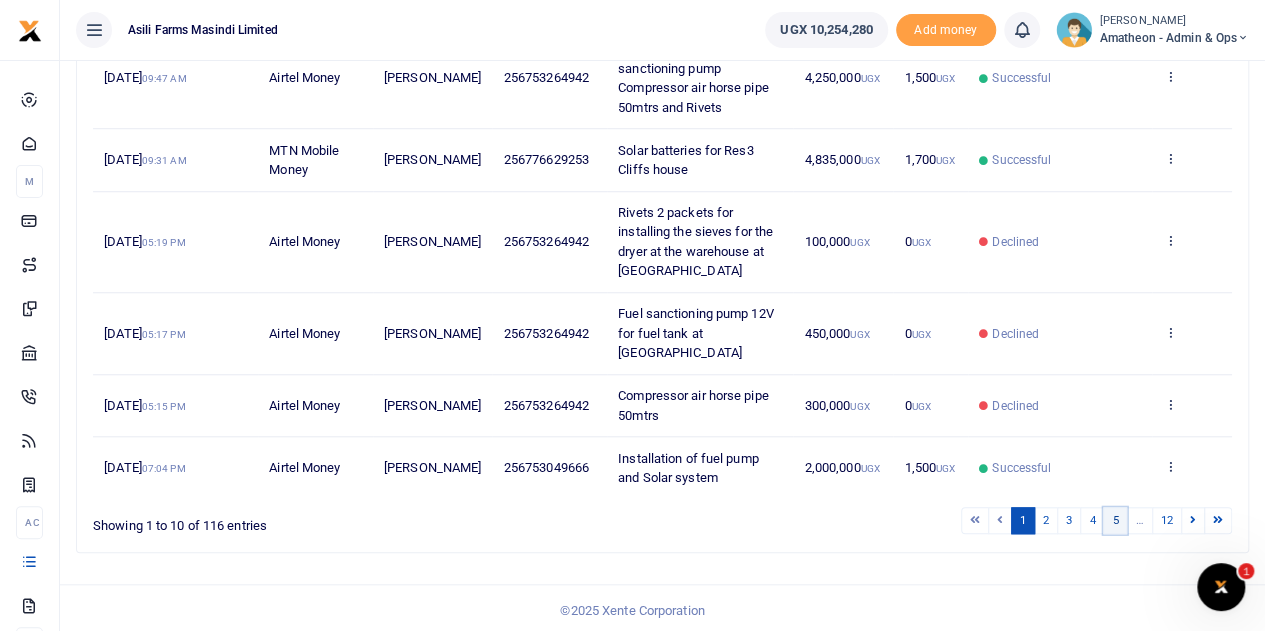 click on "5" at bounding box center (1115, 520) 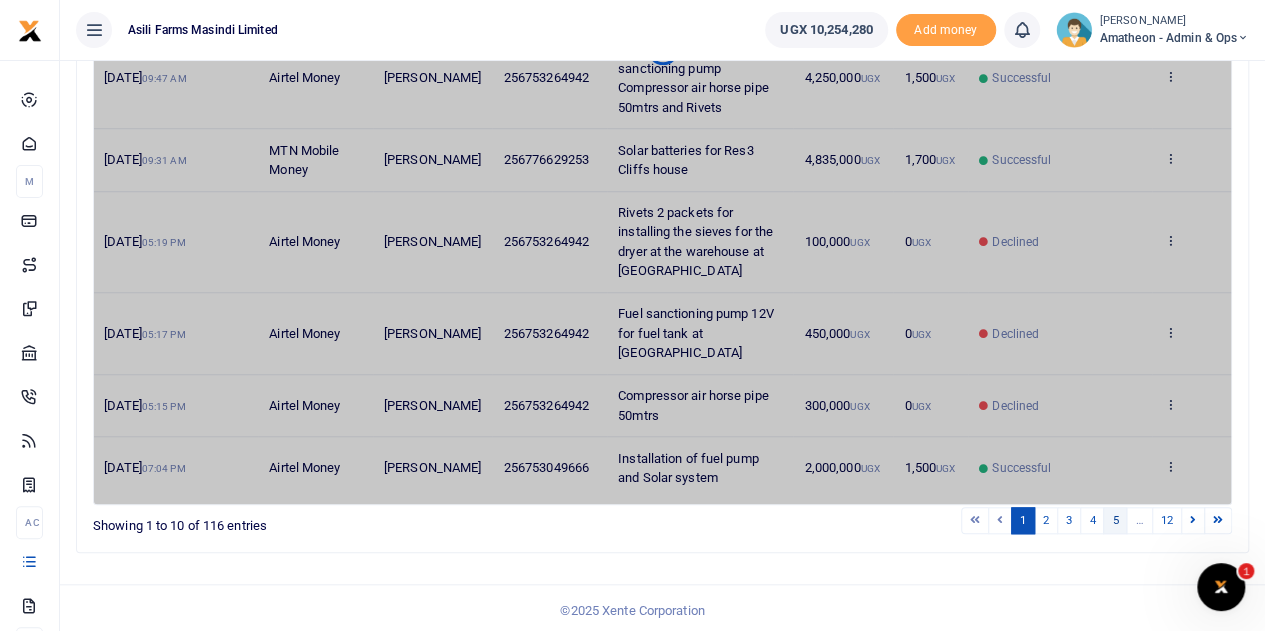 scroll, scrollTop: 692, scrollLeft: 0, axis: vertical 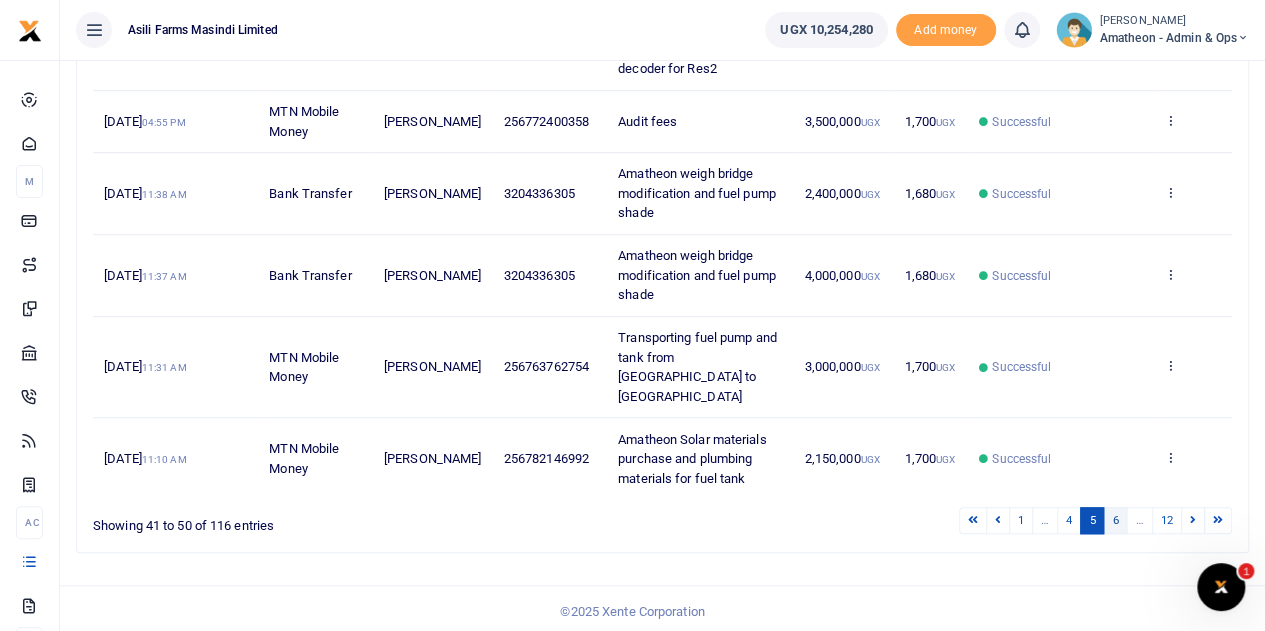 click on "6" at bounding box center [1115, 520] 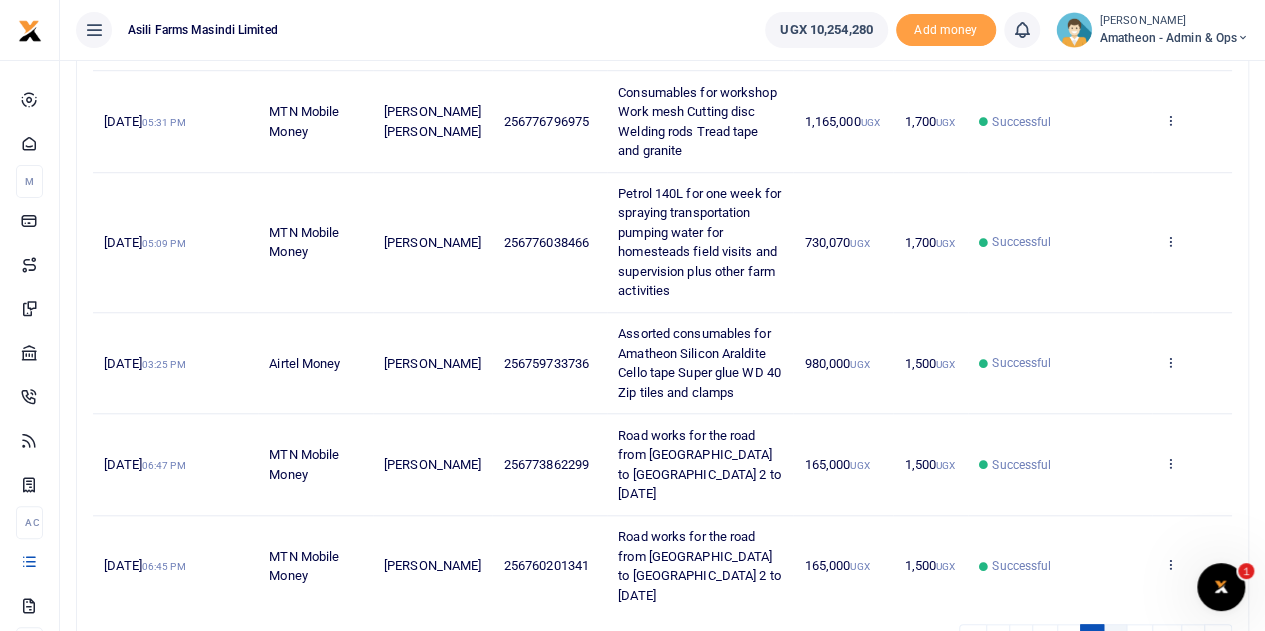 click on "7" at bounding box center (1115, 637) 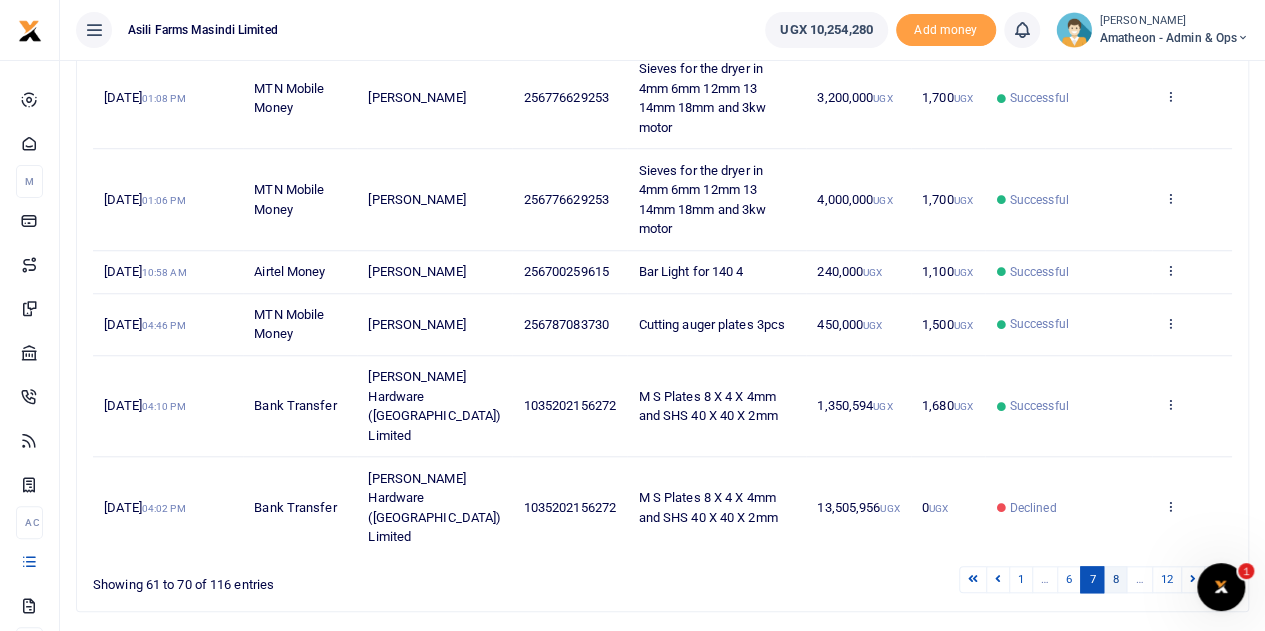 click on "8" at bounding box center [1115, 579] 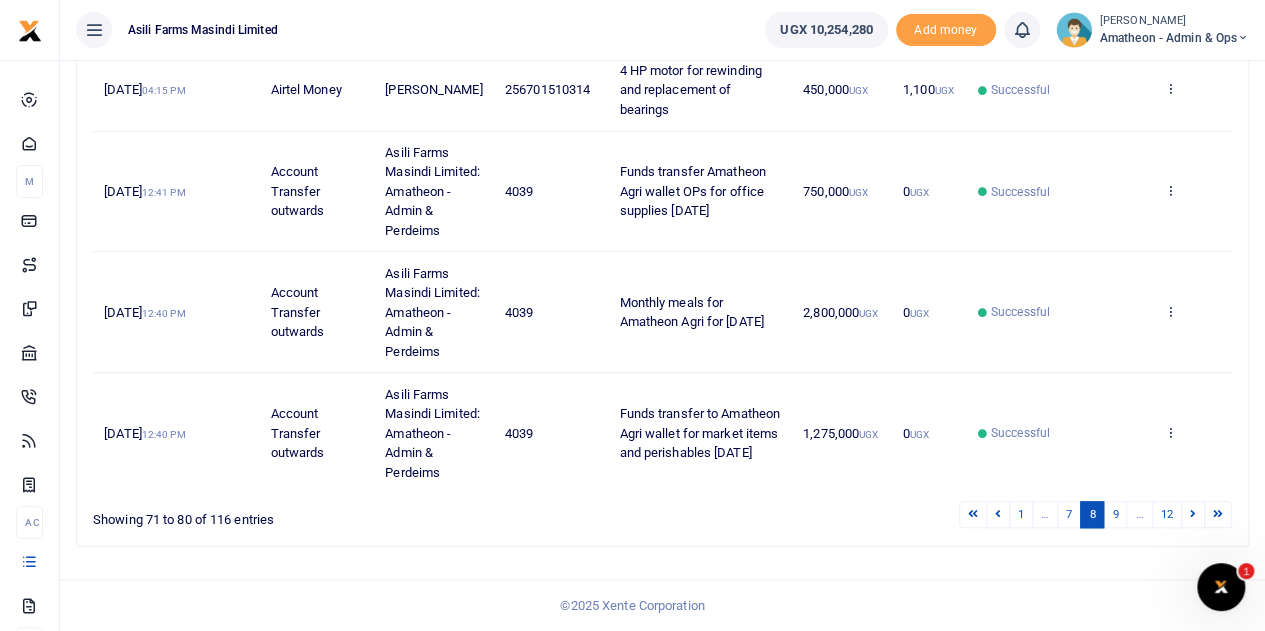 scroll, scrollTop: 790, scrollLeft: 0, axis: vertical 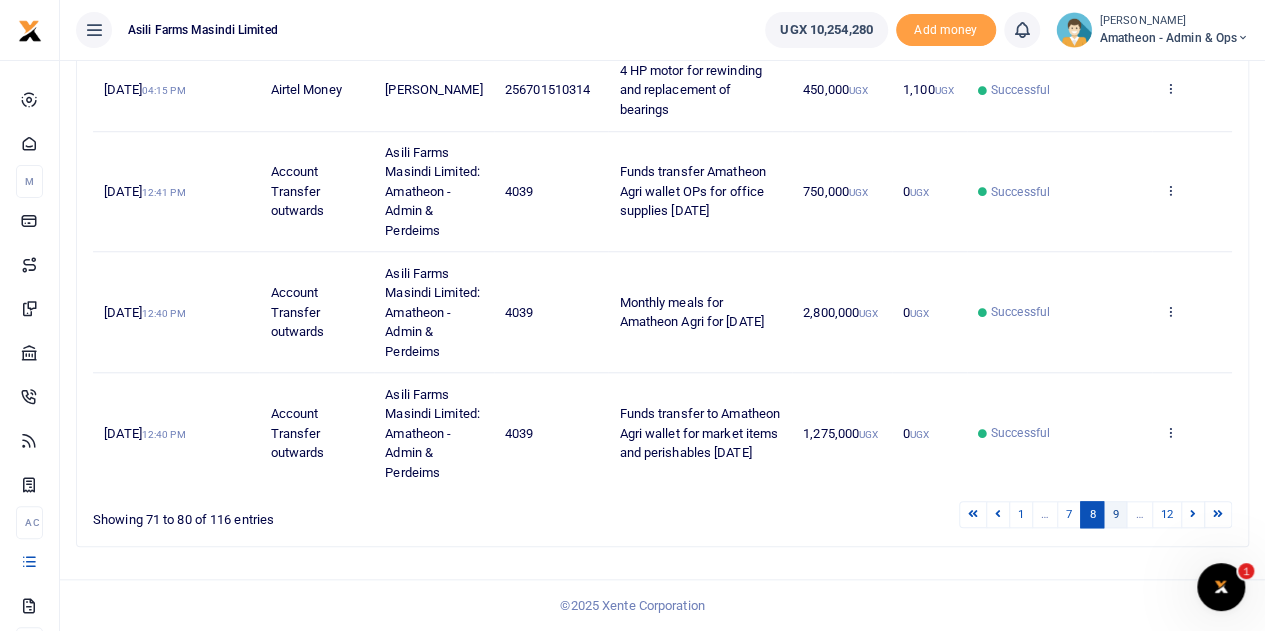 click on "9" at bounding box center [1115, 514] 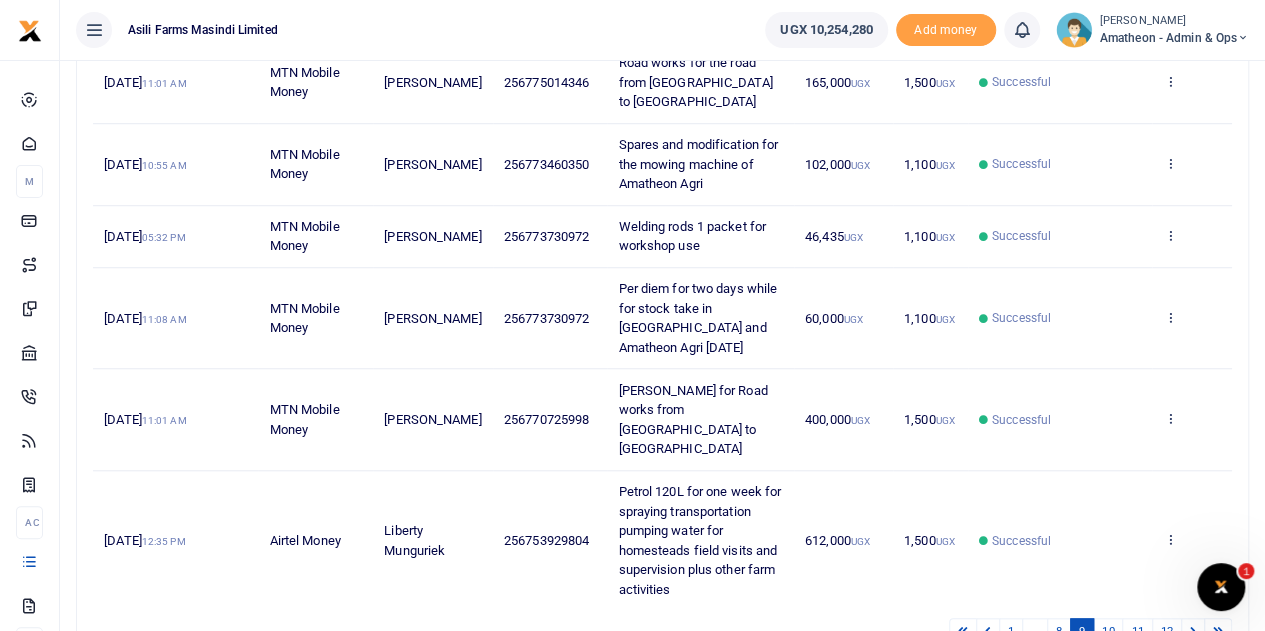 scroll, scrollTop: 631, scrollLeft: 0, axis: vertical 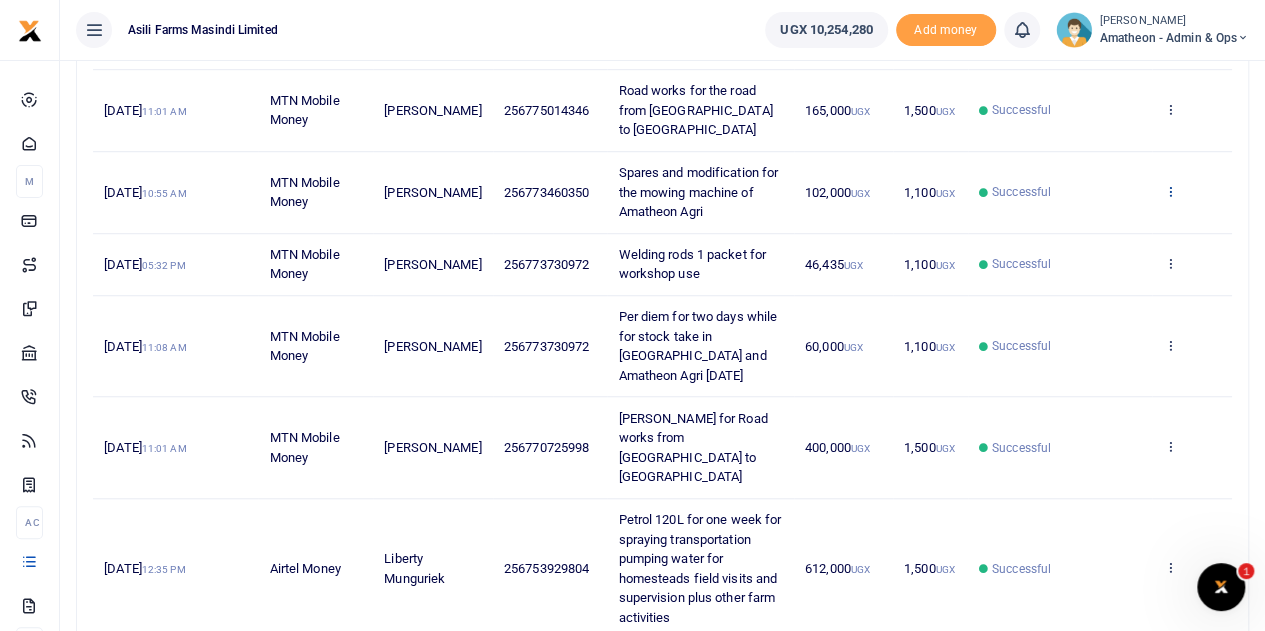 click at bounding box center [1169, 191] 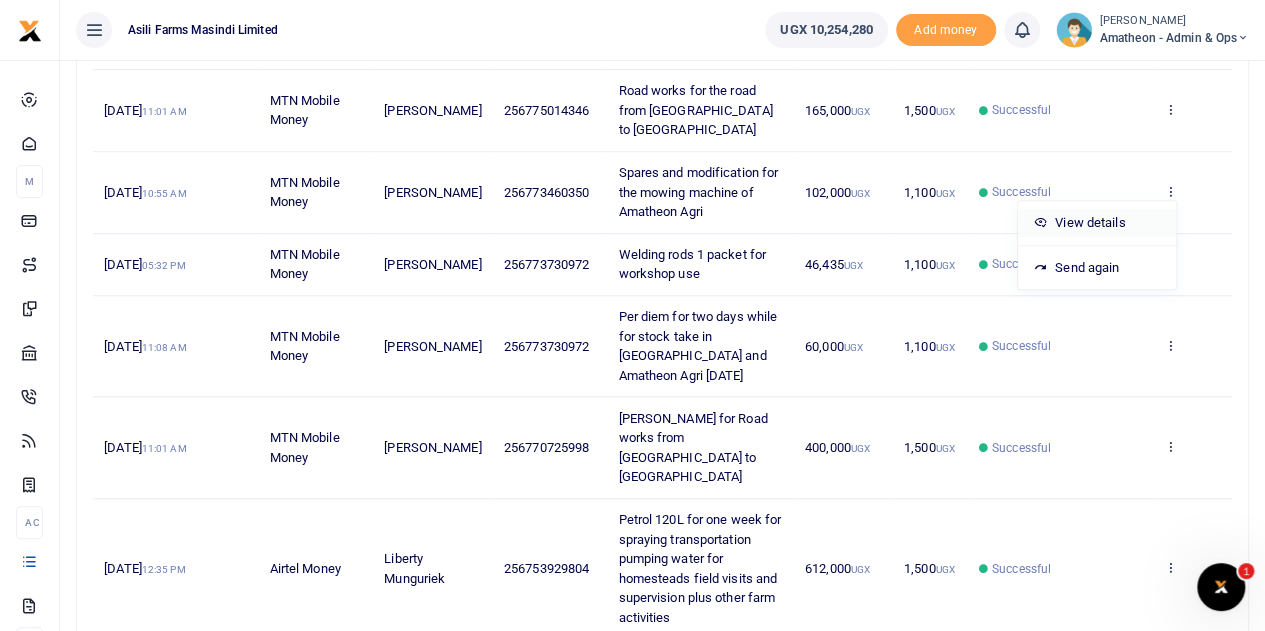 click on "View details" at bounding box center [1097, 223] 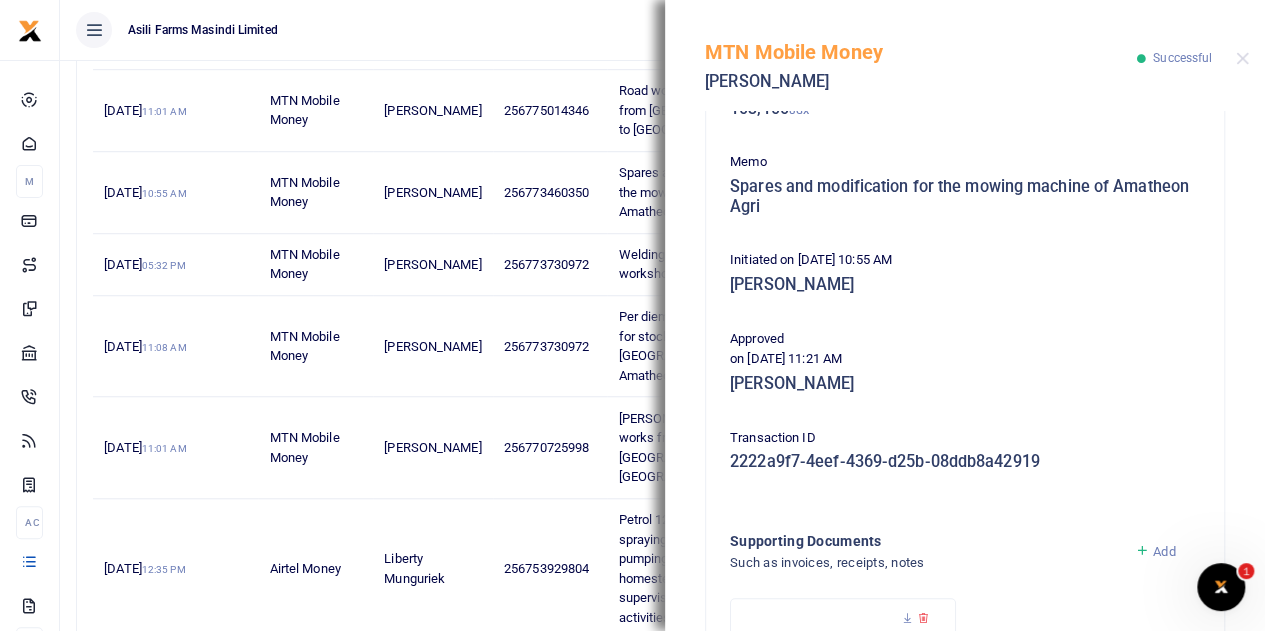 scroll, scrollTop: 500, scrollLeft: 0, axis: vertical 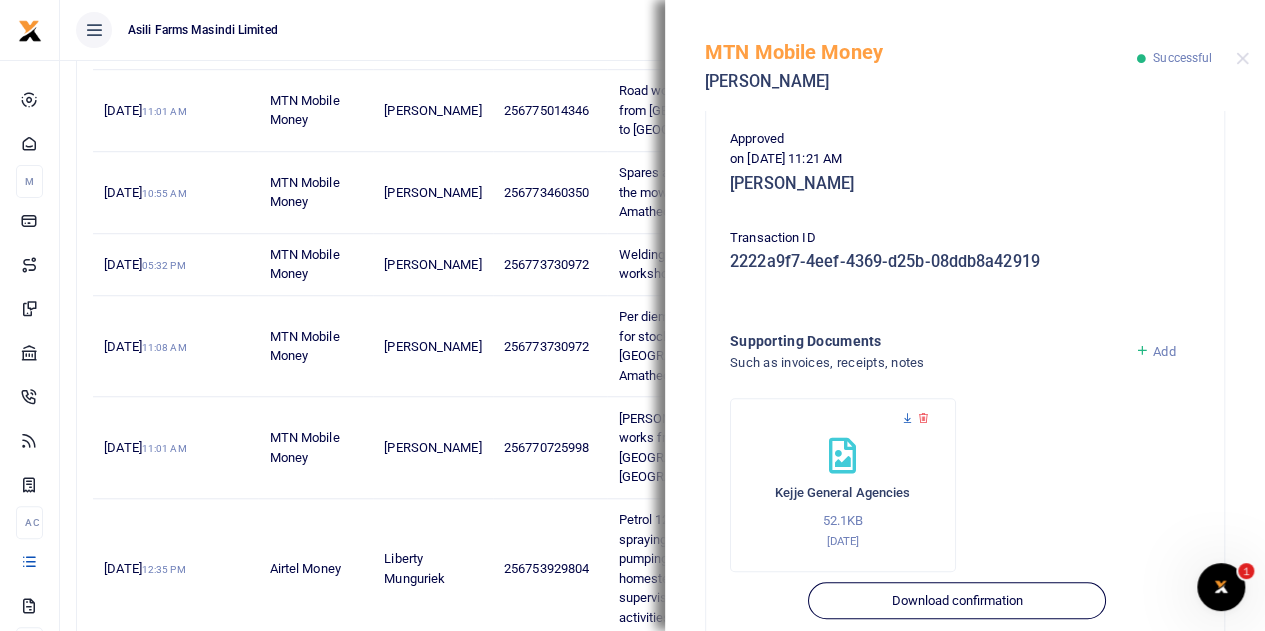 click at bounding box center [907, 418] 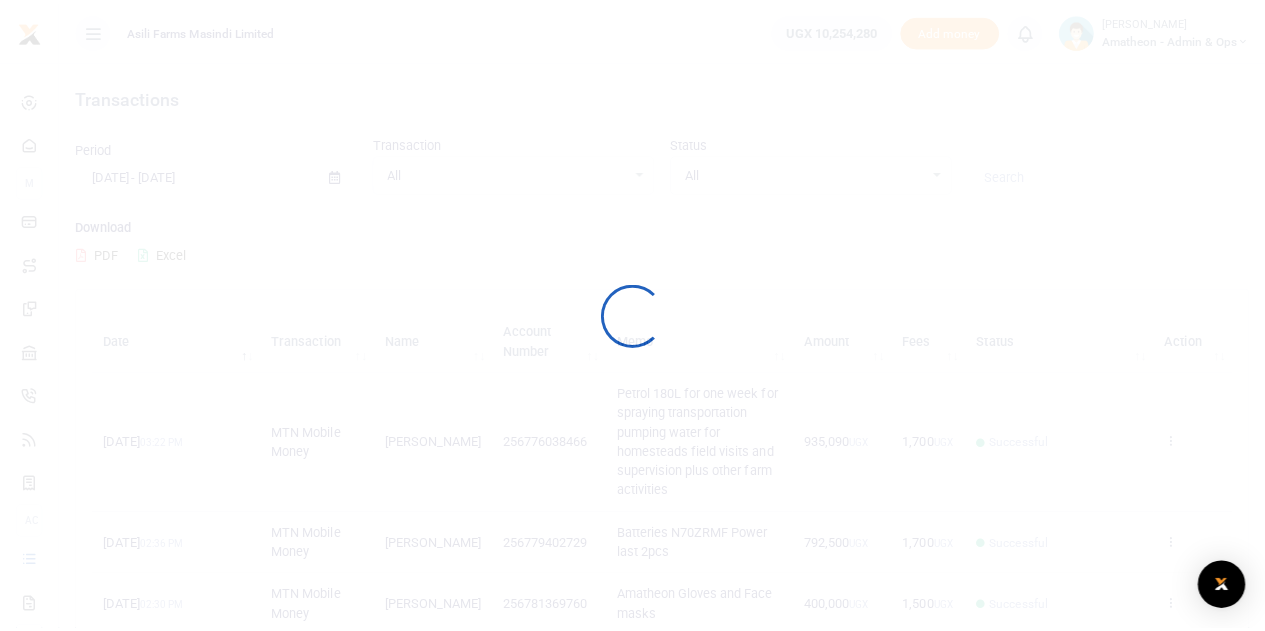 scroll, scrollTop: 0, scrollLeft: 0, axis: both 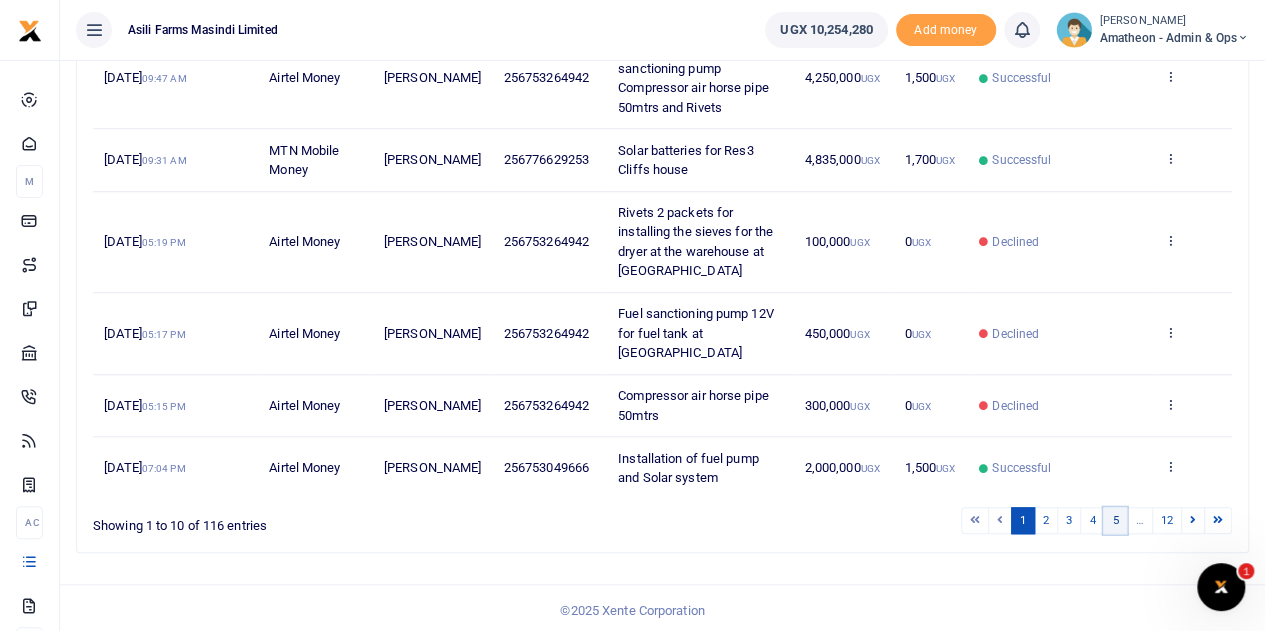 click on "5" at bounding box center [1115, 520] 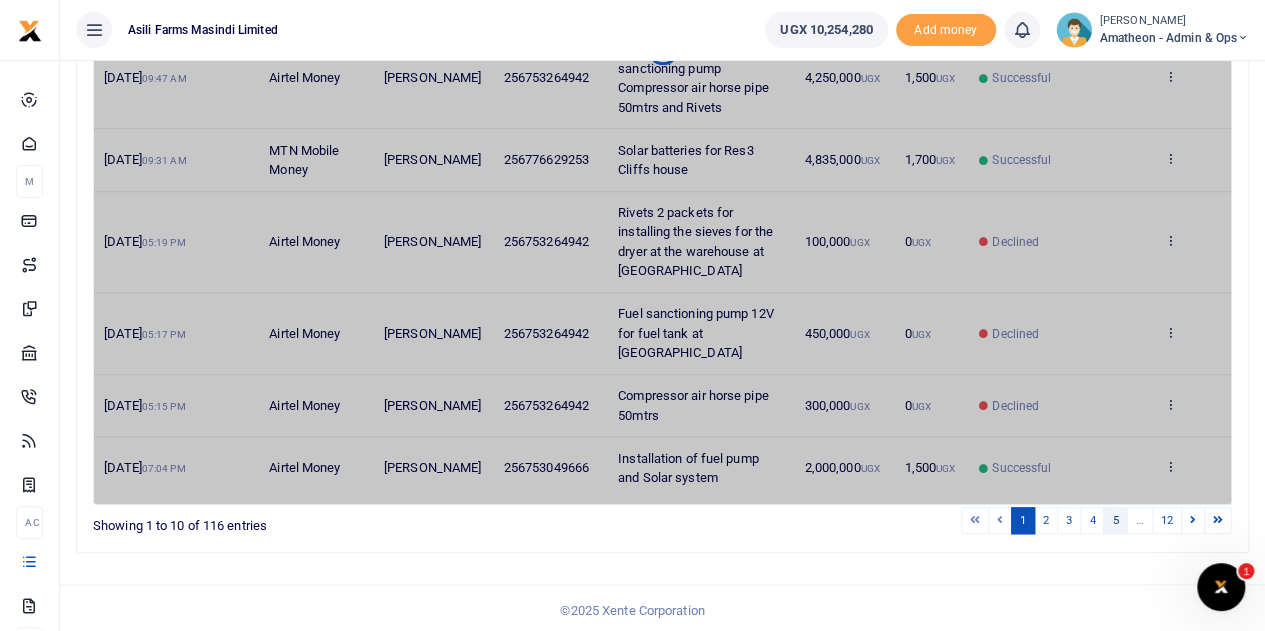 scroll, scrollTop: 692, scrollLeft: 0, axis: vertical 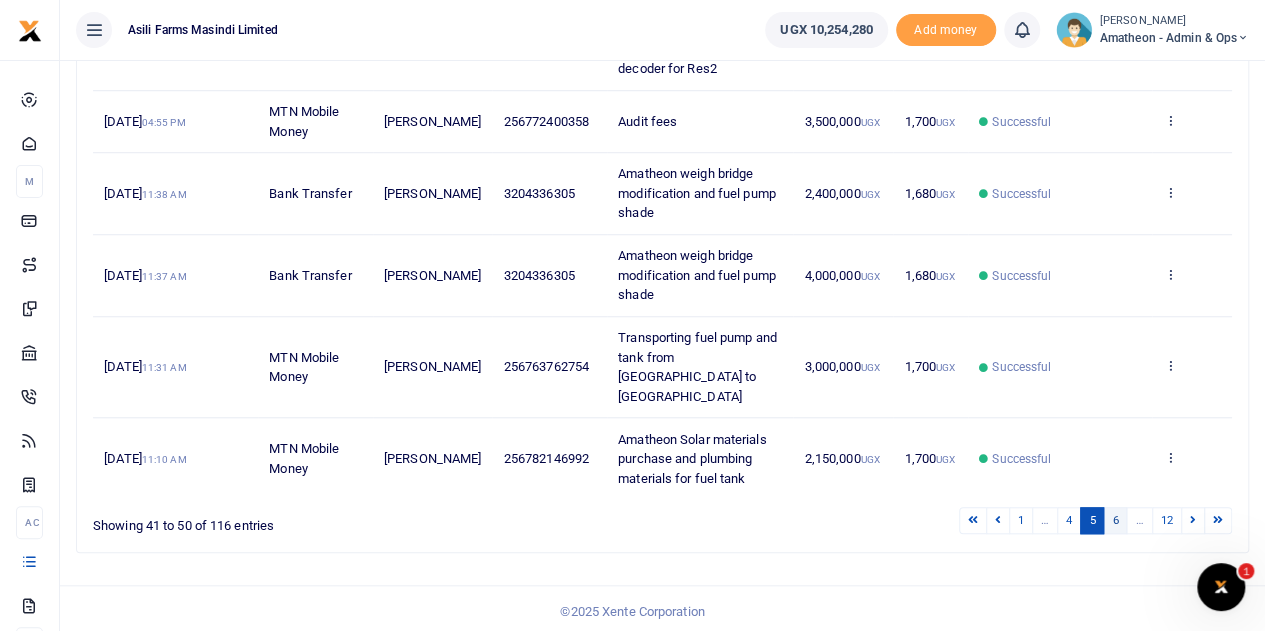 click on "6" at bounding box center [1115, 520] 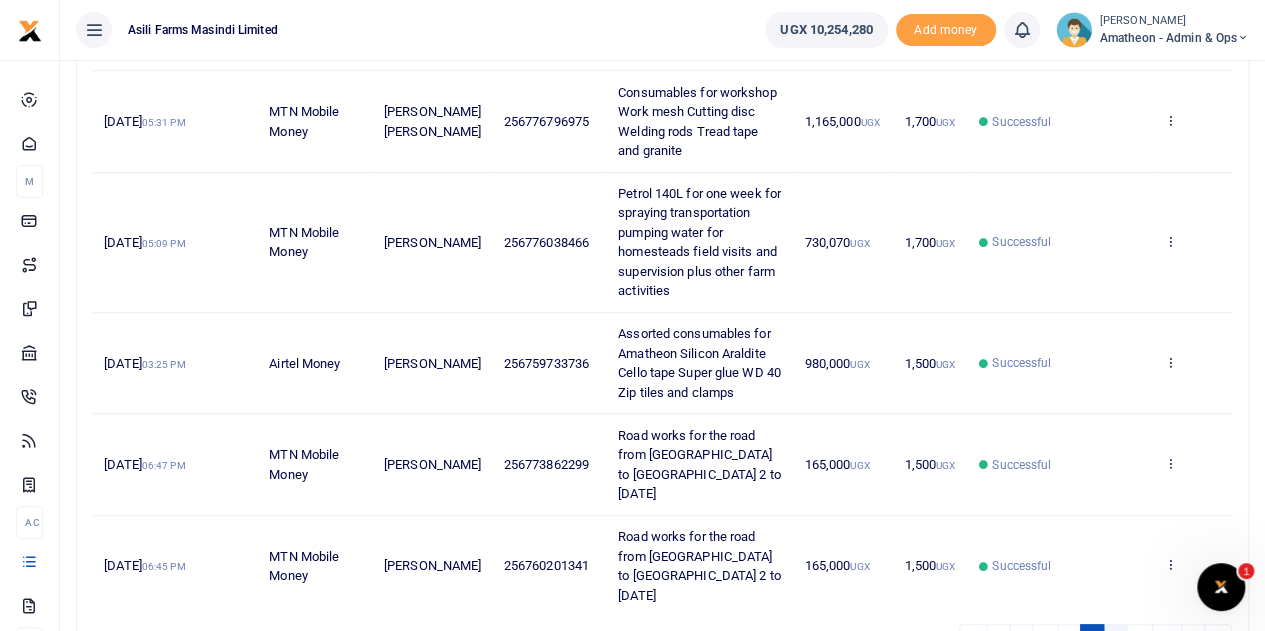 click on "7" at bounding box center [1115, 637] 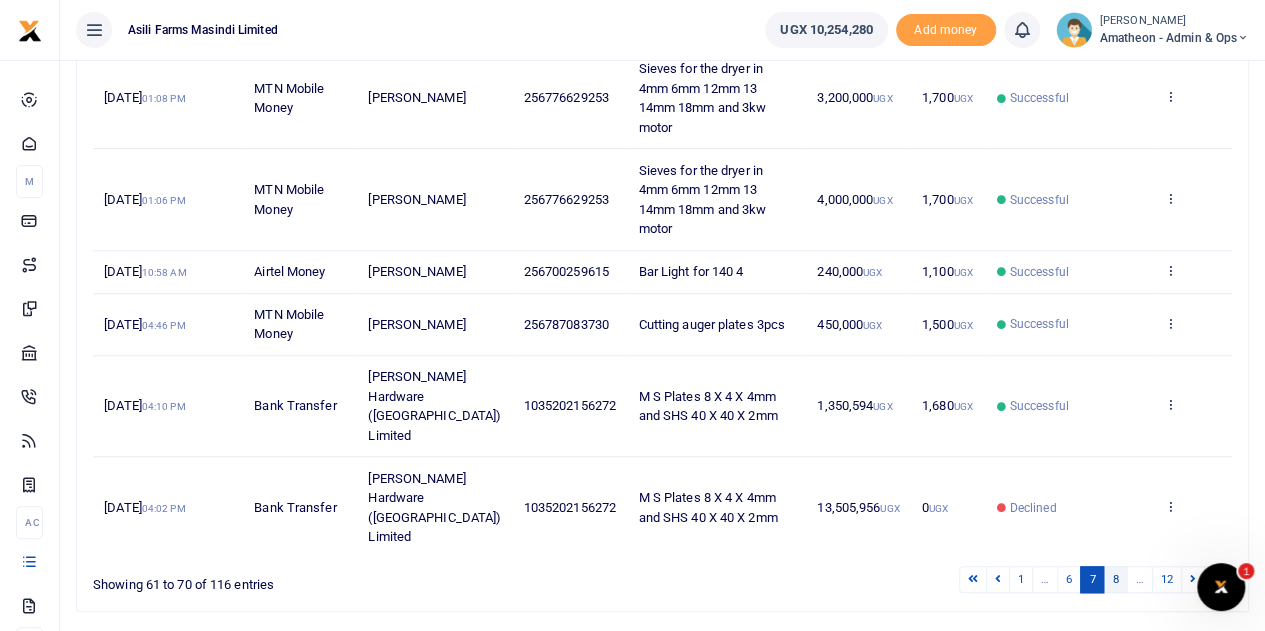 click on "8" at bounding box center (1115, 579) 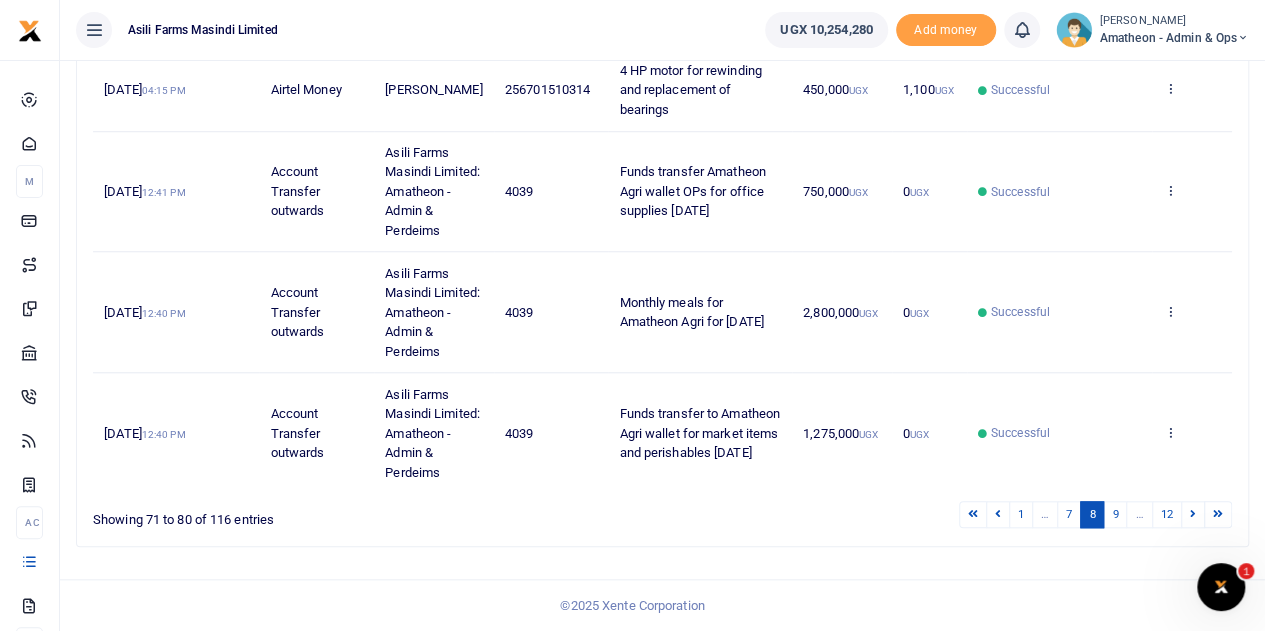 scroll, scrollTop: 790, scrollLeft: 0, axis: vertical 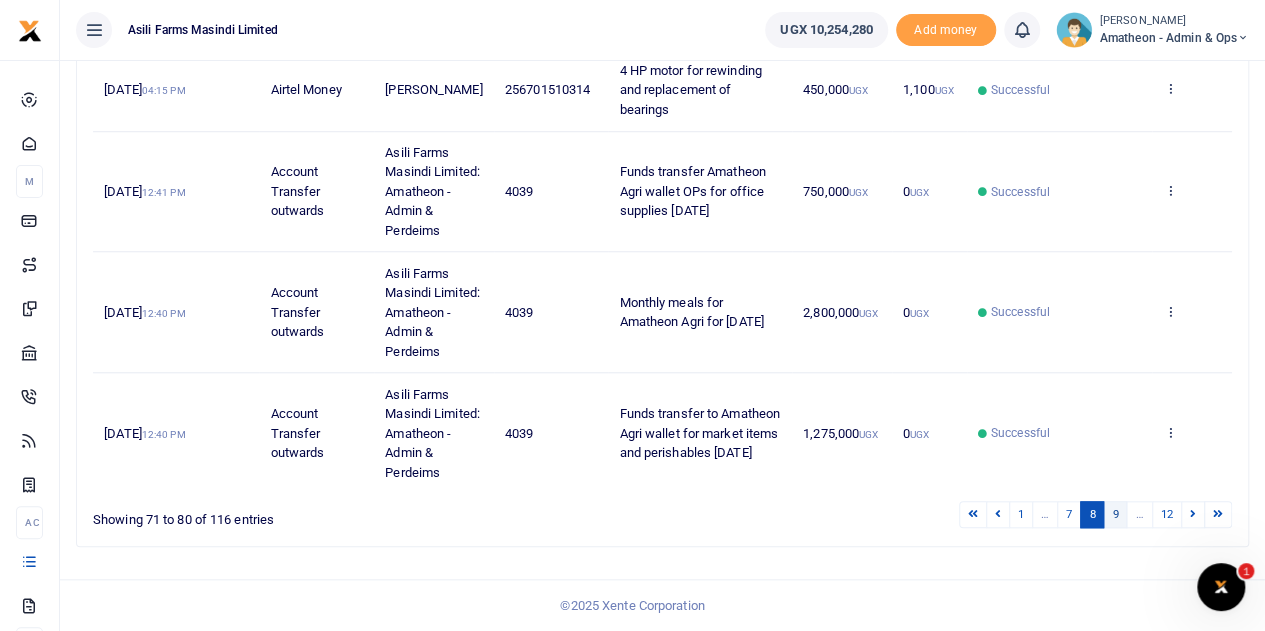 click on "9" at bounding box center [1115, 514] 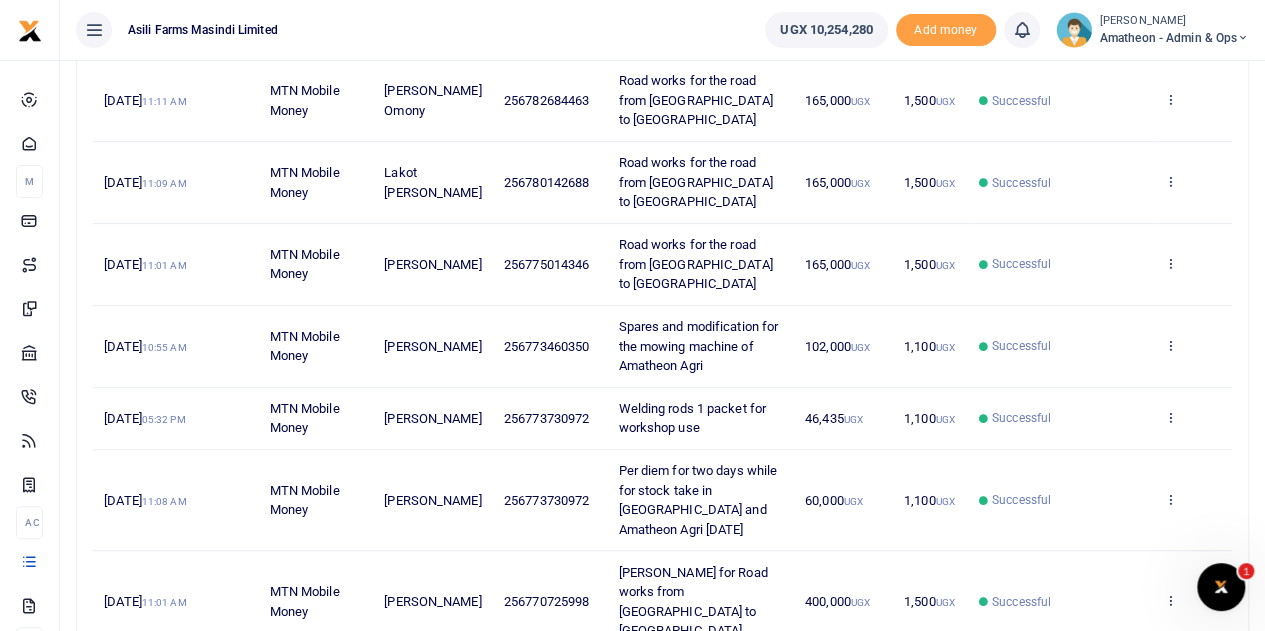 scroll, scrollTop: 431, scrollLeft: 0, axis: vertical 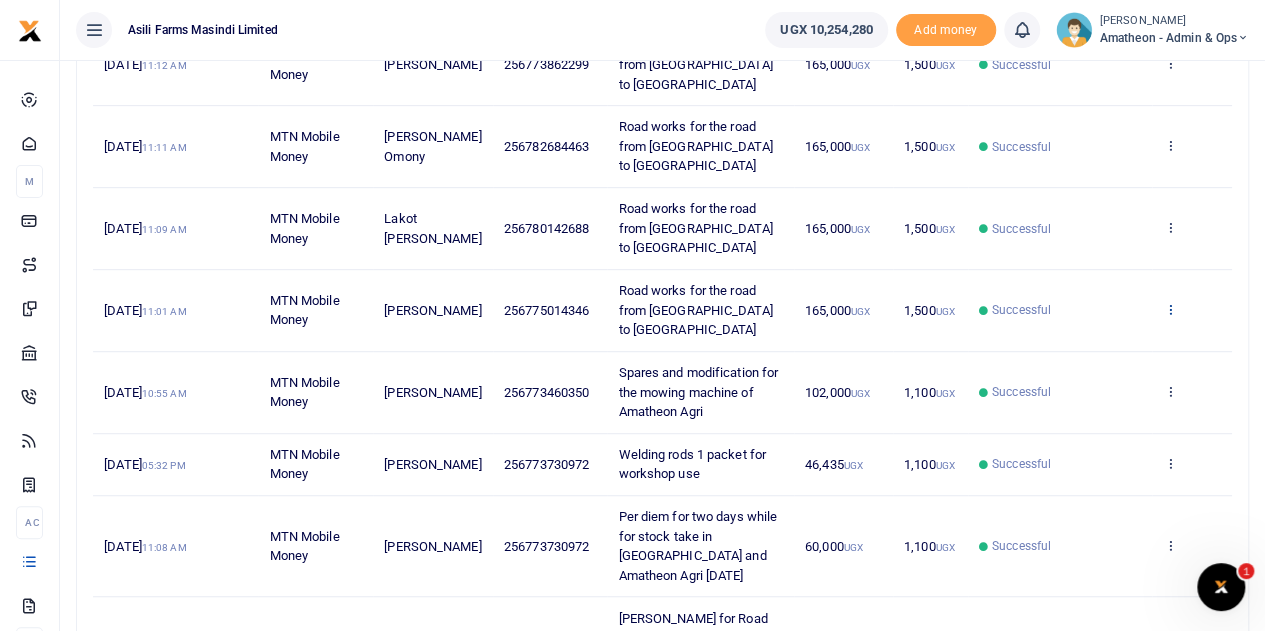 click at bounding box center [1169, 309] 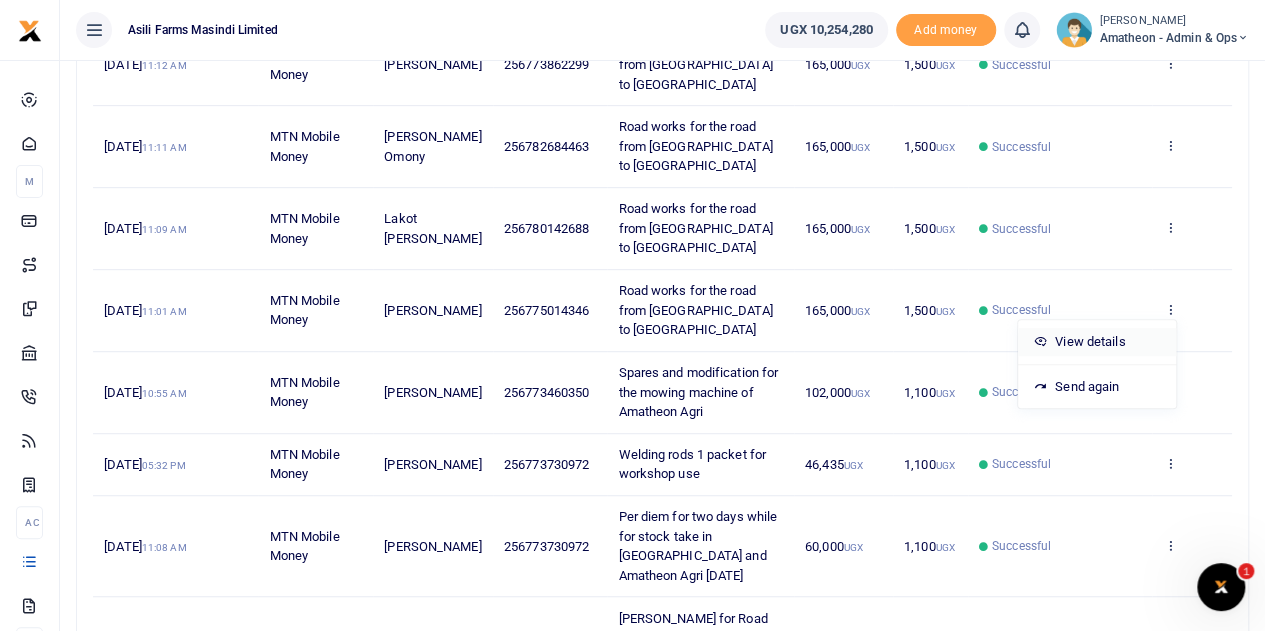 click on "View details" at bounding box center [1097, 342] 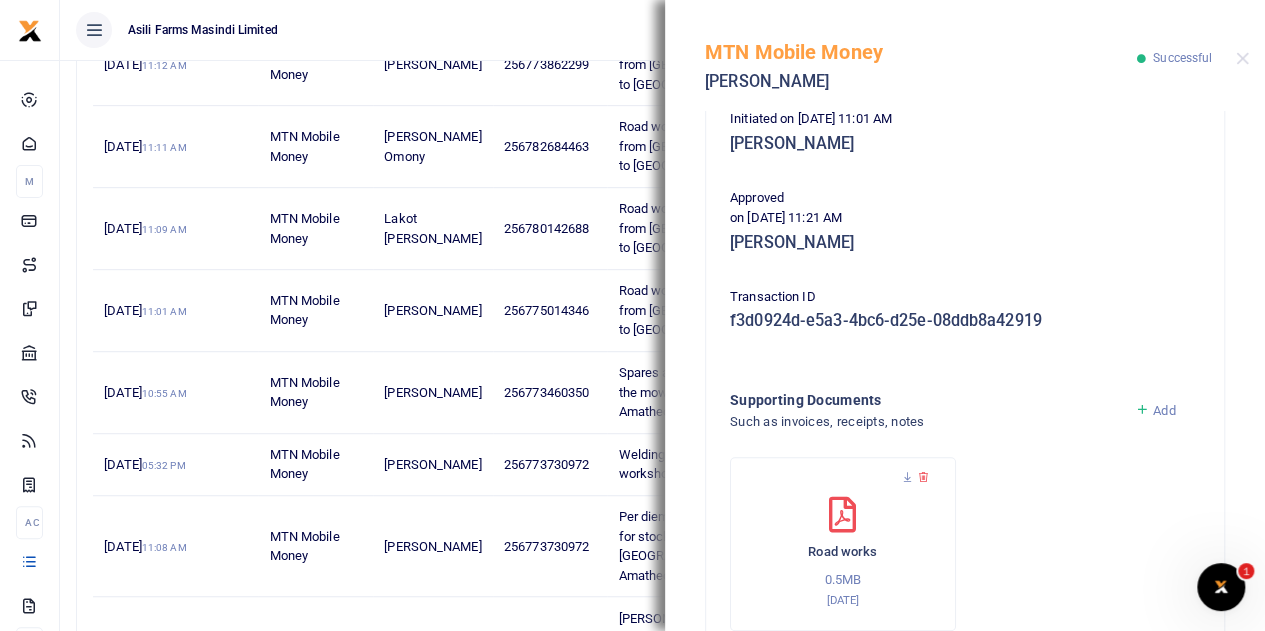 scroll, scrollTop: 500, scrollLeft: 0, axis: vertical 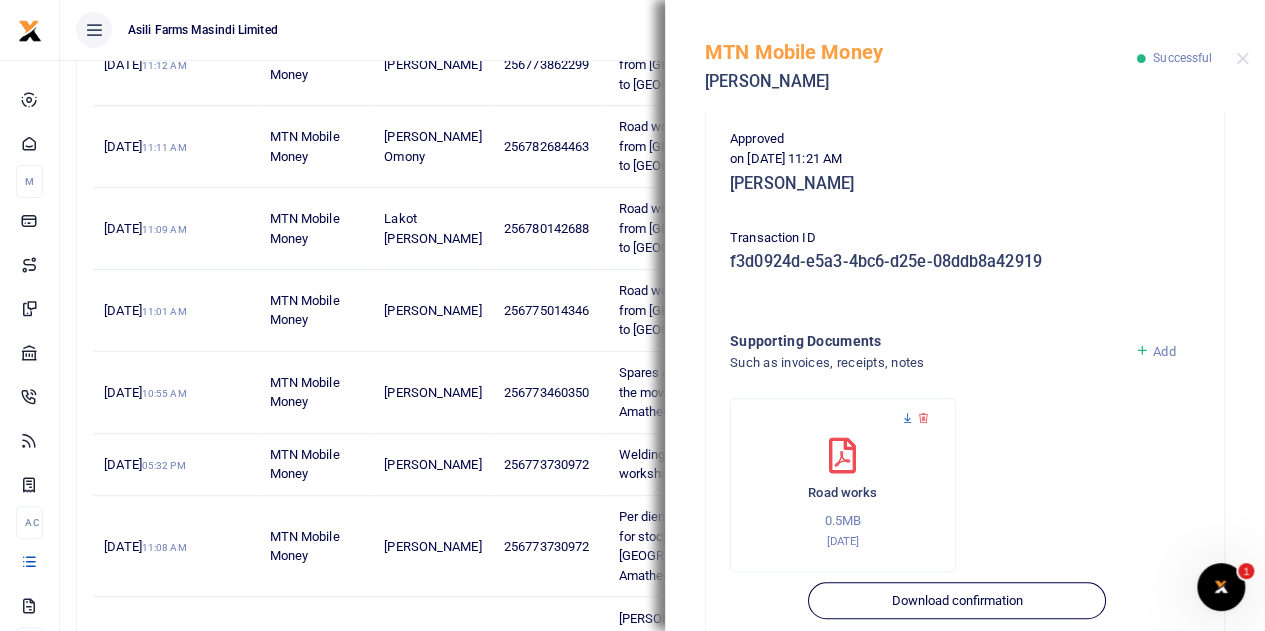click at bounding box center (907, 418) 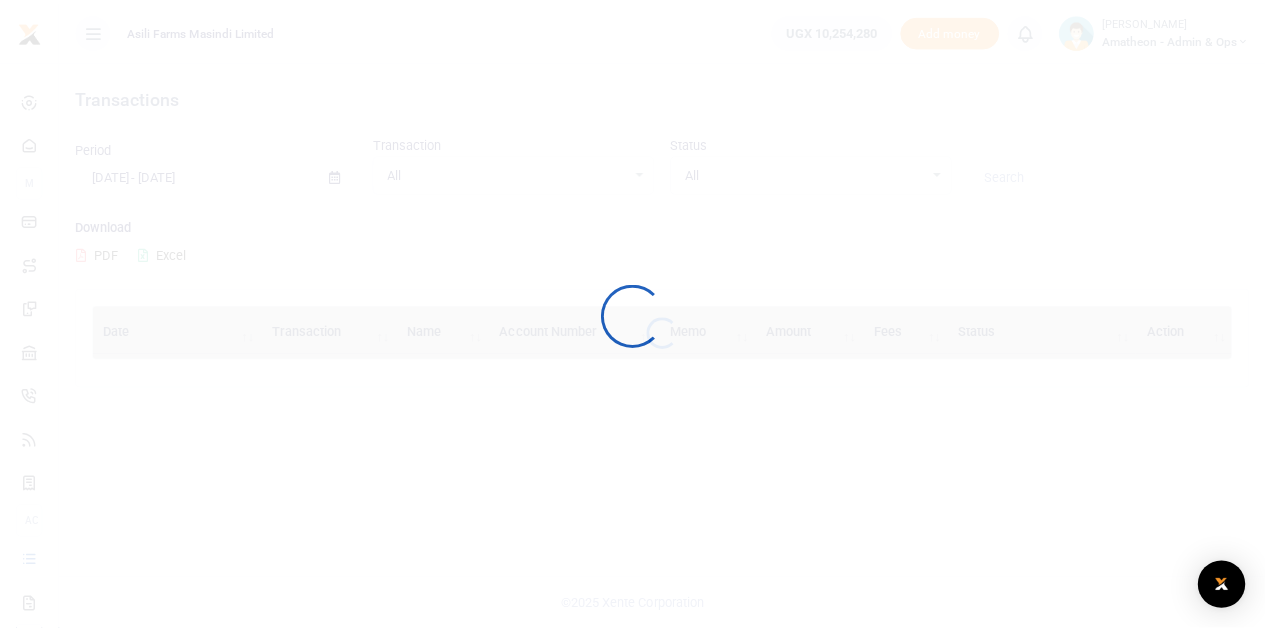scroll, scrollTop: 0, scrollLeft: 0, axis: both 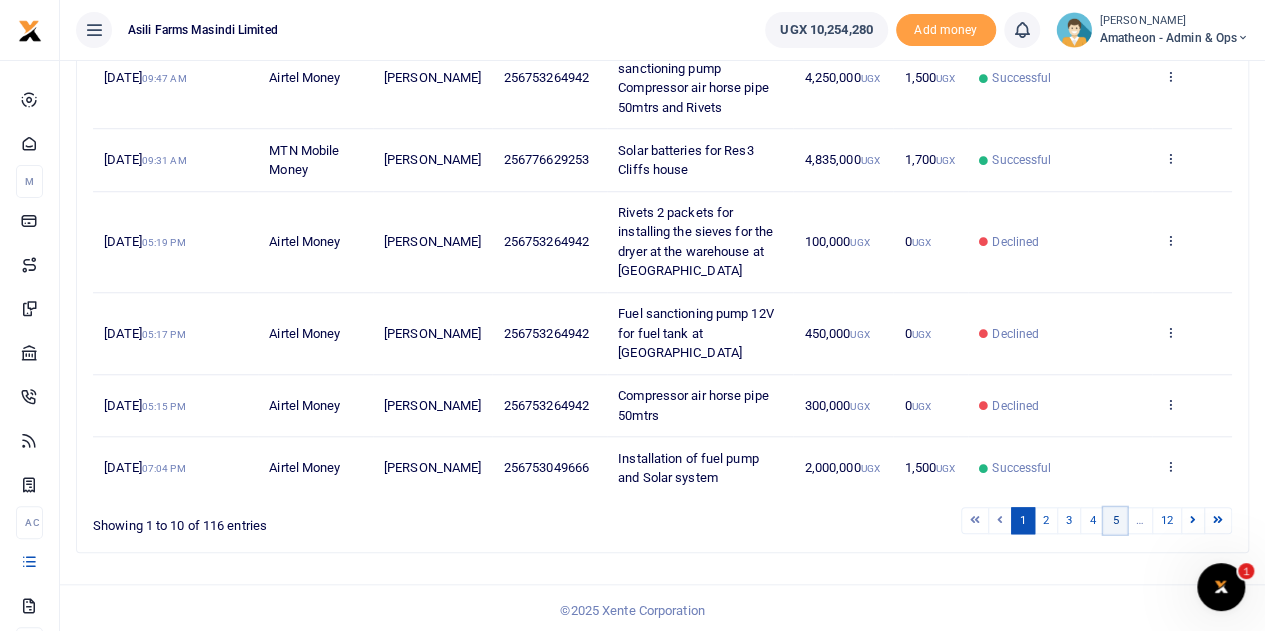 click on "5" at bounding box center (1115, 520) 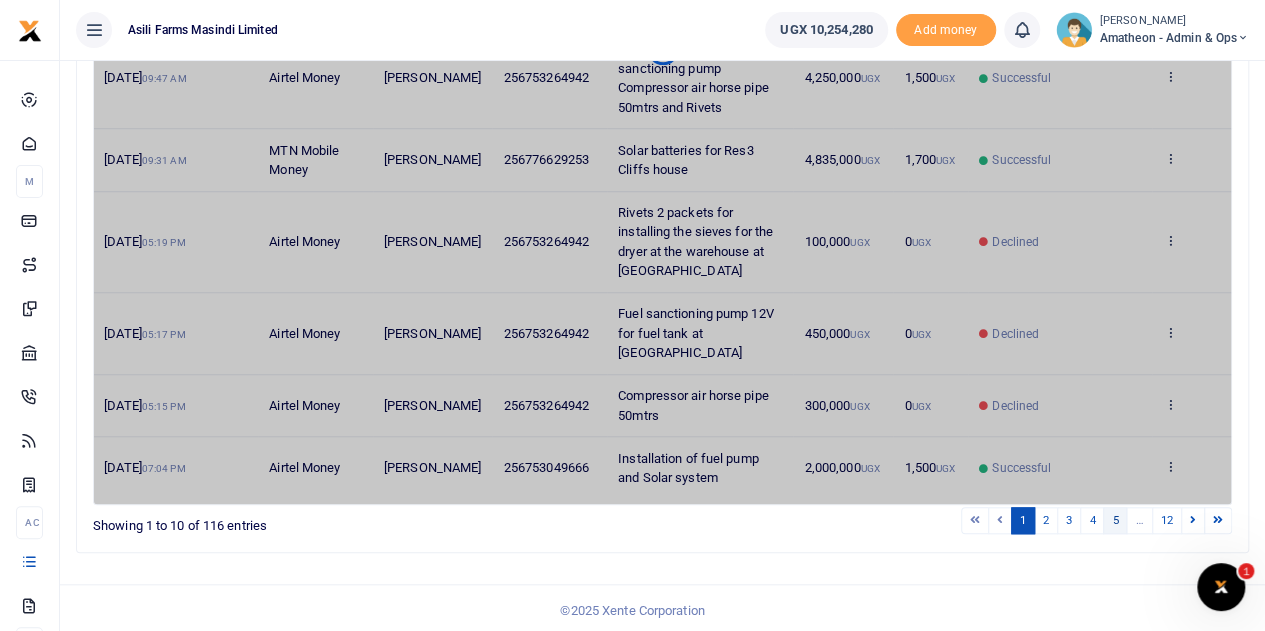 scroll, scrollTop: 692, scrollLeft: 0, axis: vertical 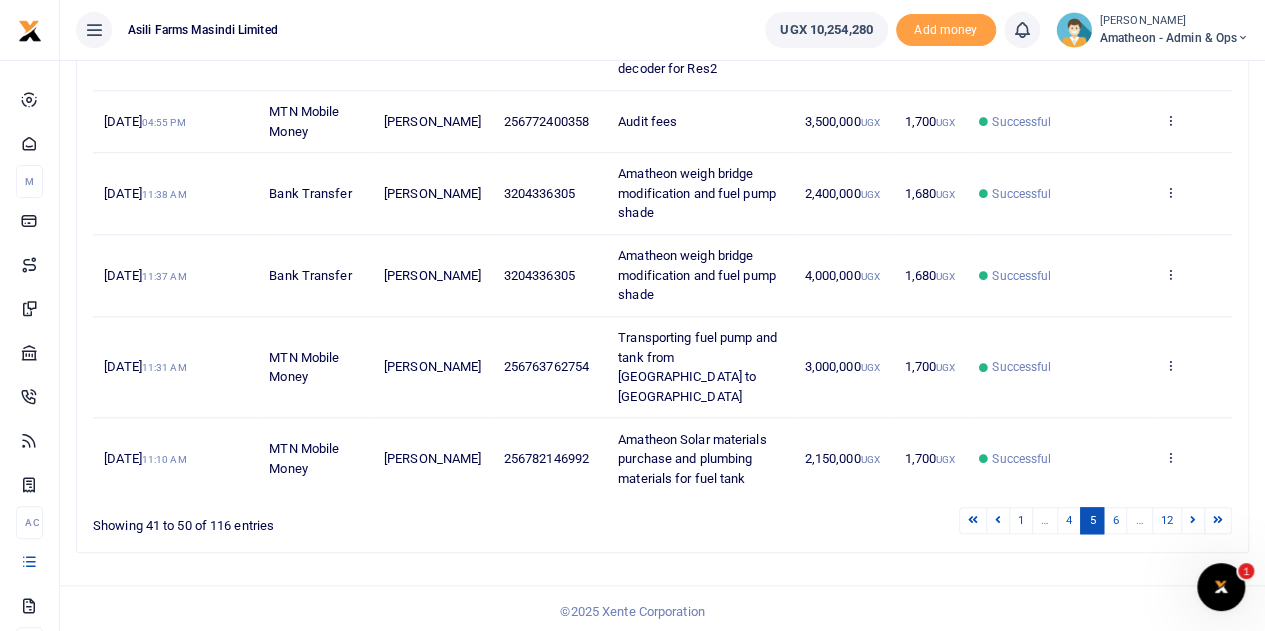 click on "6" at bounding box center (1115, 520) 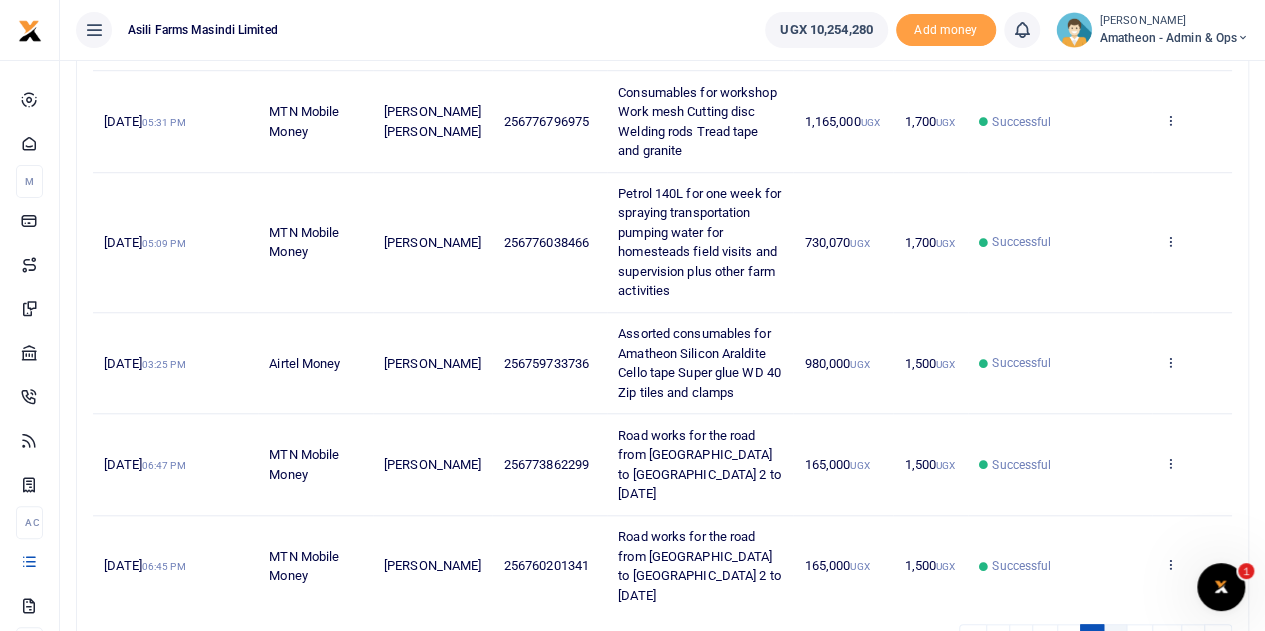 click on "7" at bounding box center [1115, 637] 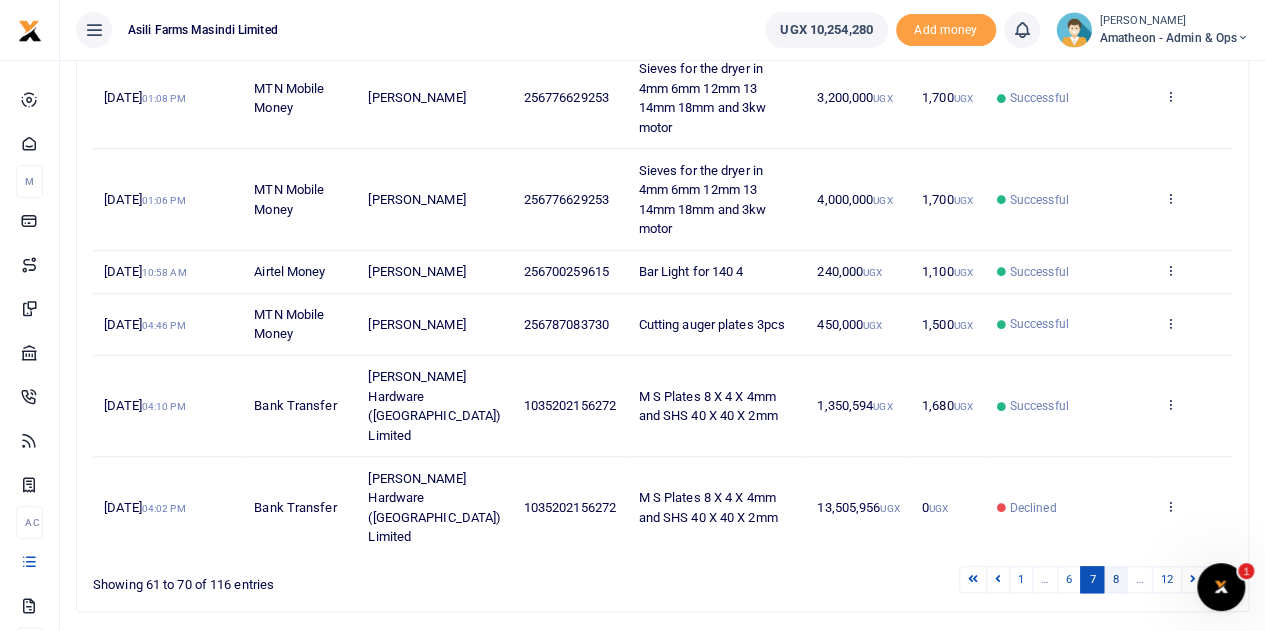 click on "8" at bounding box center [1115, 579] 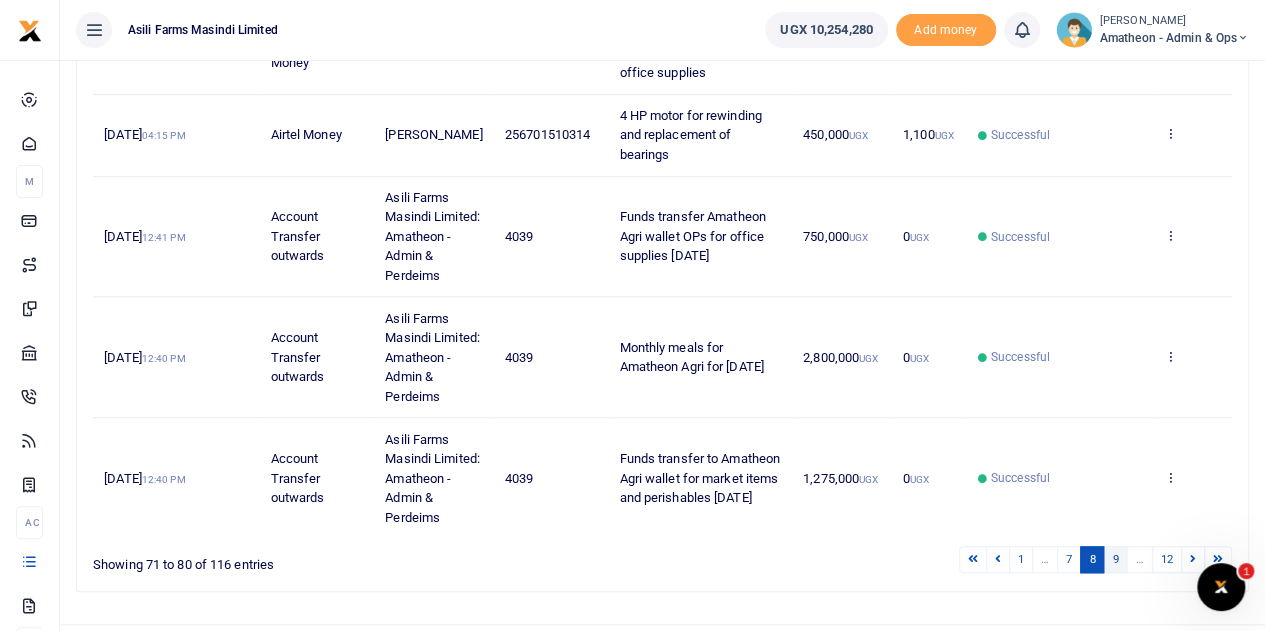 click on "9" at bounding box center [1115, 559] 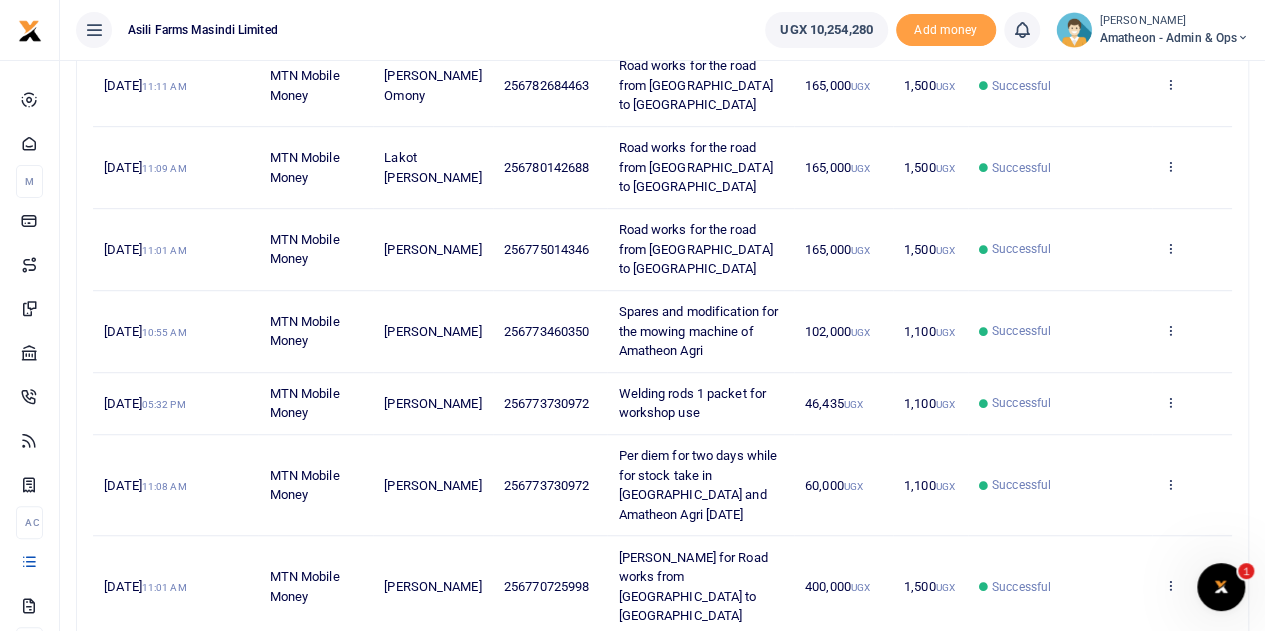 scroll, scrollTop: 692, scrollLeft: 0, axis: vertical 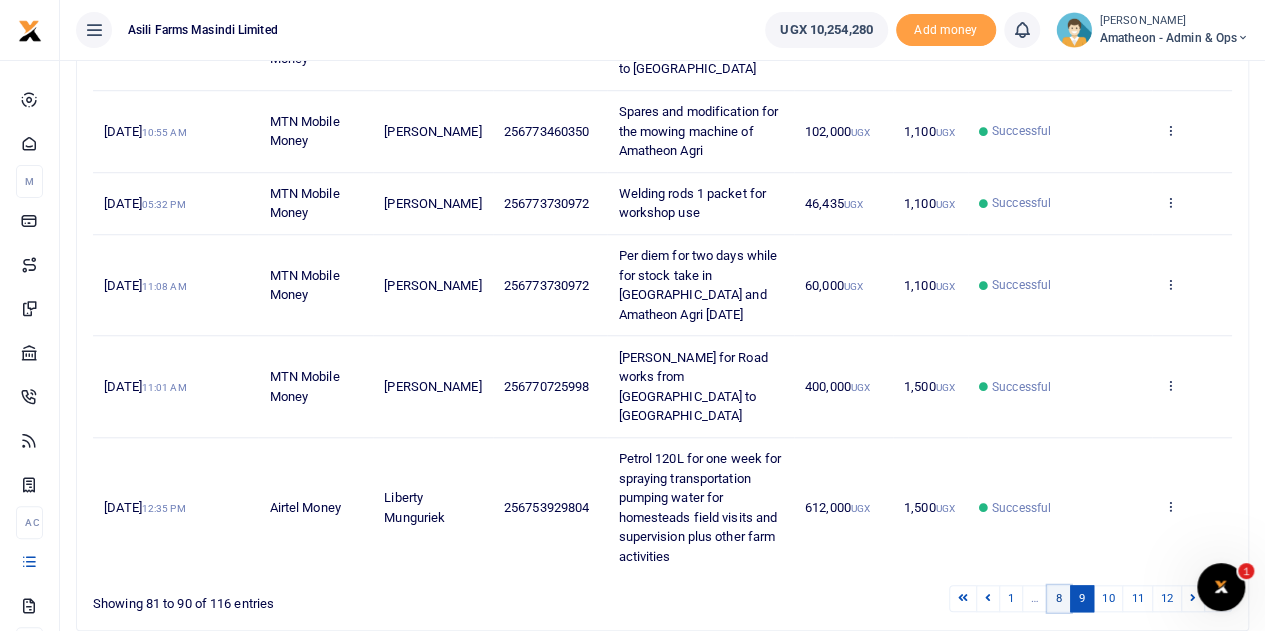 click on "8" at bounding box center (1059, 598) 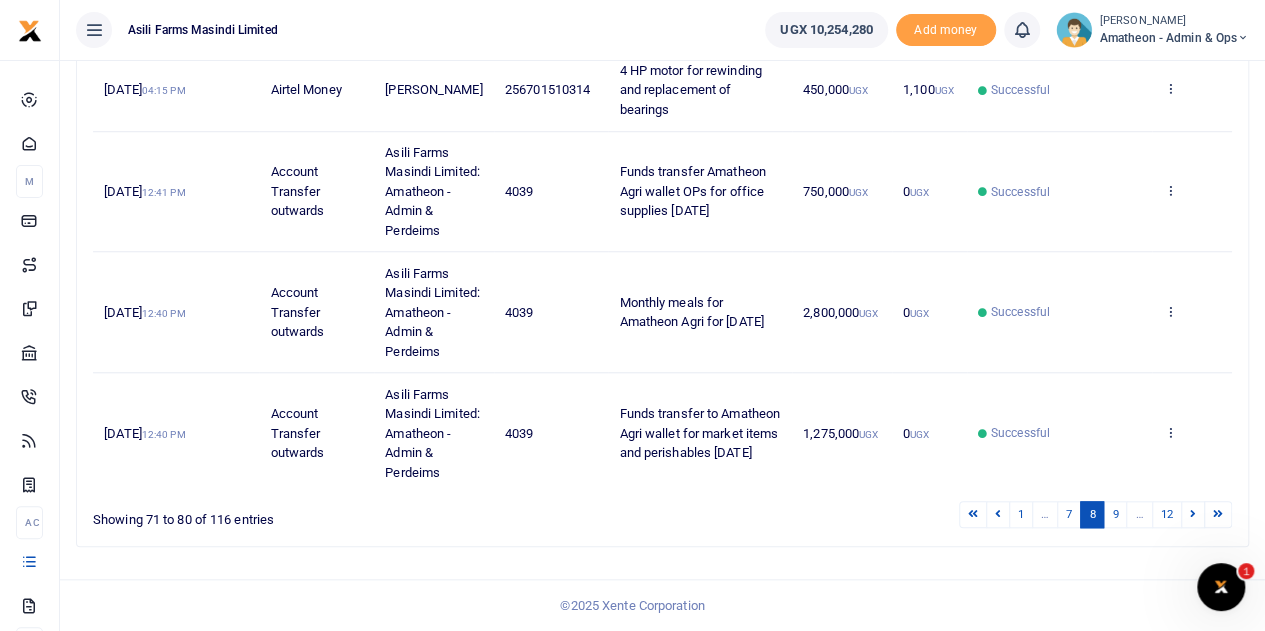 scroll, scrollTop: 790, scrollLeft: 0, axis: vertical 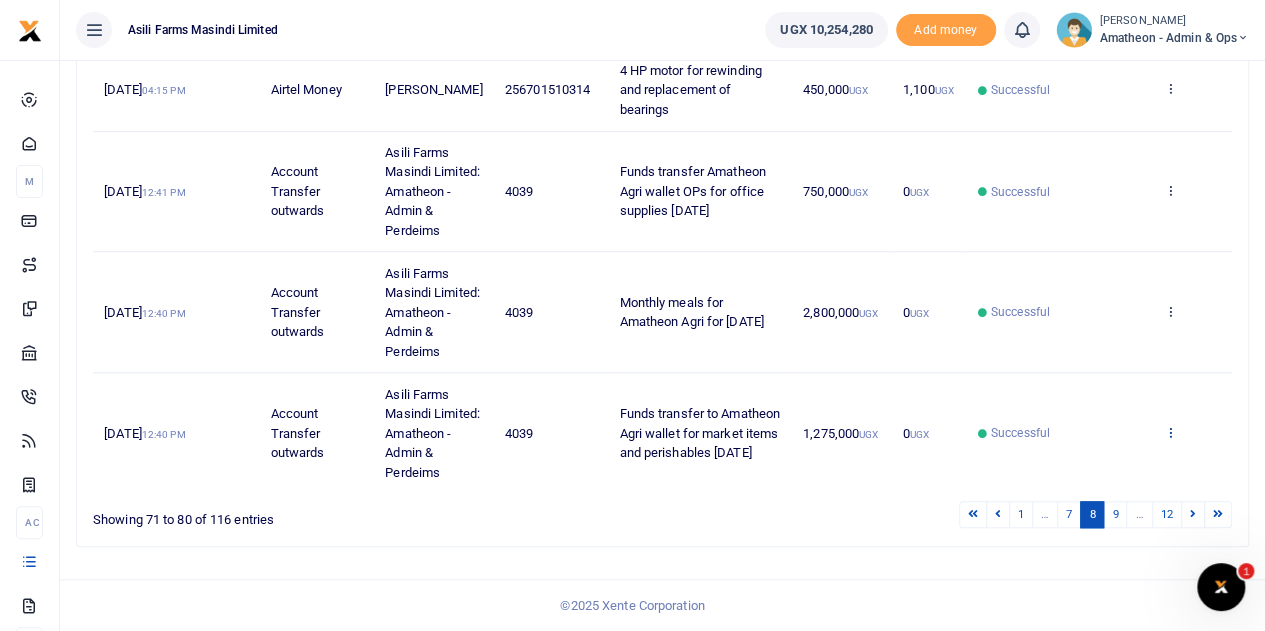 click at bounding box center [1169, 432] 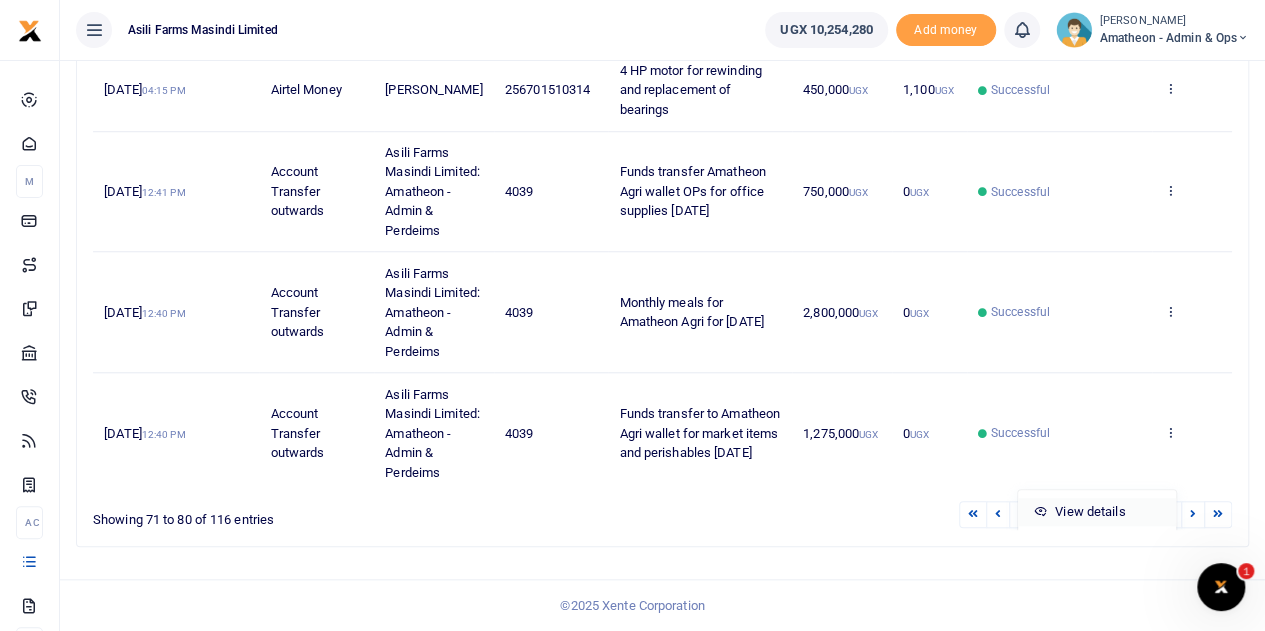 click on "View details" at bounding box center (1097, 512) 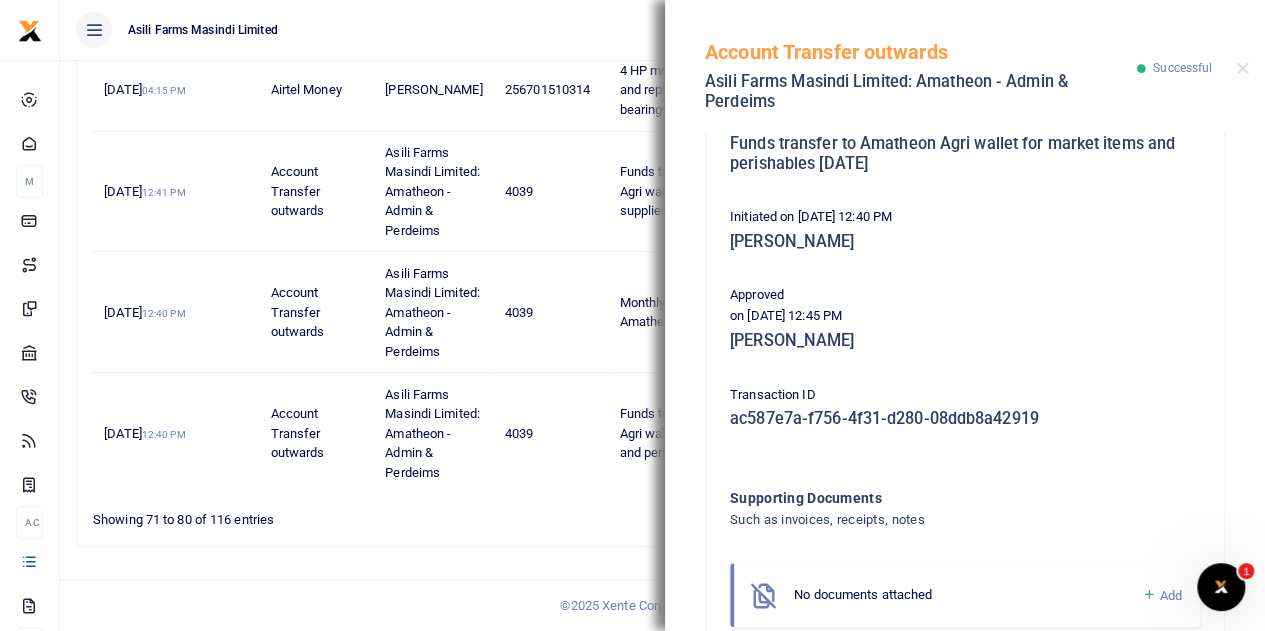 scroll, scrollTop: 314, scrollLeft: 0, axis: vertical 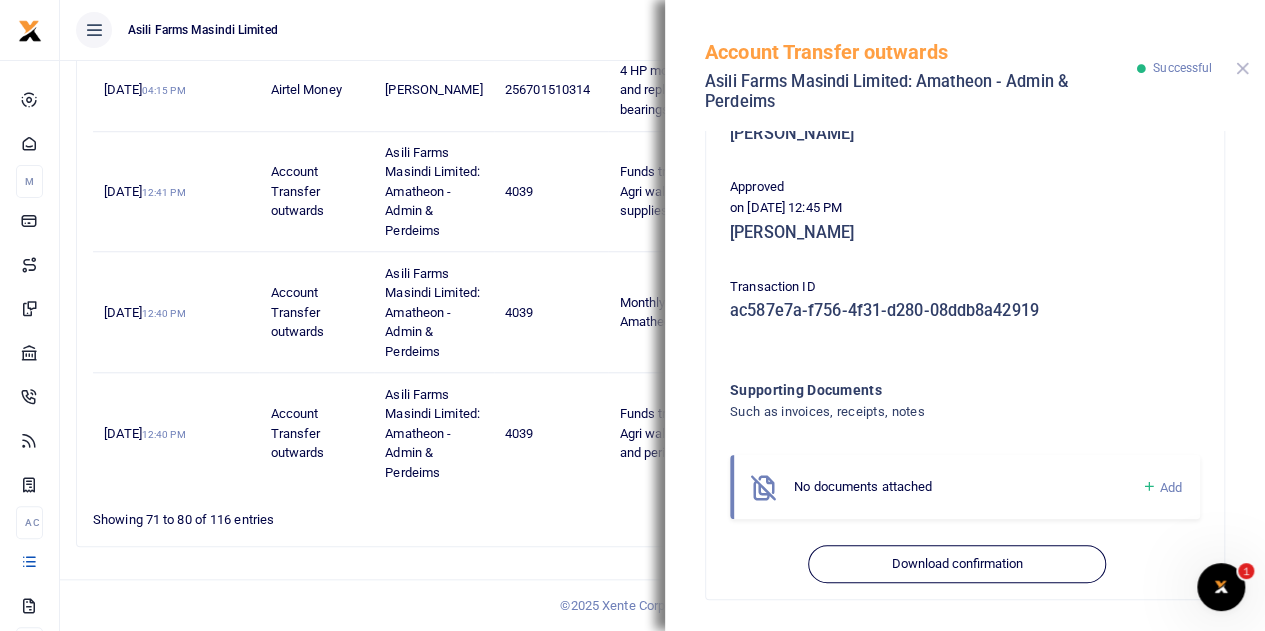 click at bounding box center (1242, 68) 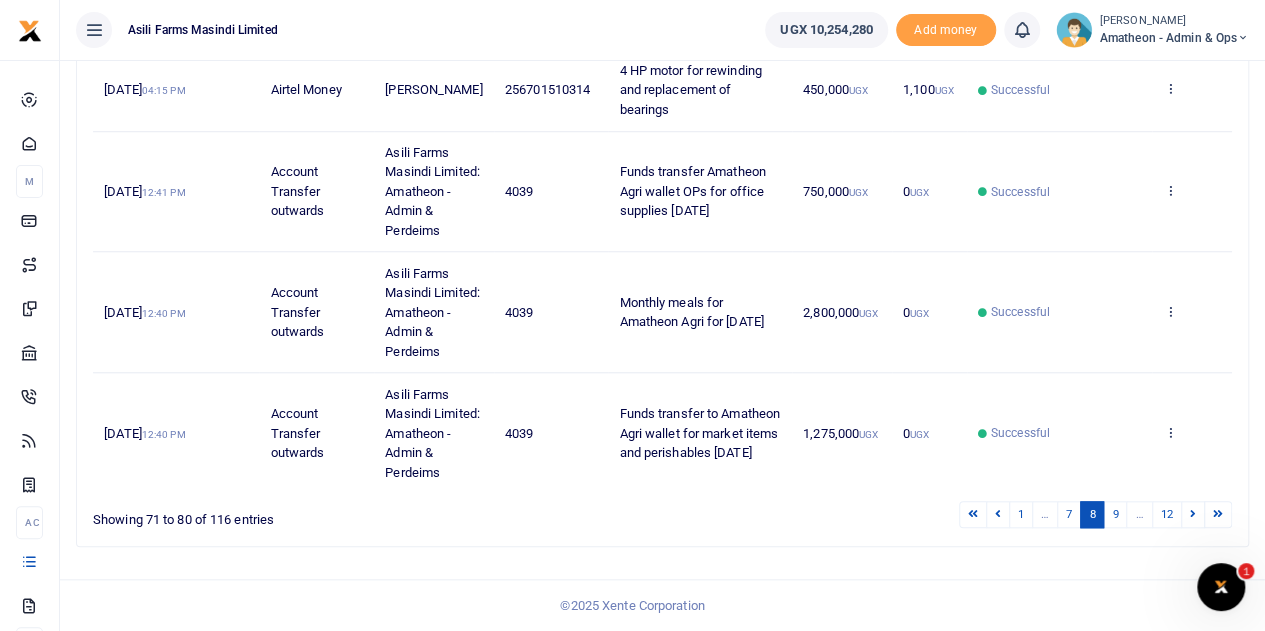 scroll, scrollTop: 690, scrollLeft: 0, axis: vertical 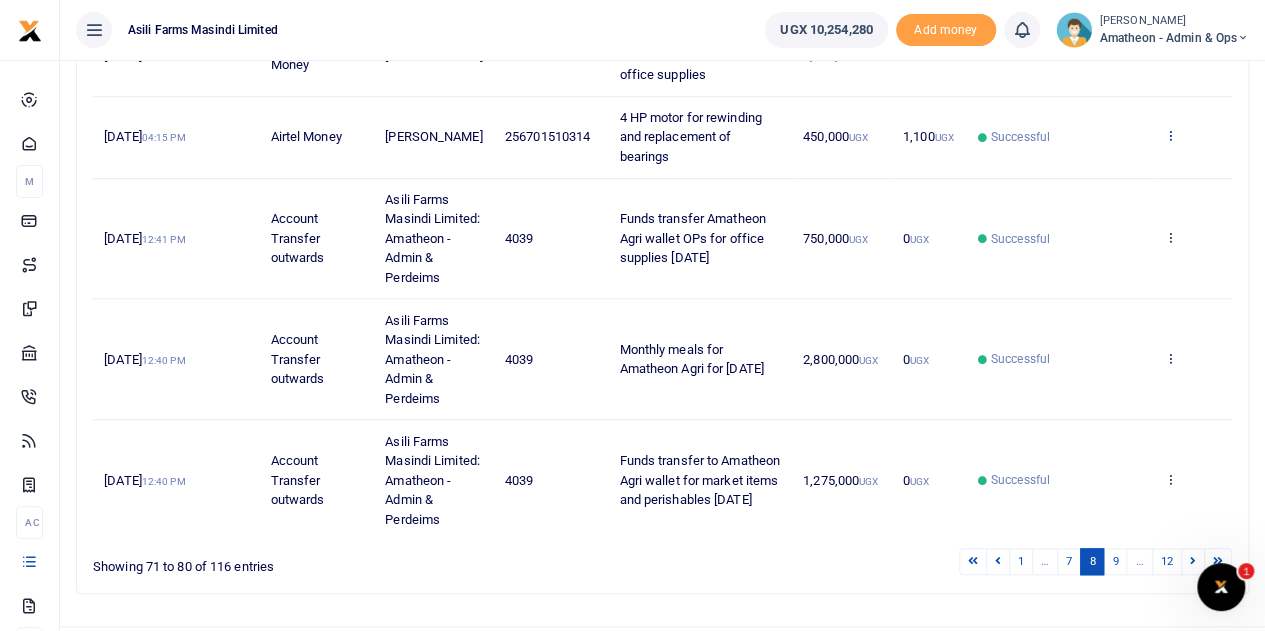 click at bounding box center (1169, 135) 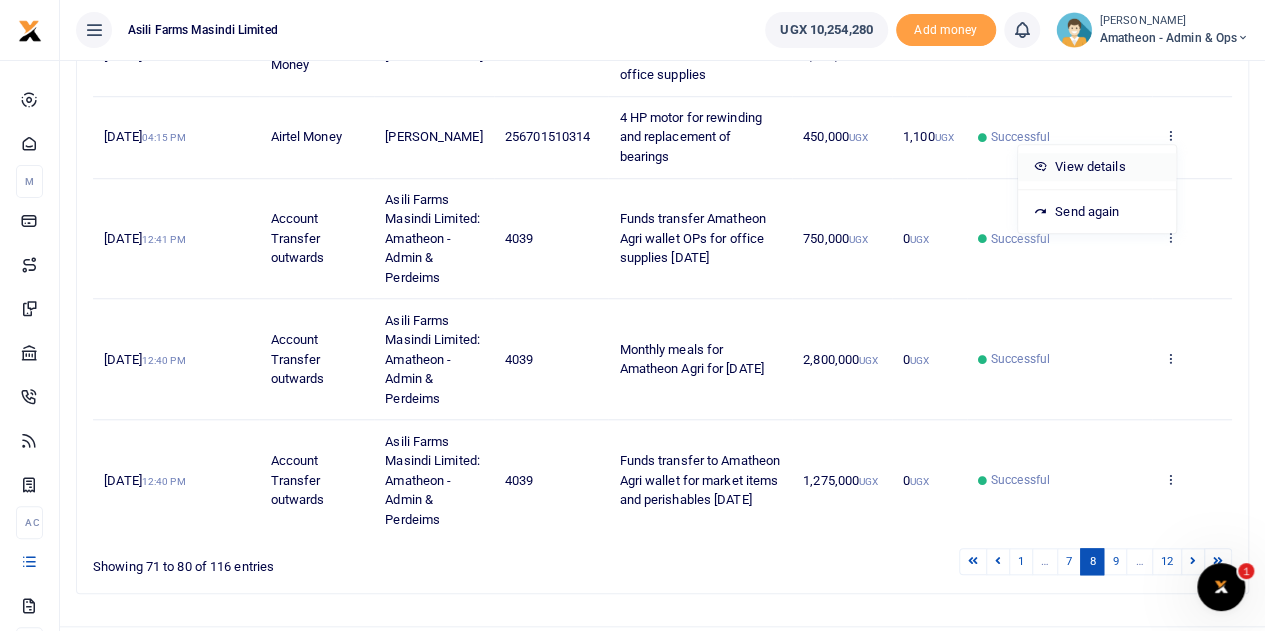 click on "View details" at bounding box center [1097, 167] 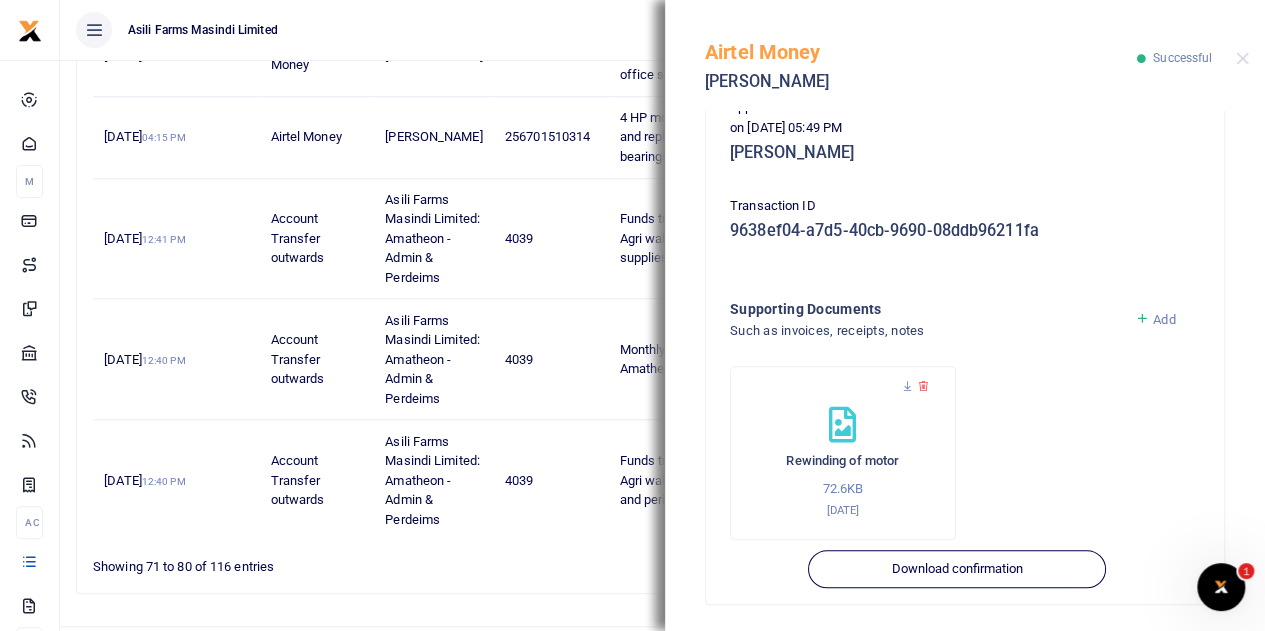 scroll, scrollTop: 516, scrollLeft: 0, axis: vertical 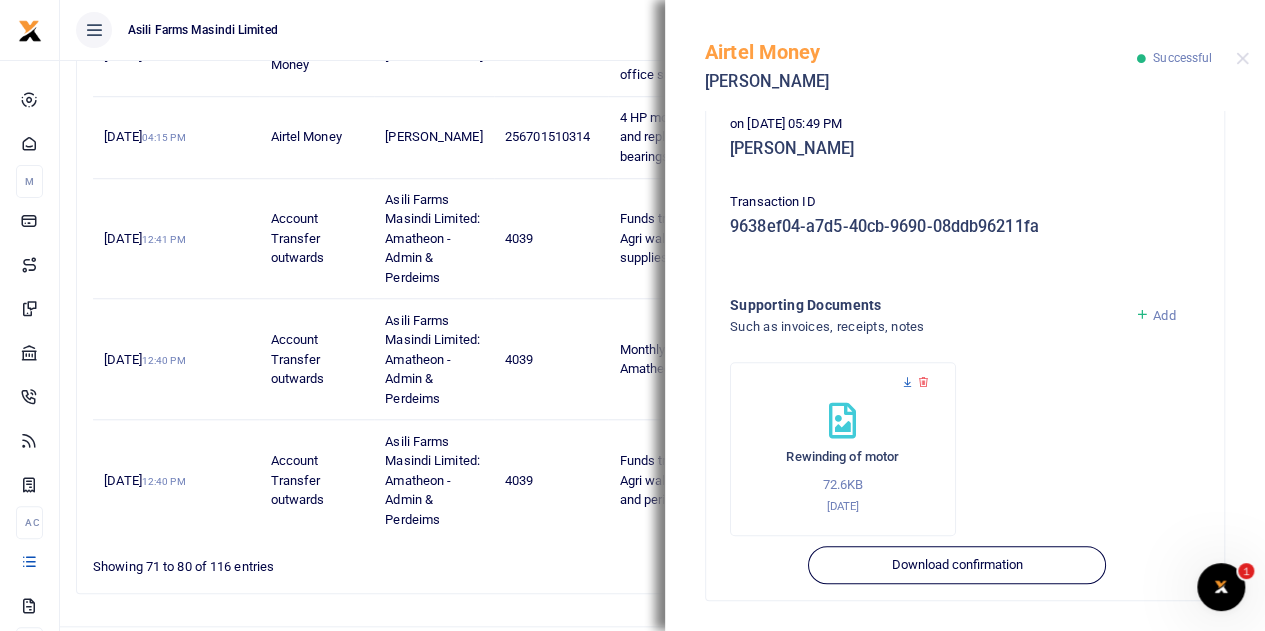click at bounding box center [907, 382] 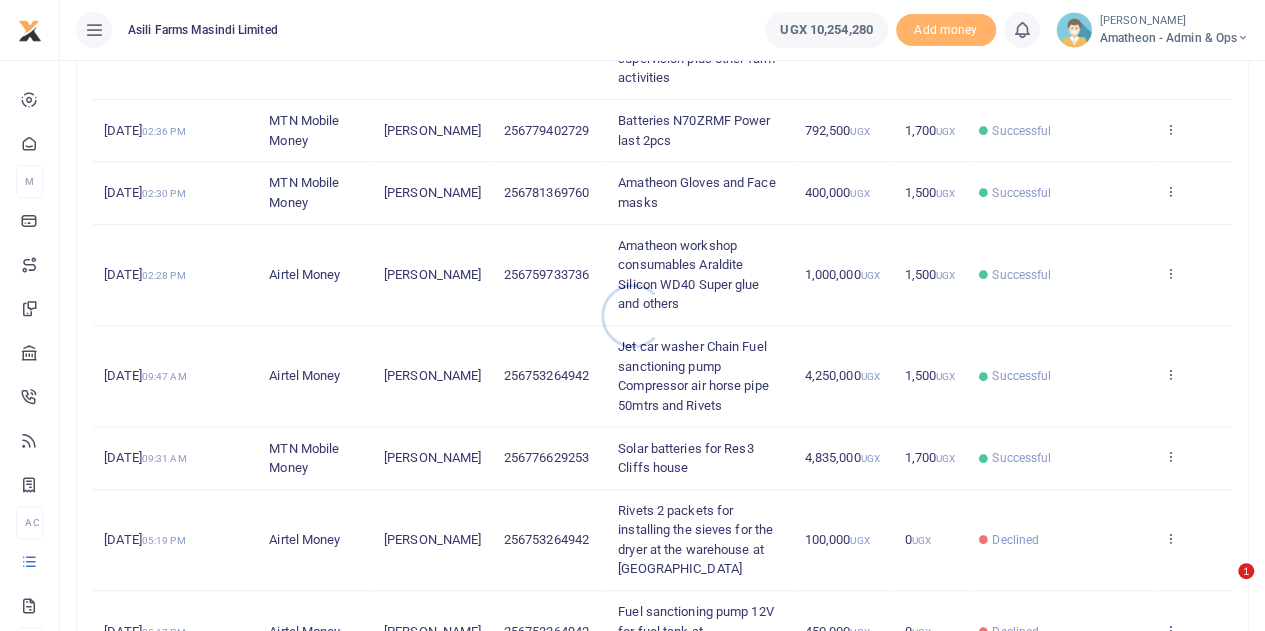 scroll, scrollTop: 480, scrollLeft: 0, axis: vertical 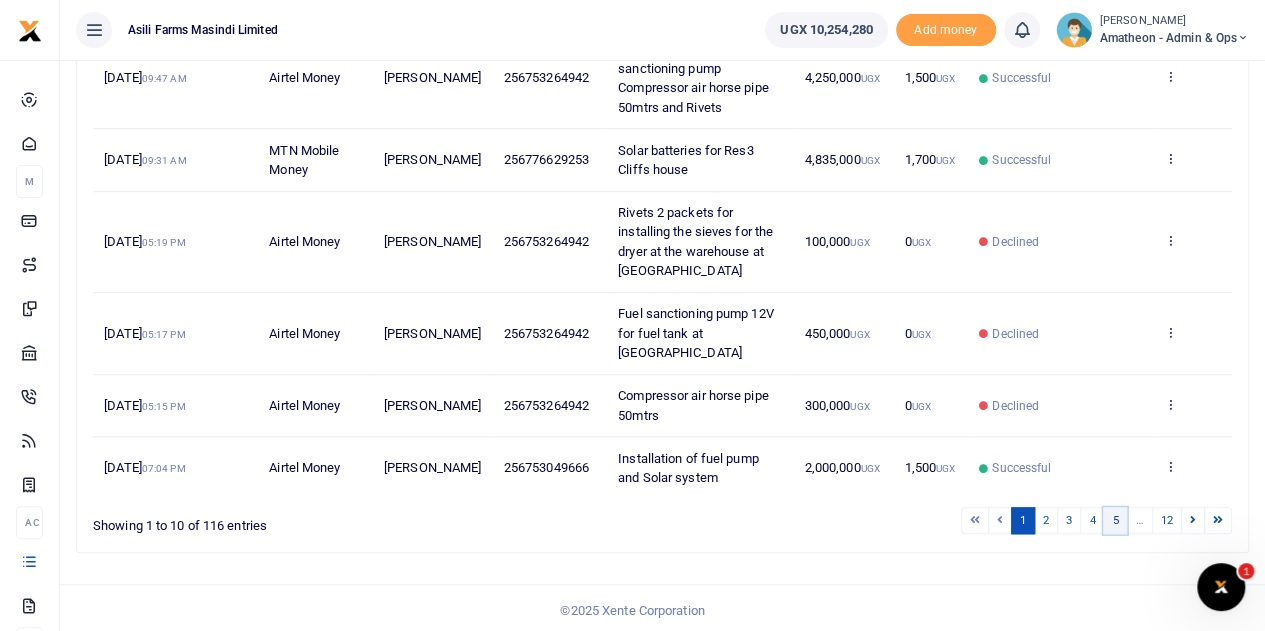 click on "5" at bounding box center [1115, 520] 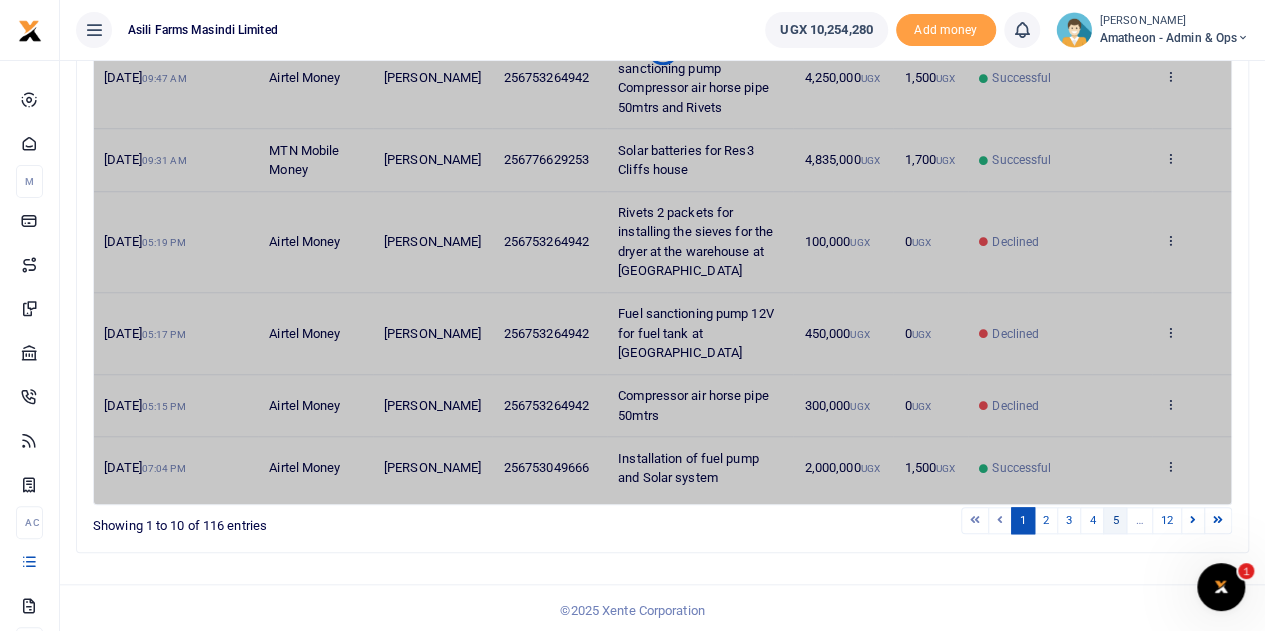 scroll, scrollTop: 692, scrollLeft: 0, axis: vertical 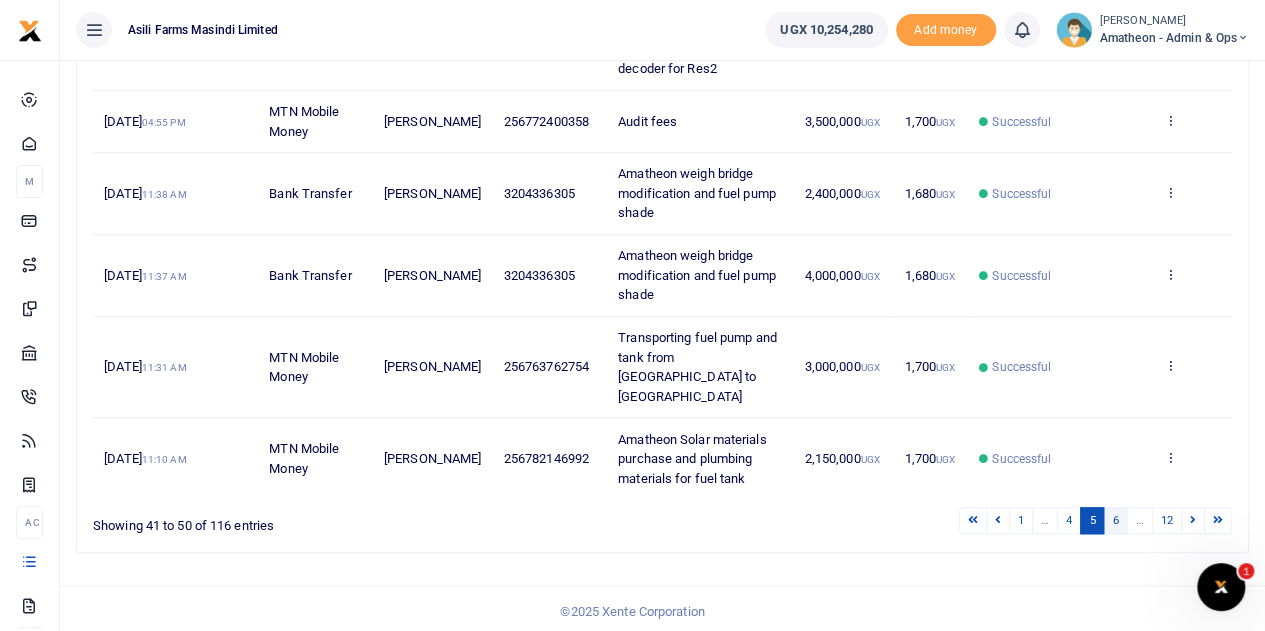 click on "6" at bounding box center (1115, 520) 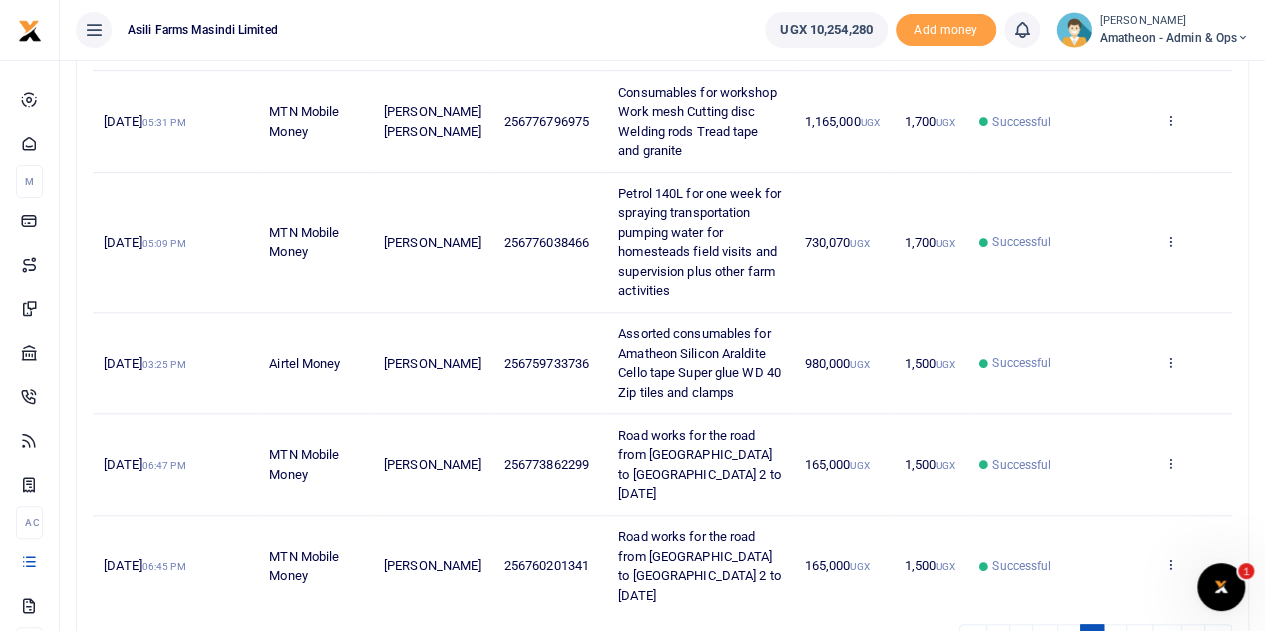 scroll, scrollTop: 770, scrollLeft: 0, axis: vertical 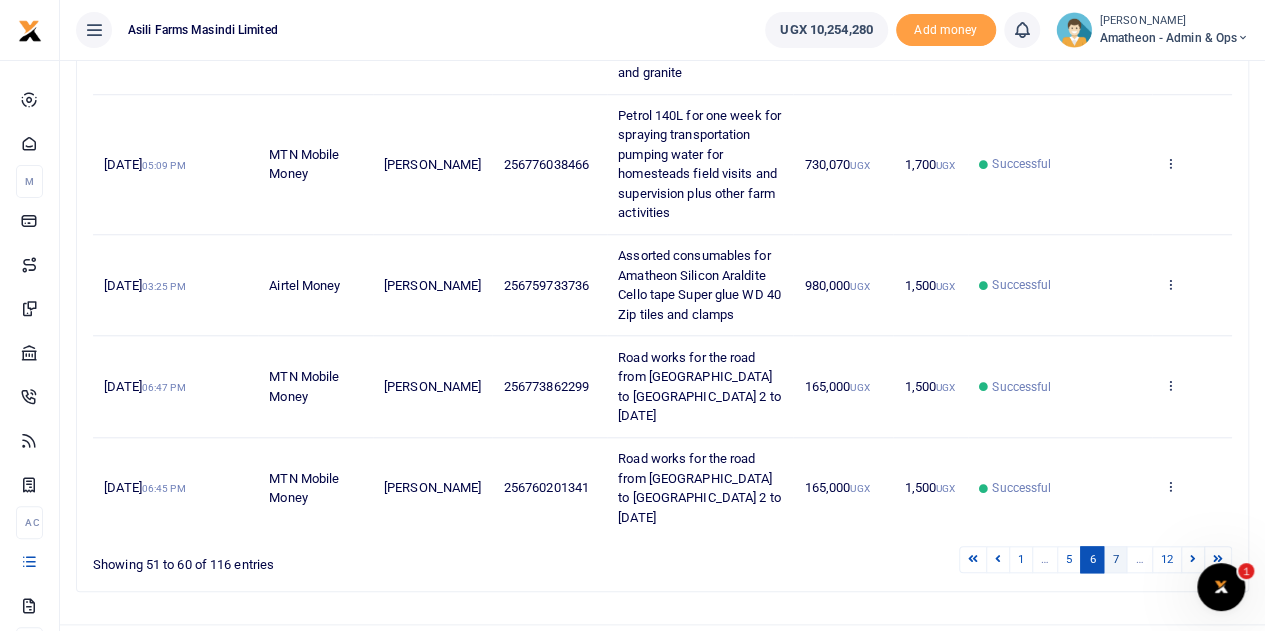 click on "7" at bounding box center (1115, 559) 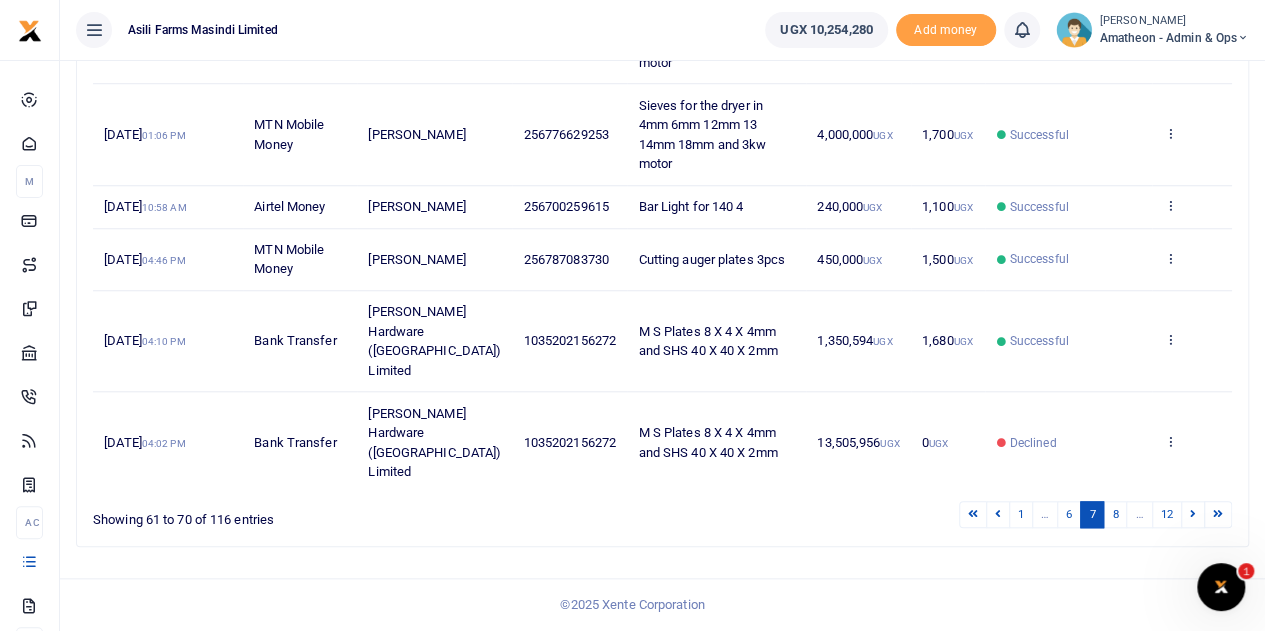 scroll, scrollTop: 712, scrollLeft: 0, axis: vertical 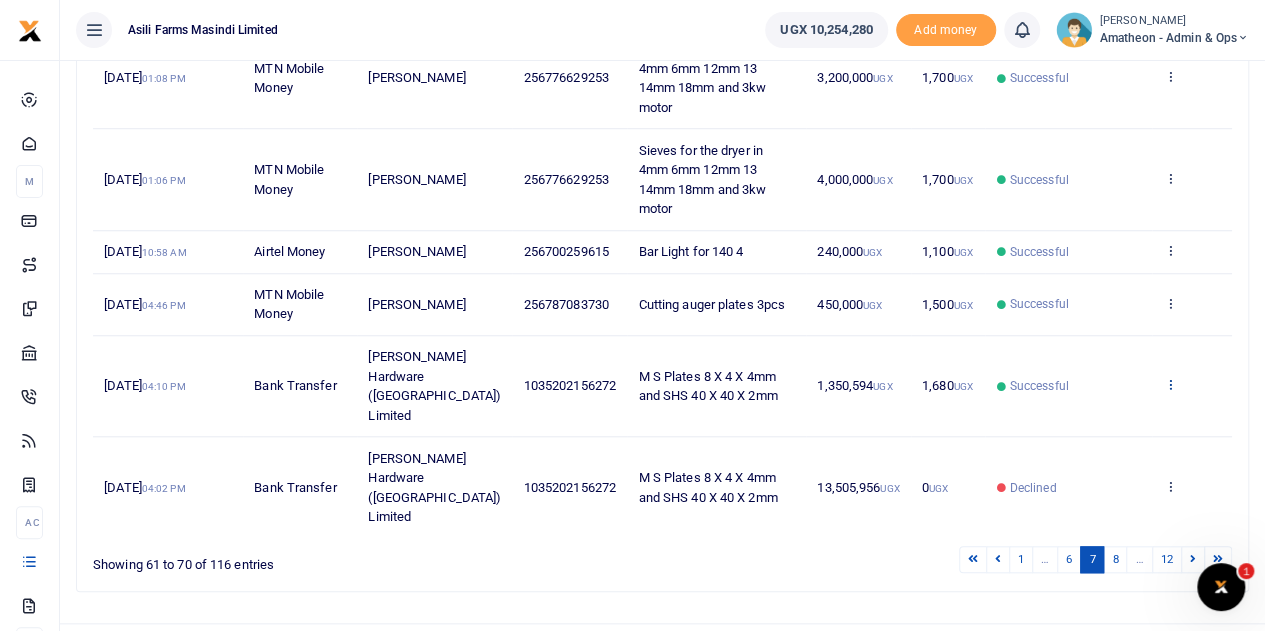 click at bounding box center (1169, 384) 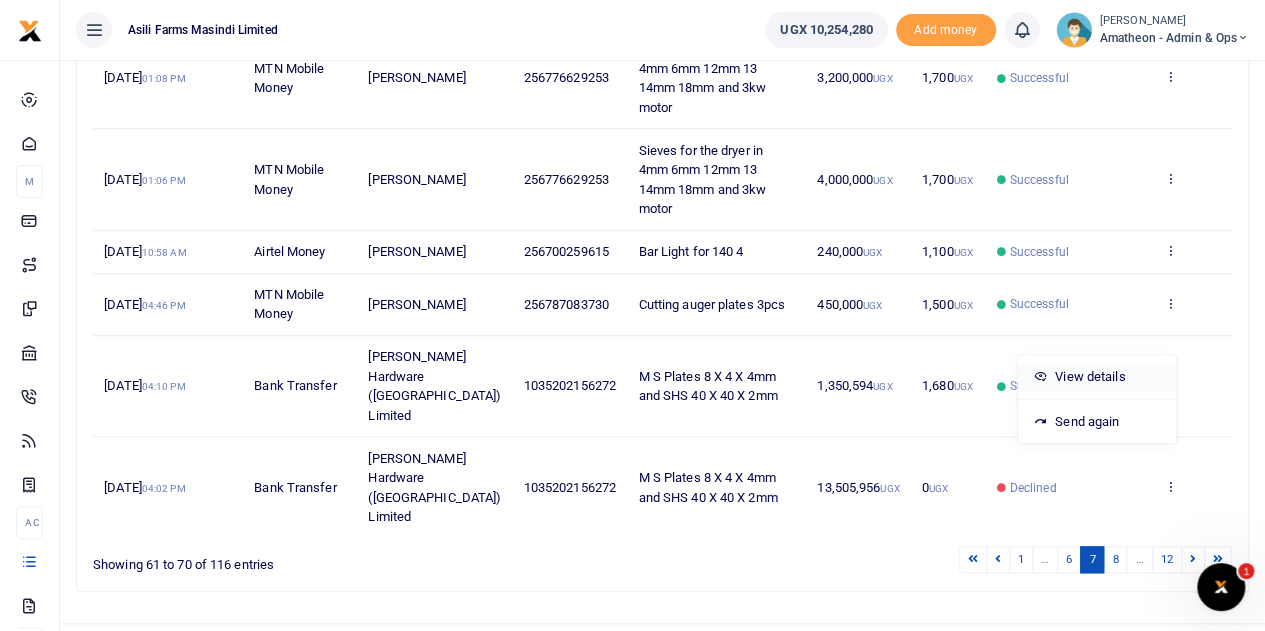 click on "View details" at bounding box center [1097, 377] 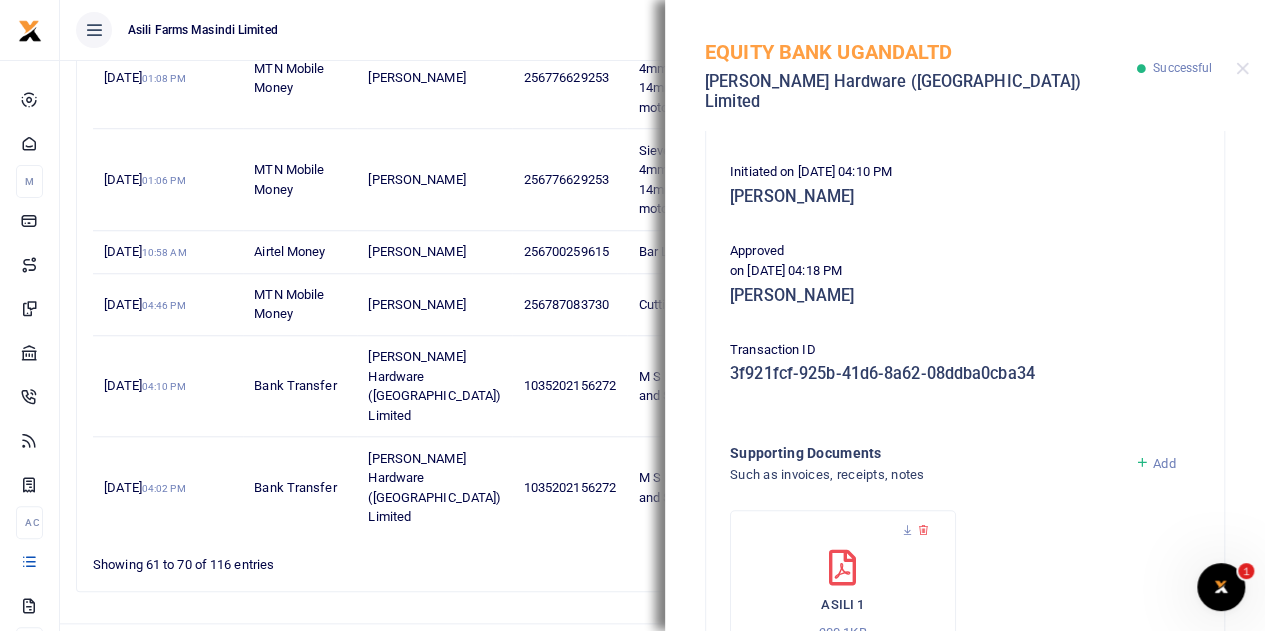 scroll, scrollTop: 500, scrollLeft: 0, axis: vertical 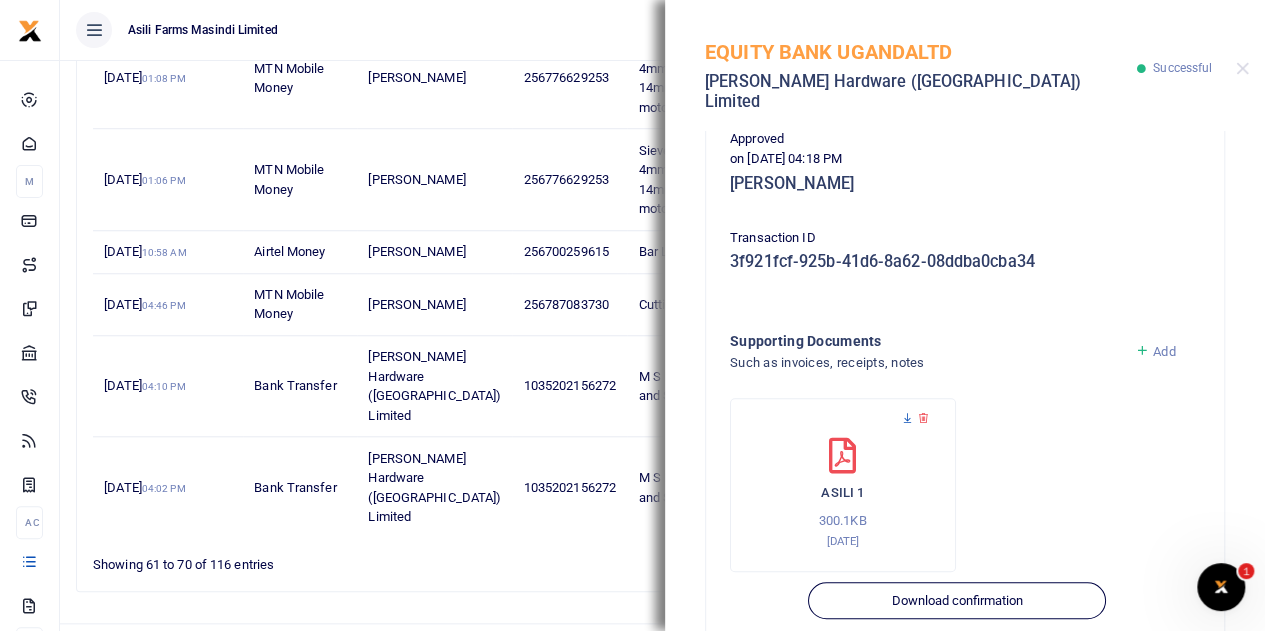 click at bounding box center (907, 418) 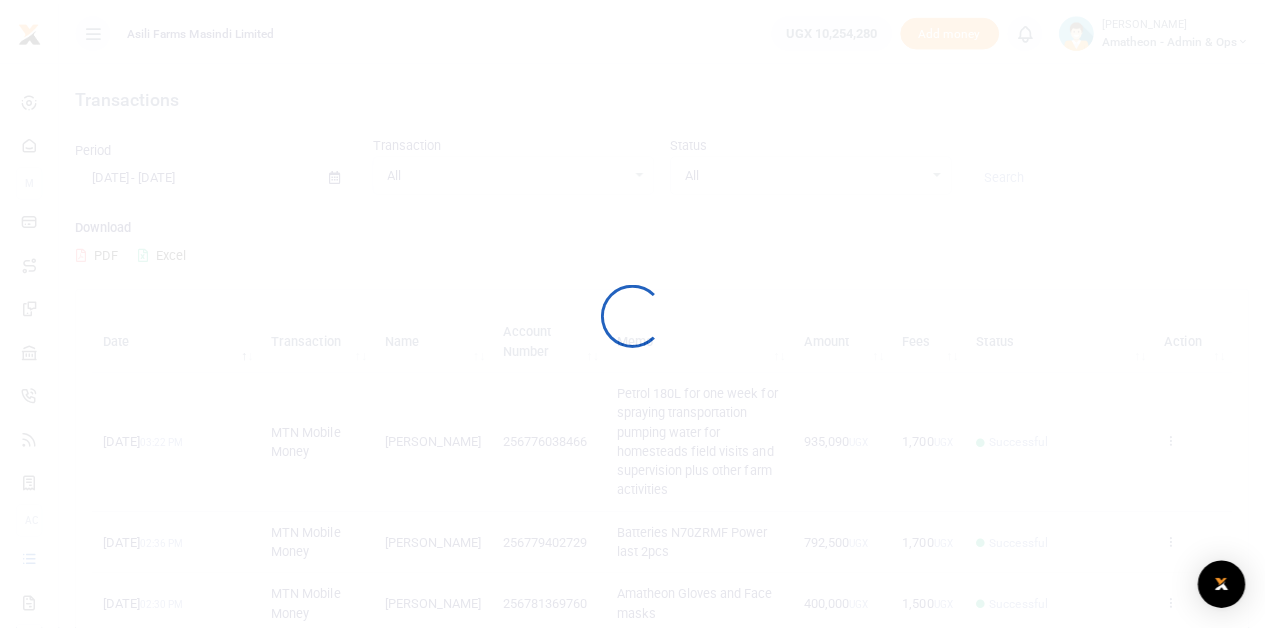 scroll, scrollTop: 0, scrollLeft: 0, axis: both 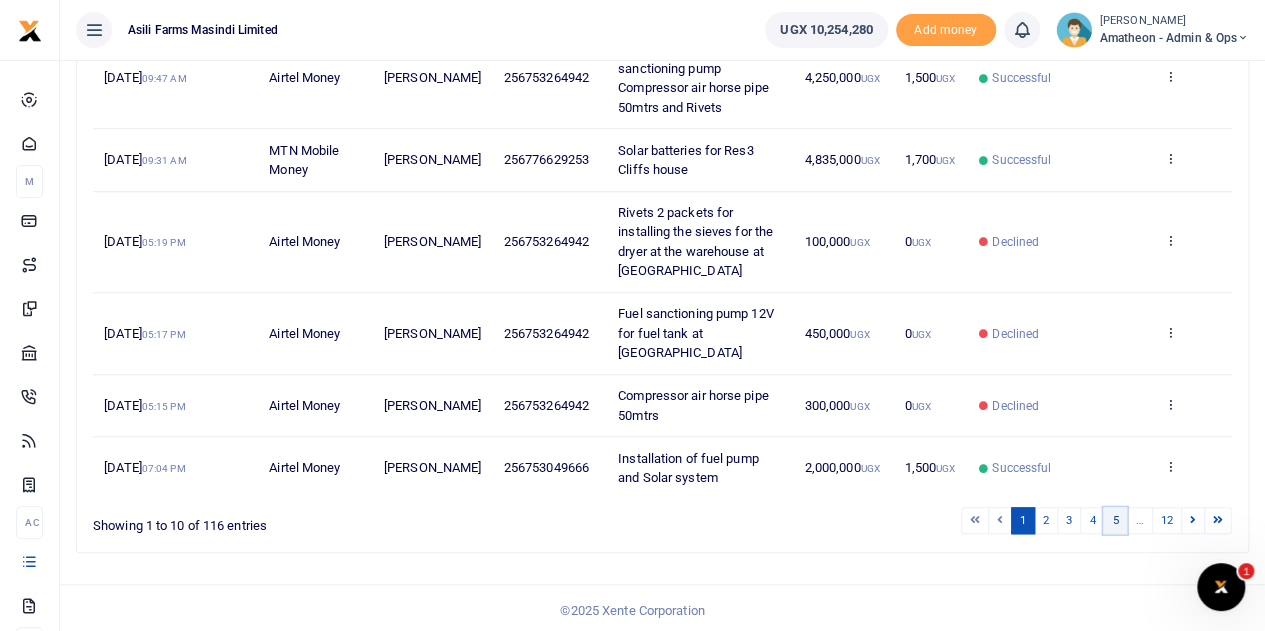 click on "5" at bounding box center [1115, 520] 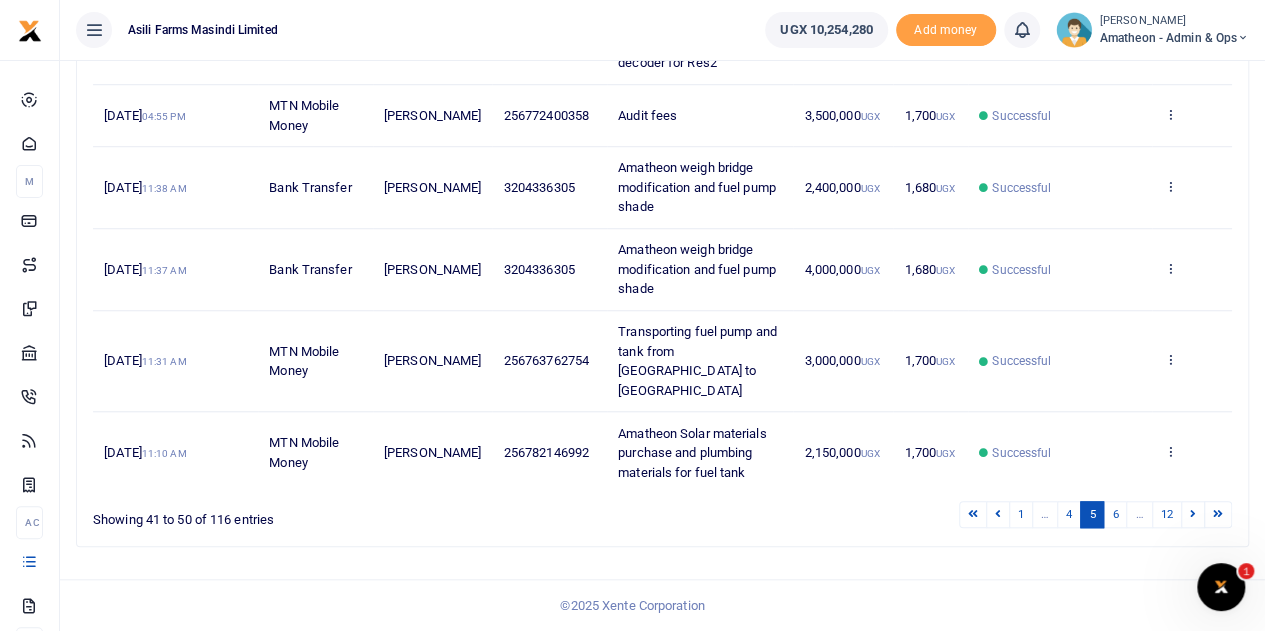 scroll, scrollTop: 692, scrollLeft: 0, axis: vertical 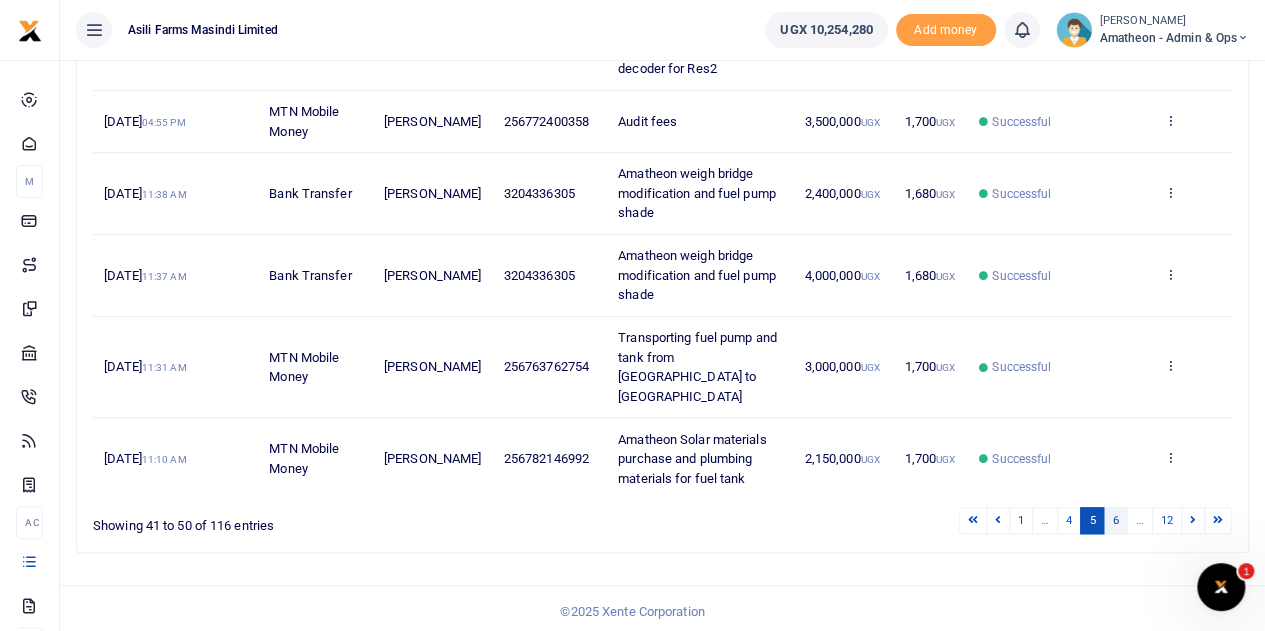 click on "6" at bounding box center [1115, 520] 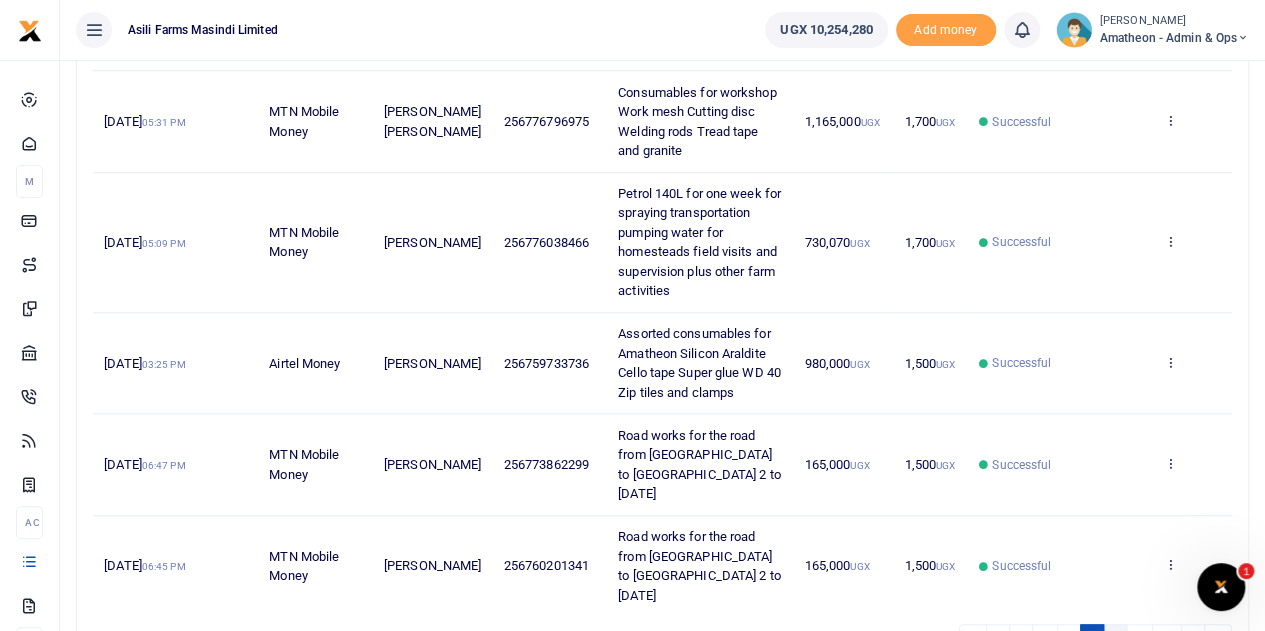 click on "7" at bounding box center [1115, 637] 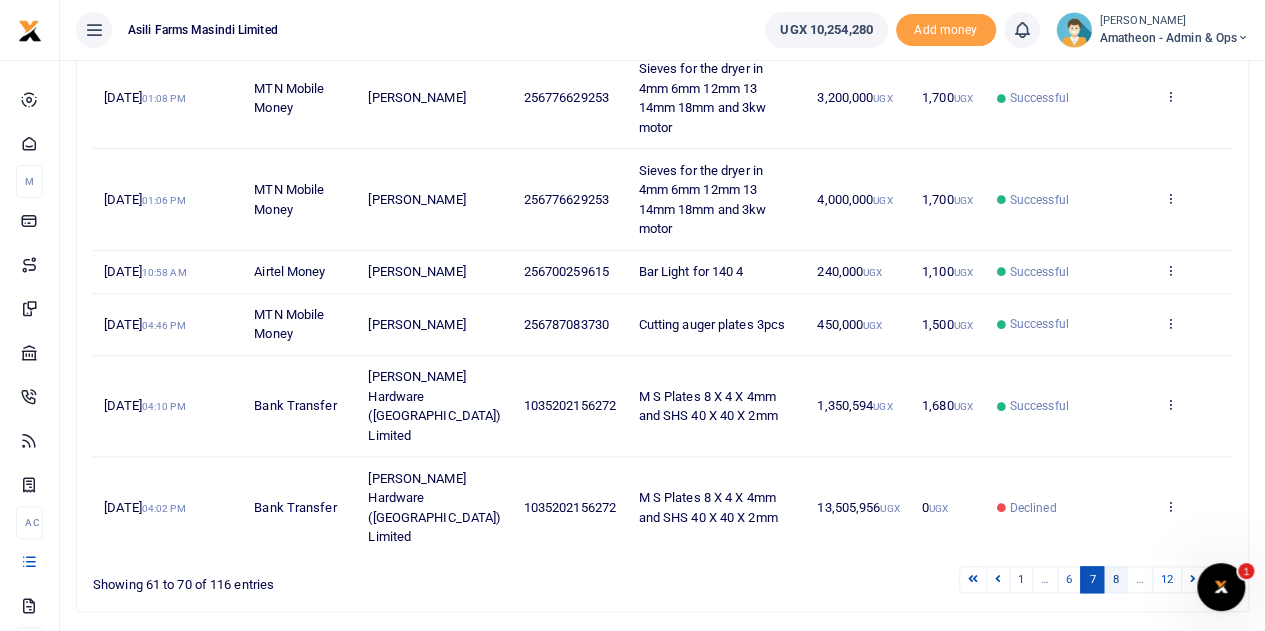 click on "8" at bounding box center [1115, 579] 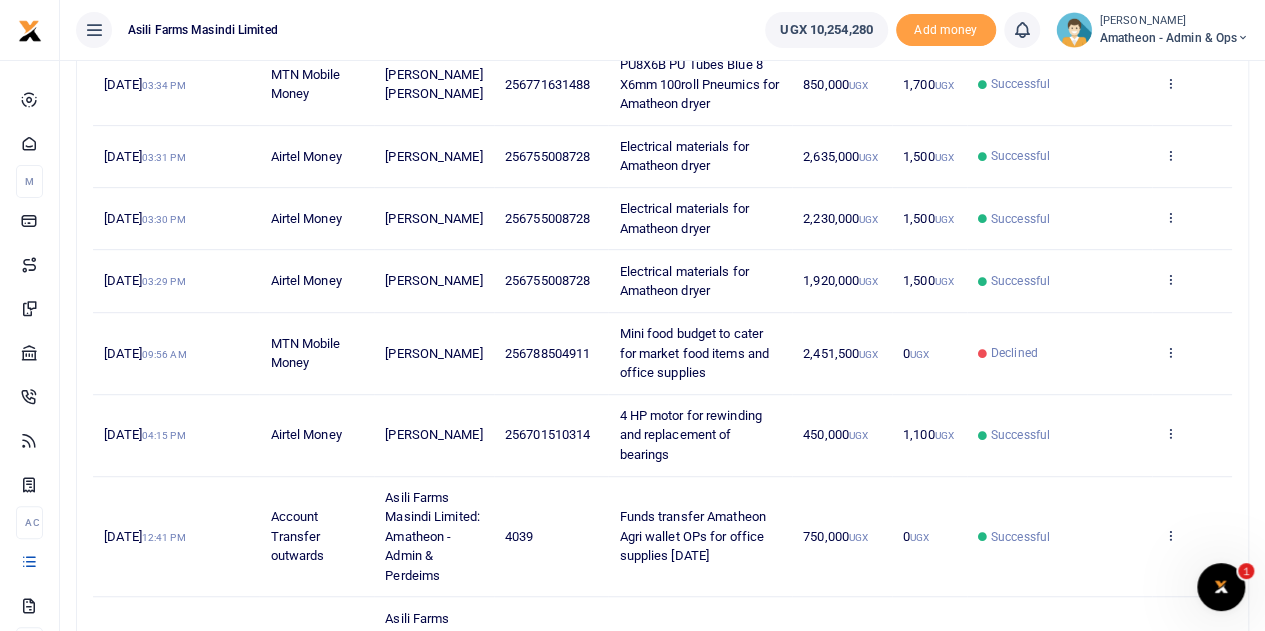 scroll, scrollTop: 292, scrollLeft: 0, axis: vertical 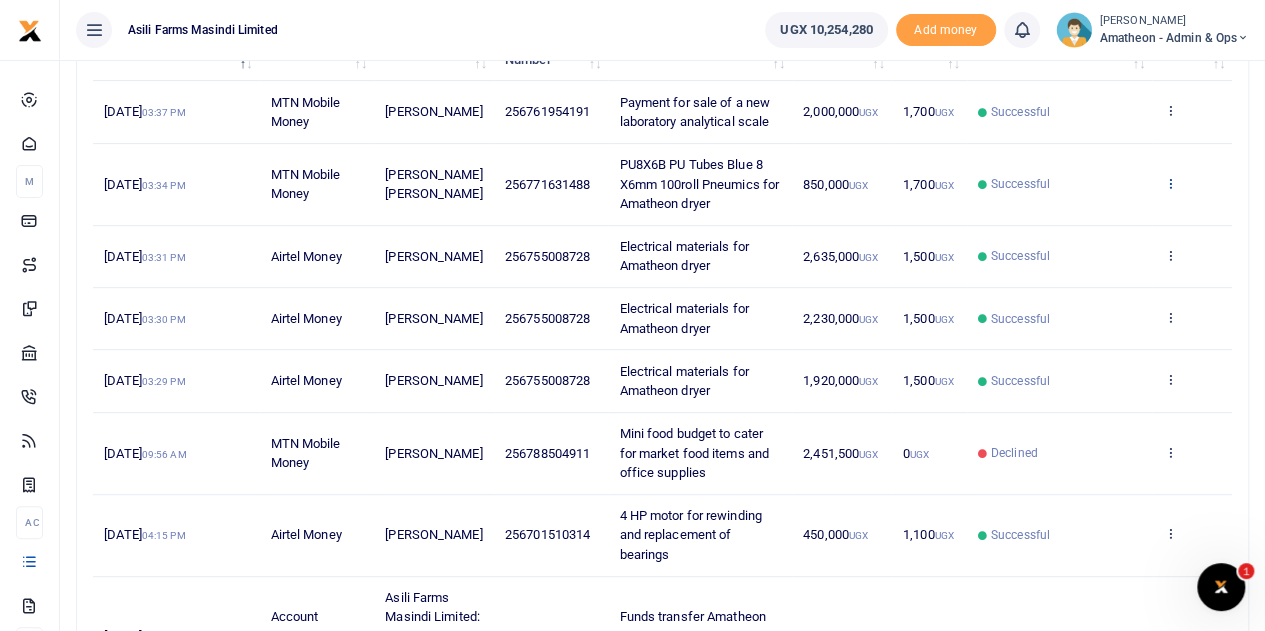 click at bounding box center (1169, 183) 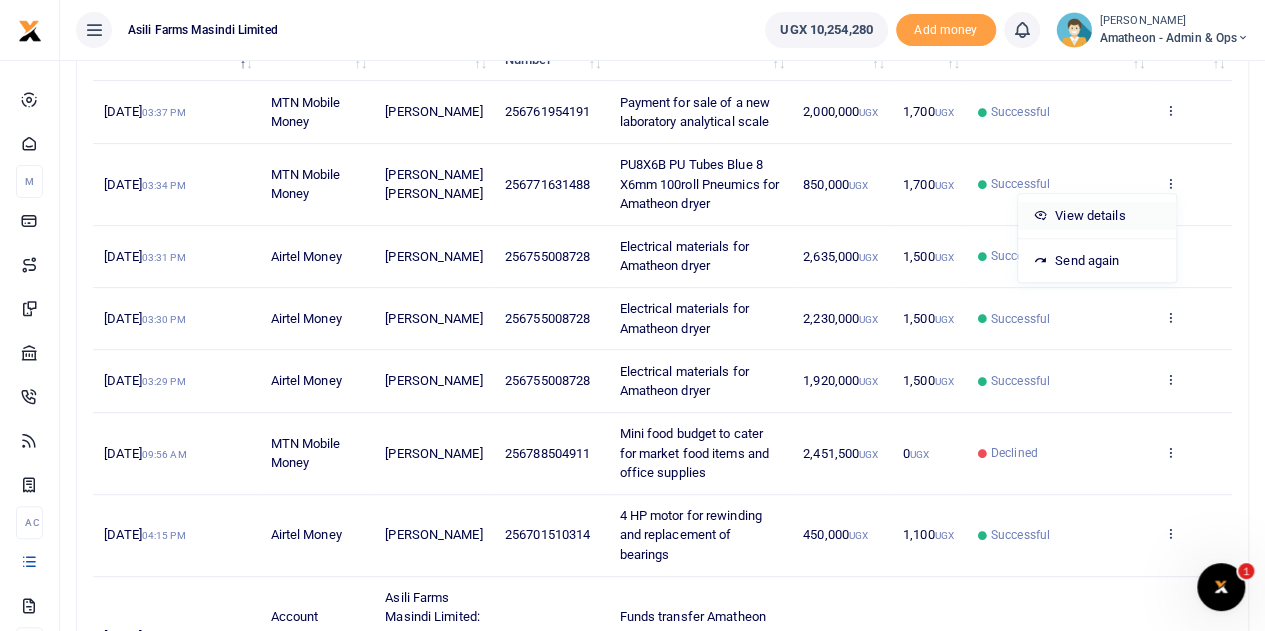 click on "View details" at bounding box center [1097, 216] 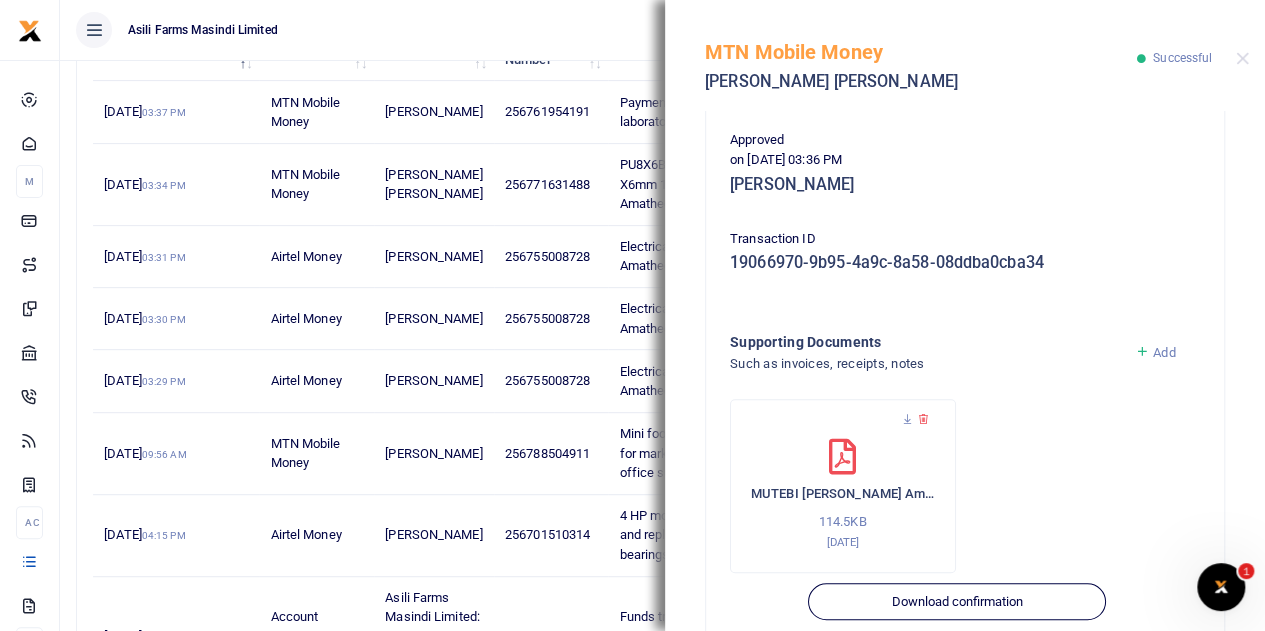 scroll, scrollTop: 500, scrollLeft: 0, axis: vertical 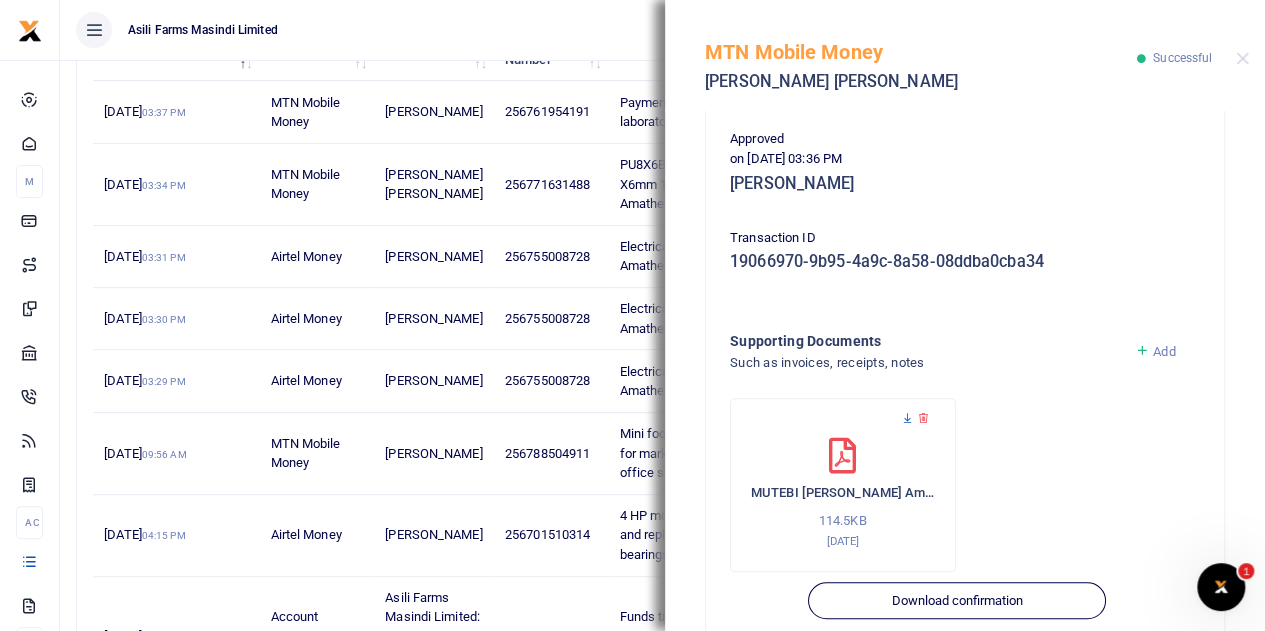 click at bounding box center [907, 418] 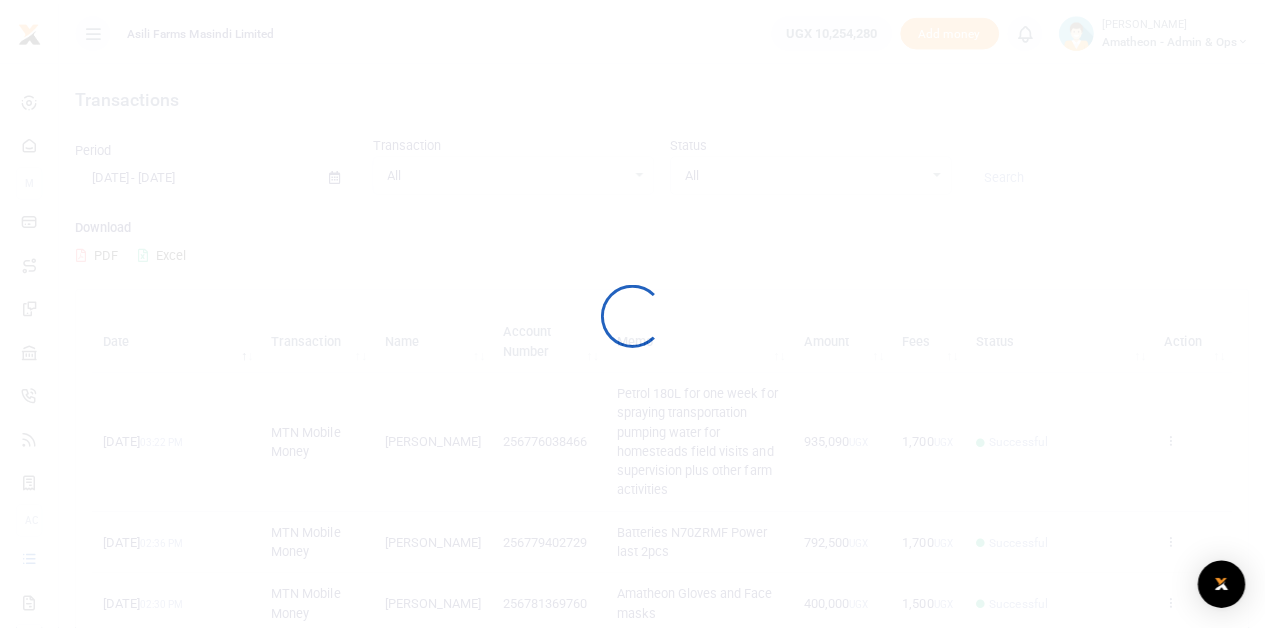 scroll, scrollTop: 0, scrollLeft: 0, axis: both 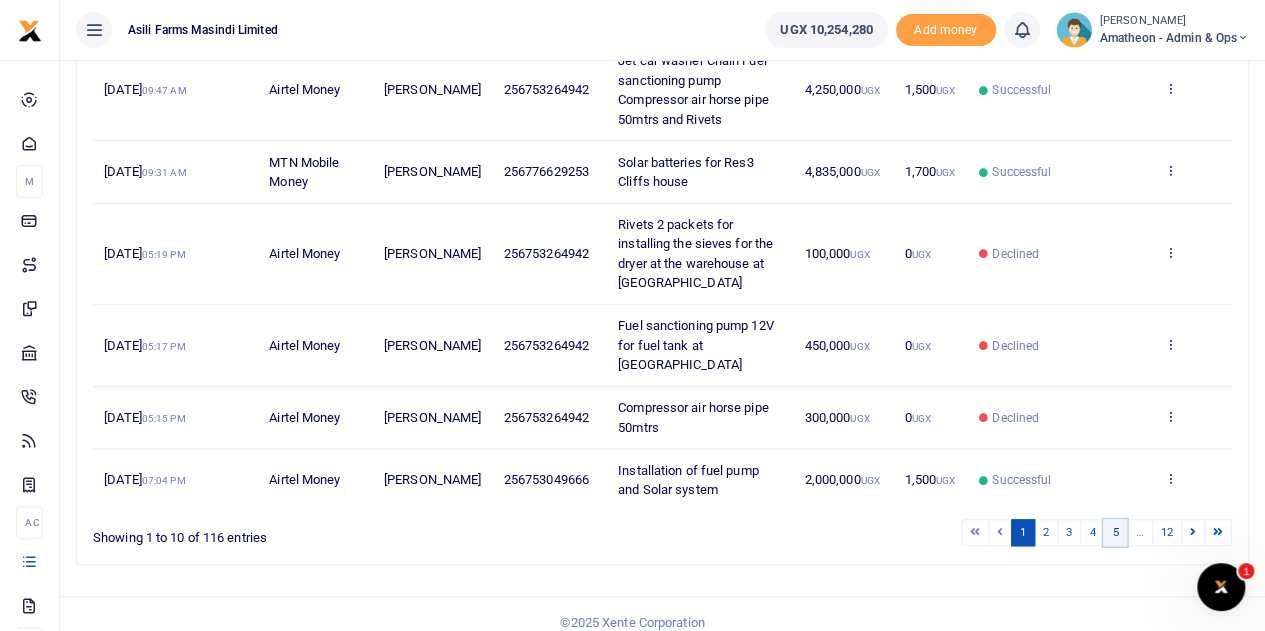 click on "5" at bounding box center [1115, 532] 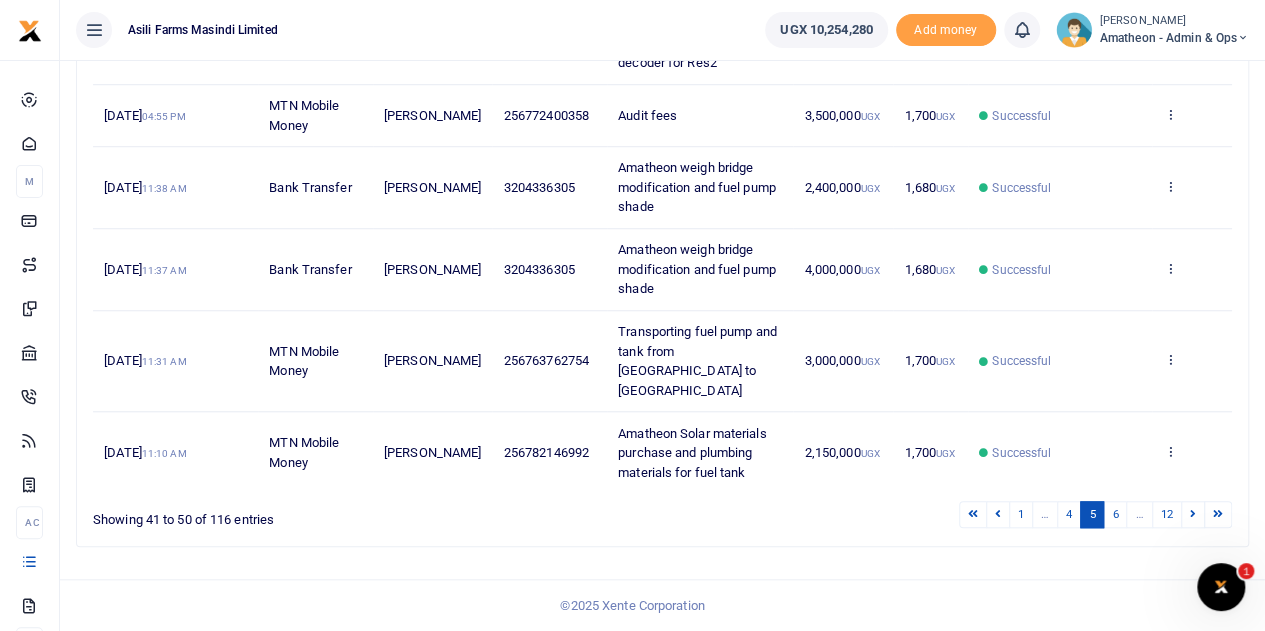 scroll, scrollTop: 692, scrollLeft: 0, axis: vertical 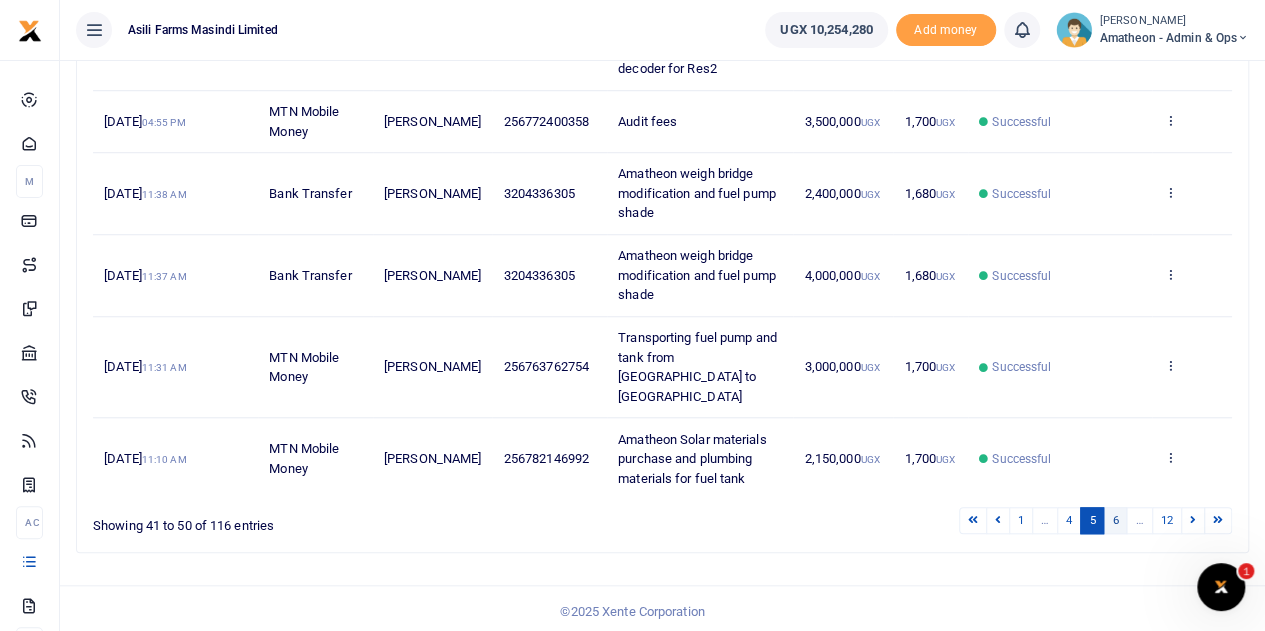 click on "6" at bounding box center [1115, 520] 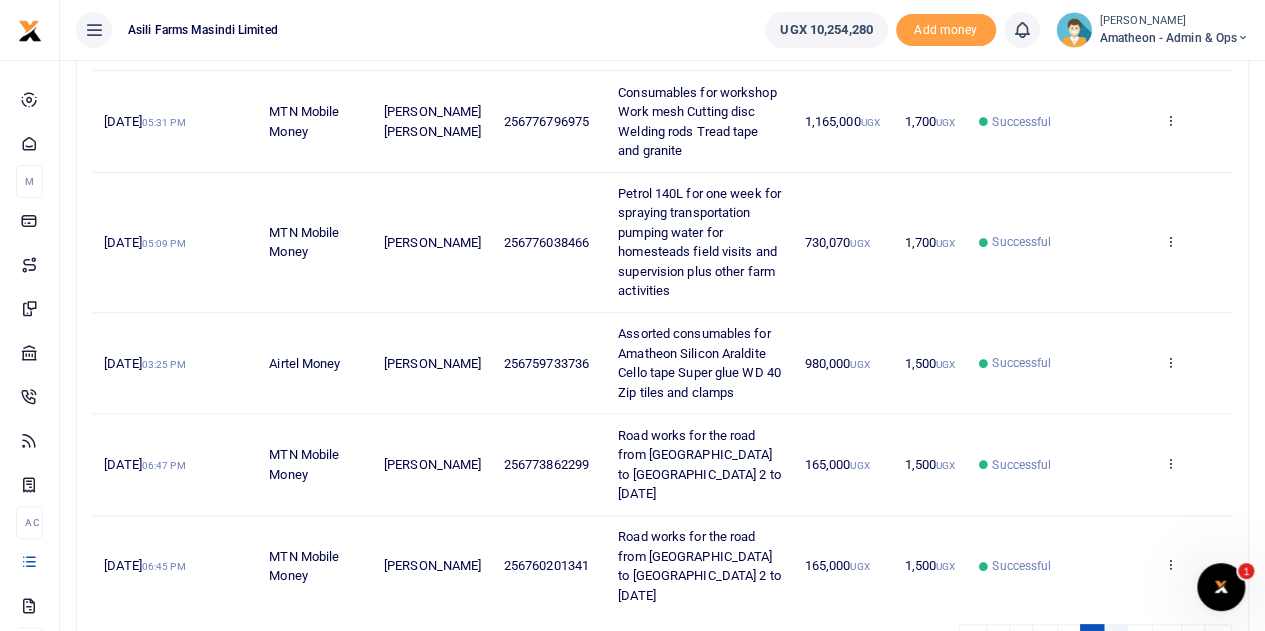 click on "7" at bounding box center [1115, 637] 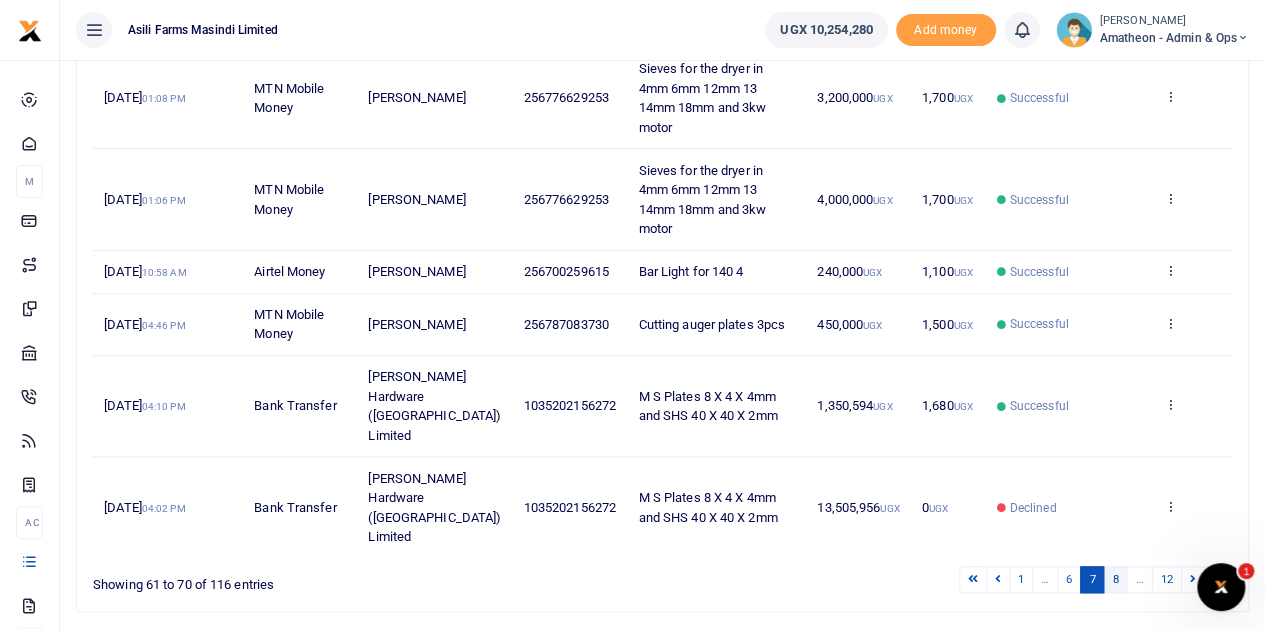 click on "8" at bounding box center [1115, 579] 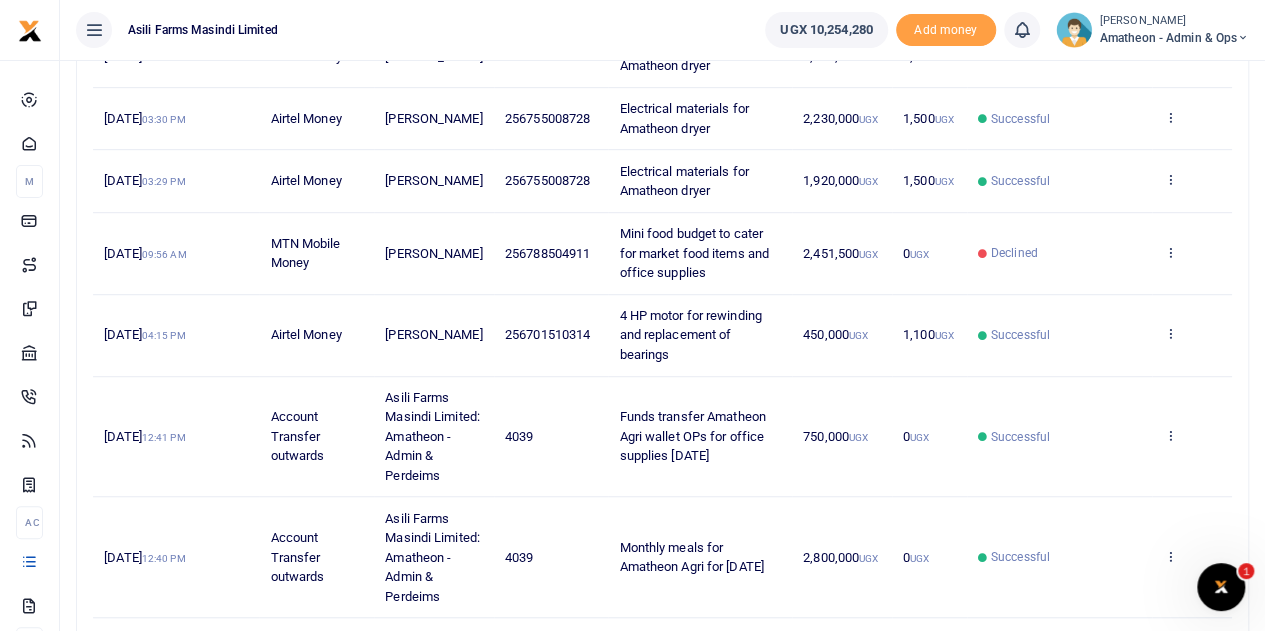 scroll, scrollTop: 392, scrollLeft: 0, axis: vertical 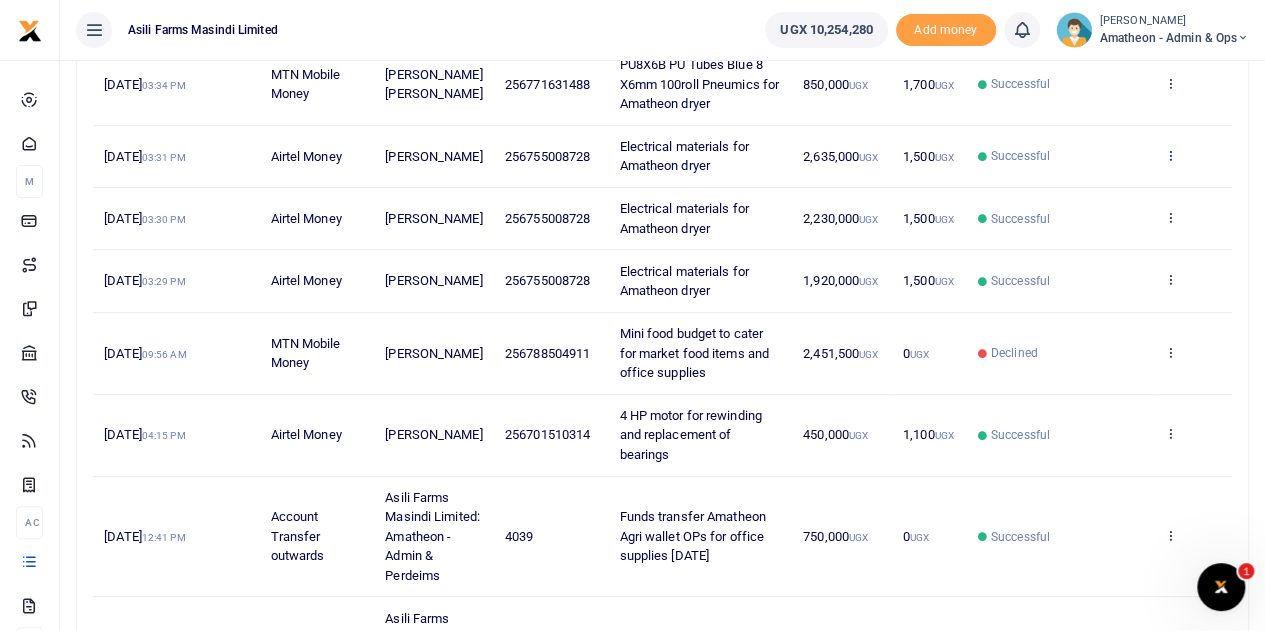 click at bounding box center (1169, 155) 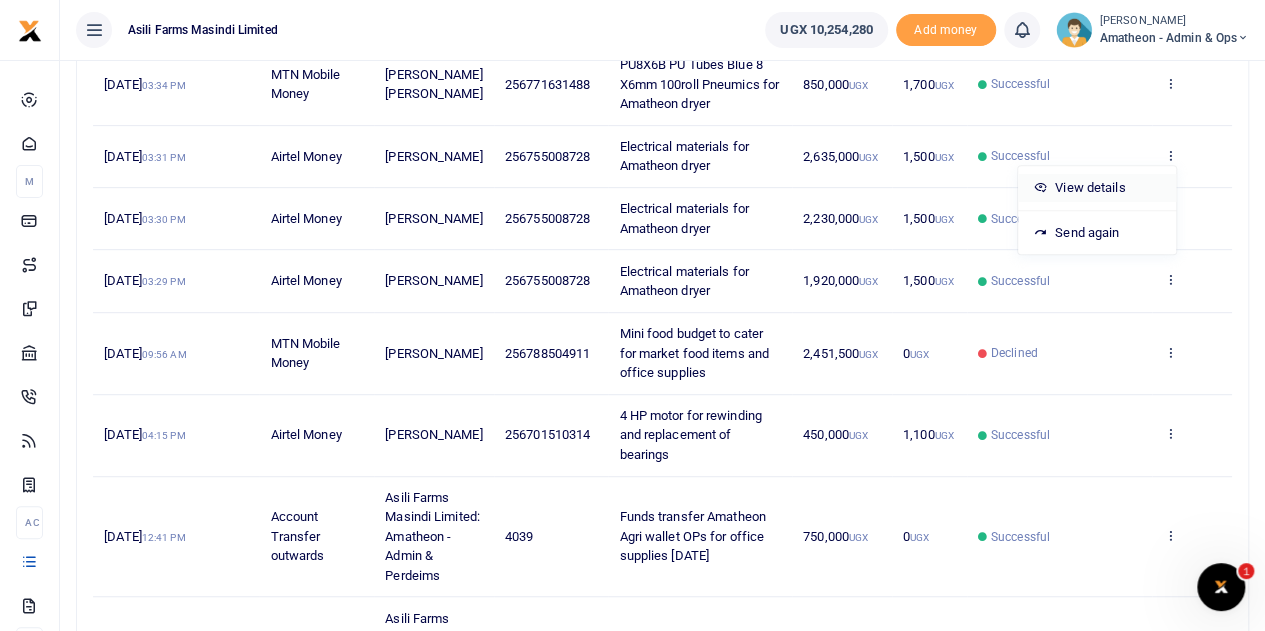 click on "View details" at bounding box center [1097, 188] 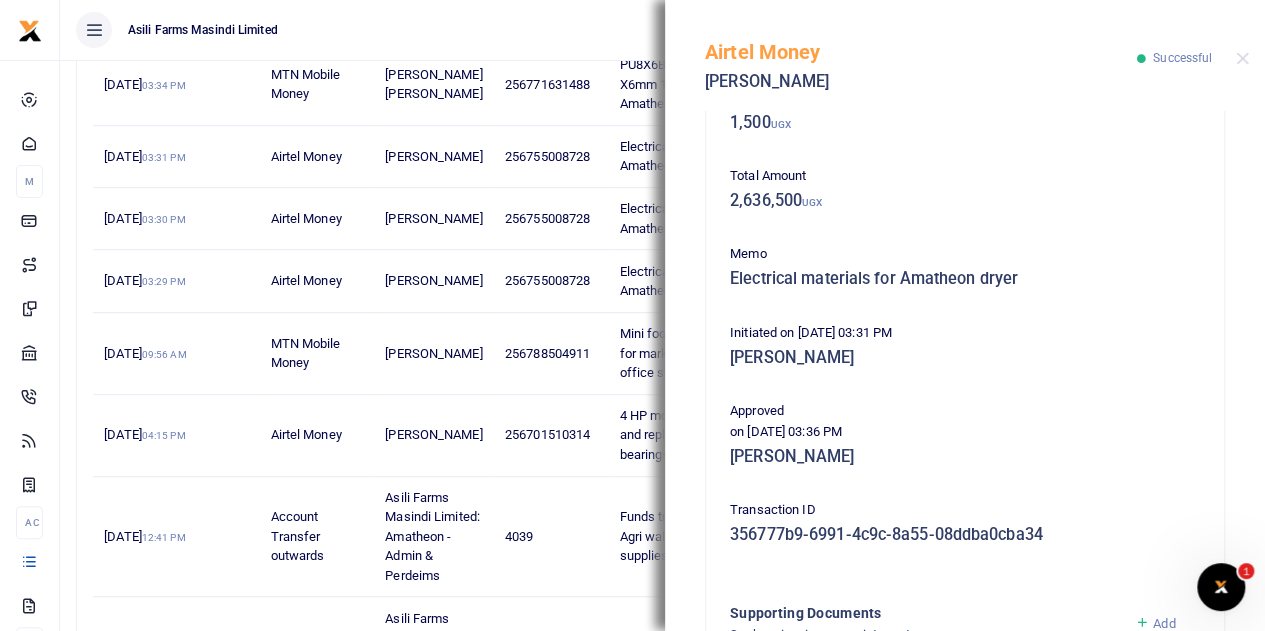 scroll, scrollTop: 500, scrollLeft: 0, axis: vertical 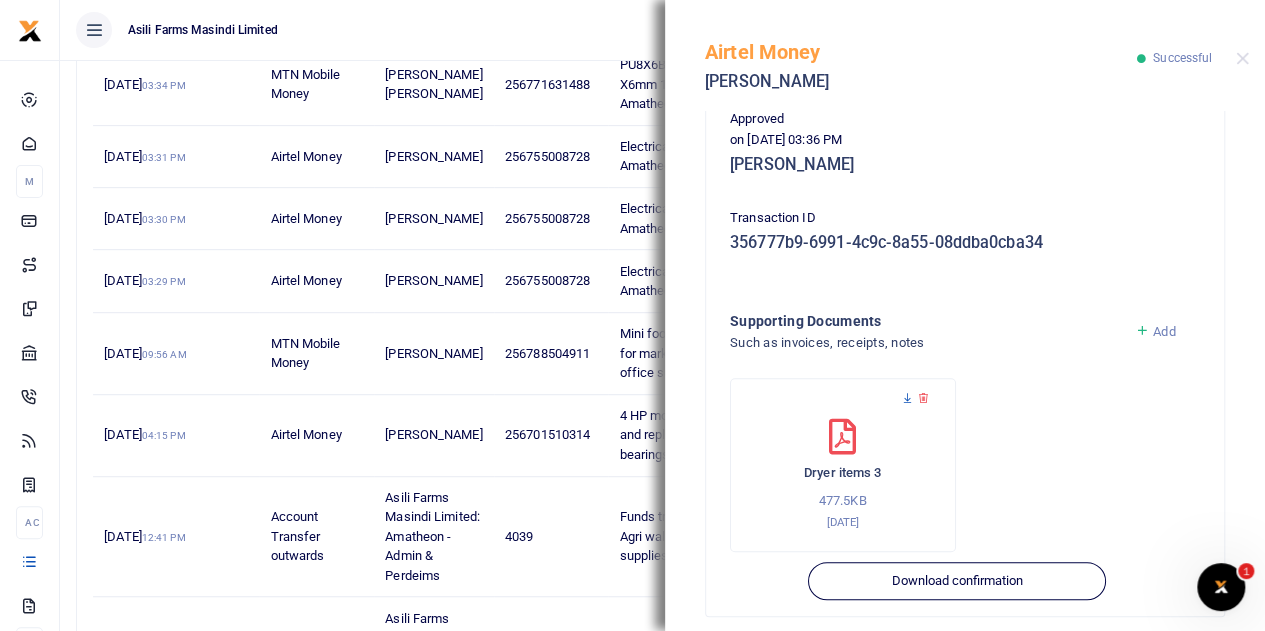 click at bounding box center [907, 398] 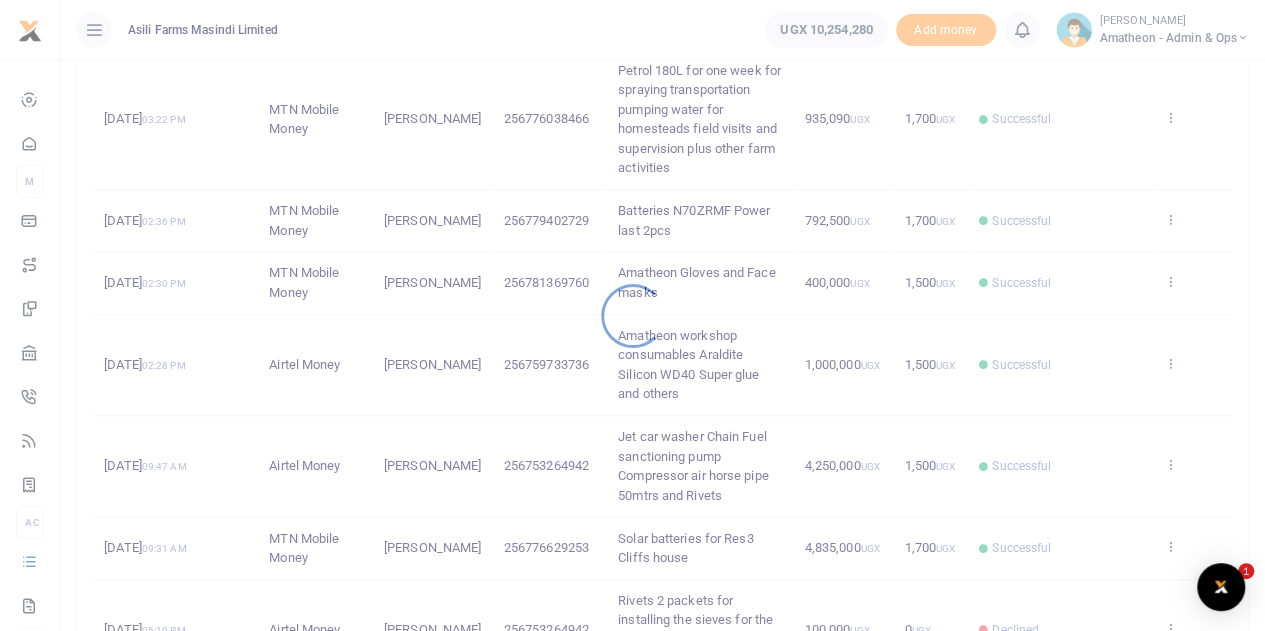 scroll, scrollTop: 700, scrollLeft: 0, axis: vertical 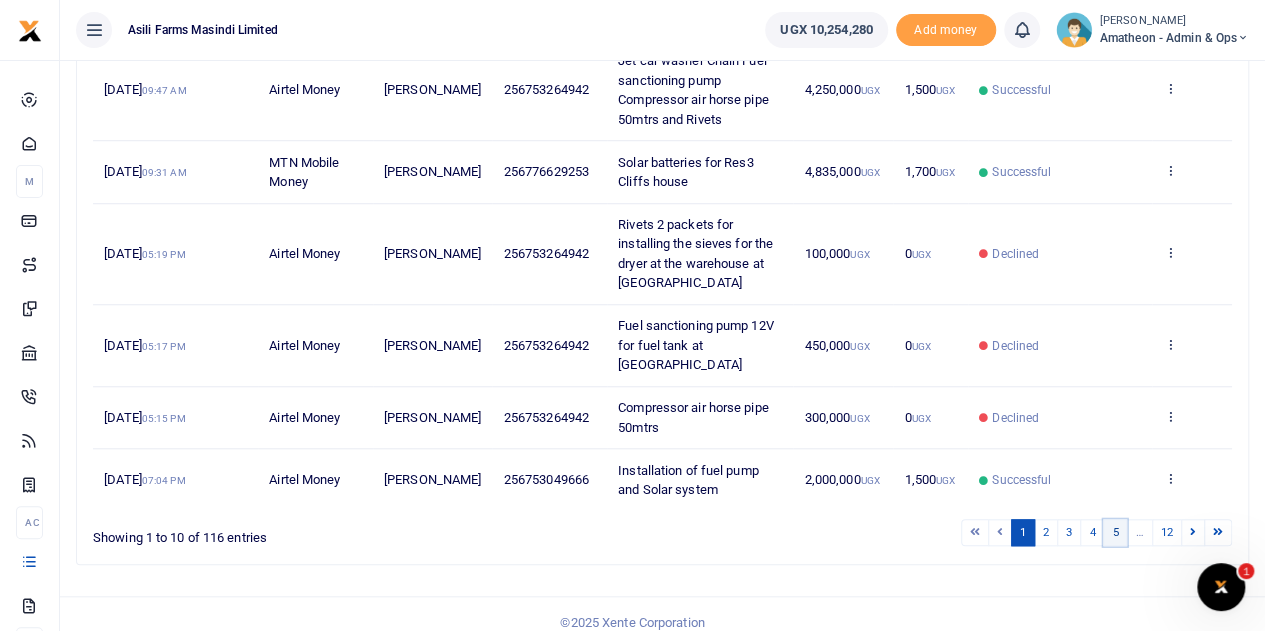 click on "5" at bounding box center (1115, 532) 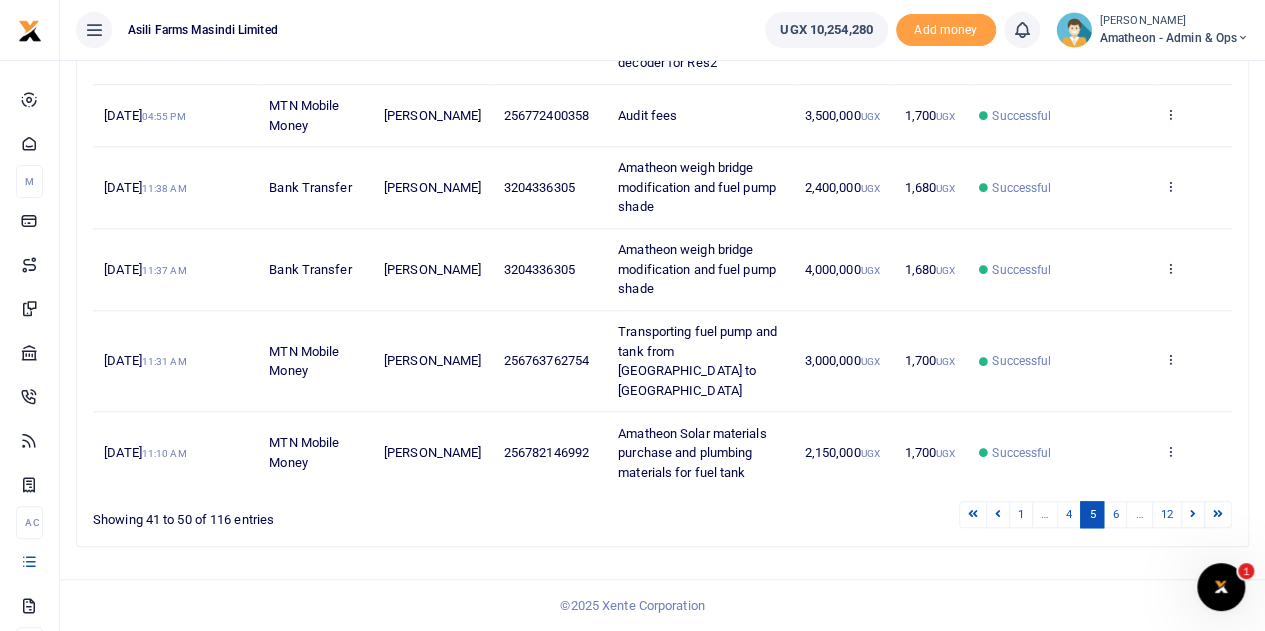 scroll, scrollTop: 692, scrollLeft: 0, axis: vertical 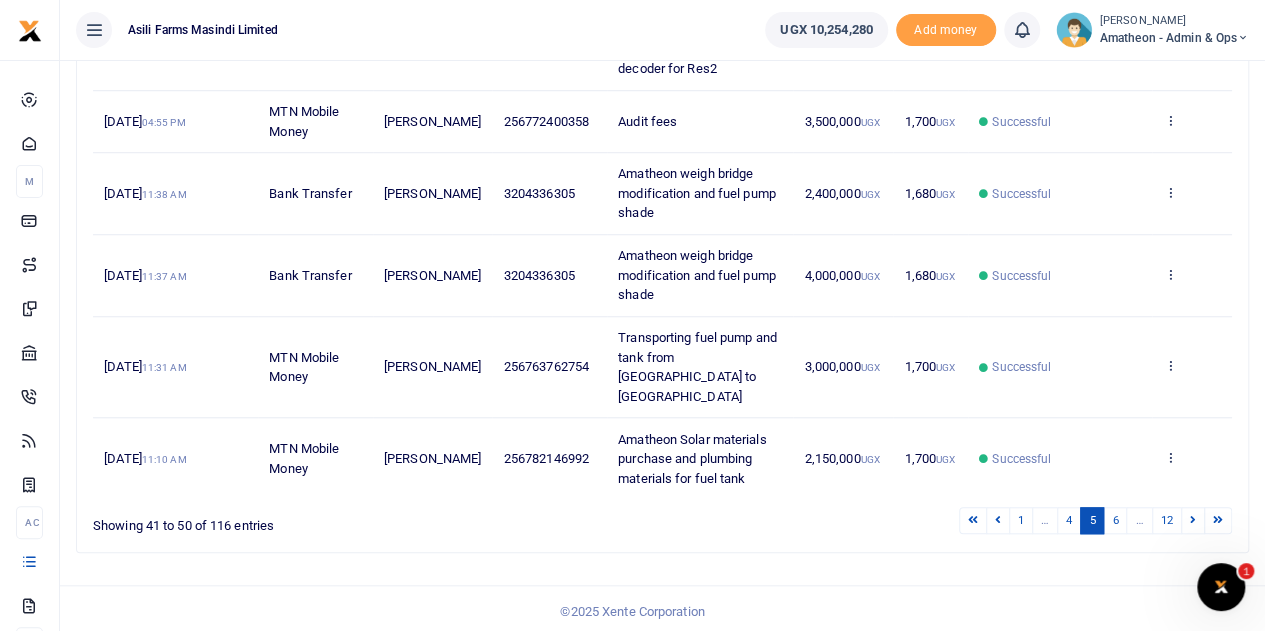 click on "6" at bounding box center [1115, 520] 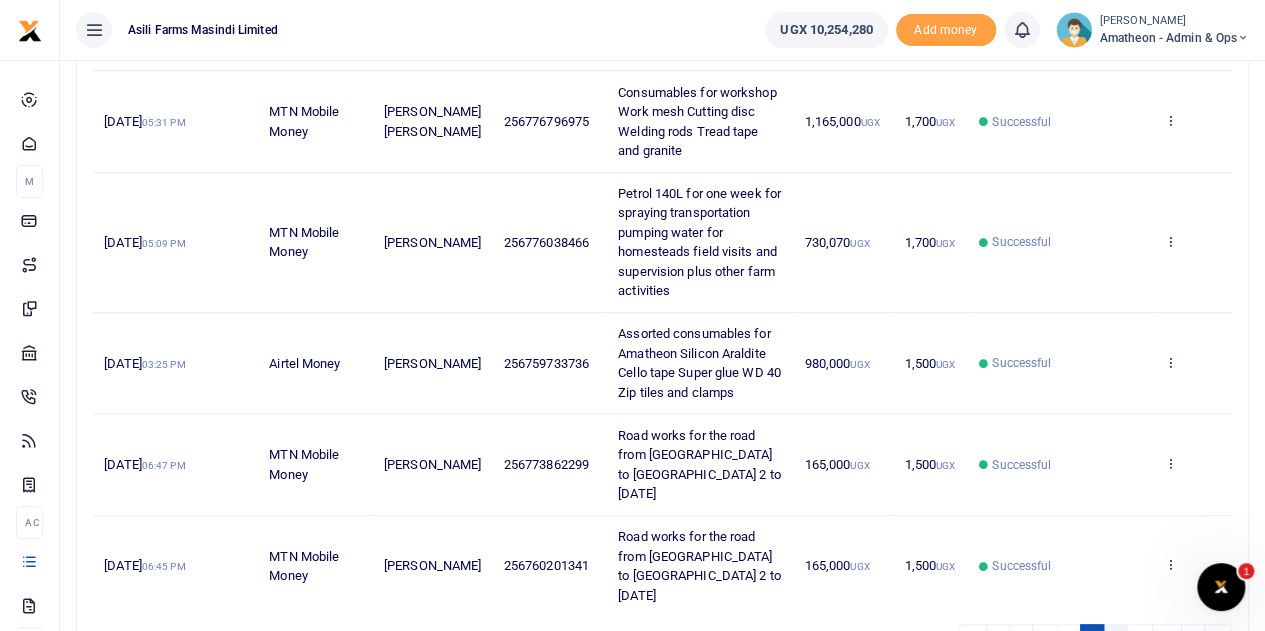 click on "7" at bounding box center (1115, 637) 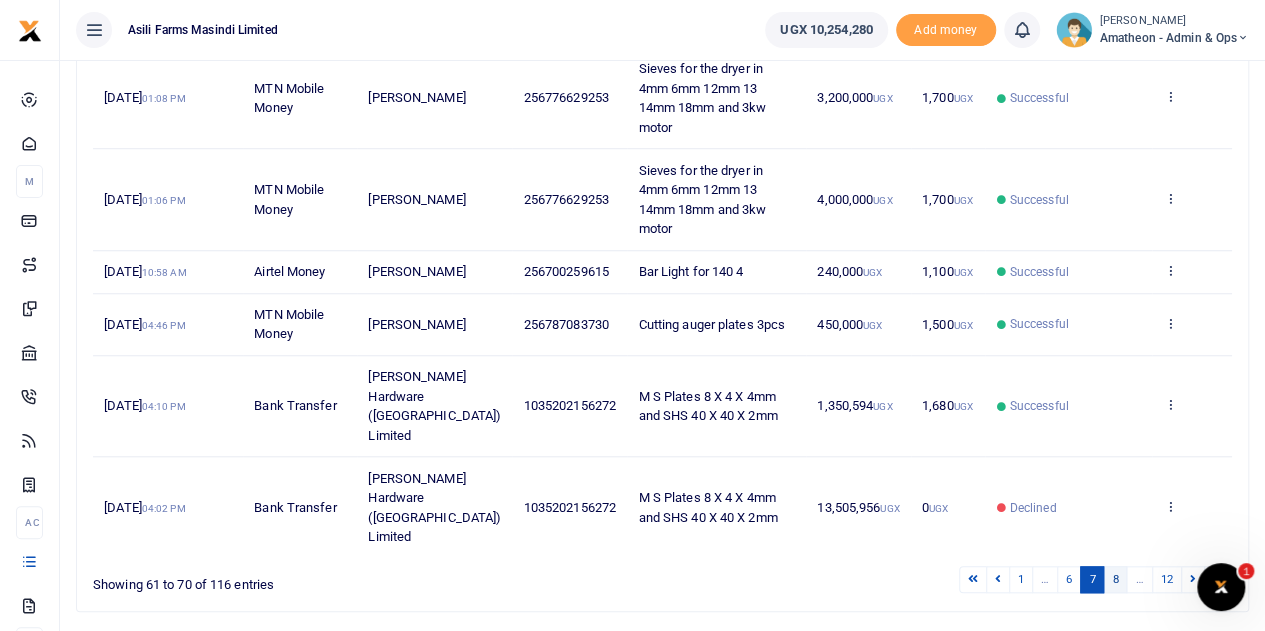 click on "8" at bounding box center (1115, 579) 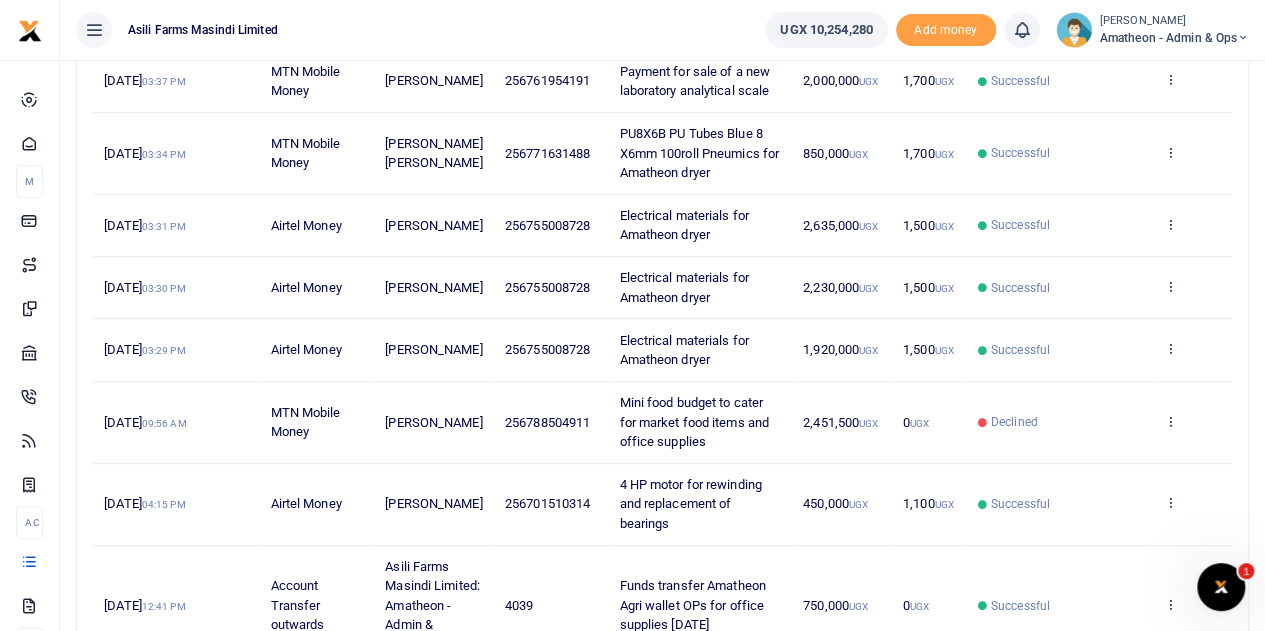 scroll, scrollTop: 292, scrollLeft: 0, axis: vertical 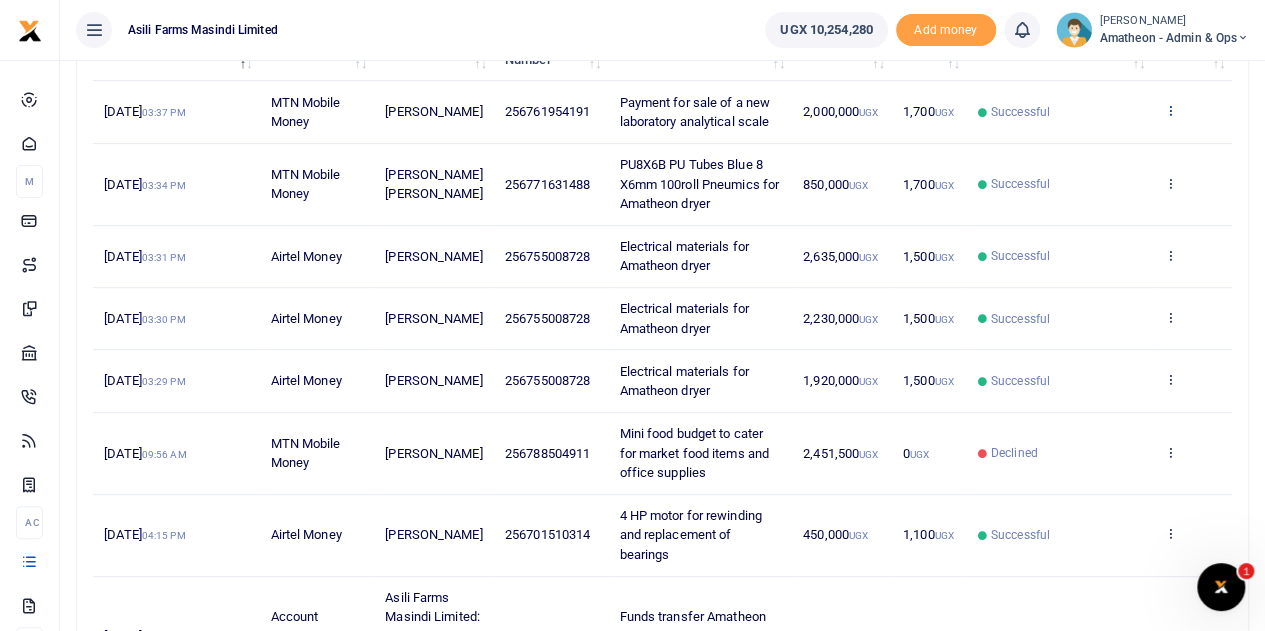 click at bounding box center (1169, 110) 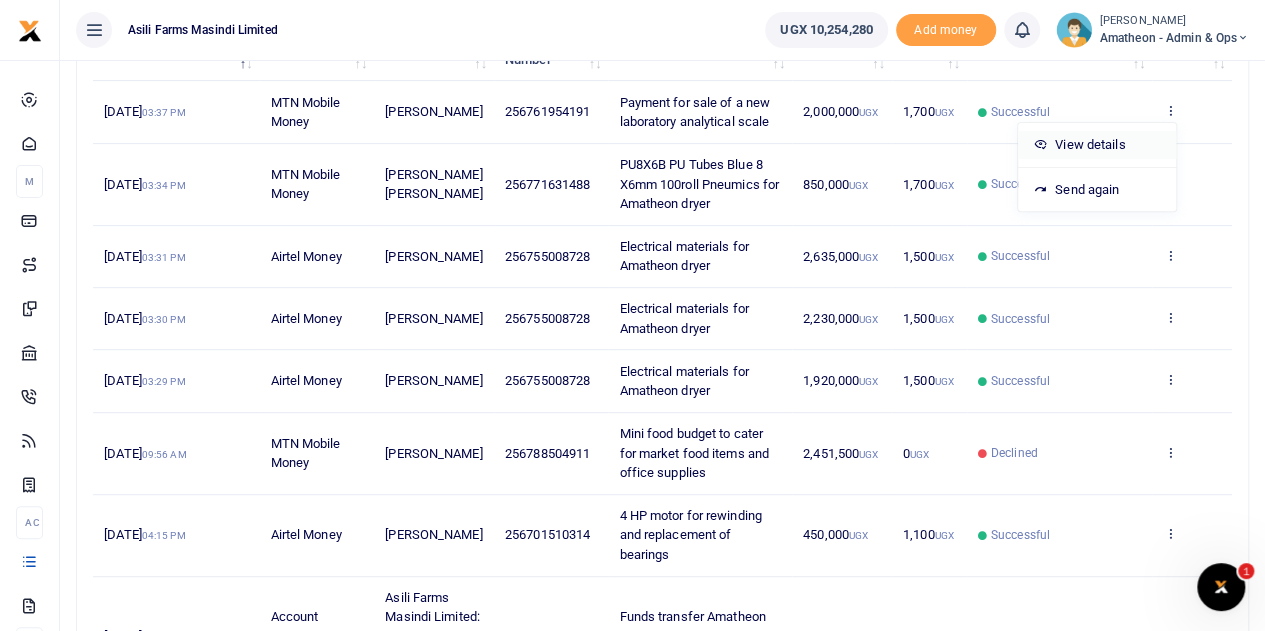 click on "View details" at bounding box center [1097, 145] 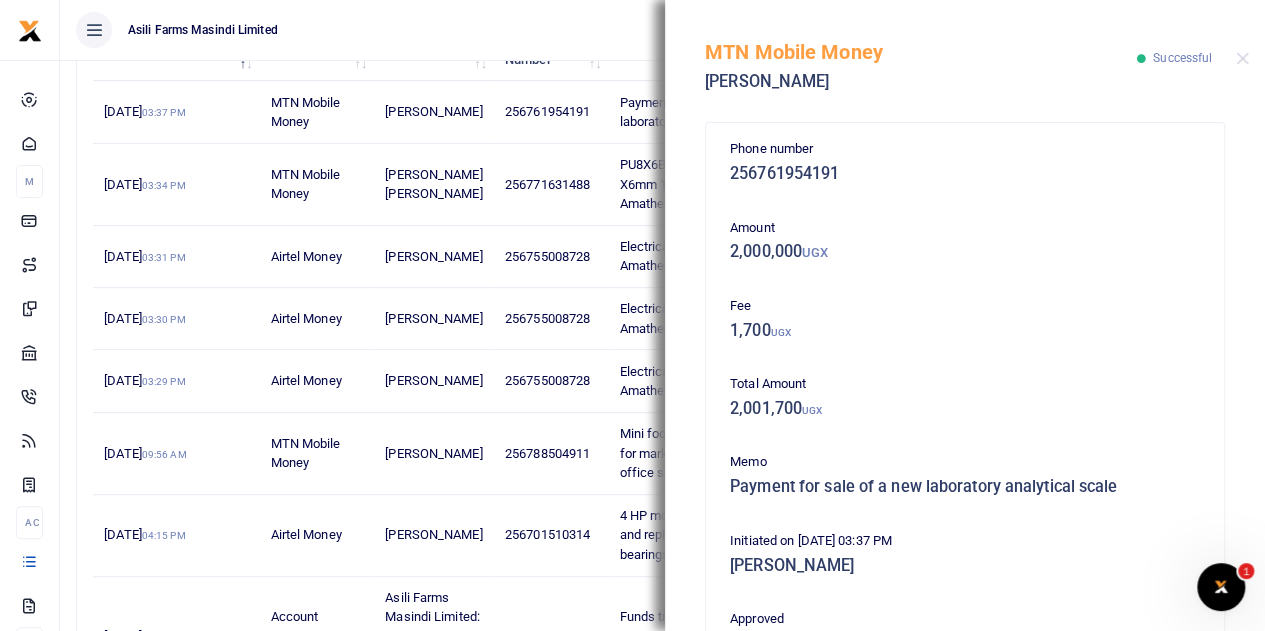 scroll, scrollTop: 516, scrollLeft: 0, axis: vertical 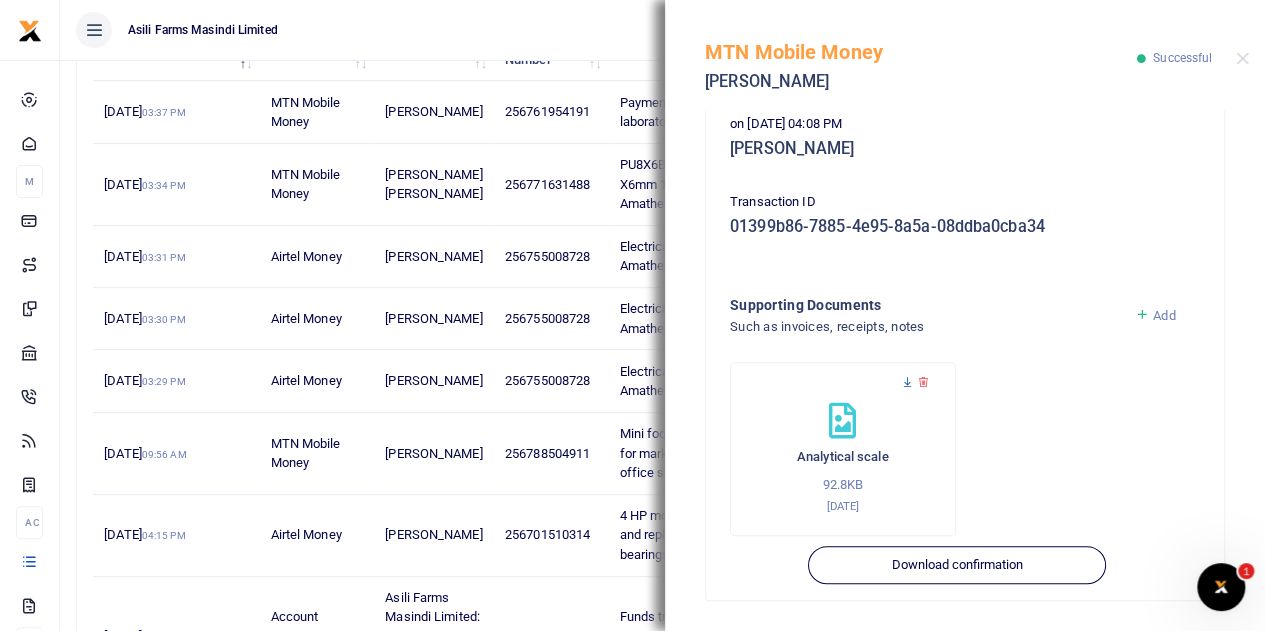 click at bounding box center (907, 382) 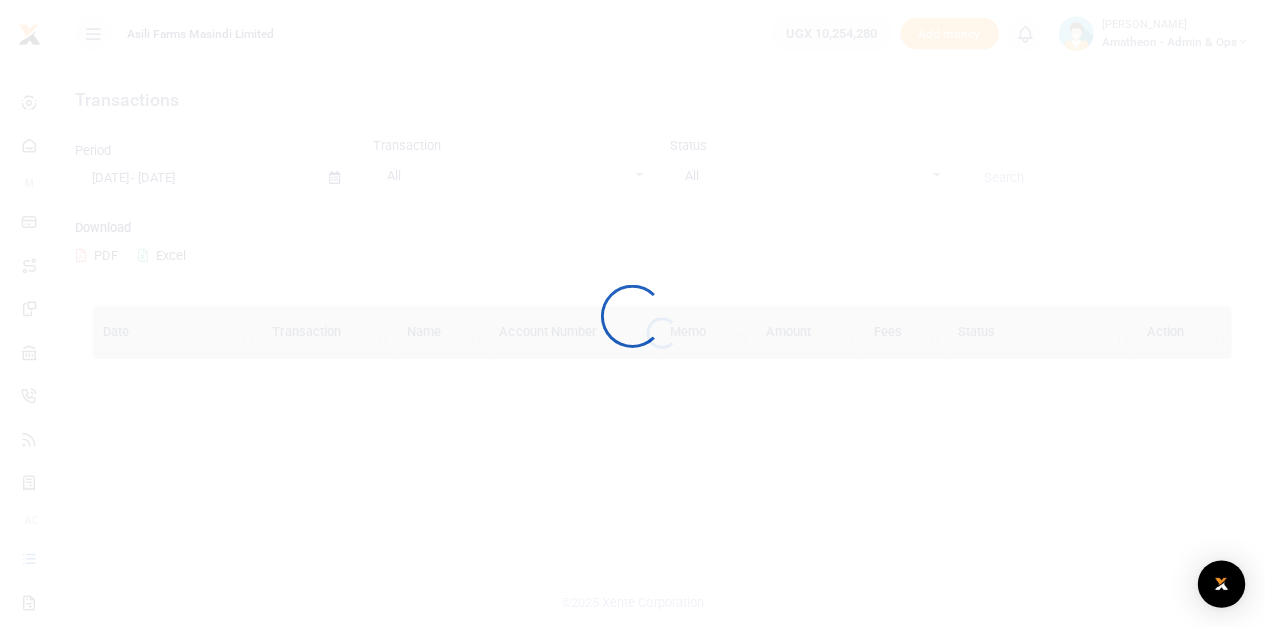 scroll, scrollTop: 0, scrollLeft: 0, axis: both 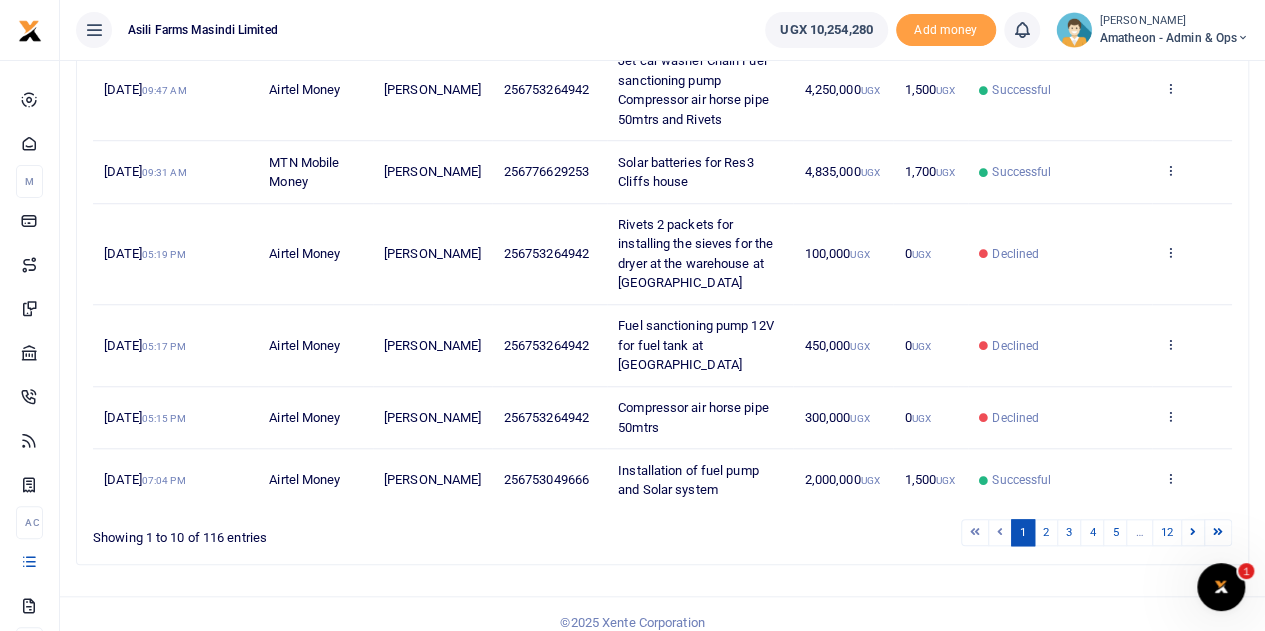 click on "…" at bounding box center (1139, 532) 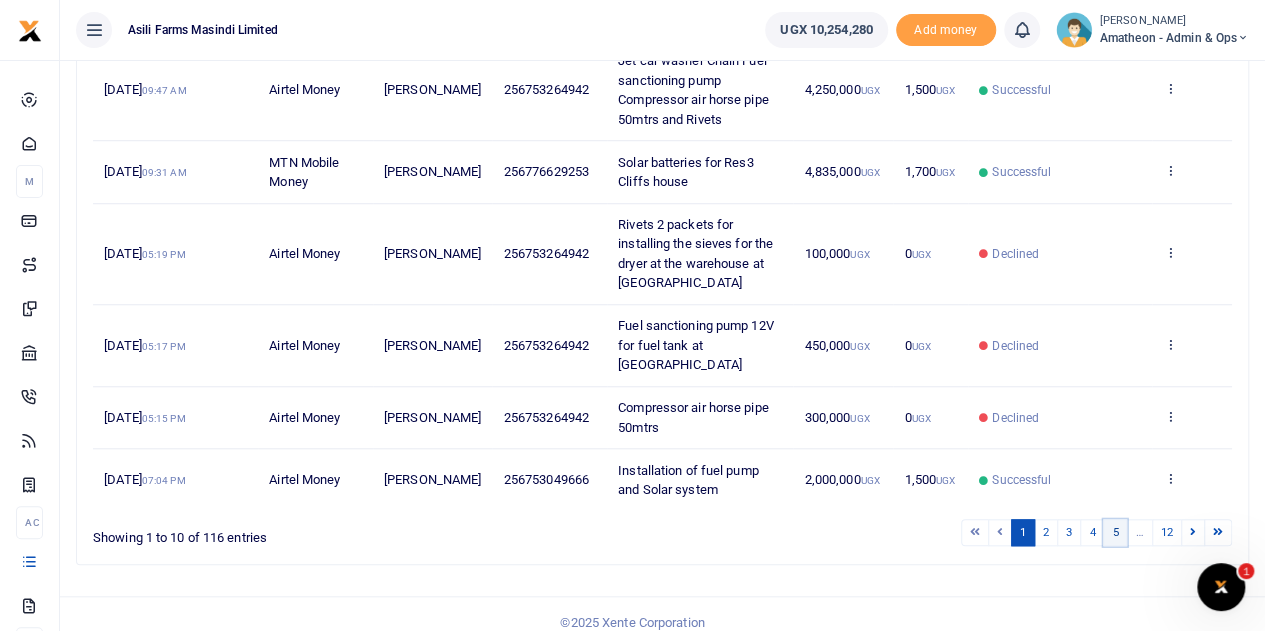 click on "5" at bounding box center (1115, 532) 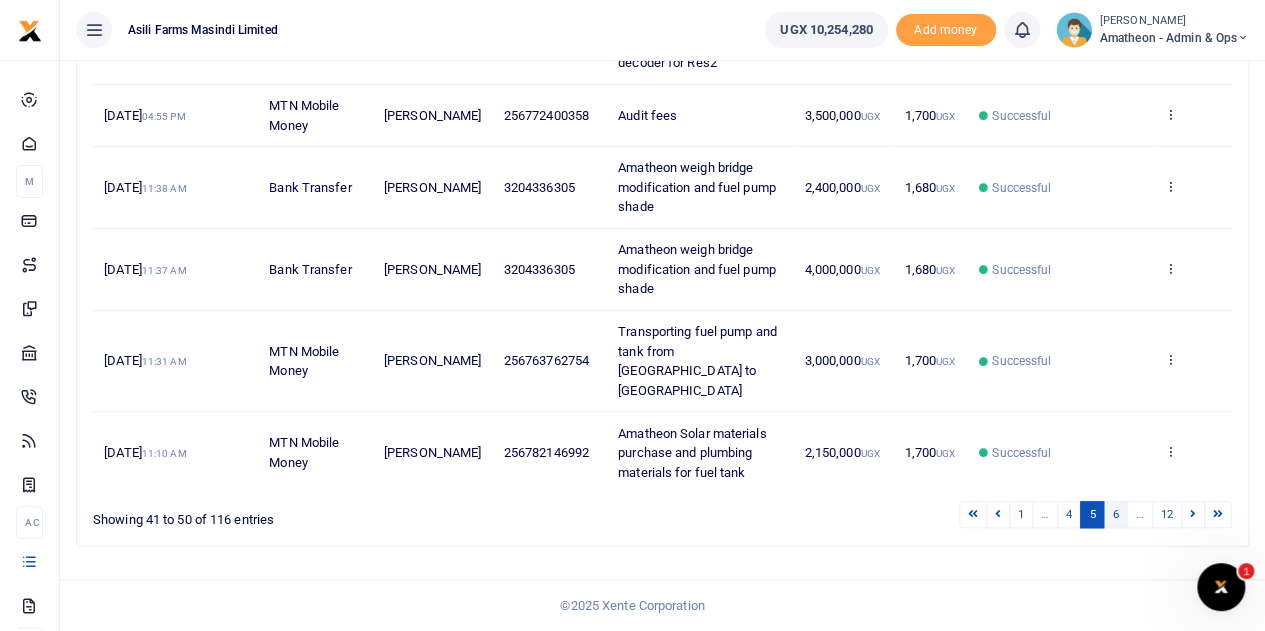 scroll, scrollTop: 692, scrollLeft: 0, axis: vertical 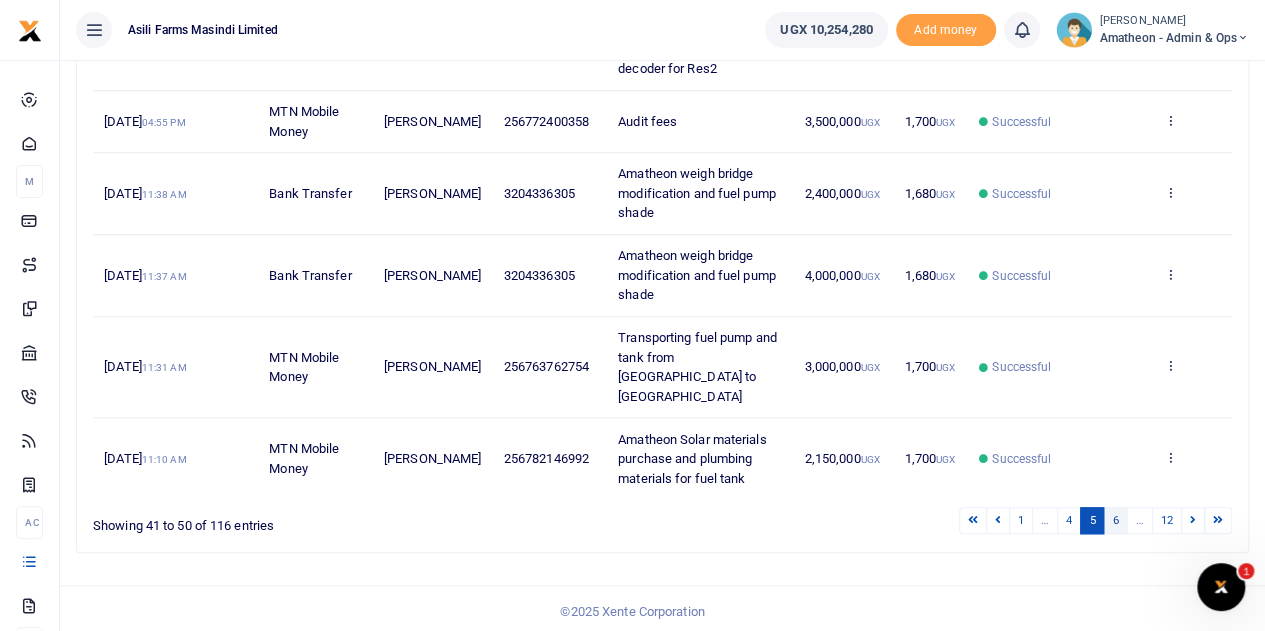 click on "6" at bounding box center [1115, 520] 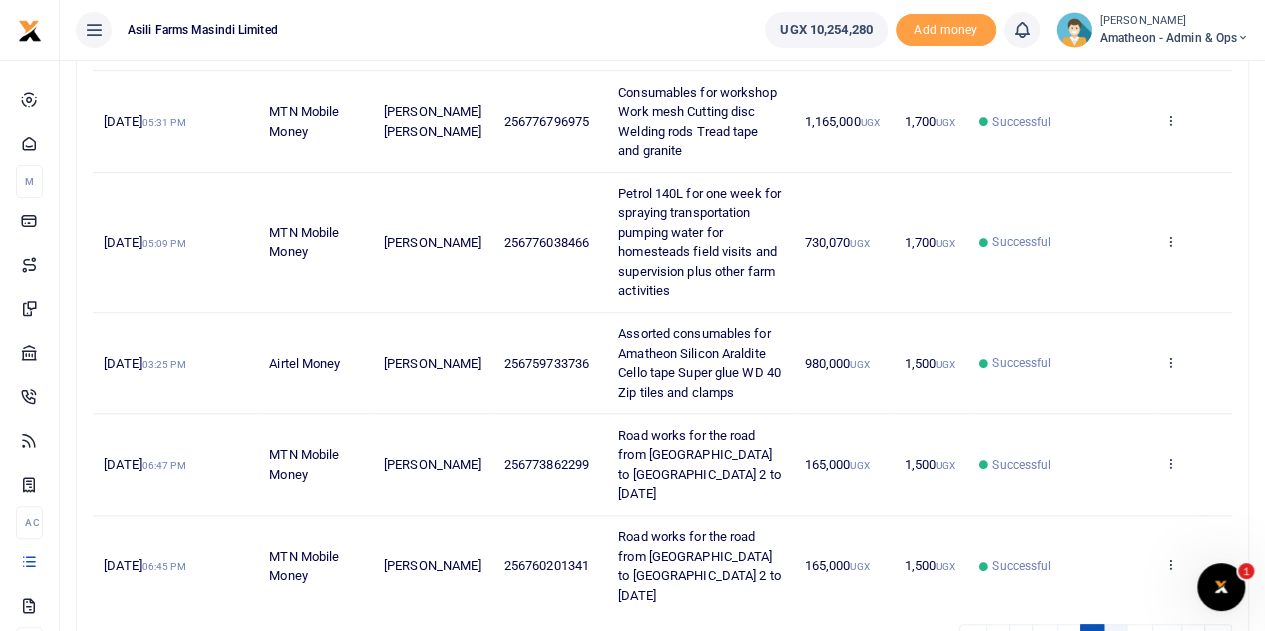 click on "7" at bounding box center [1115, 637] 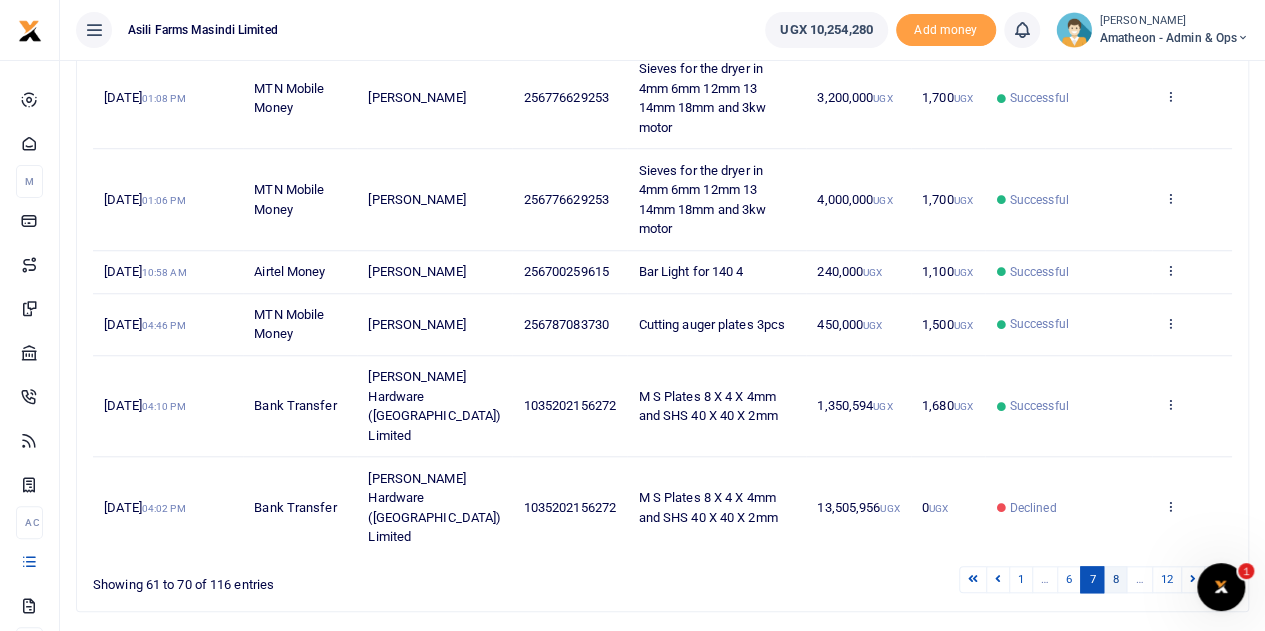 click on "8" at bounding box center (1115, 579) 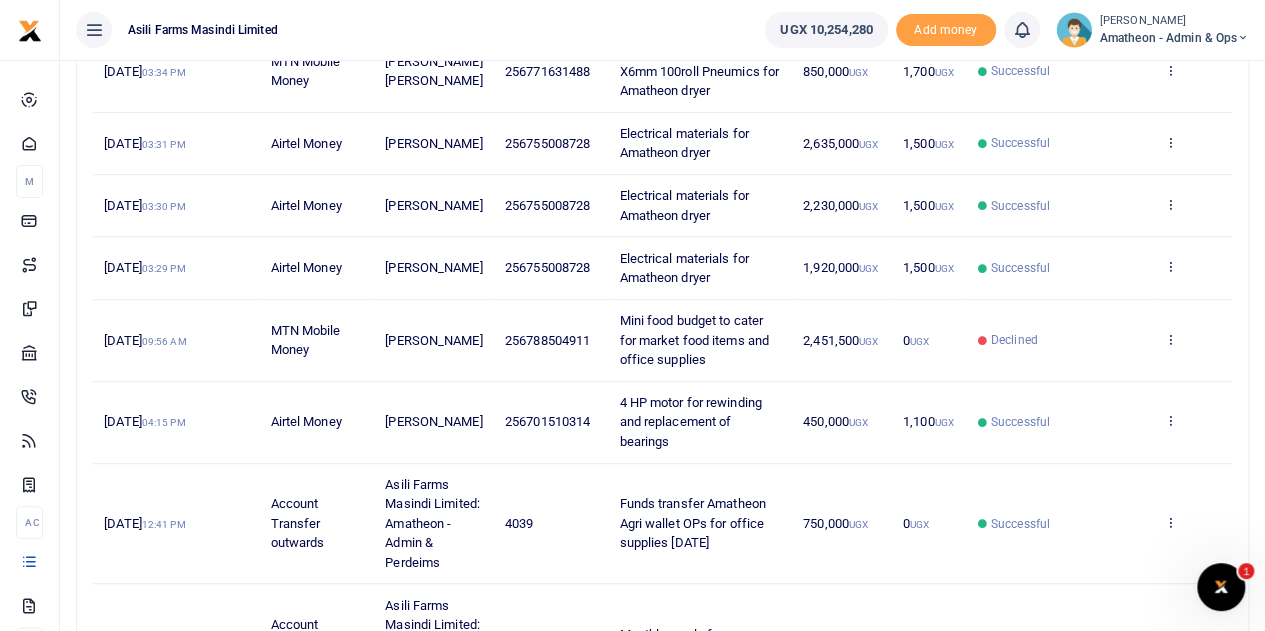 scroll, scrollTop: 92, scrollLeft: 0, axis: vertical 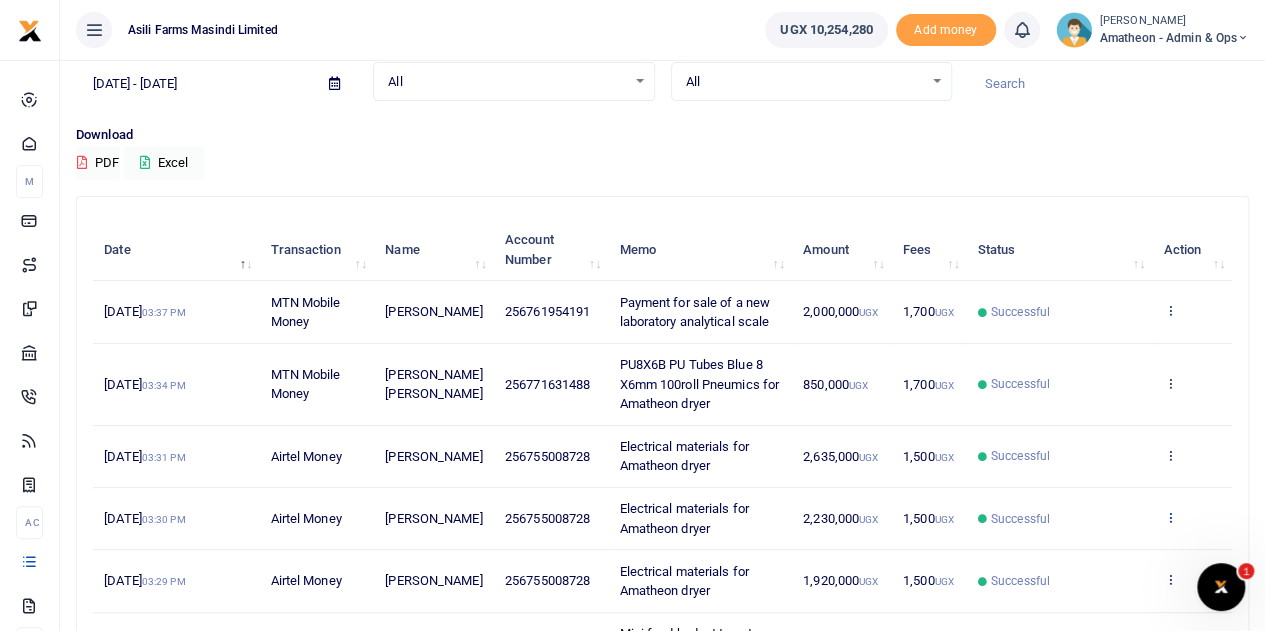 click at bounding box center (1169, 517) 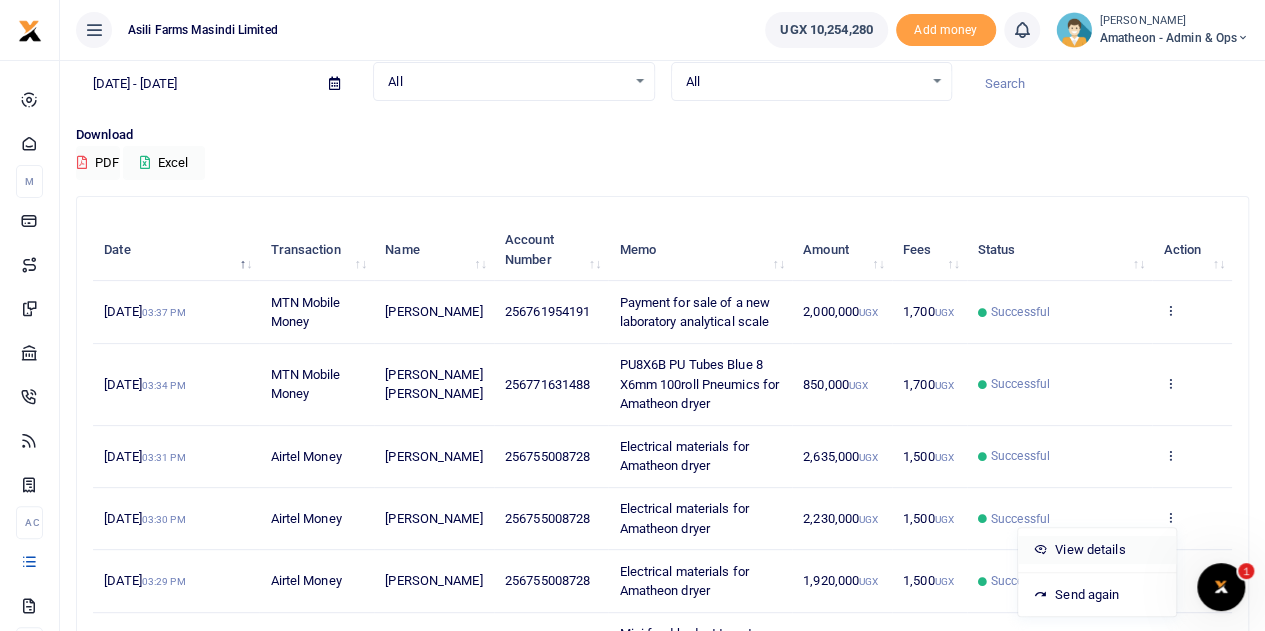 click on "View details" at bounding box center (1097, 550) 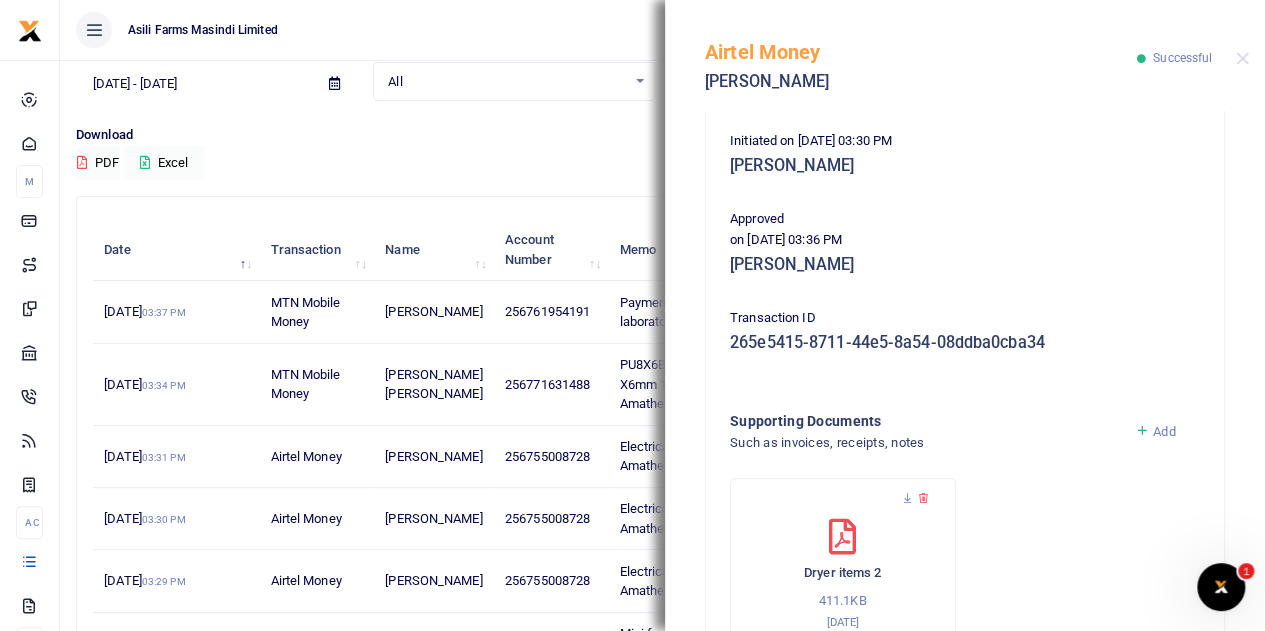 scroll, scrollTop: 500, scrollLeft: 0, axis: vertical 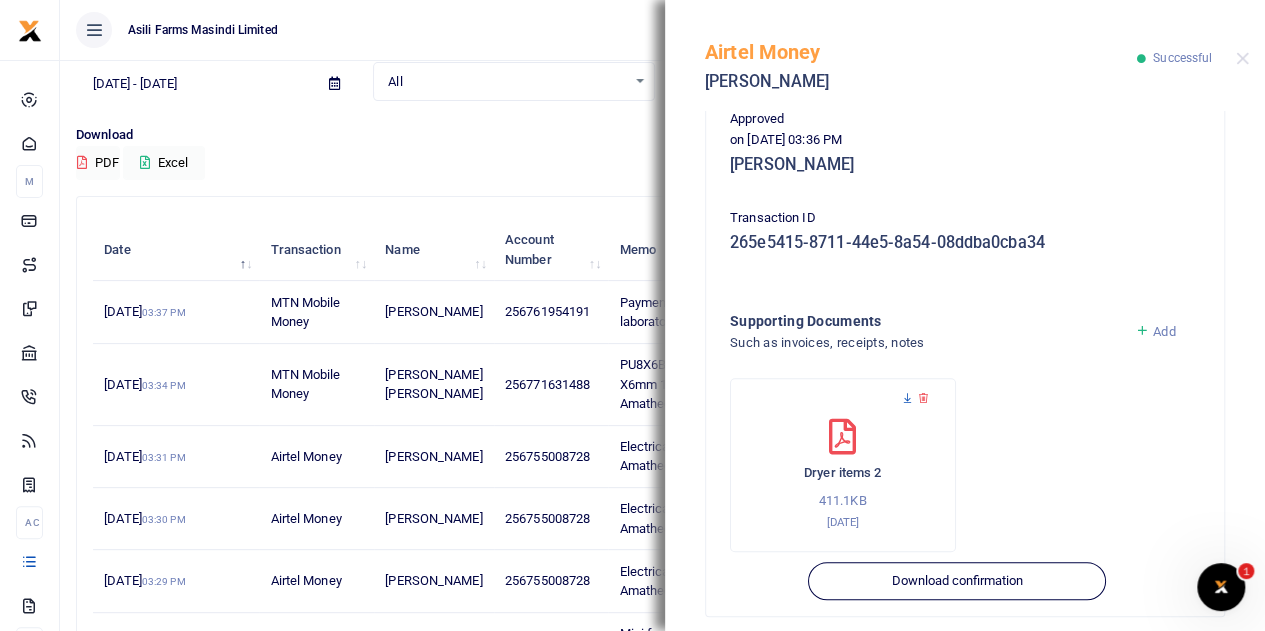 click at bounding box center (907, 398) 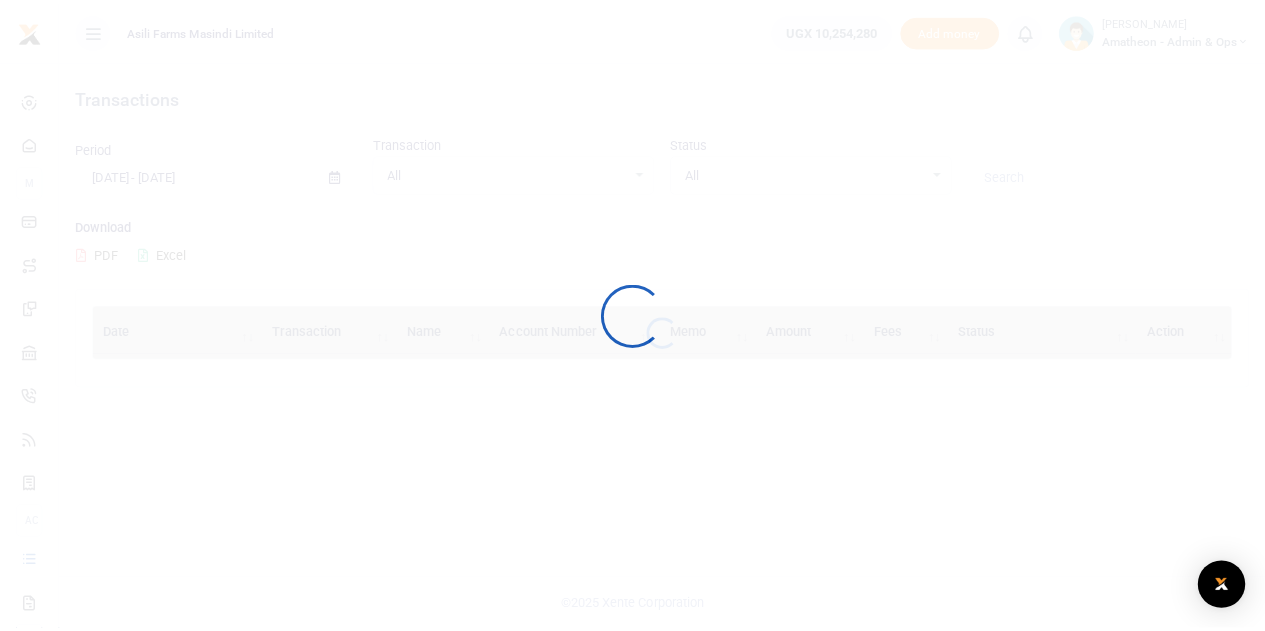 scroll, scrollTop: 0, scrollLeft: 0, axis: both 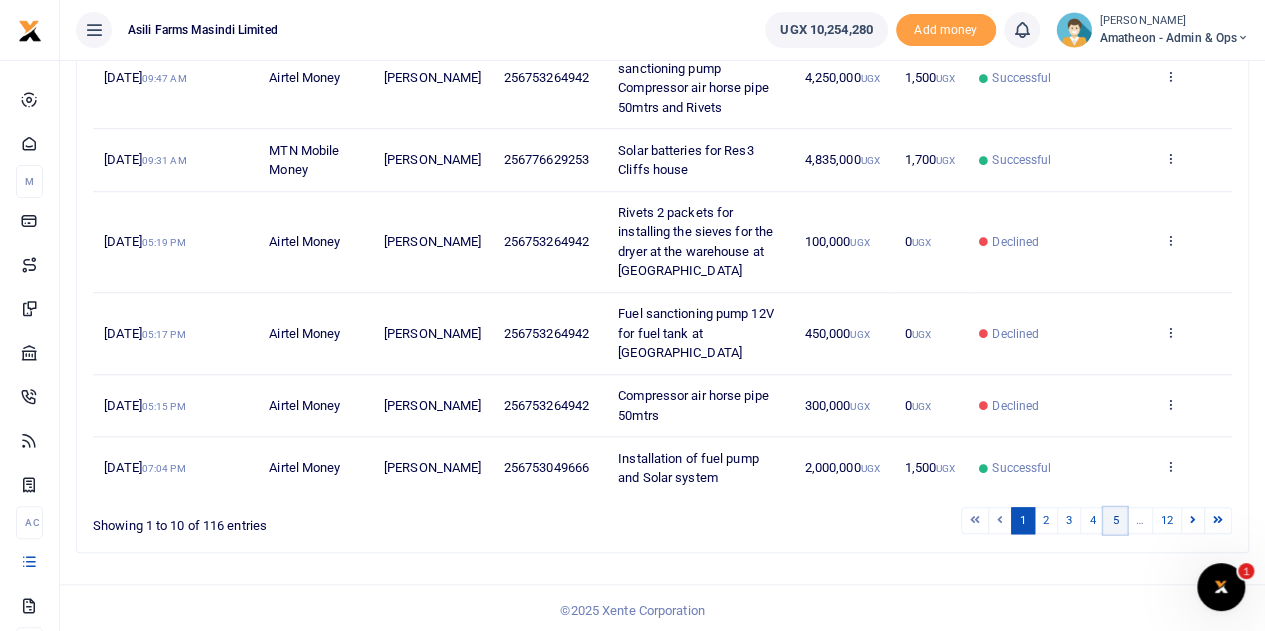 click on "5" at bounding box center (1115, 520) 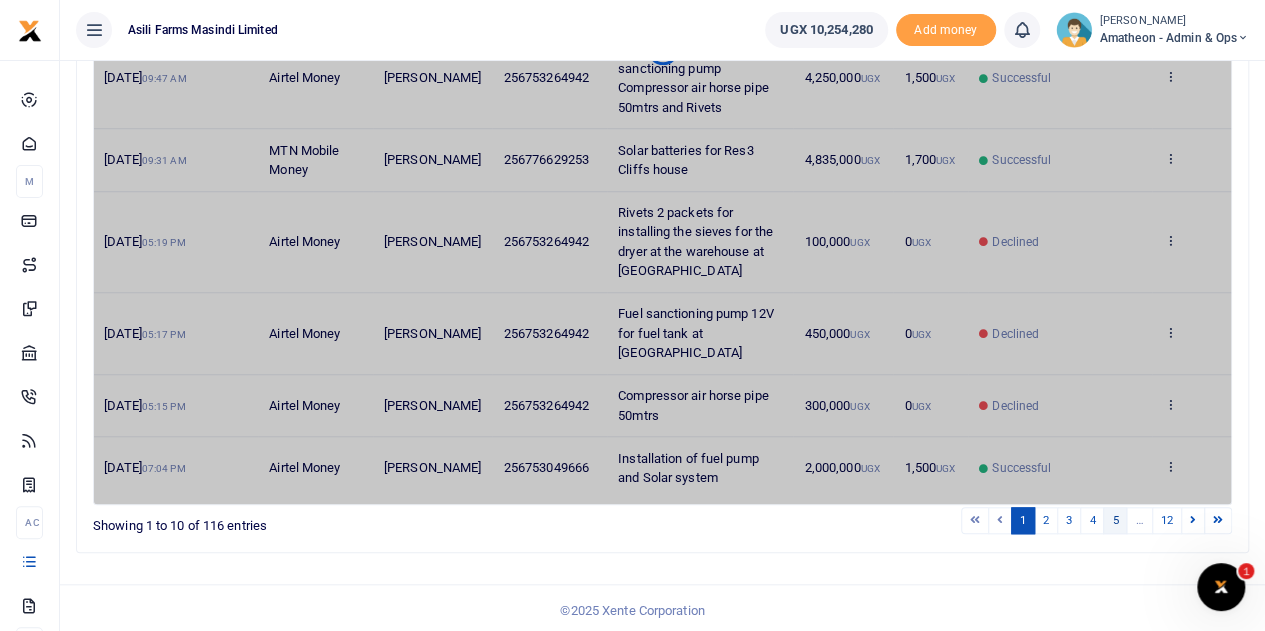 scroll, scrollTop: 692, scrollLeft: 0, axis: vertical 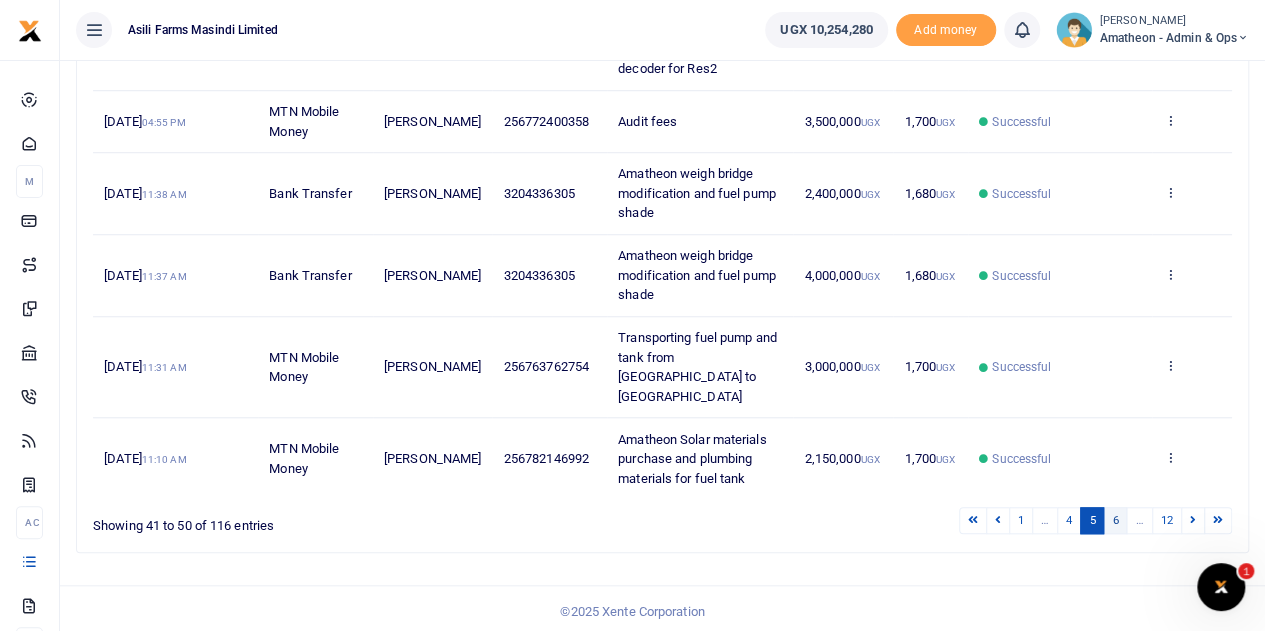 click on "6" at bounding box center [1115, 520] 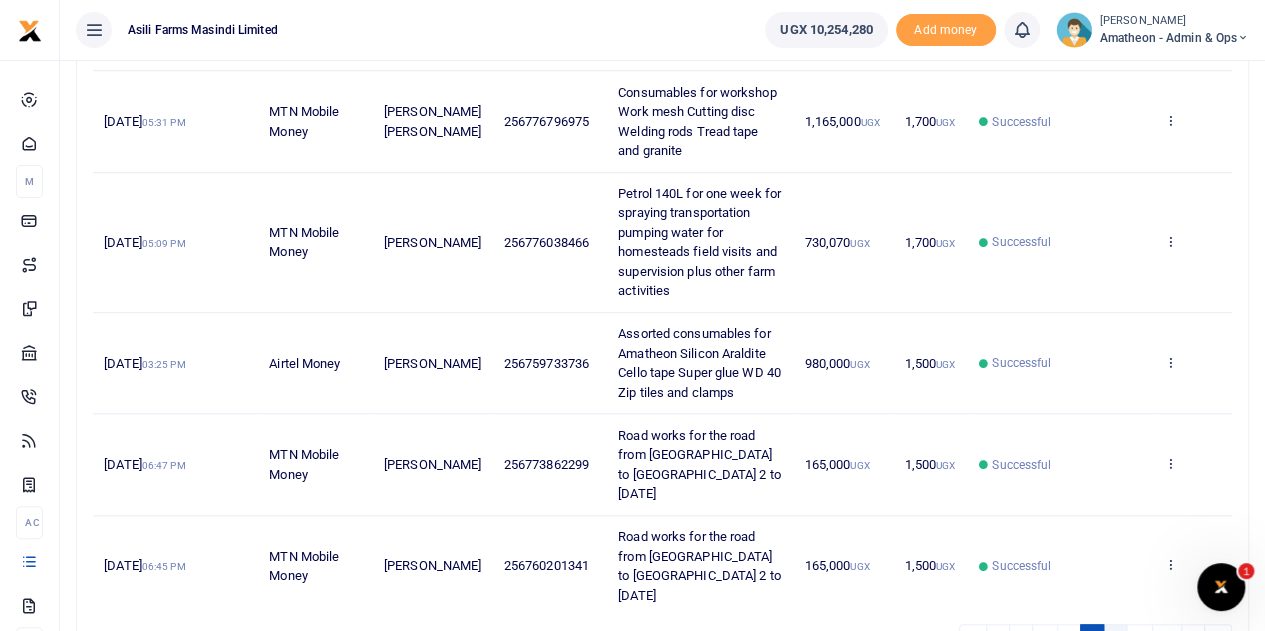 click on "7" at bounding box center [1115, 637] 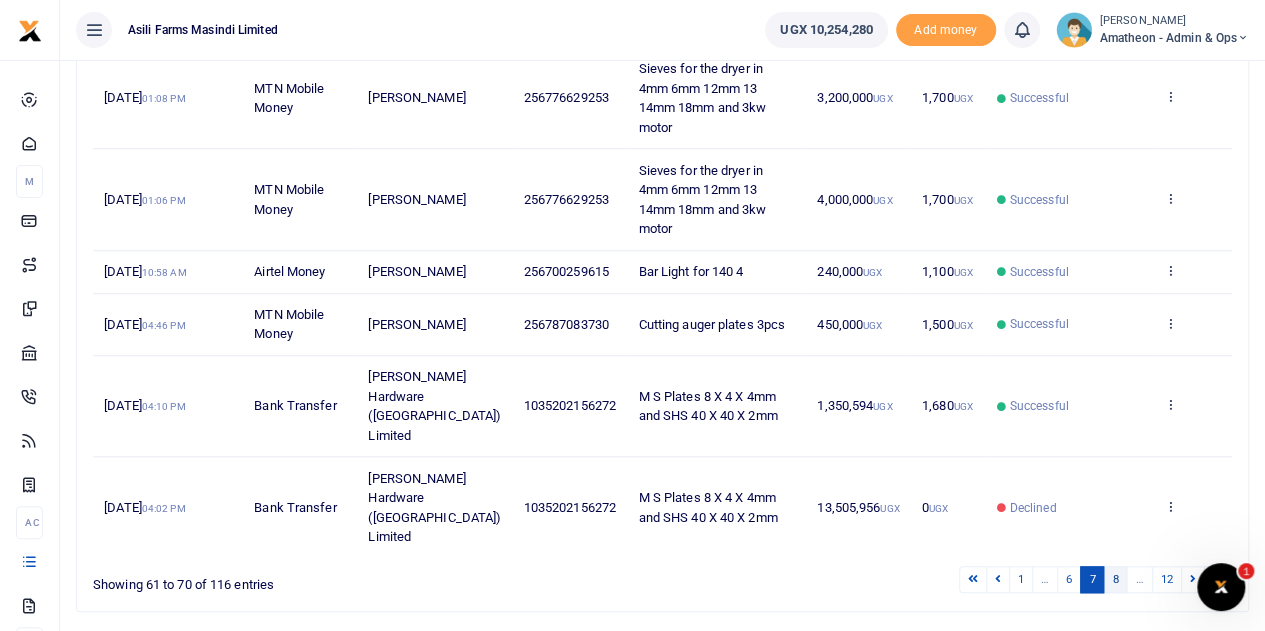 click on "8" at bounding box center (1115, 579) 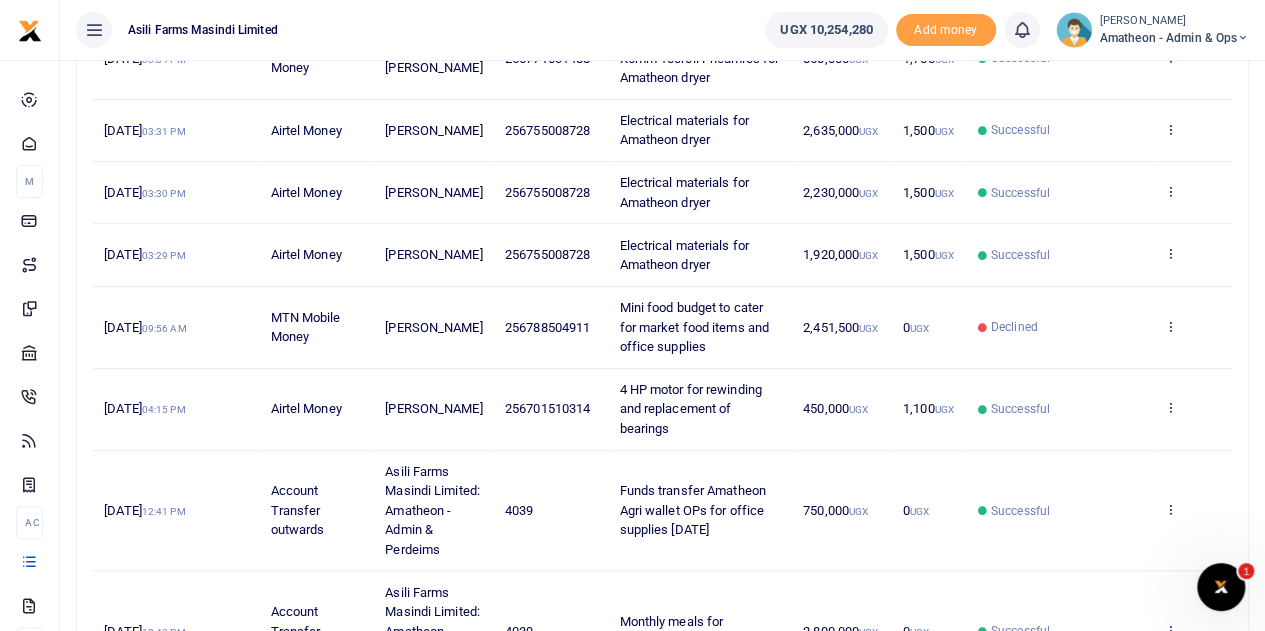 scroll, scrollTop: 392, scrollLeft: 0, axis: vertical 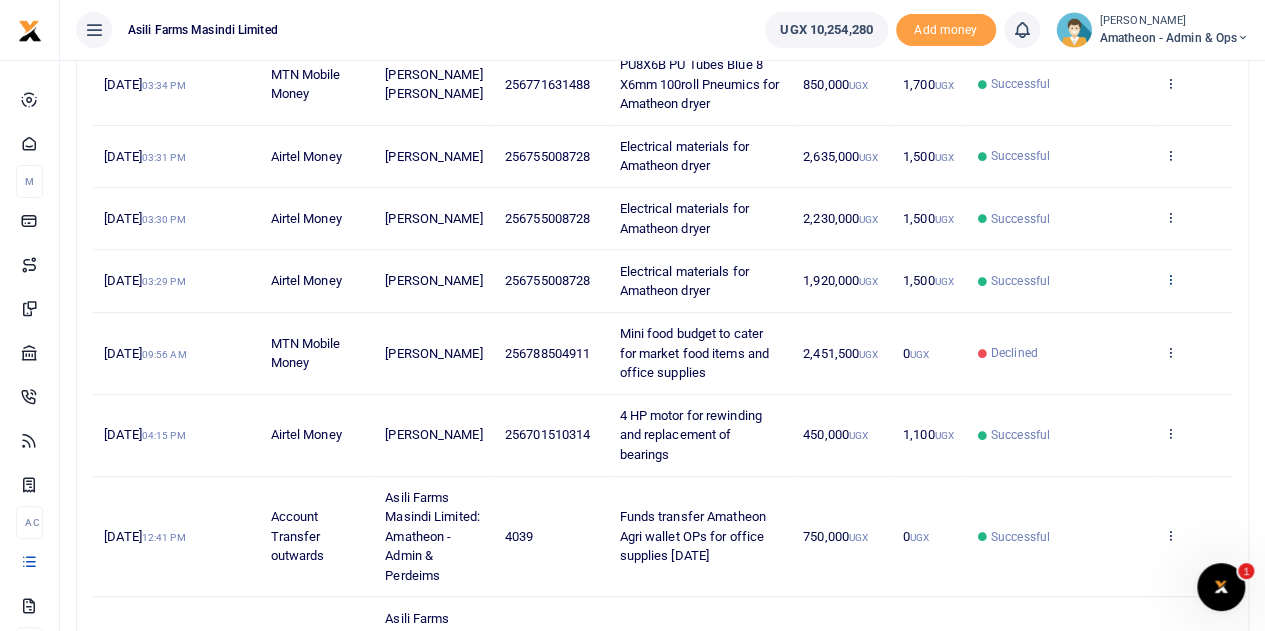 click at bounding box center (1169, 279) 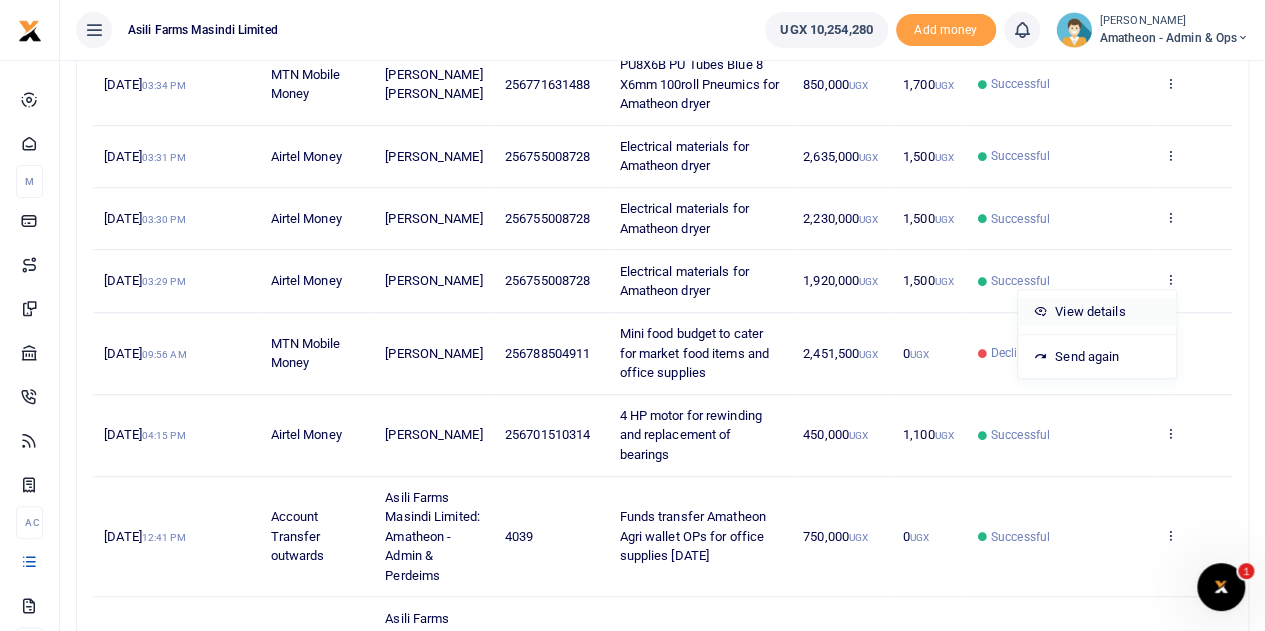 click on "View details" at bounding box center [1097, 312] 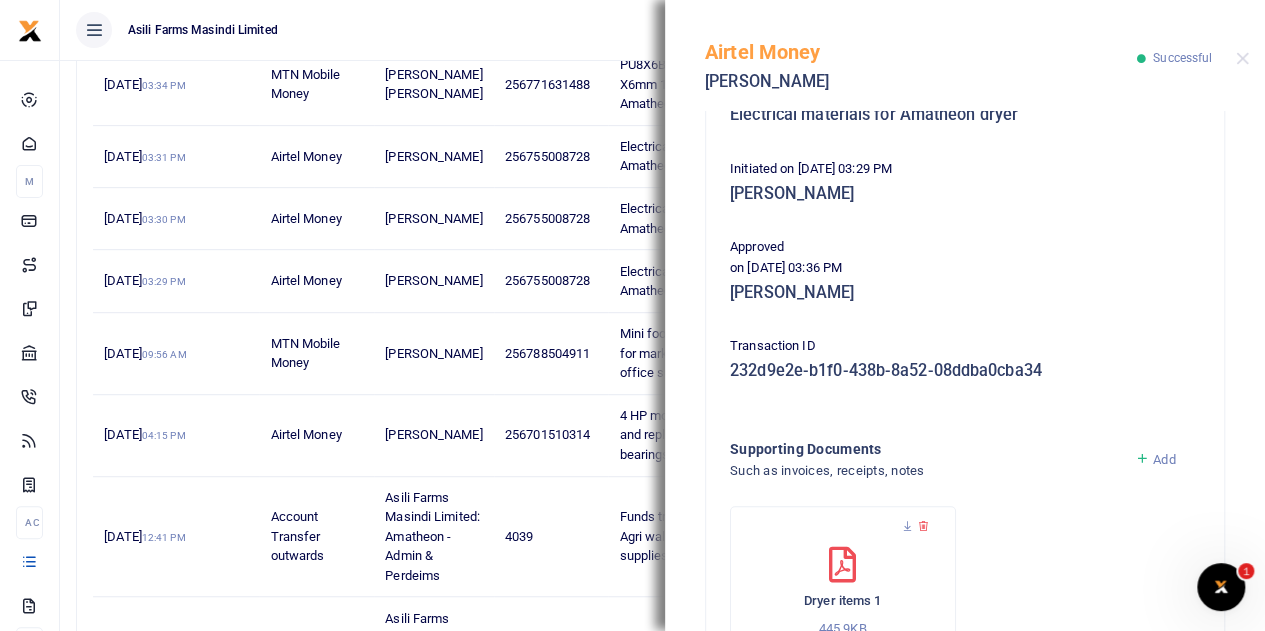 scroll, scrollTop: 500, scrollLeft: 0, axis: vertical 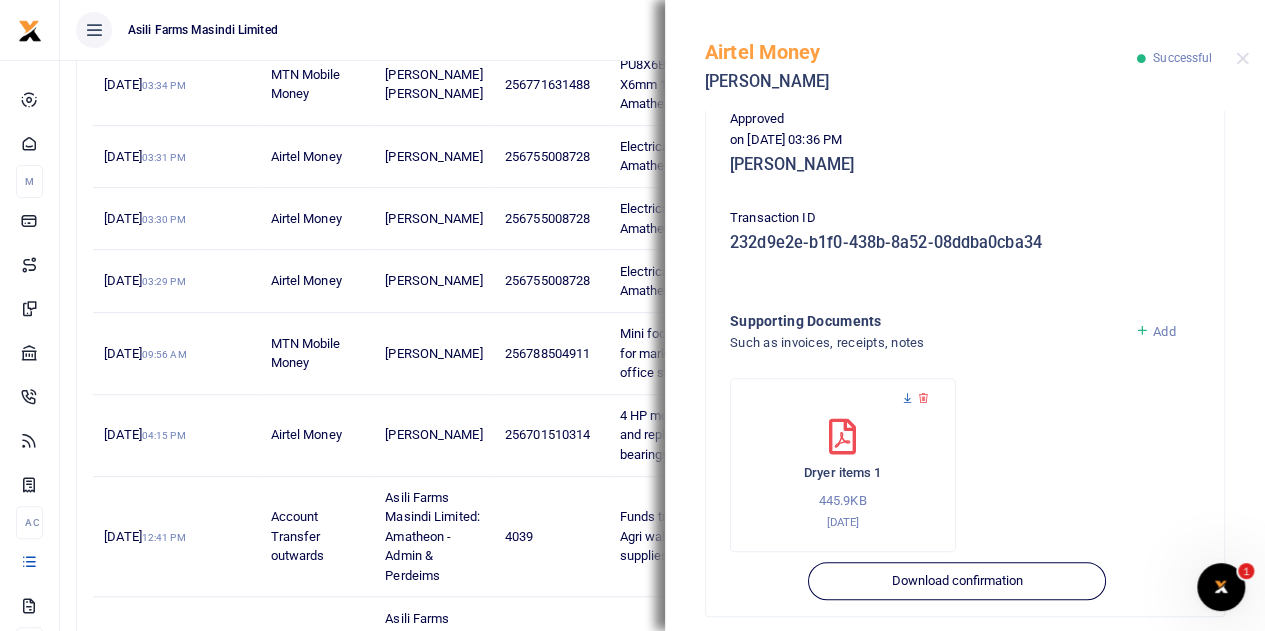 click at bounding box center [907, 398] 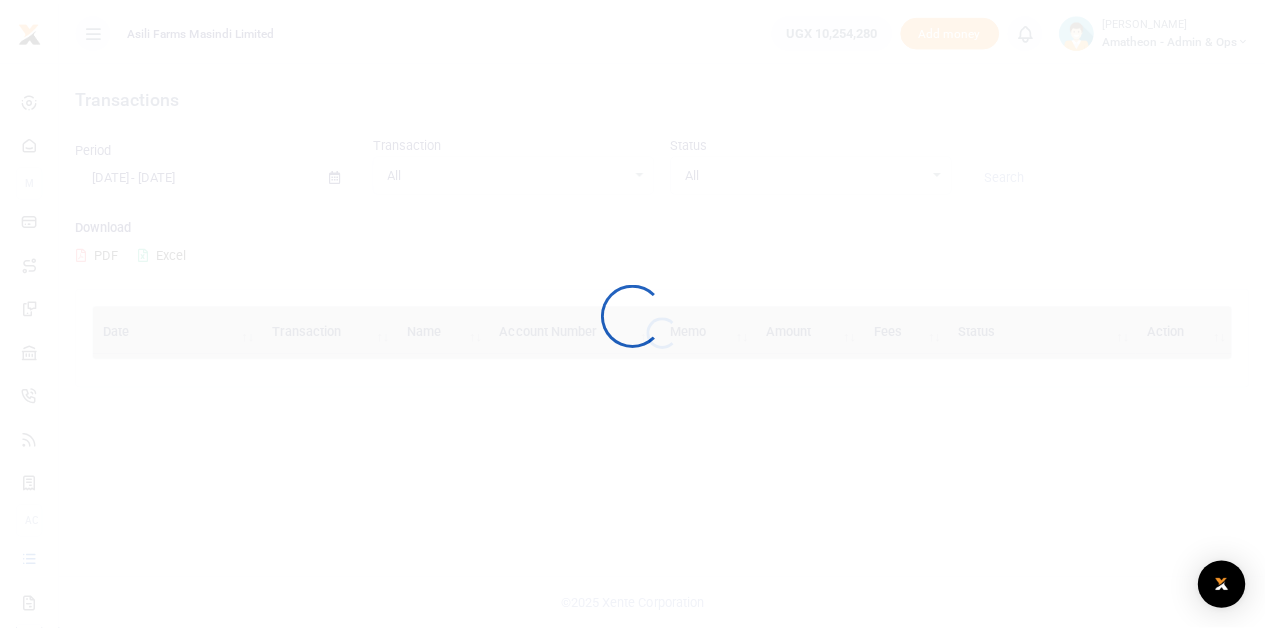scroll, scrollTop: 0, scrollLeft: 0, axis: both 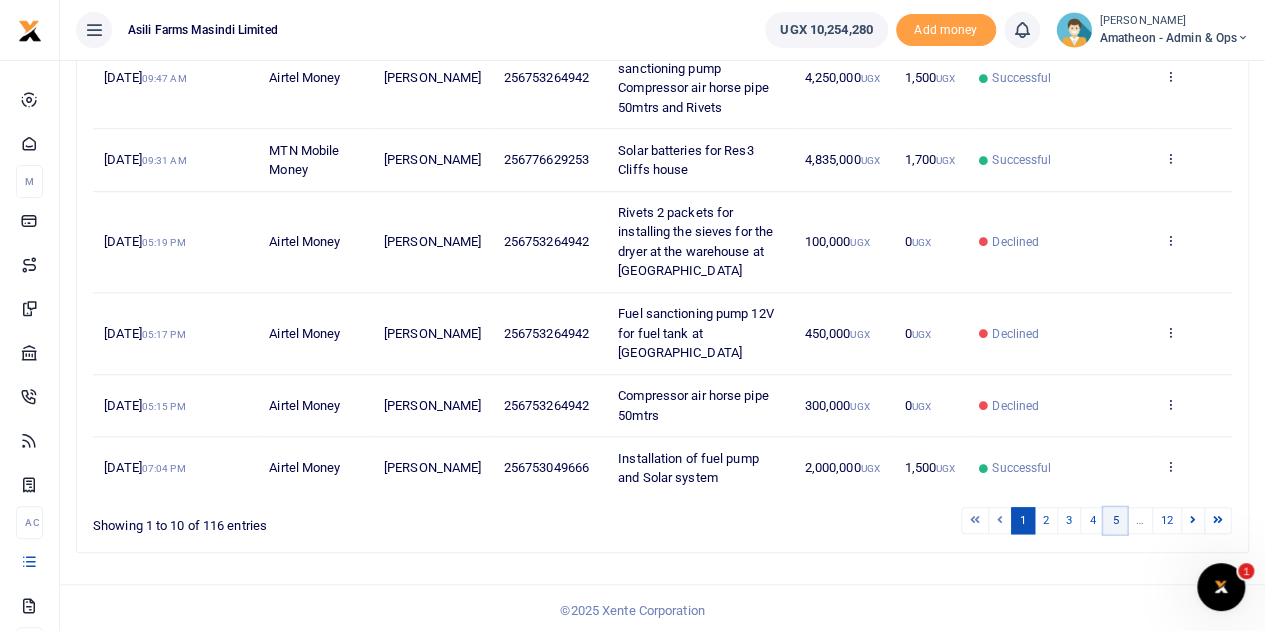 click on "5" at bounding box center (1115, 520) 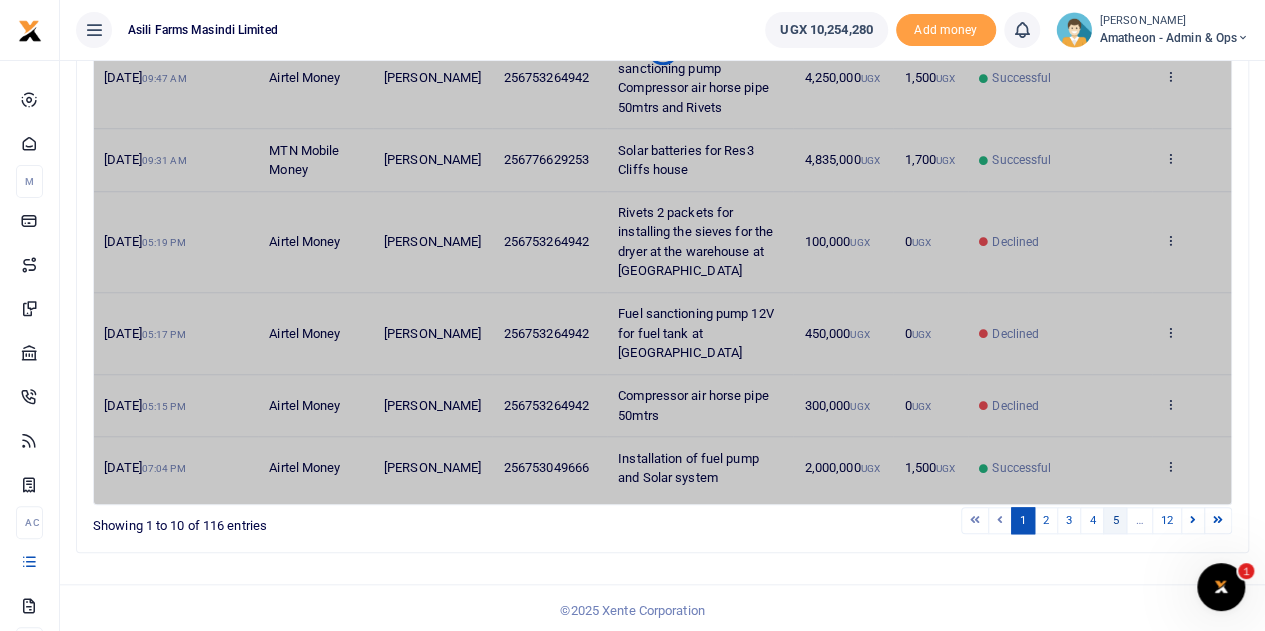 scroll, scrollTop: 692, scrollLeft: 0, axis: vertical 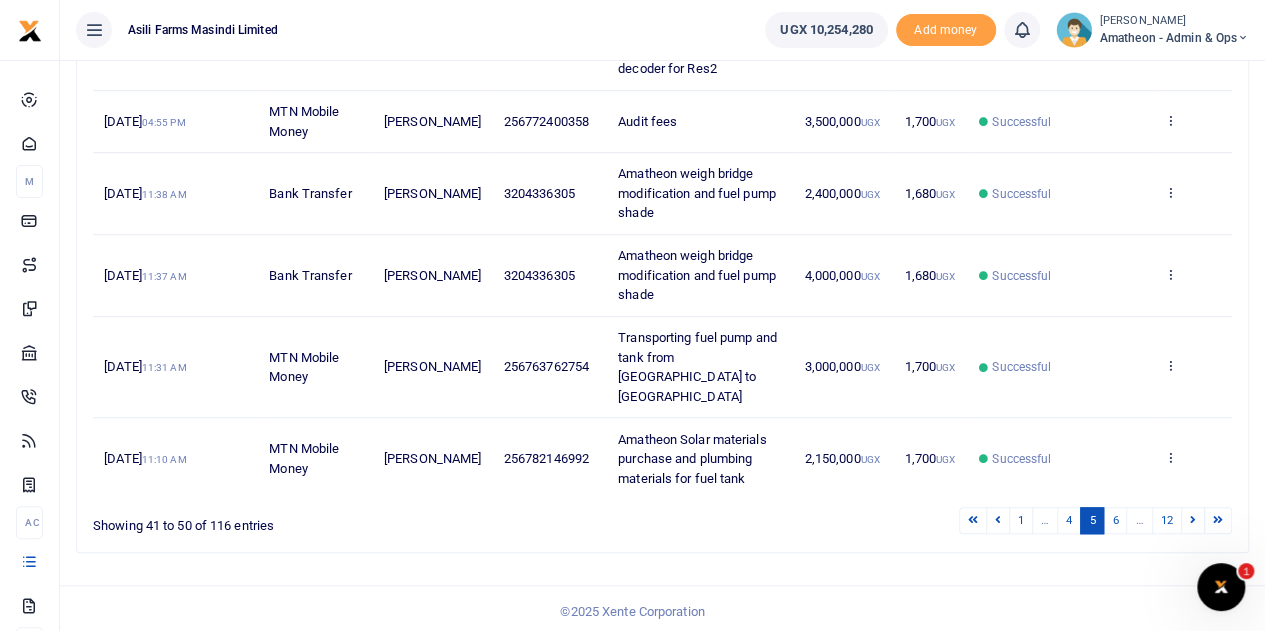 click on "6" at bounding box center (1115, 520) 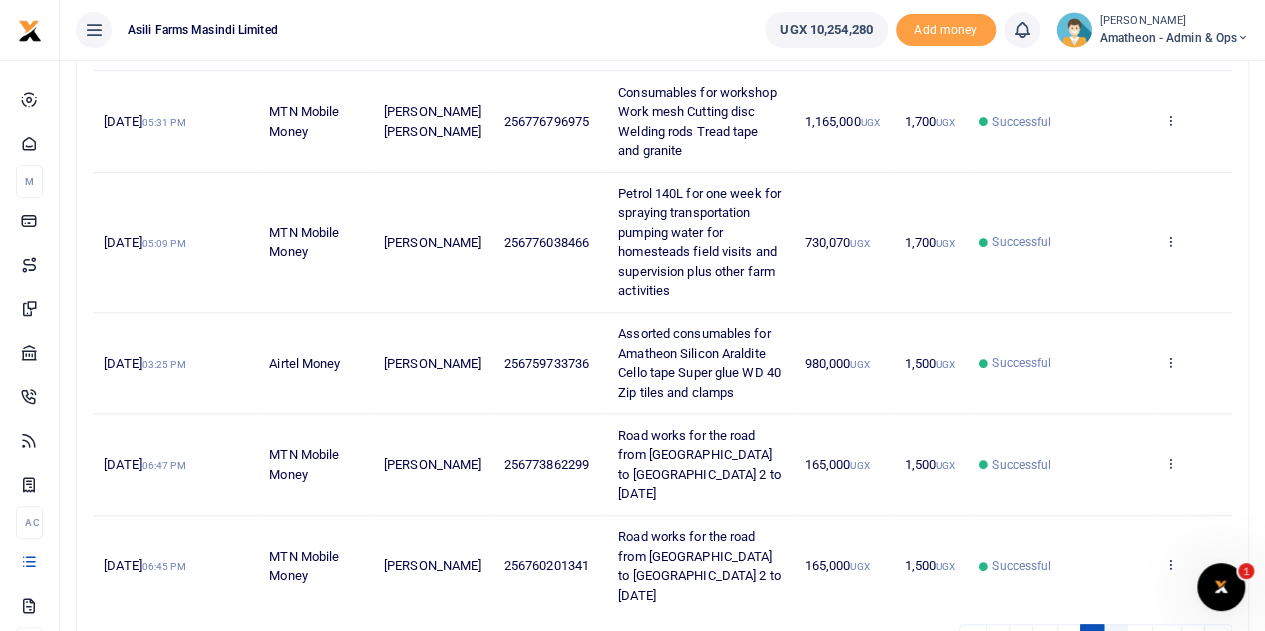click on "7" at bounding box center (1115, 637) 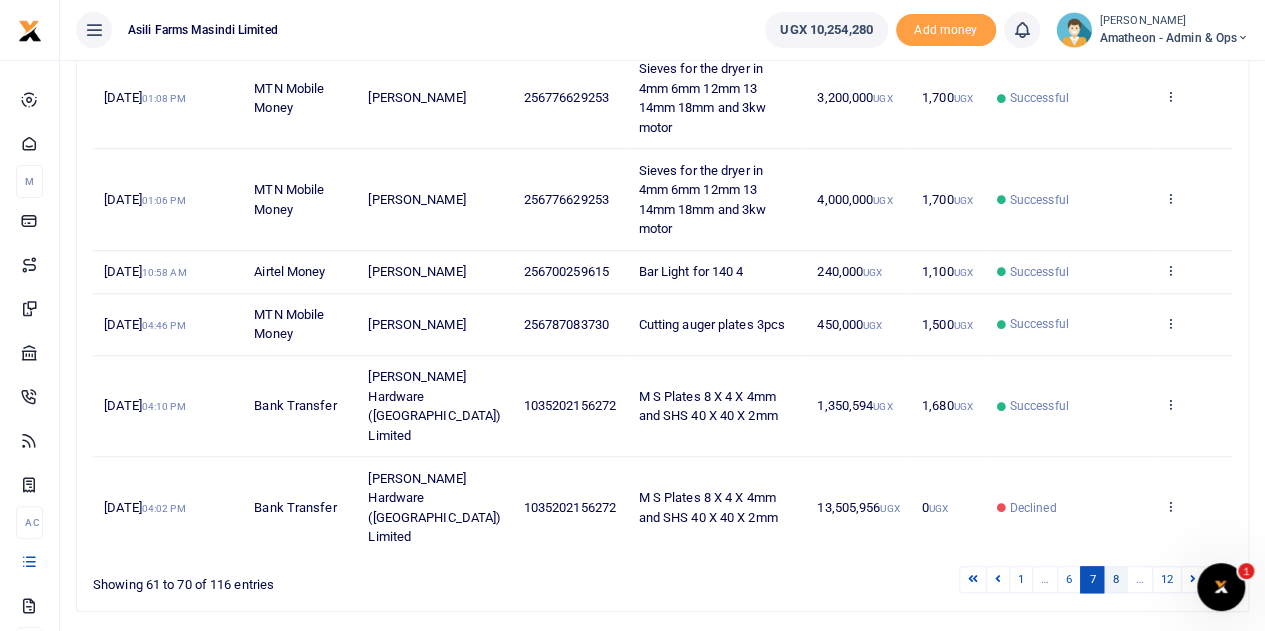 click on "8" at bounding box center [1115, 579] 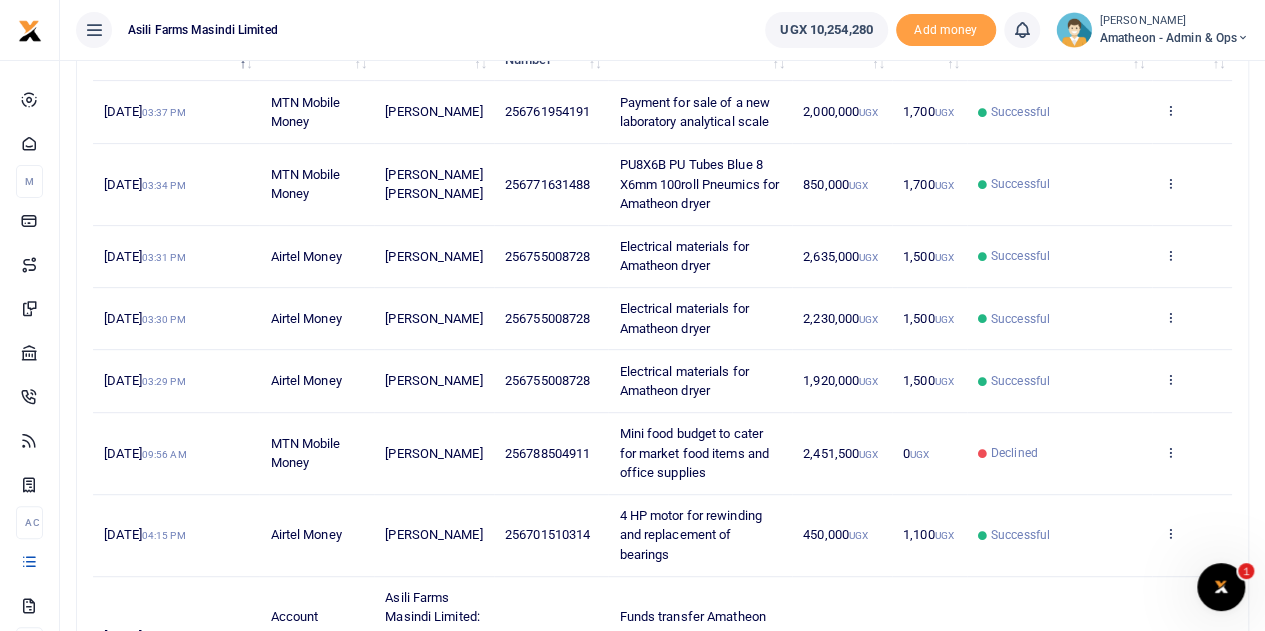 scroll, scrollTop: 292, scrollLeft: 0, axis: vertical 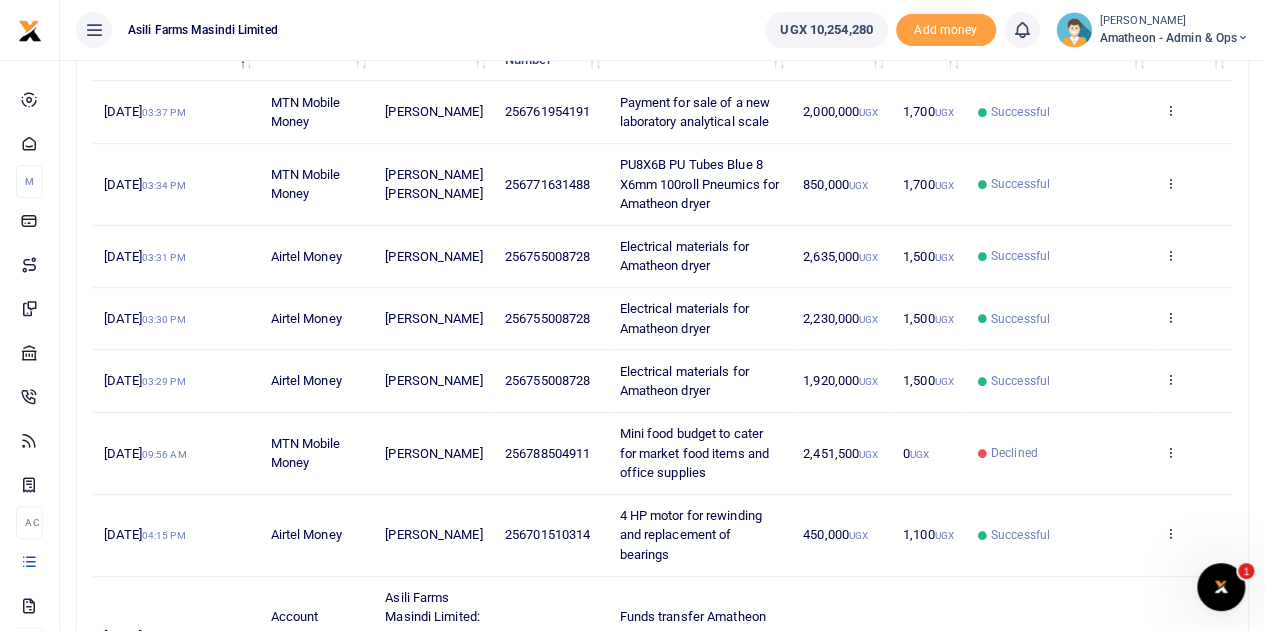 click at bounding box center (1169, 317) 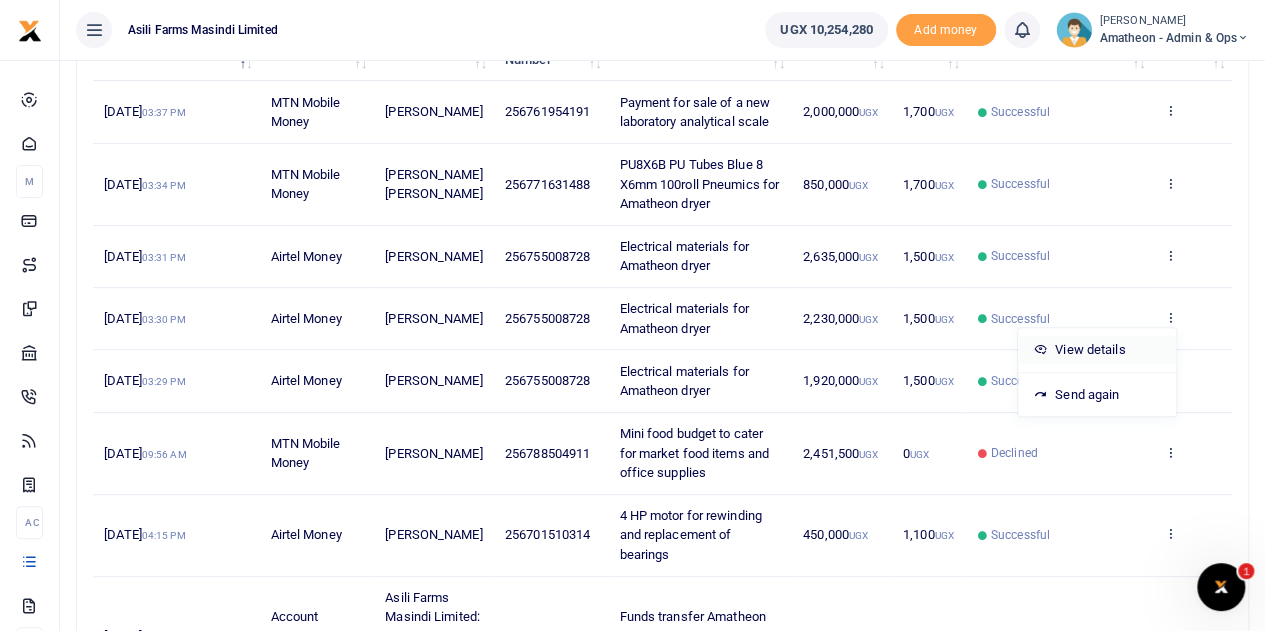 click on "View details" at bounding box center (1097, 350) 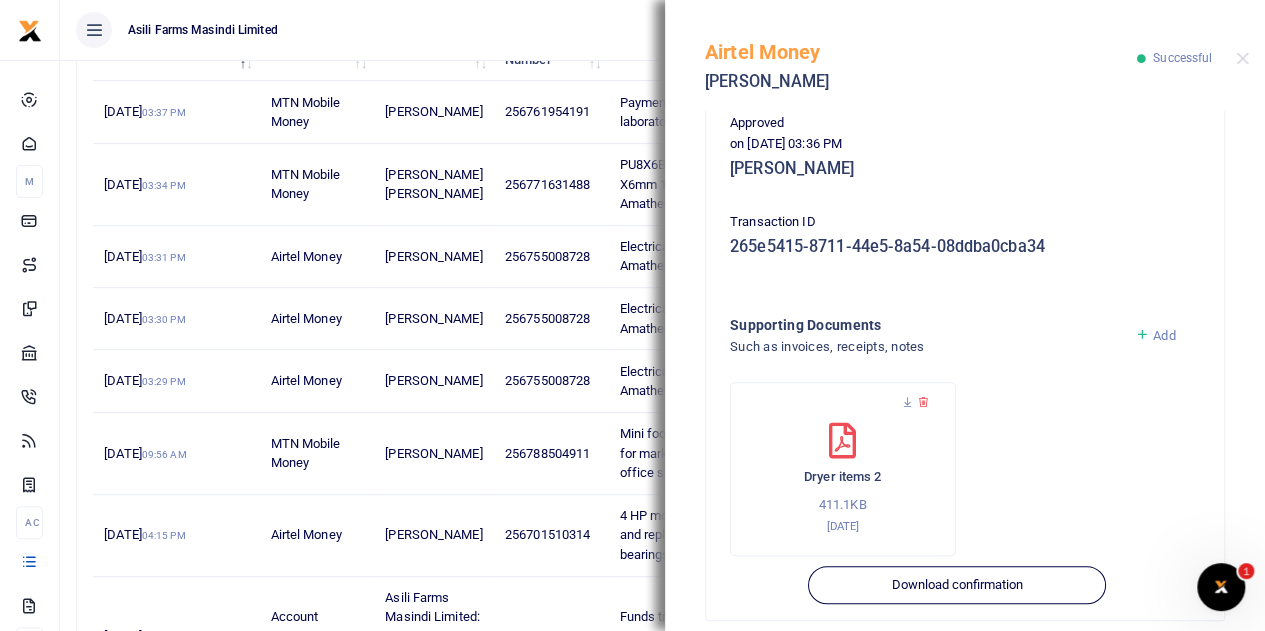 scroll, scrollTop: 516, scrollLeft: 0, axis: vertical 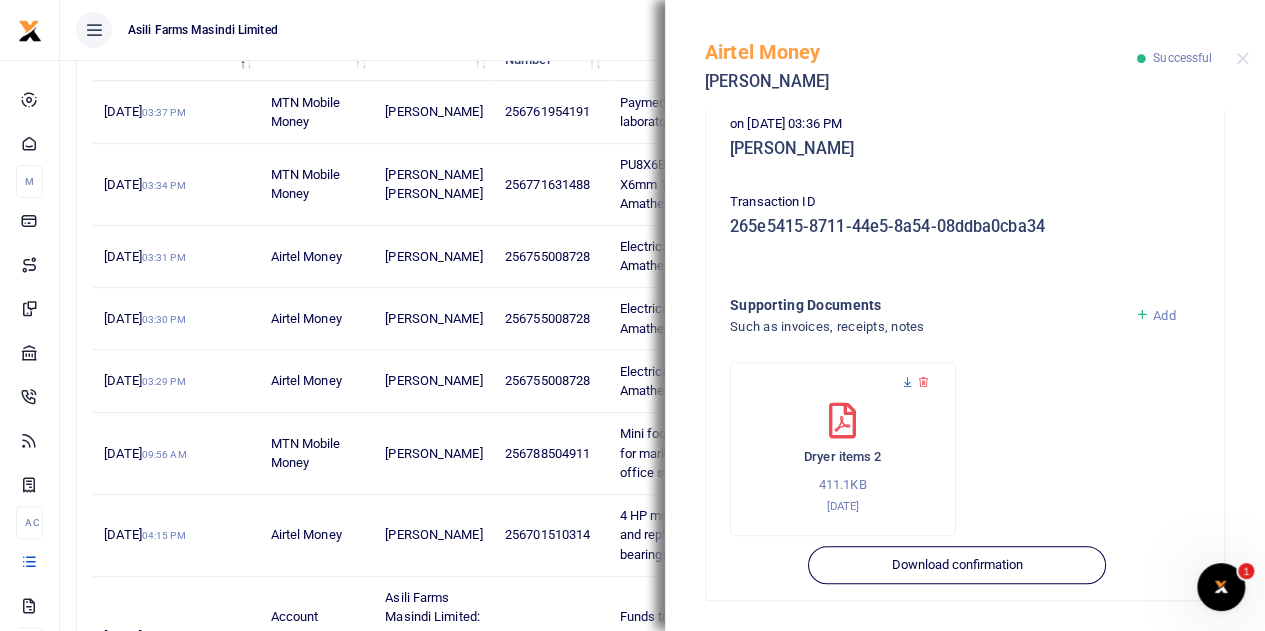click at bounding box center (907, 382) 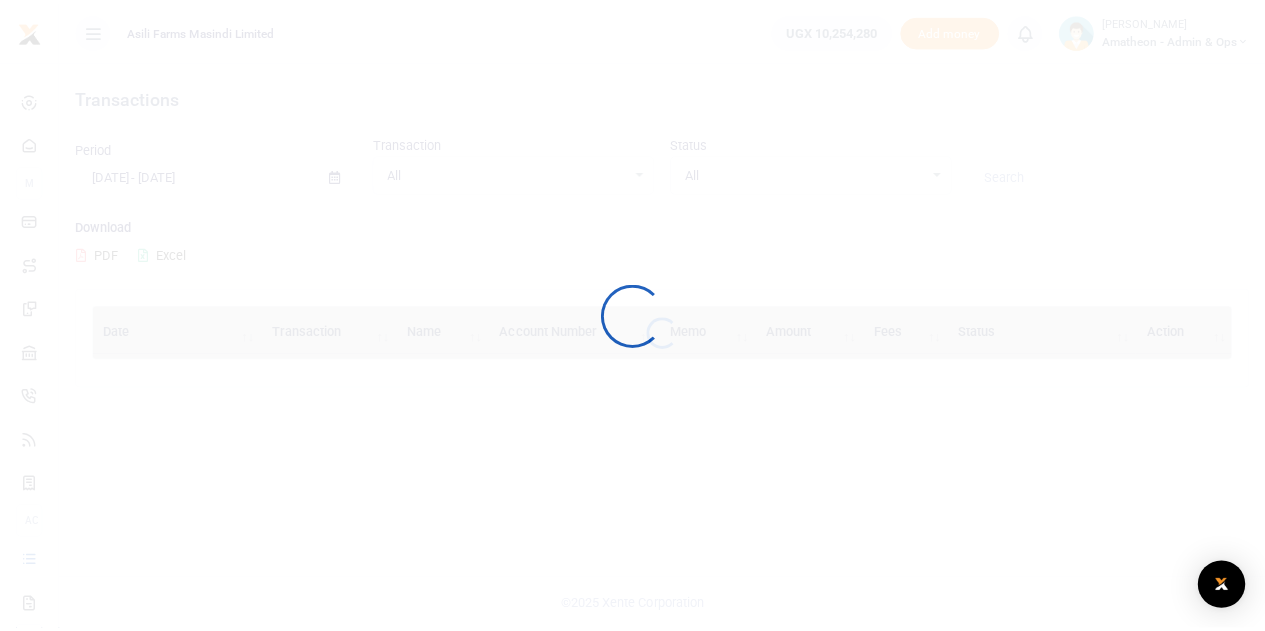 scroll, scrollTop: 0, scrollLeft: 0, axis: both 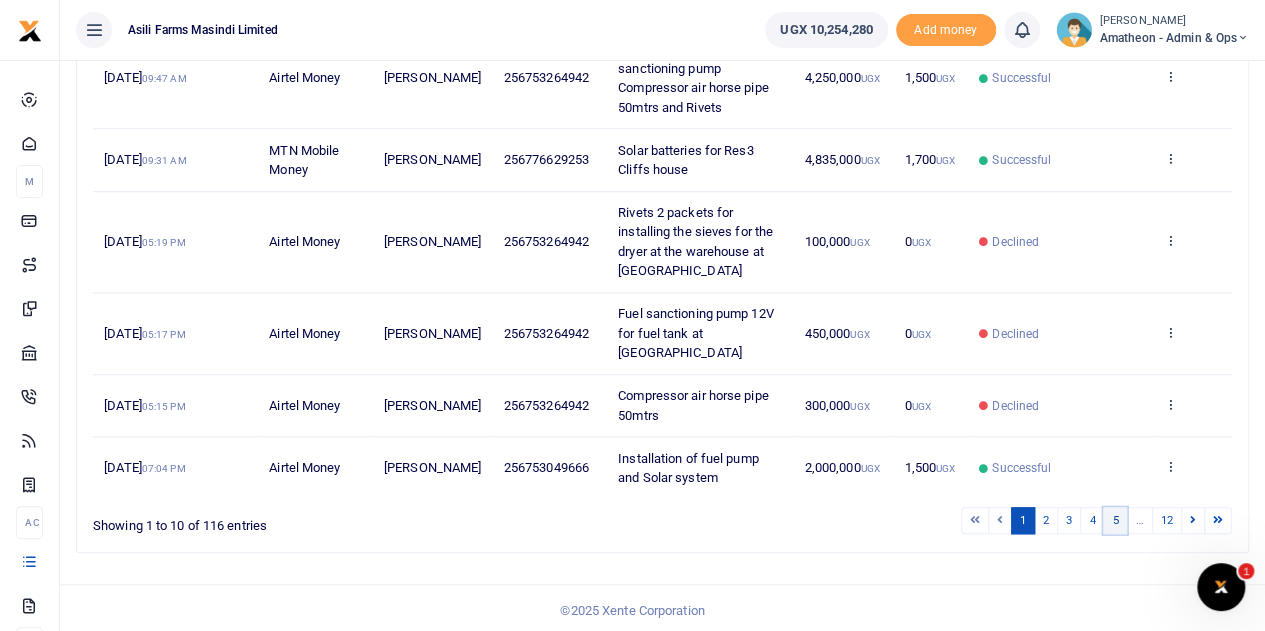 click on "5" at bounding box center [1115, 520] 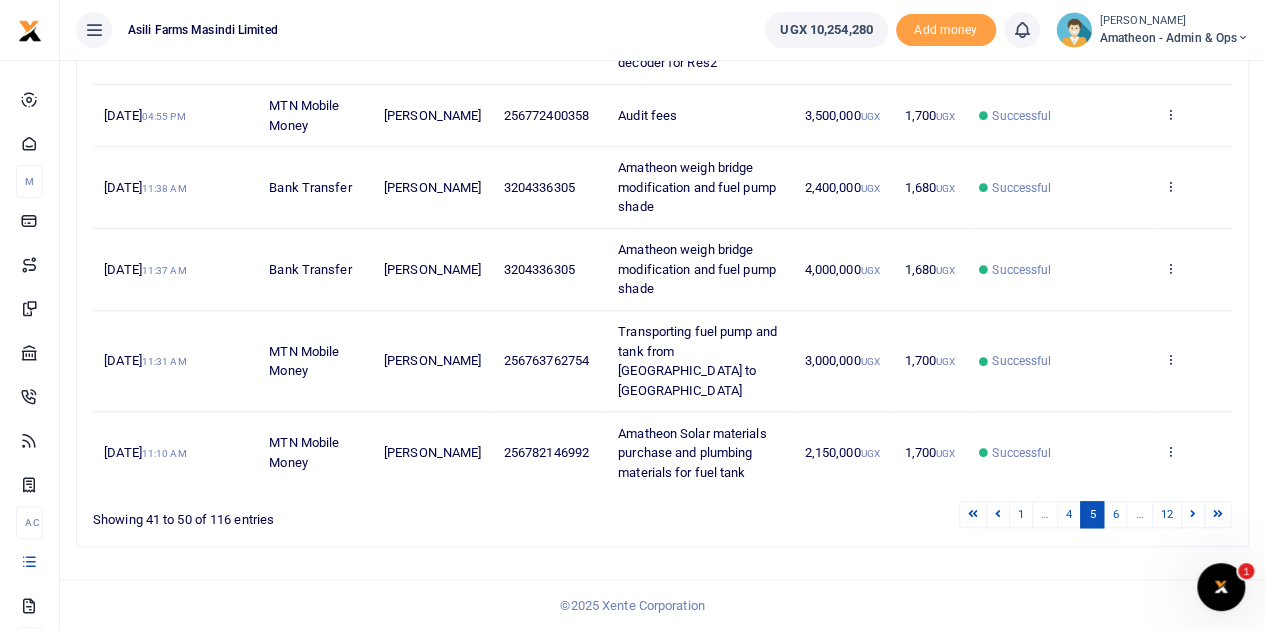 scroll, scrollTop: 692, scrollLeft: 0, axis: vertical 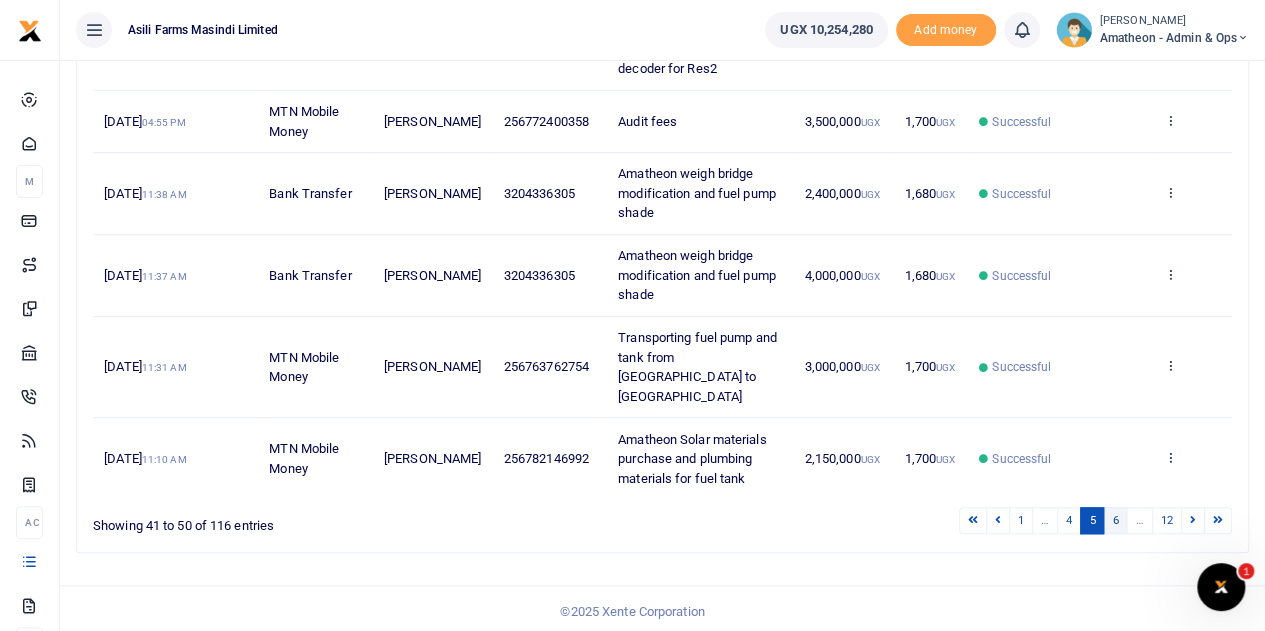 click on "6" at bounding box center (1115, 520) 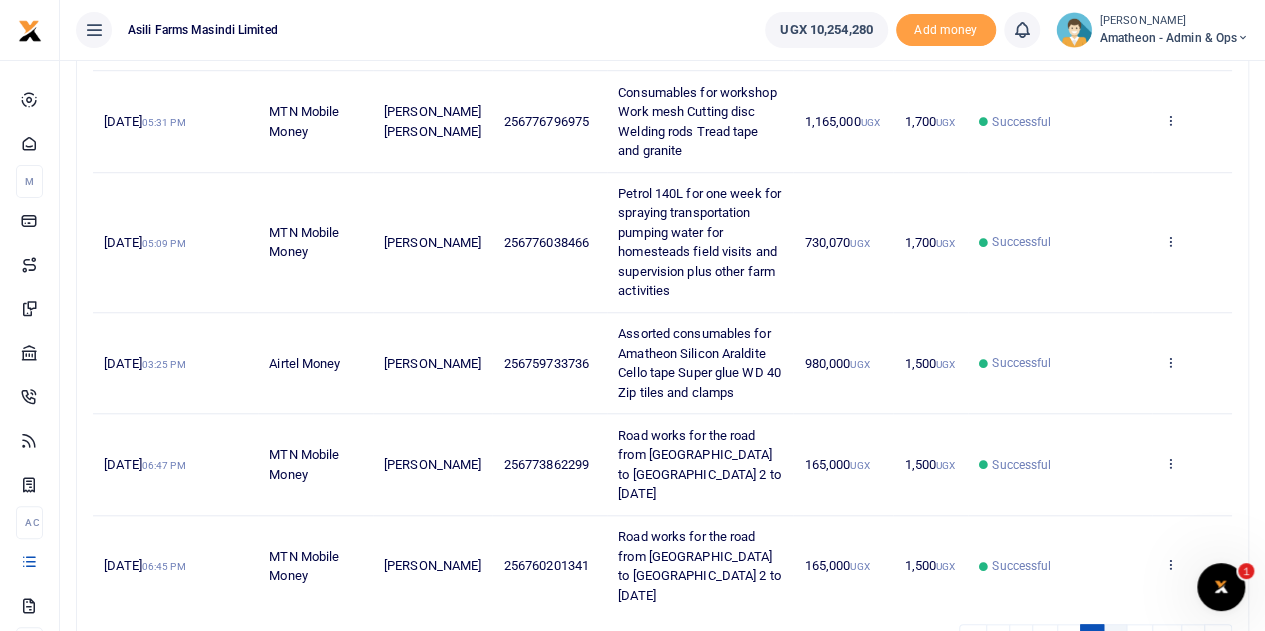 click on "7" at bounding box center [1115, 637] 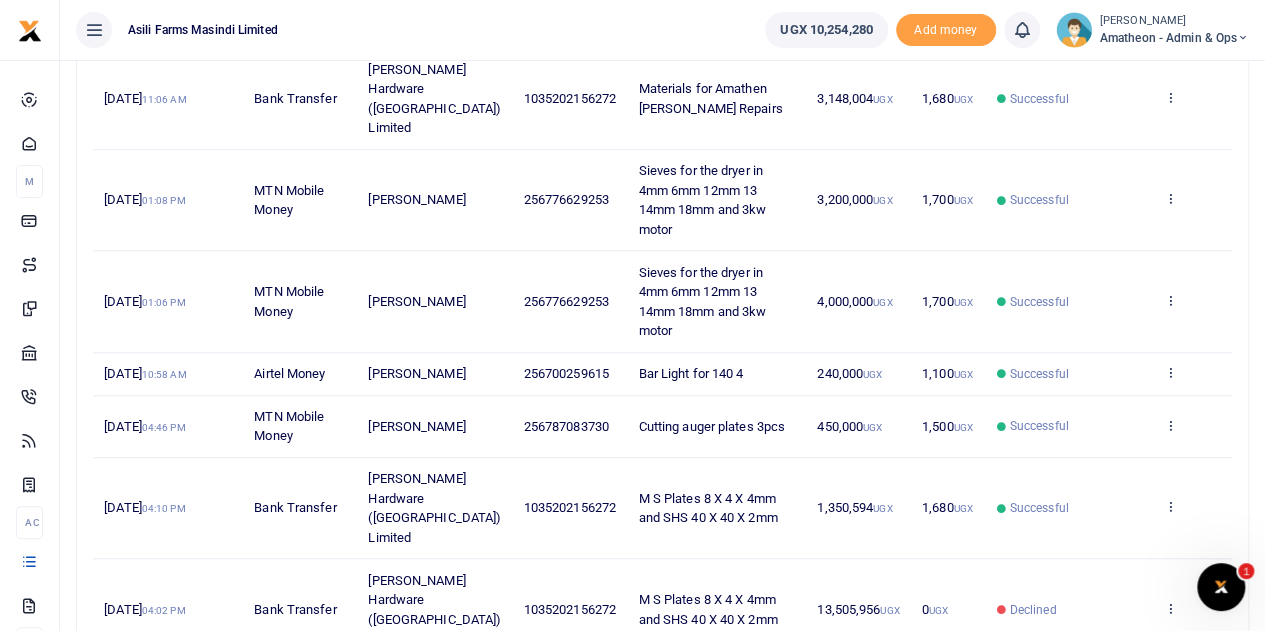 scroll, scrollTop: 492, scrollLeft: 0, axis: vertical 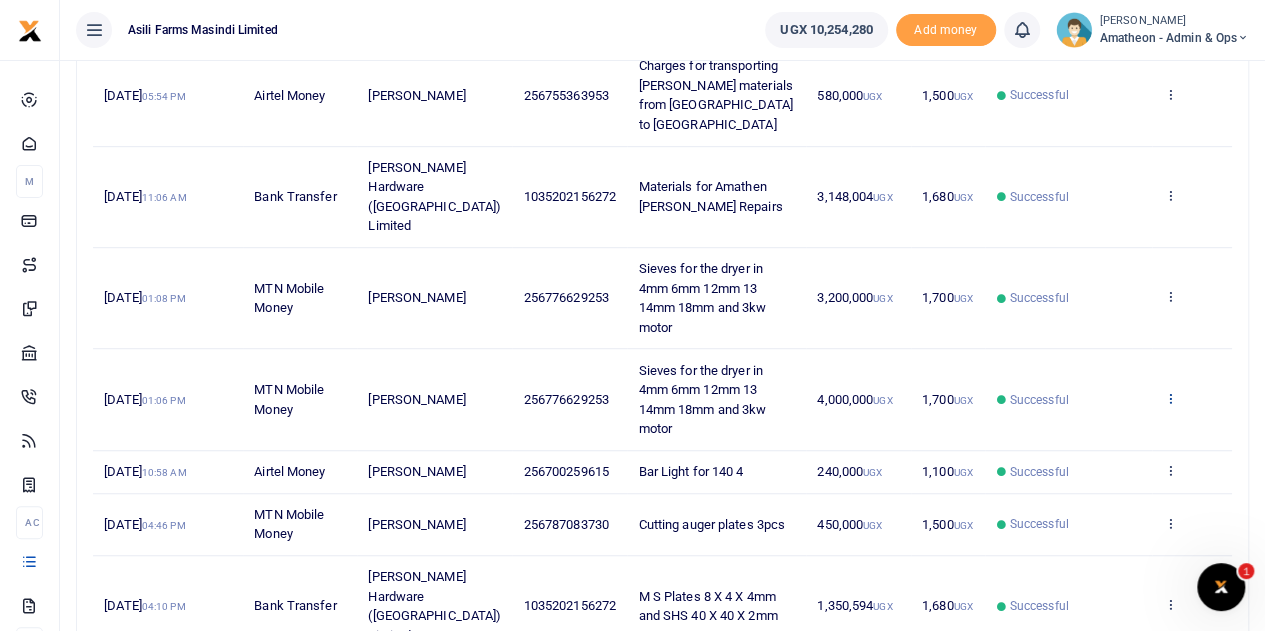 click at bounding box center (1169, 398) 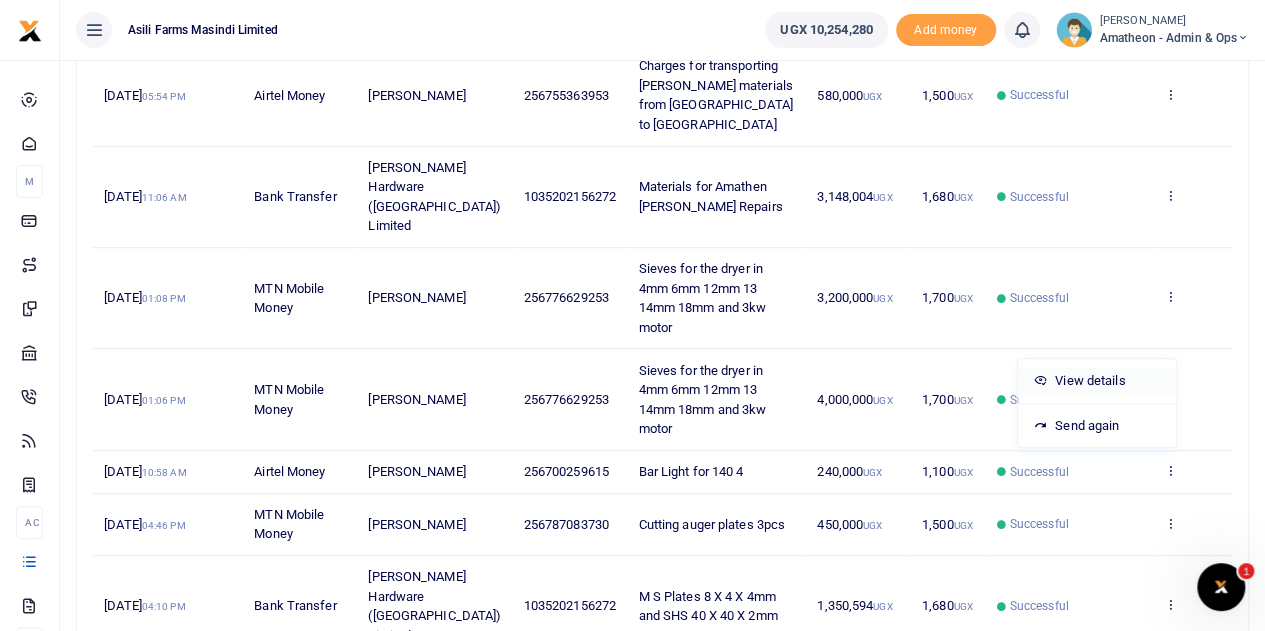 click on "View details" at bounding box center (1097, 381) 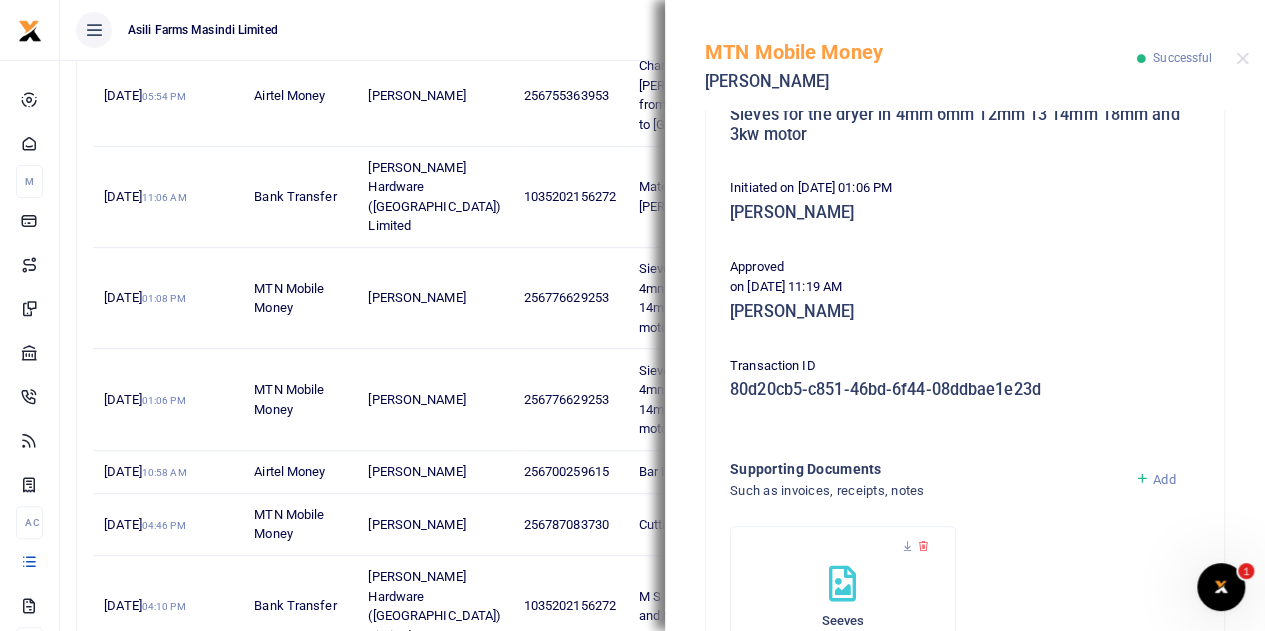 scroll, scrollTop: 500, scrollLeft: 0, axis: vertical 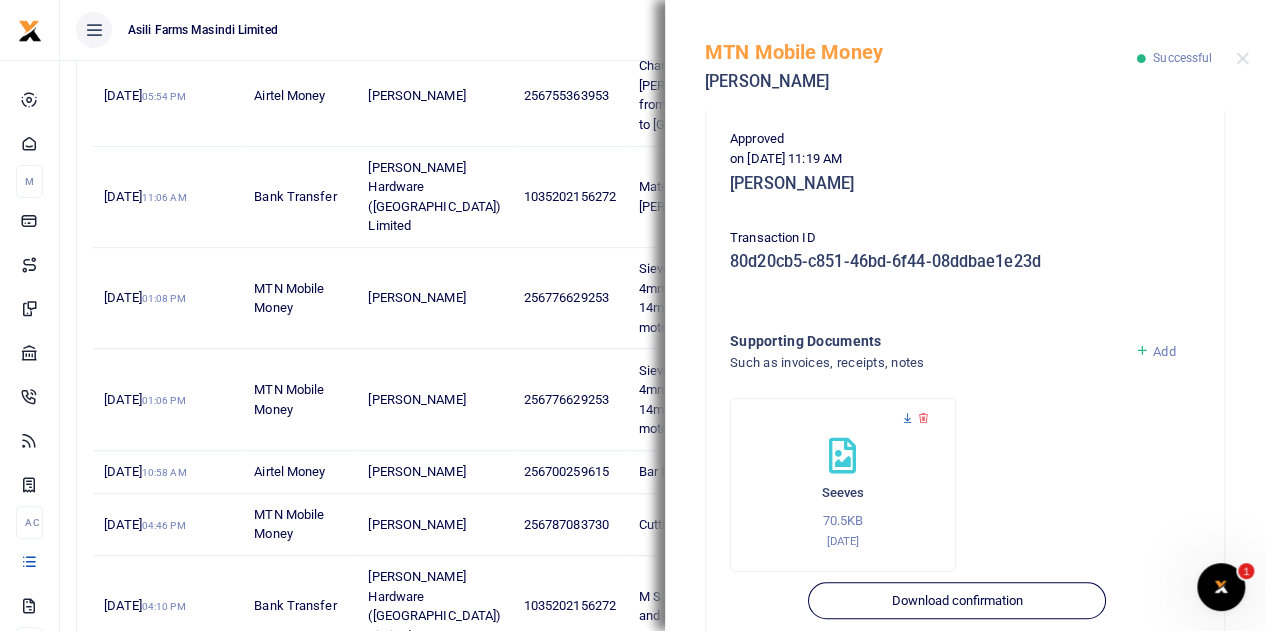 click at bounding box center (907, 418) 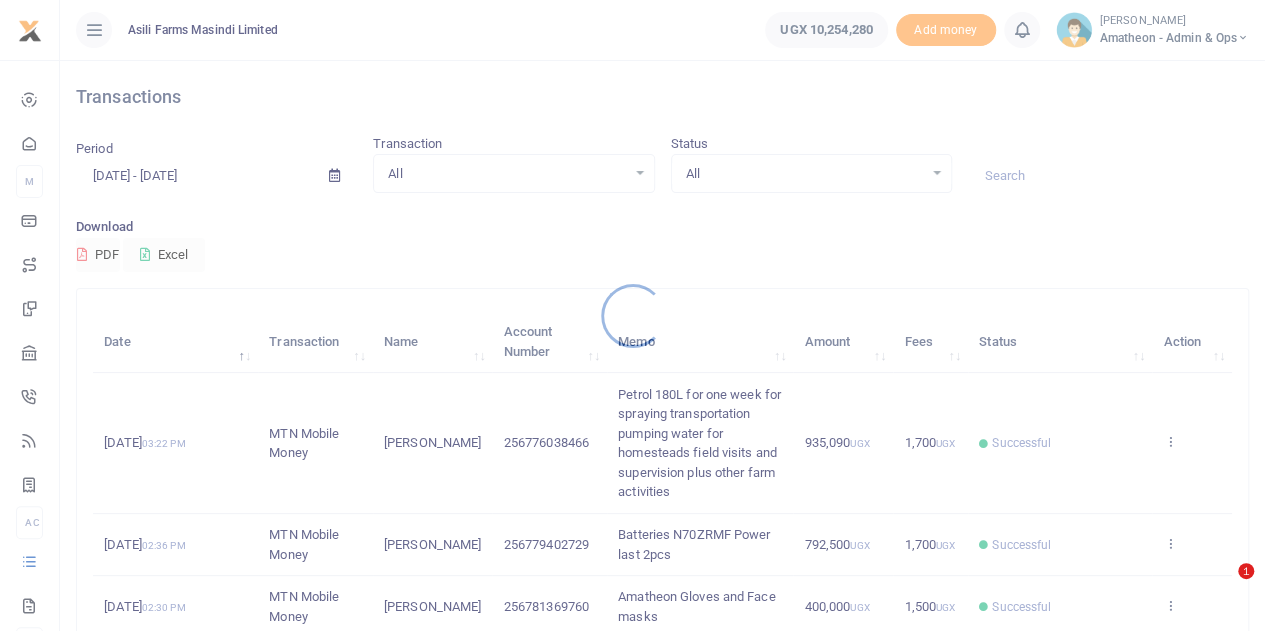 scroll, scrollTop: 552, scrollLeft: 0, axis: vertical 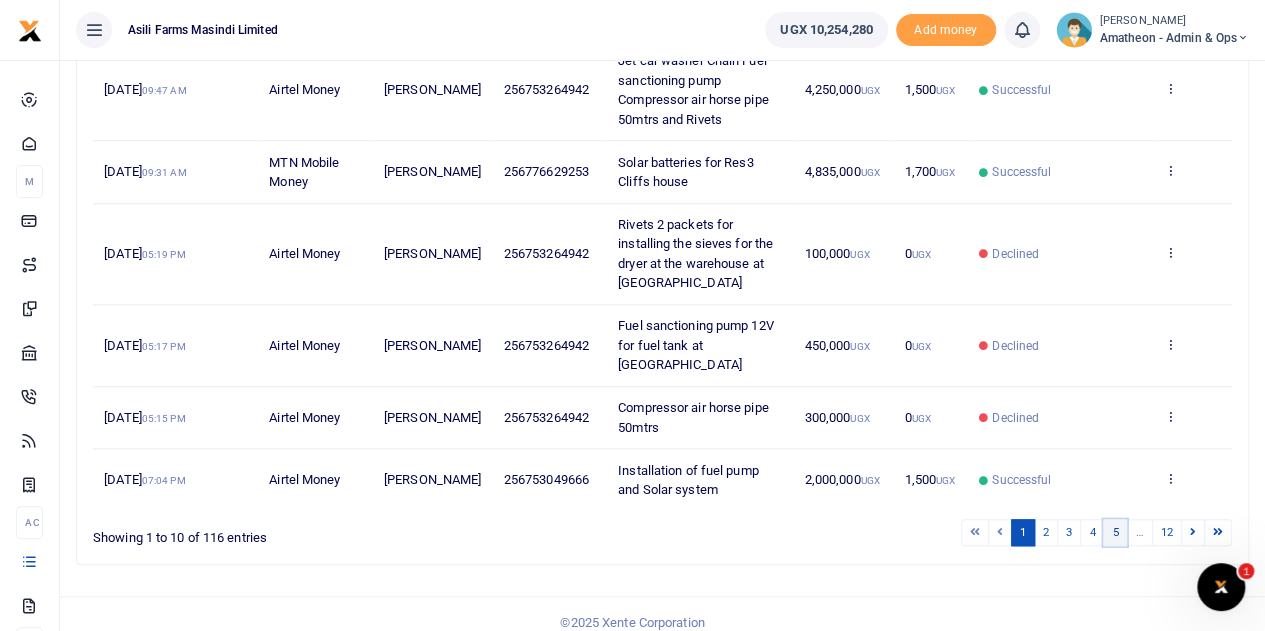 click on "5" at bounding box center (1115, 532) 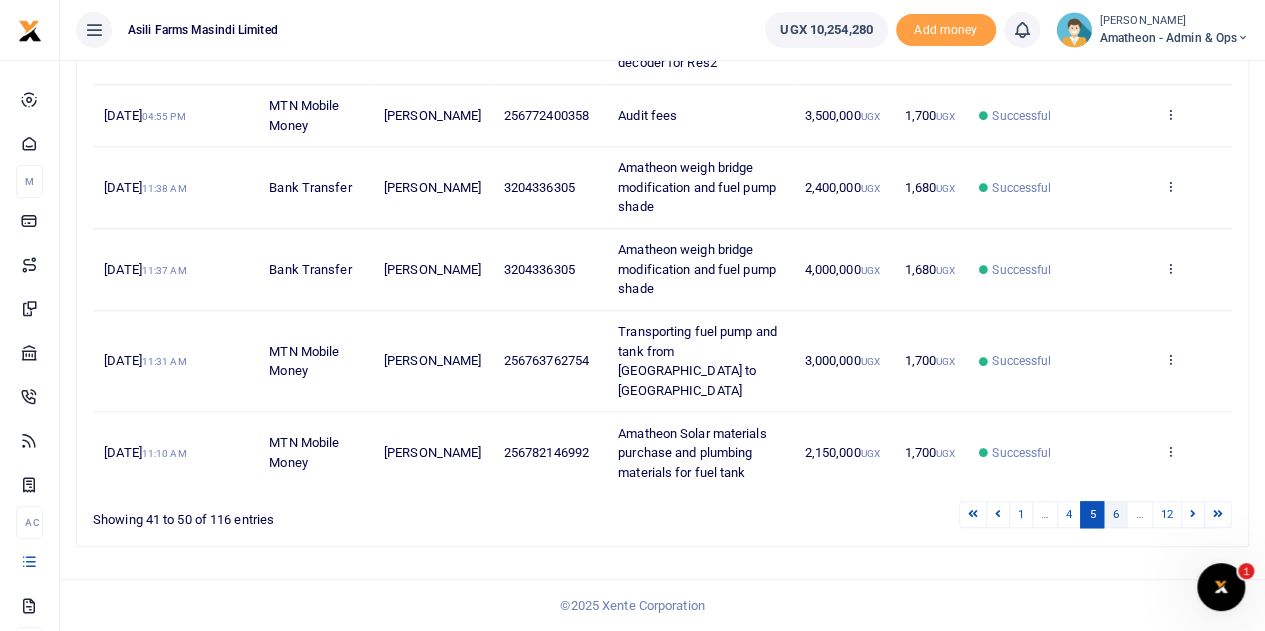 scroll, scrollTop: 692, scrollLeft: 0, axis: vertical 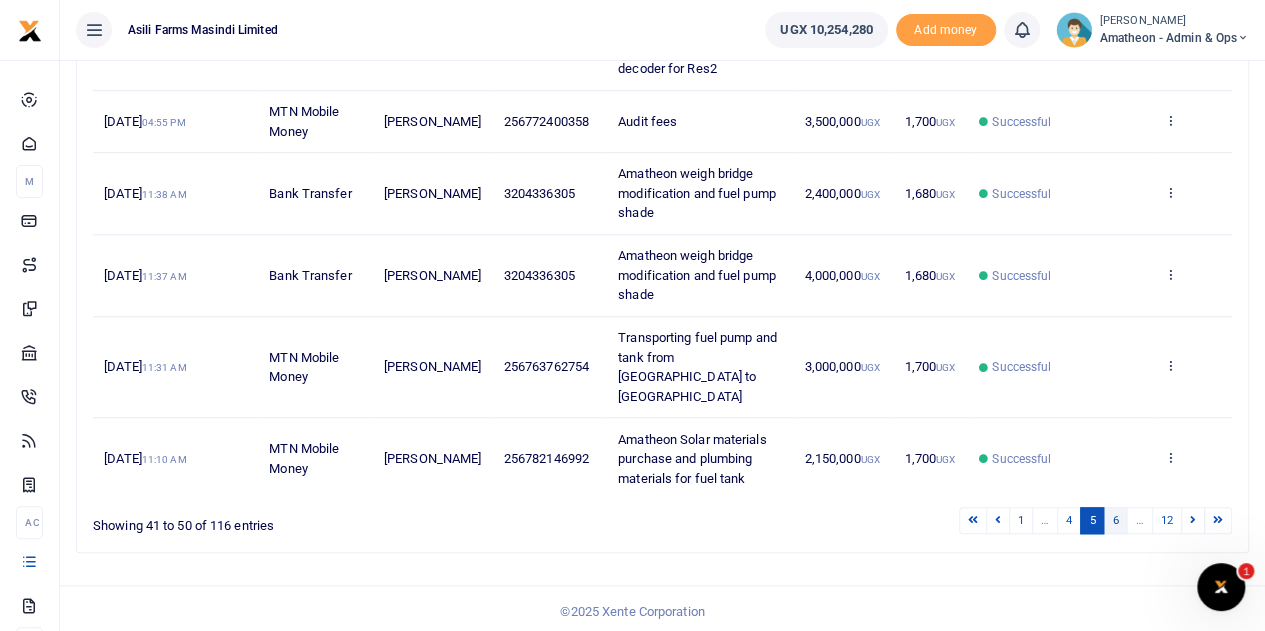 click on "6" at bounding box center [1115, 520] 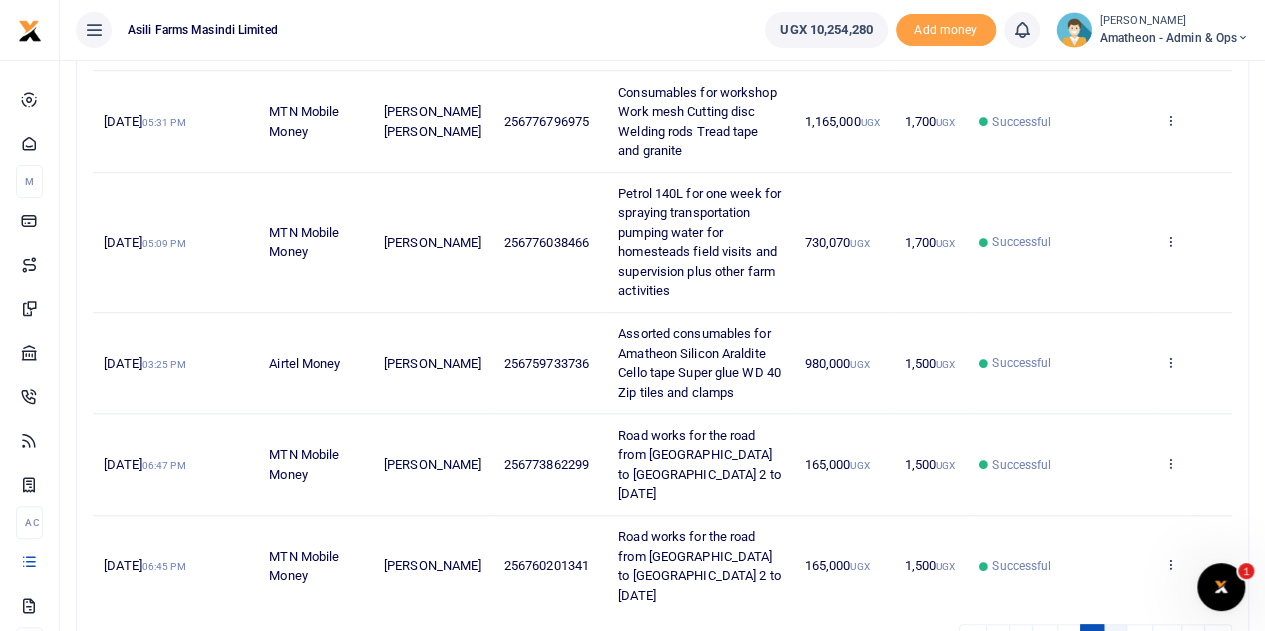 click on "7" at bounding box center (1115, 637) 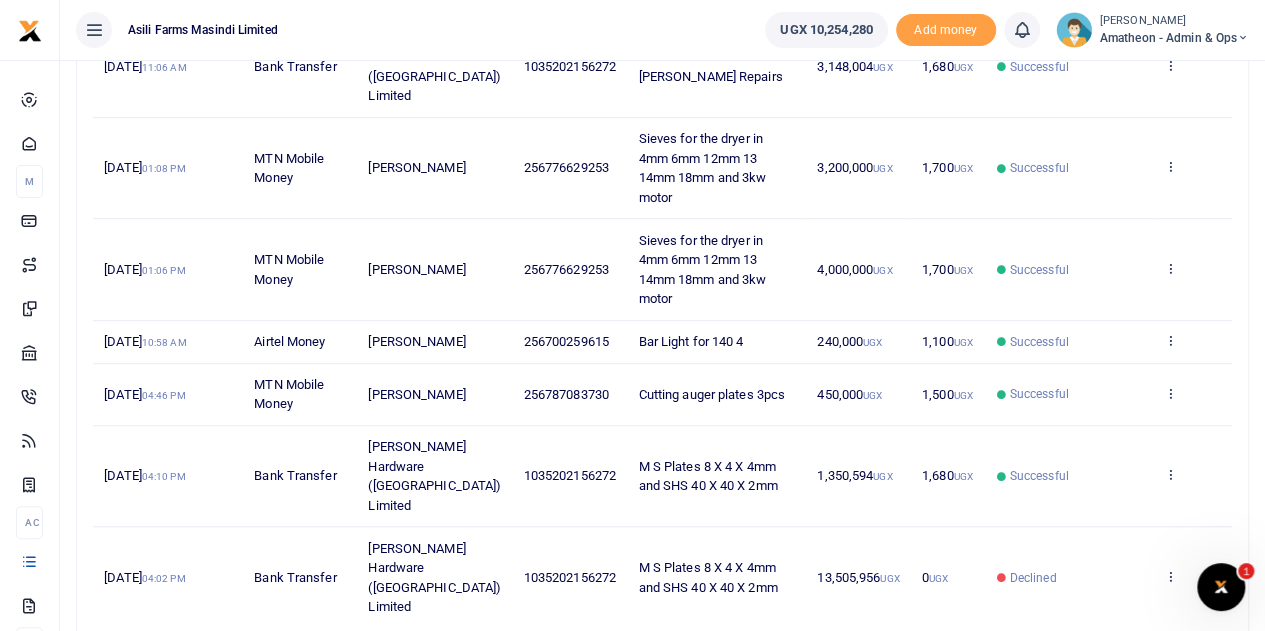 scroll, scrollTop: 592, scrollLeft: 0, axis: vertical 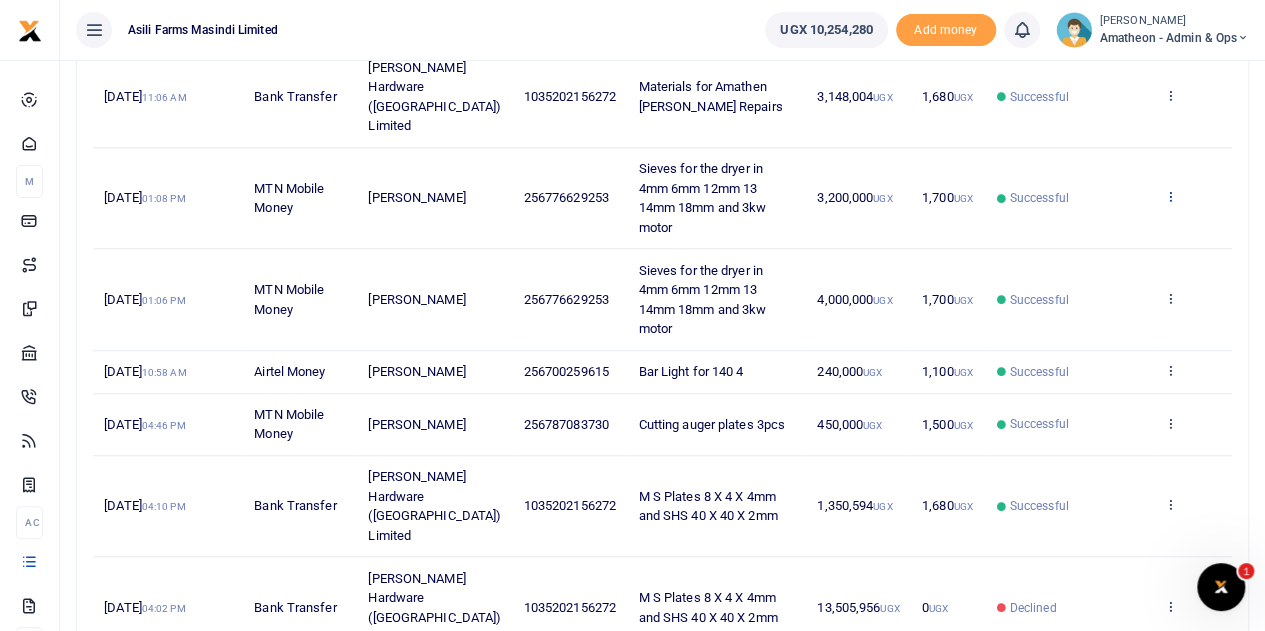 click at bounding box center [1169, 196] 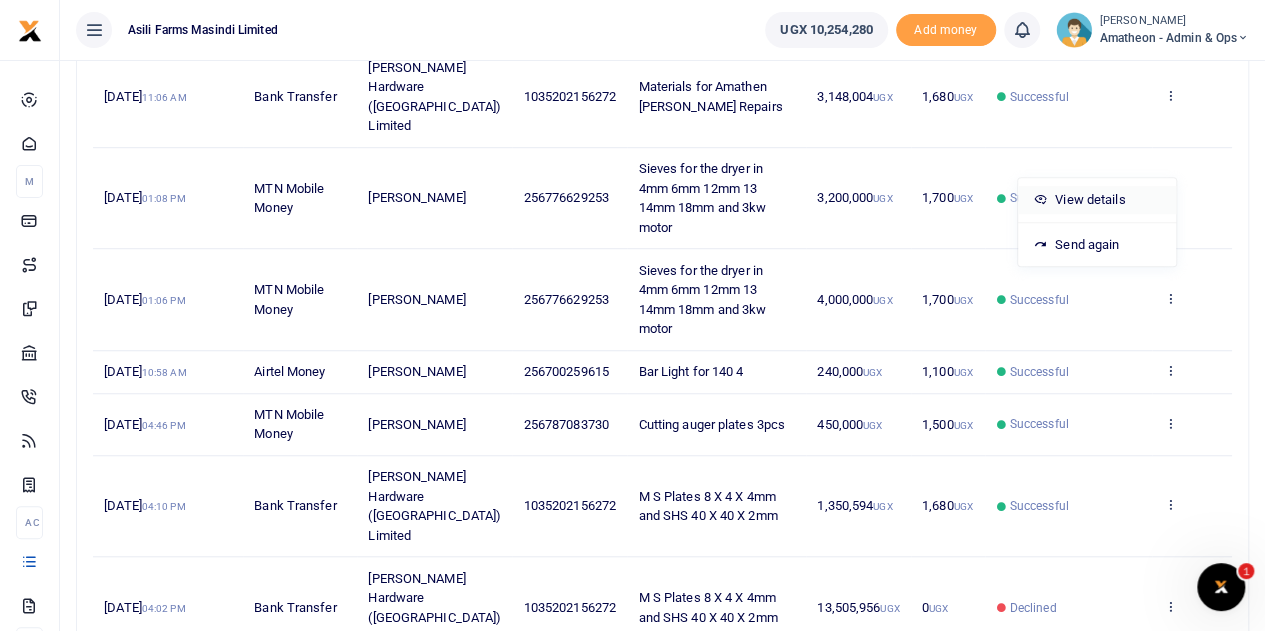 click on "View details" at bounding box center [1097, 200] 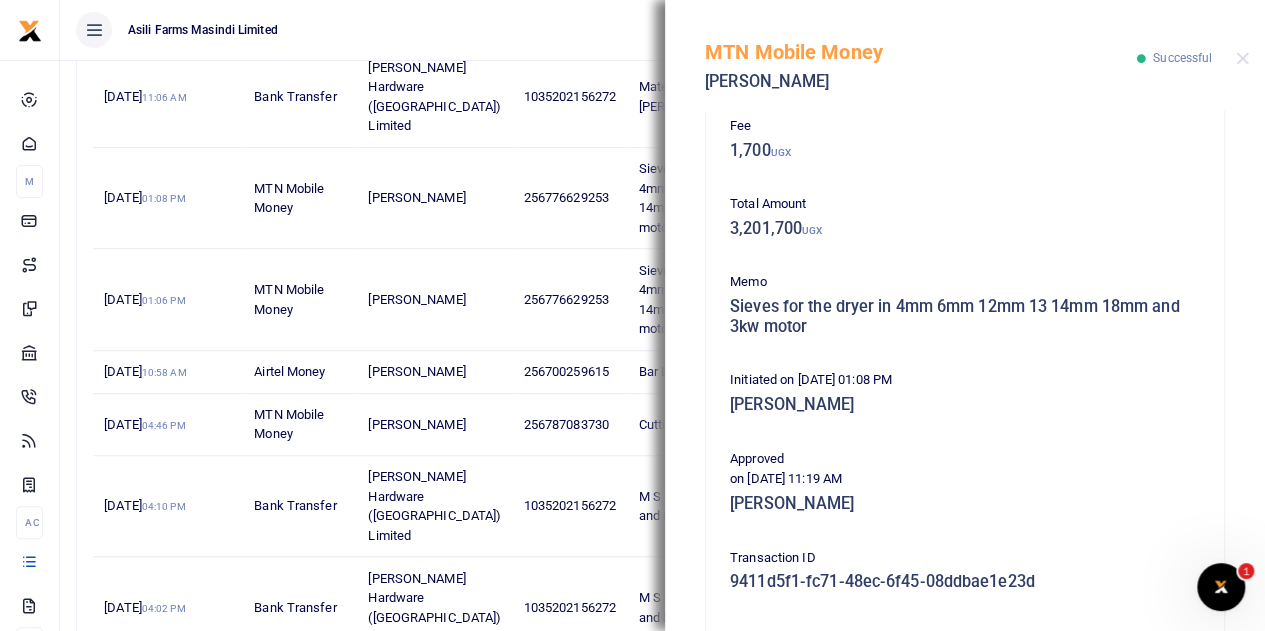 scroll, scrollTop: 535, scrollLeft: 0, axis: vertical 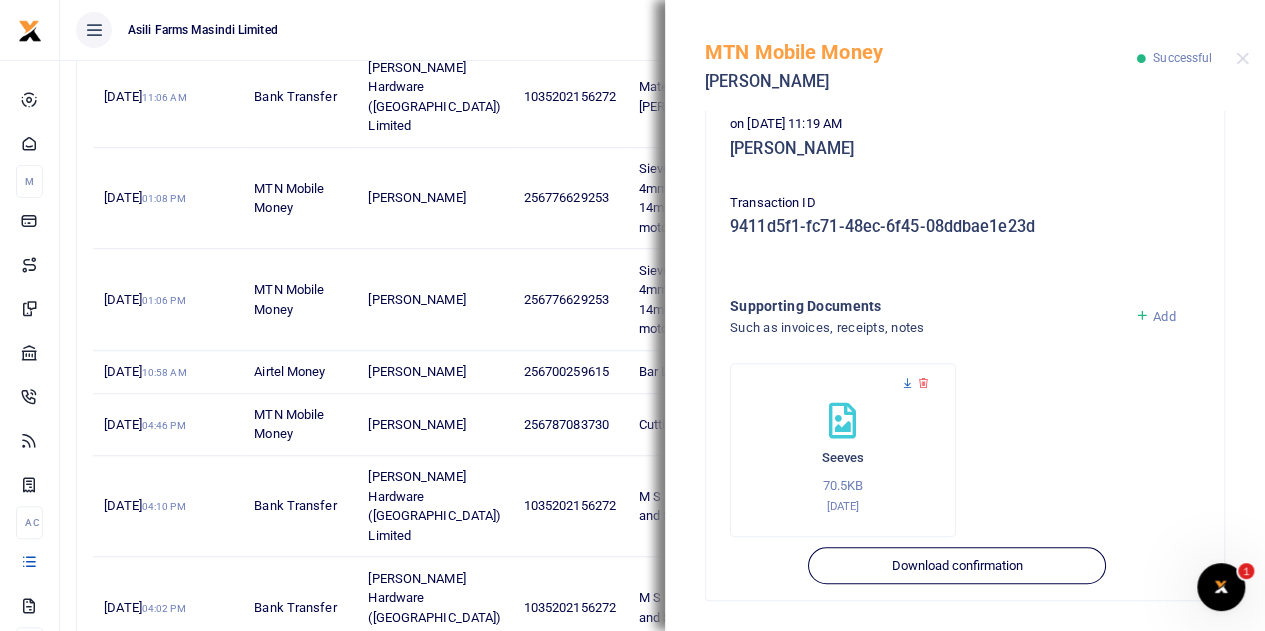 click at bounding box center (907, 383) 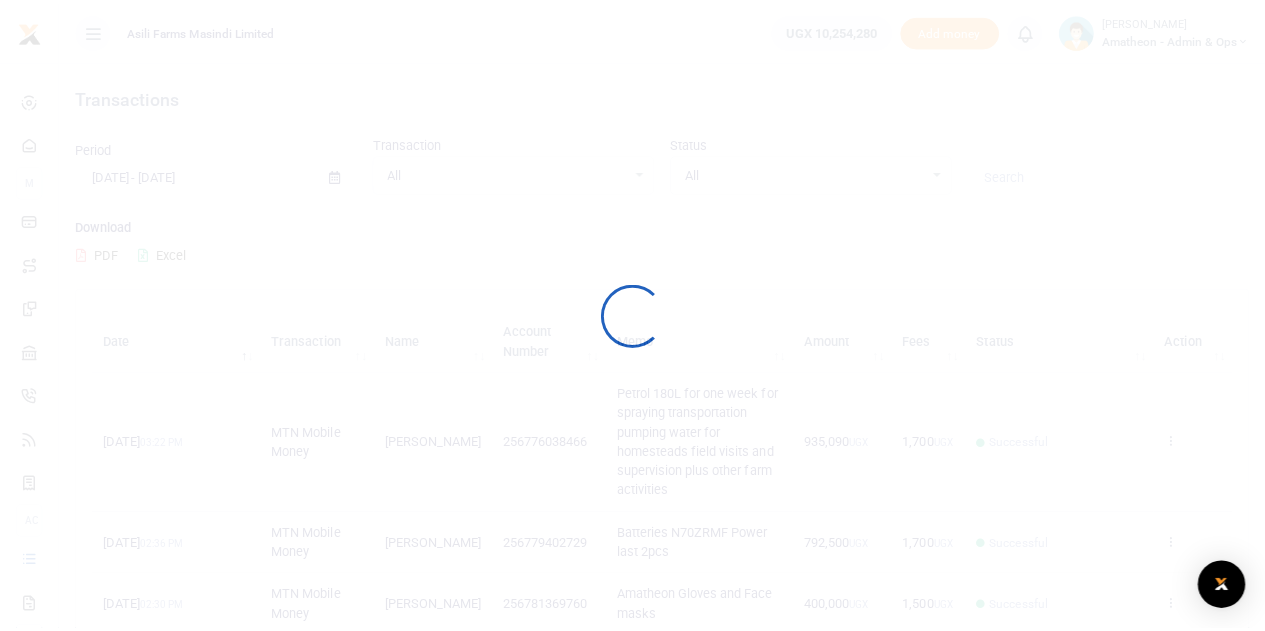 scroll, scrollTop: 0, scrollLeft: 0, axis: both 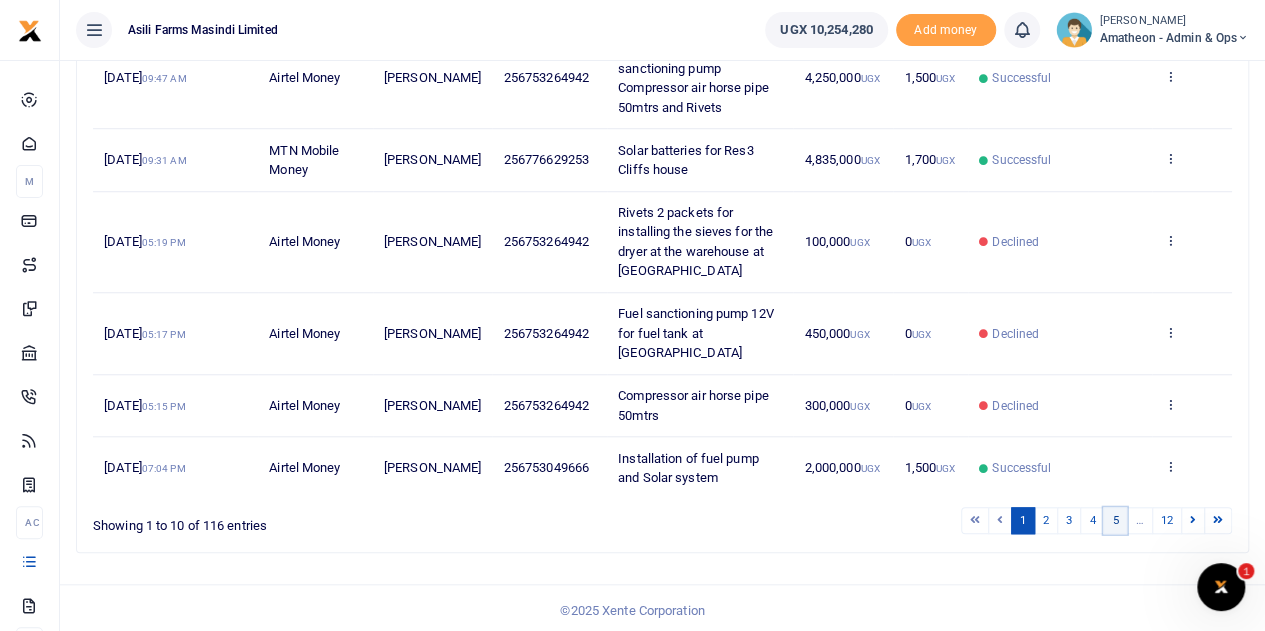 click on "5" at bounding box center [1115, 520] 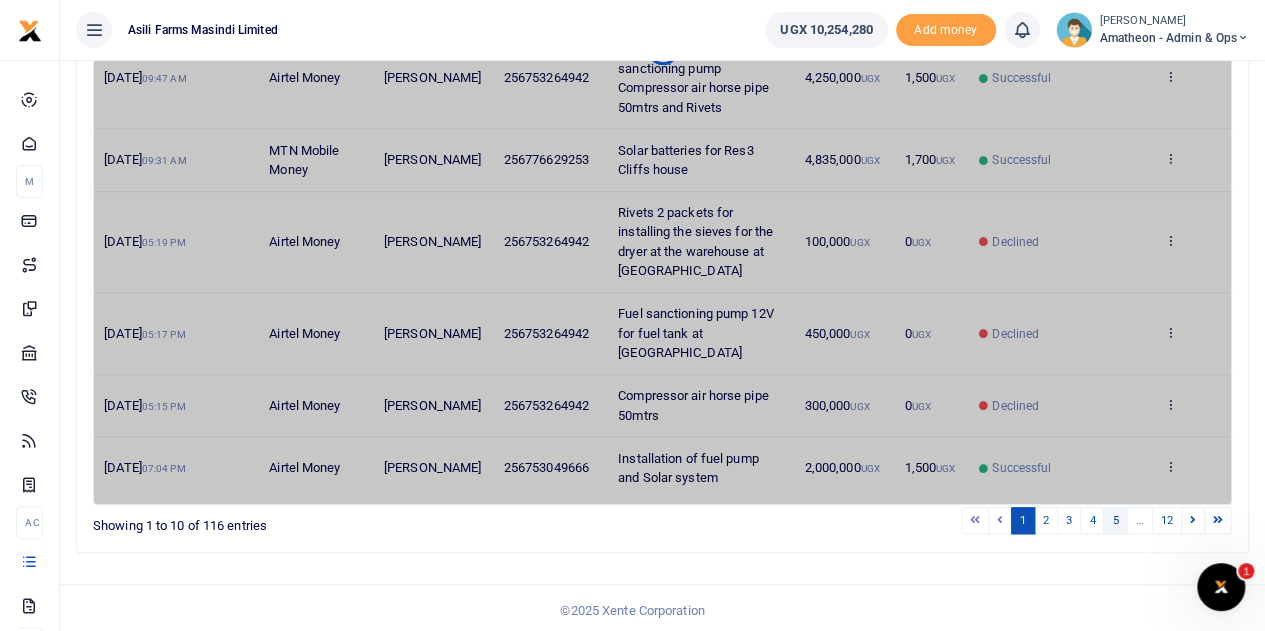 scroll, scrollTop: 692, scrollLeft: 0, axis: vertical 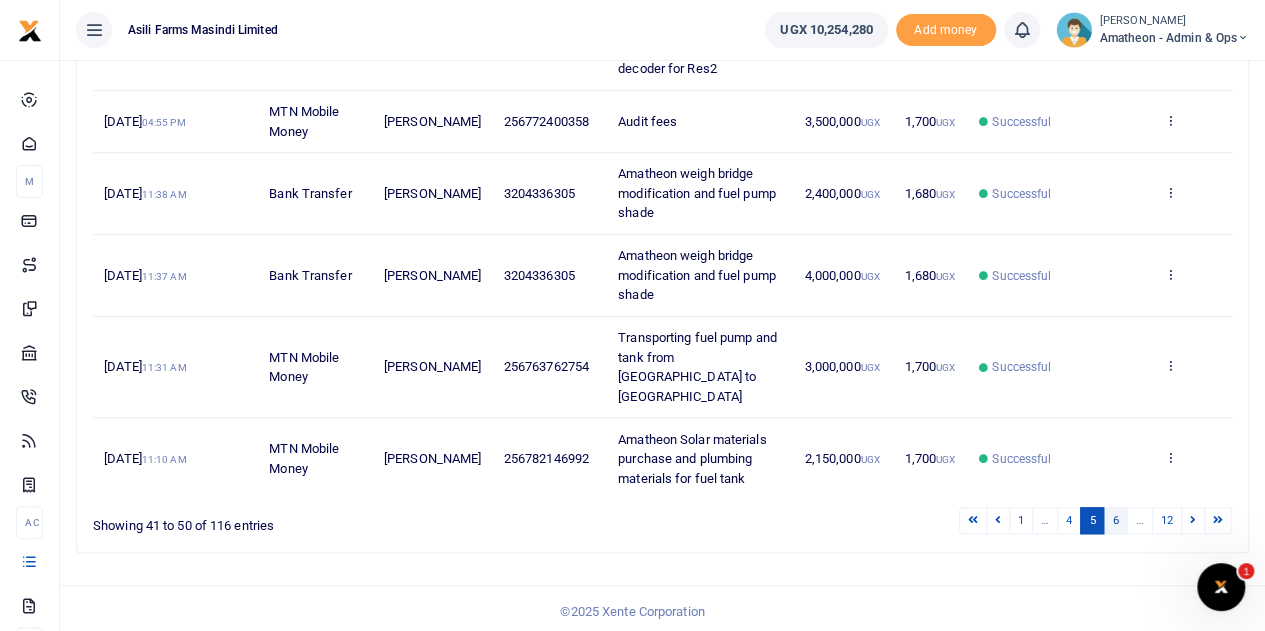 click on "6" at bounding box center [1115, 520] 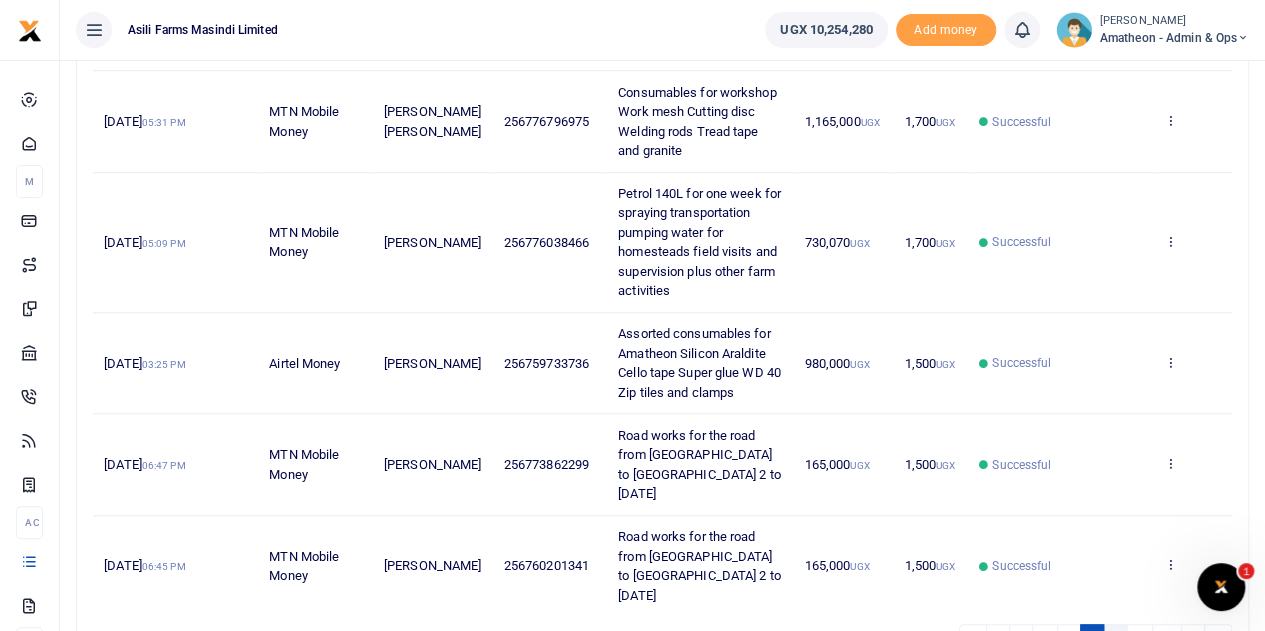click on "7" at bounding box center [1115, 637] 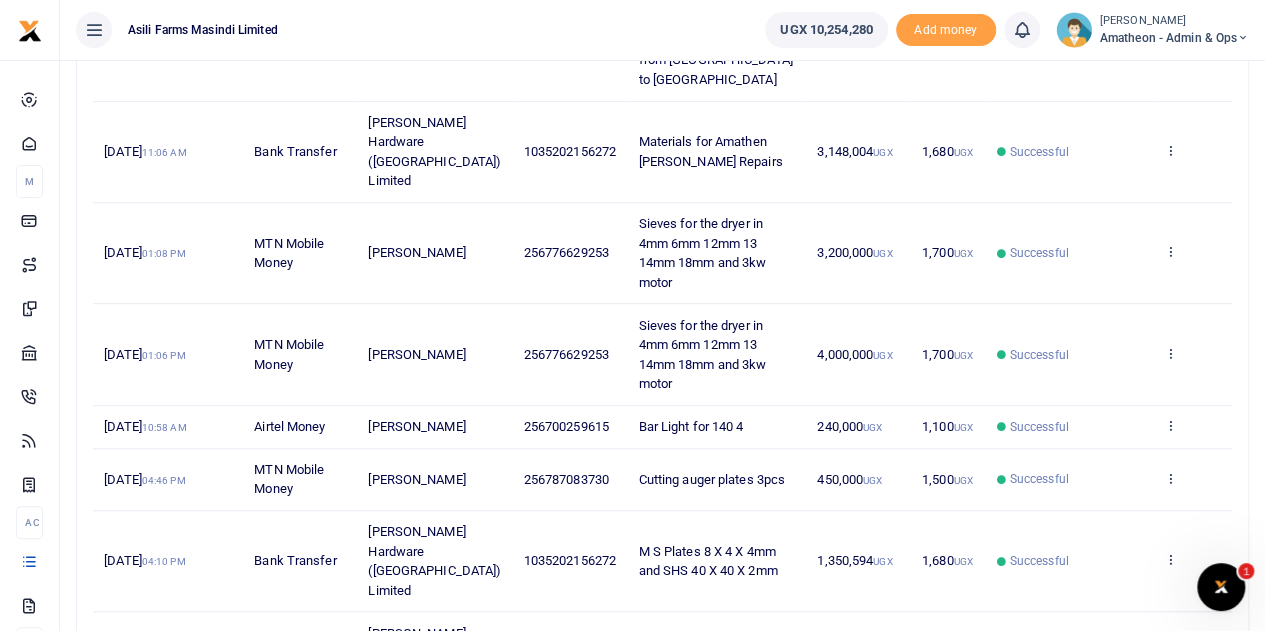 scroll, scrollTop: 492, scrollLeft: 0, axis: vertical 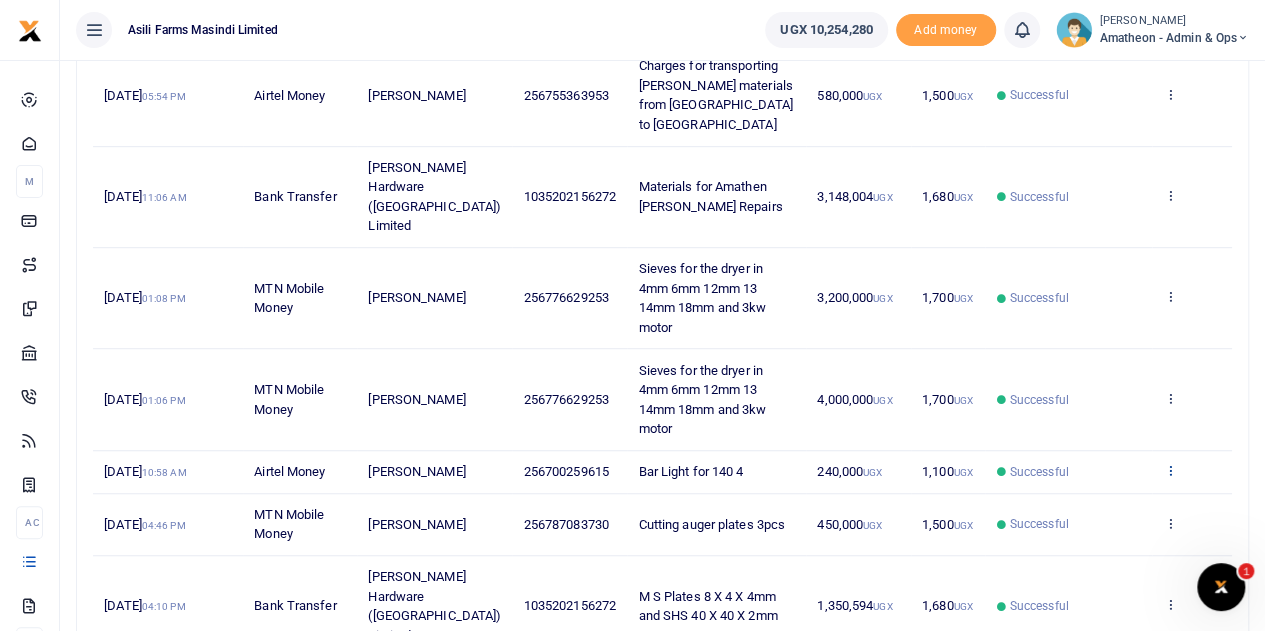 click at bounding box center [1169, 470] 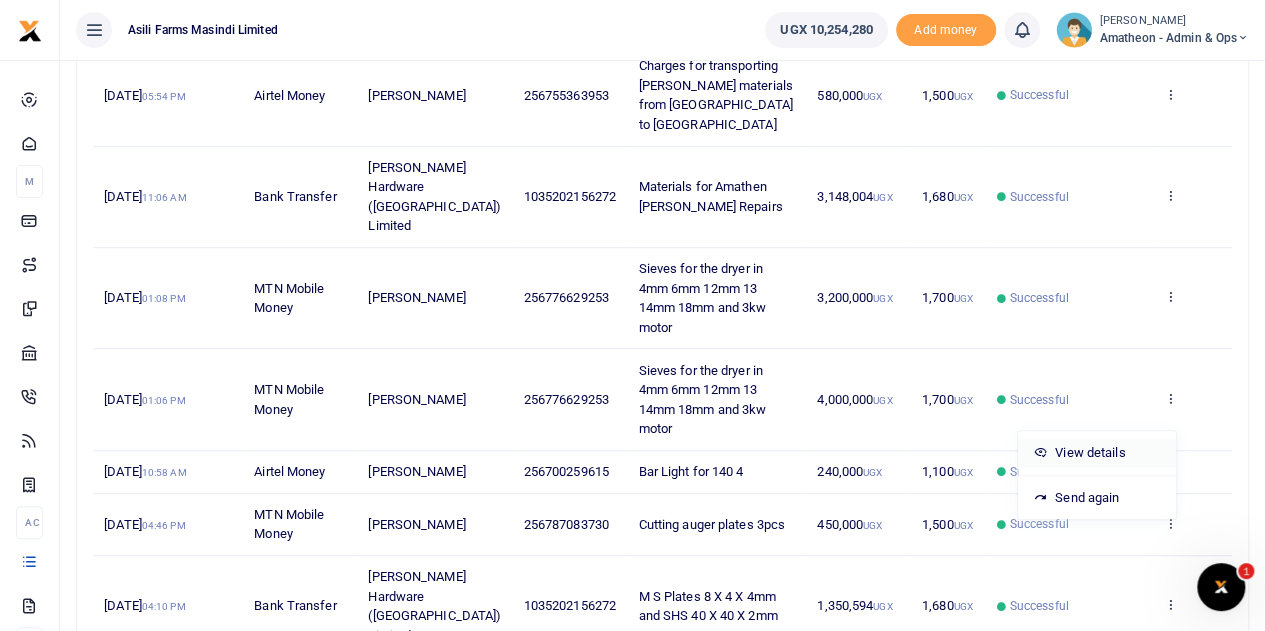 click on "View details" at bounding box center (1097, 453) 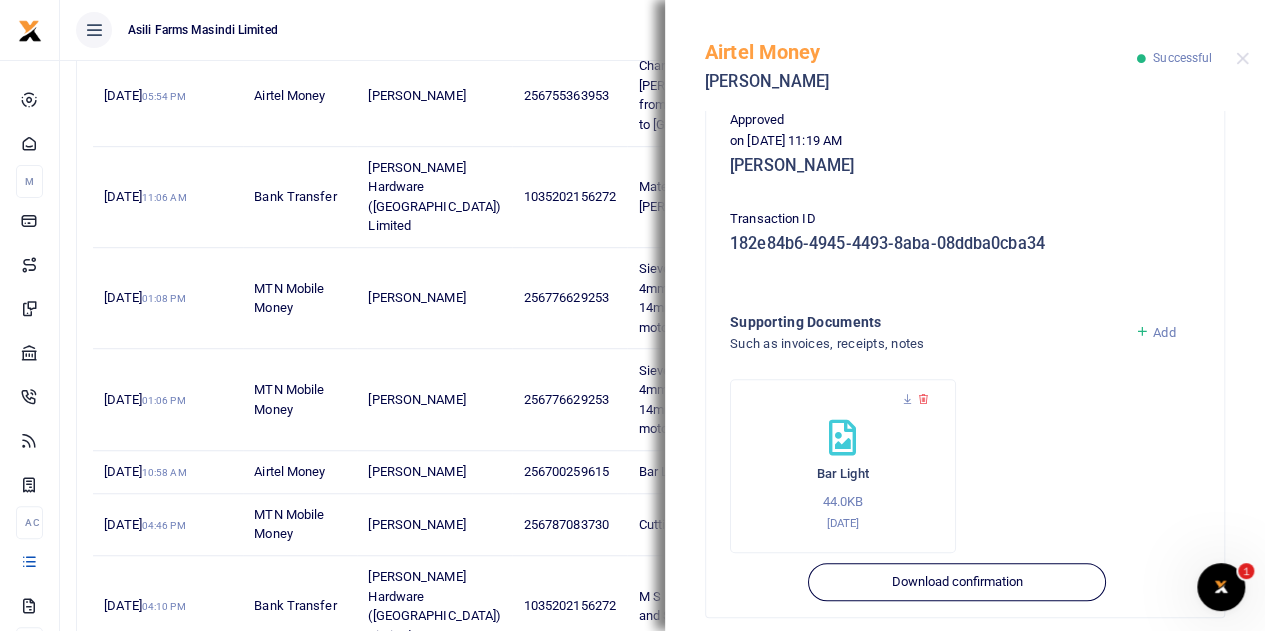 scroll, scrollTop: 500, scrollLeft: 0, axis: vertical 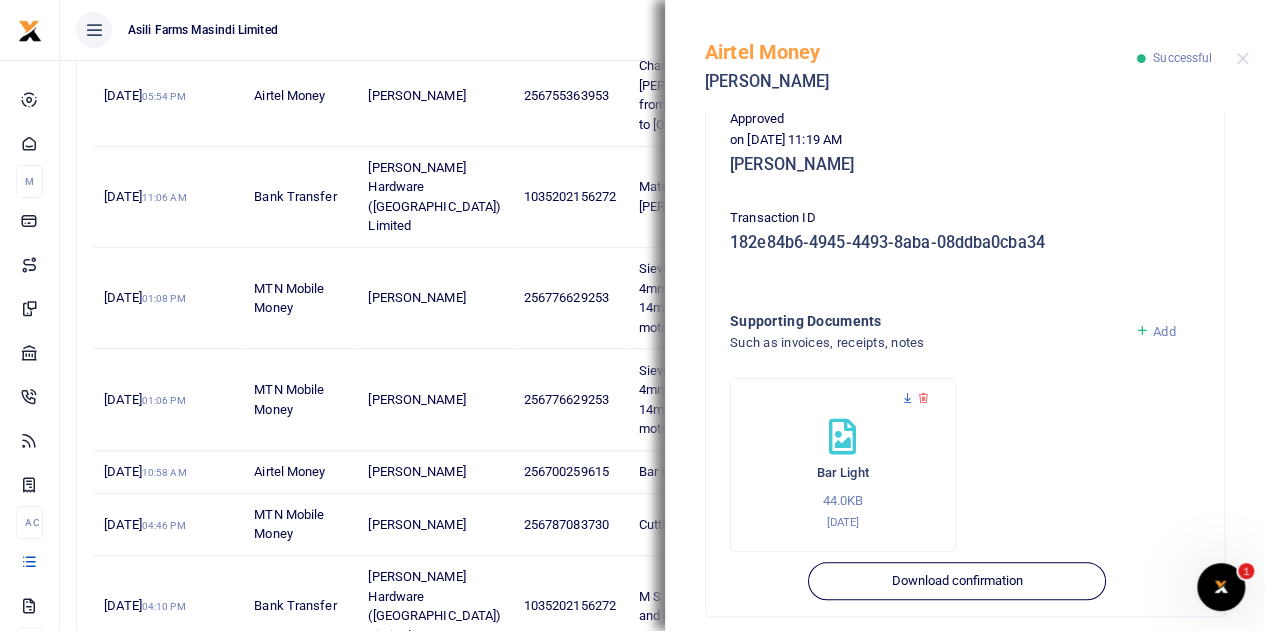 click at bounding box center (907, 398) 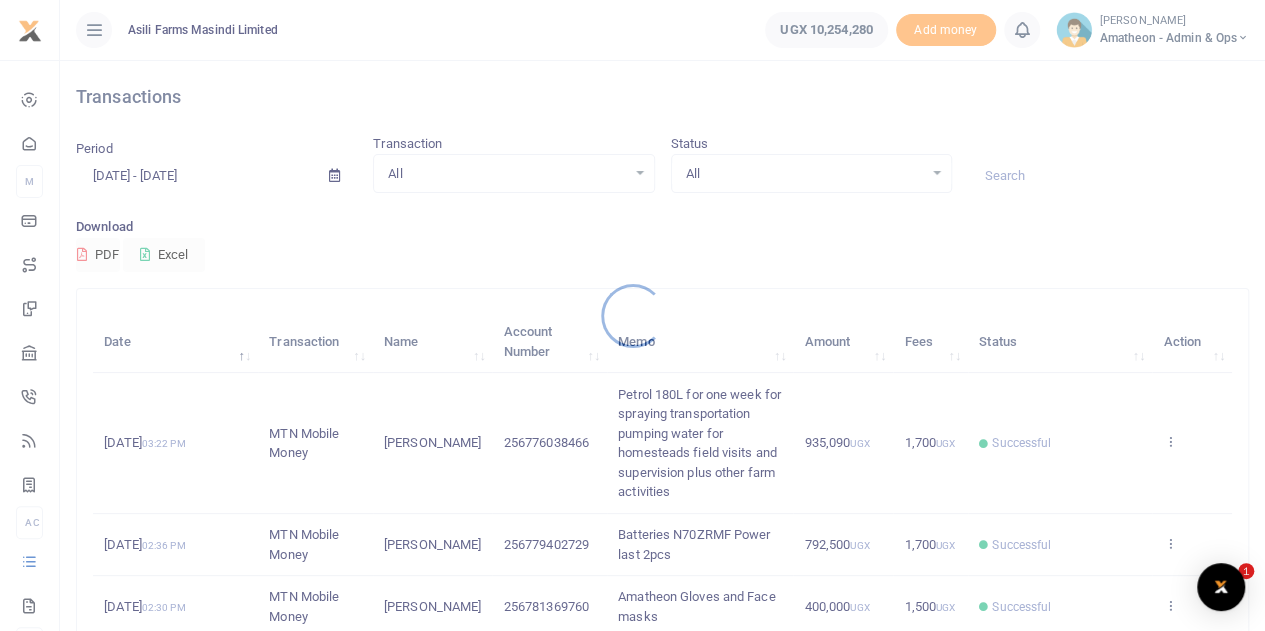 scroll, scrollTop: 304, scrollLeft: 0, axis: vertical 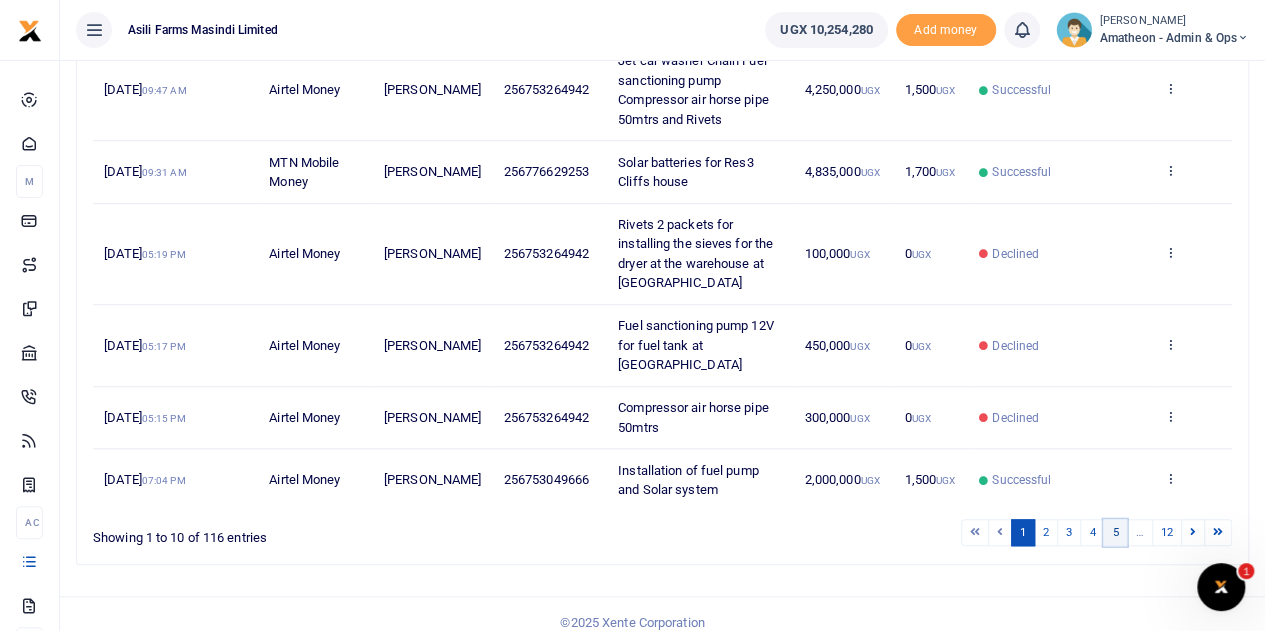 click on "5" at bounding box center [1115, 532] 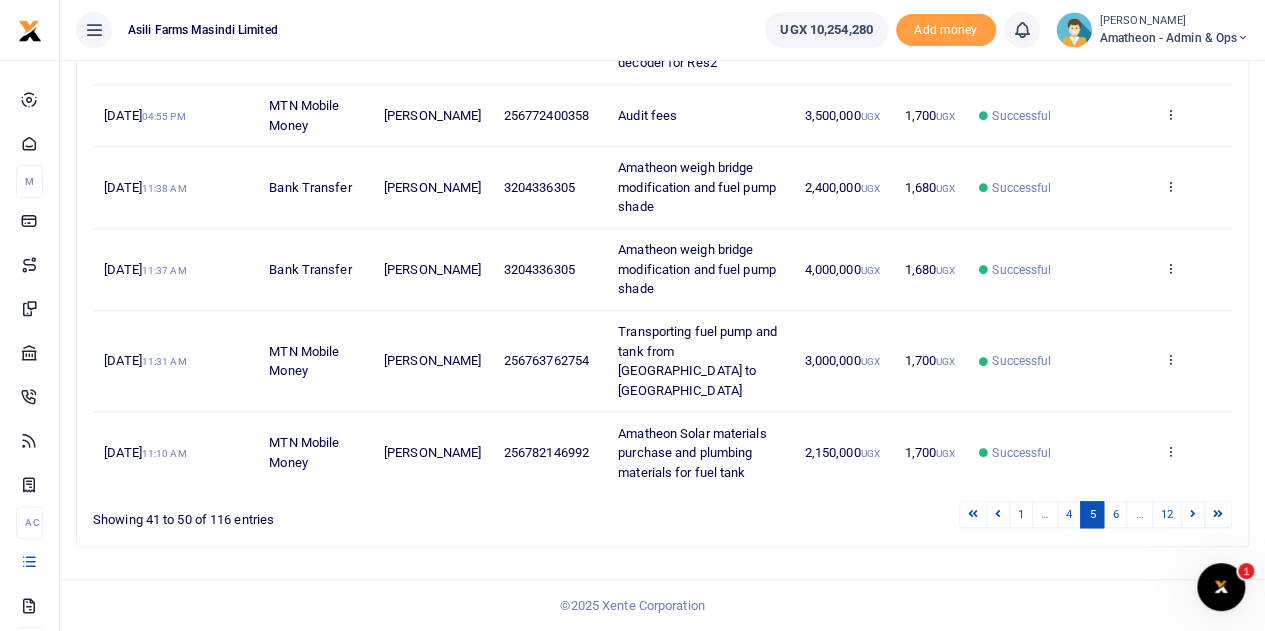 scroll, scrollTop: 692, scrollLeft: 0, axis: vertical 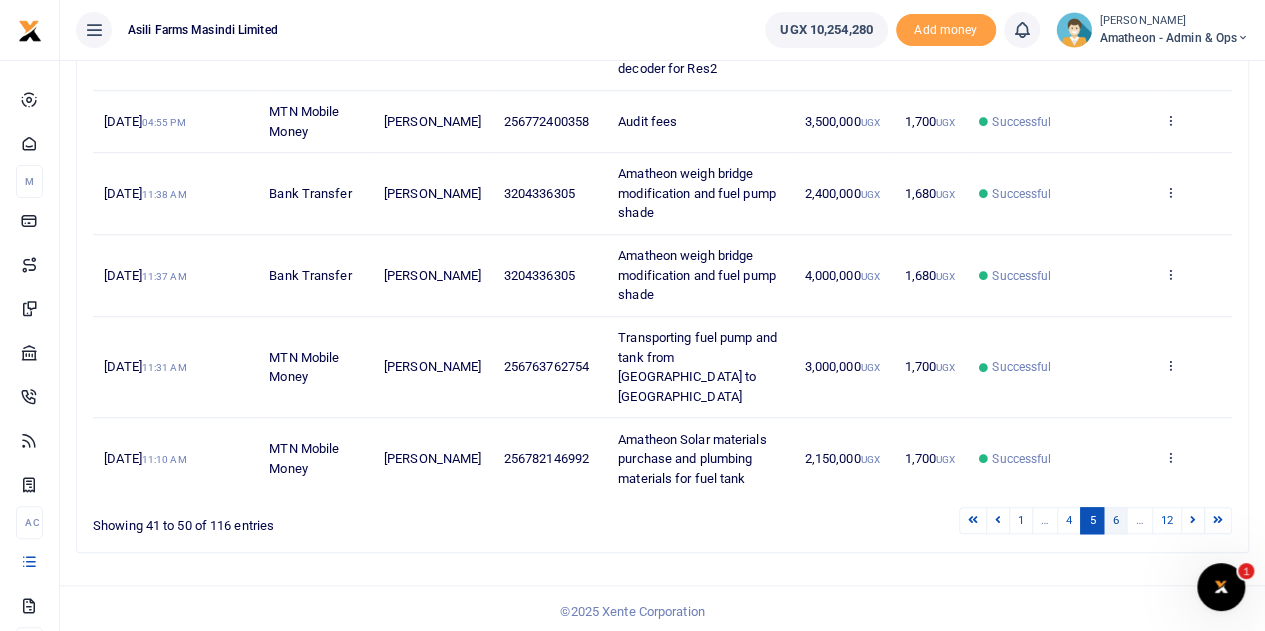 click on "6" at bounding box center (1115, 520) 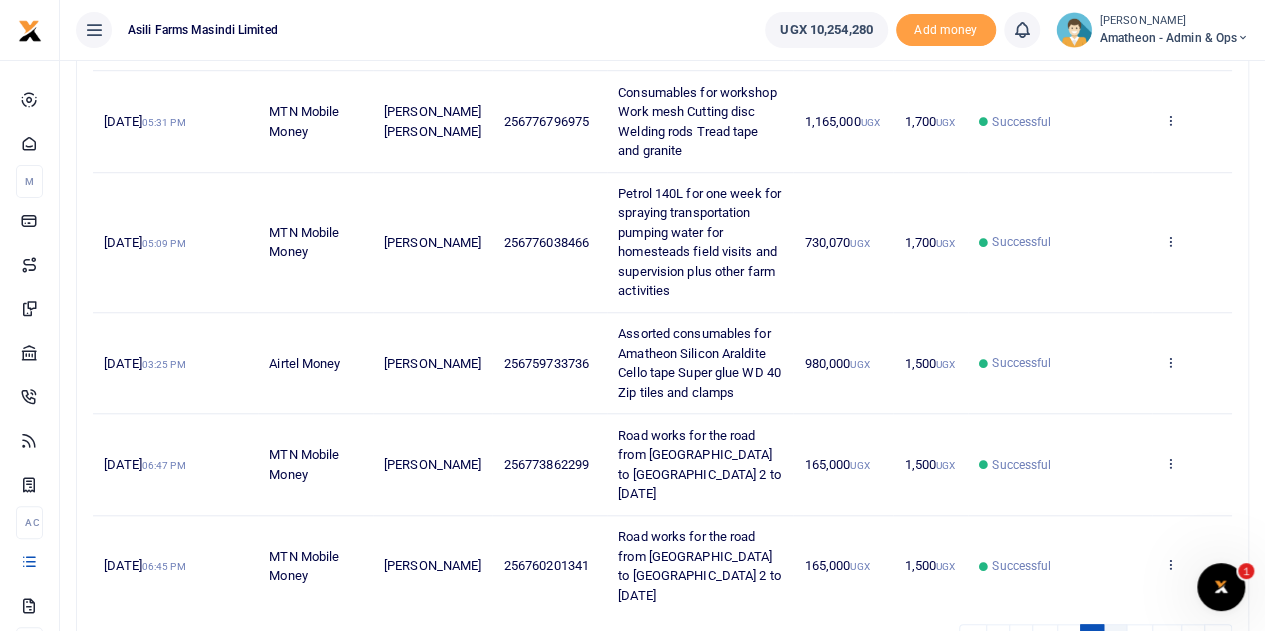 click on "7" at bounding box center [1115, 637] 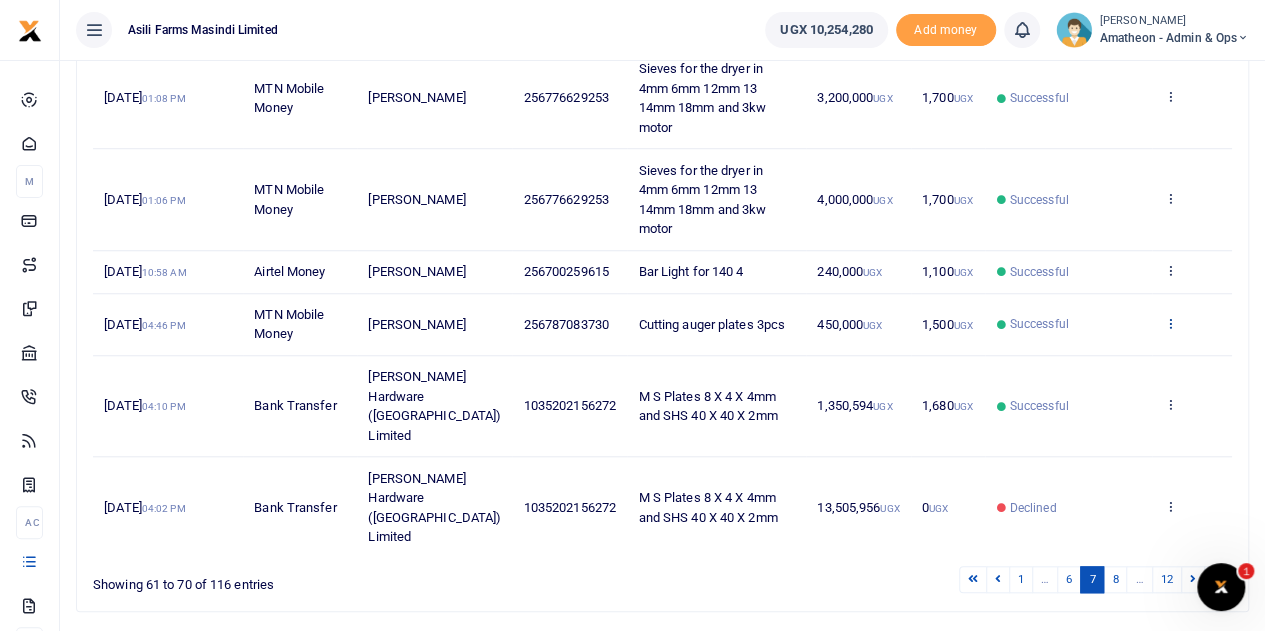 click at bounding box center [1169, 323] 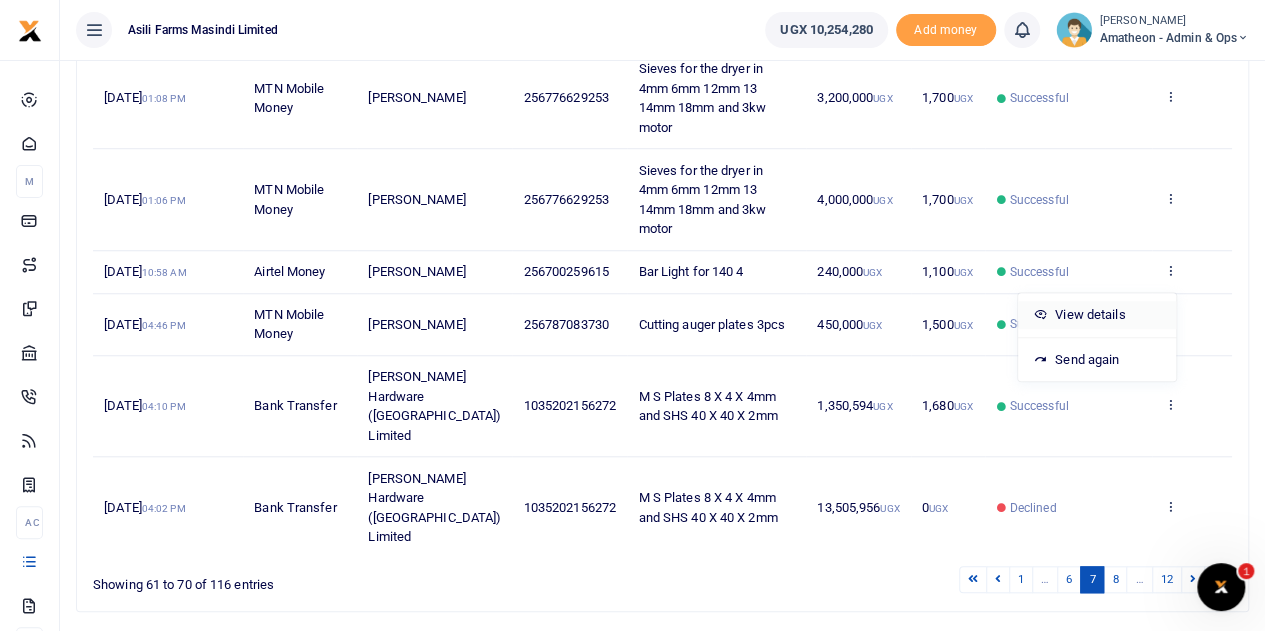 click on "View details" at bounding box center (1097, 315) 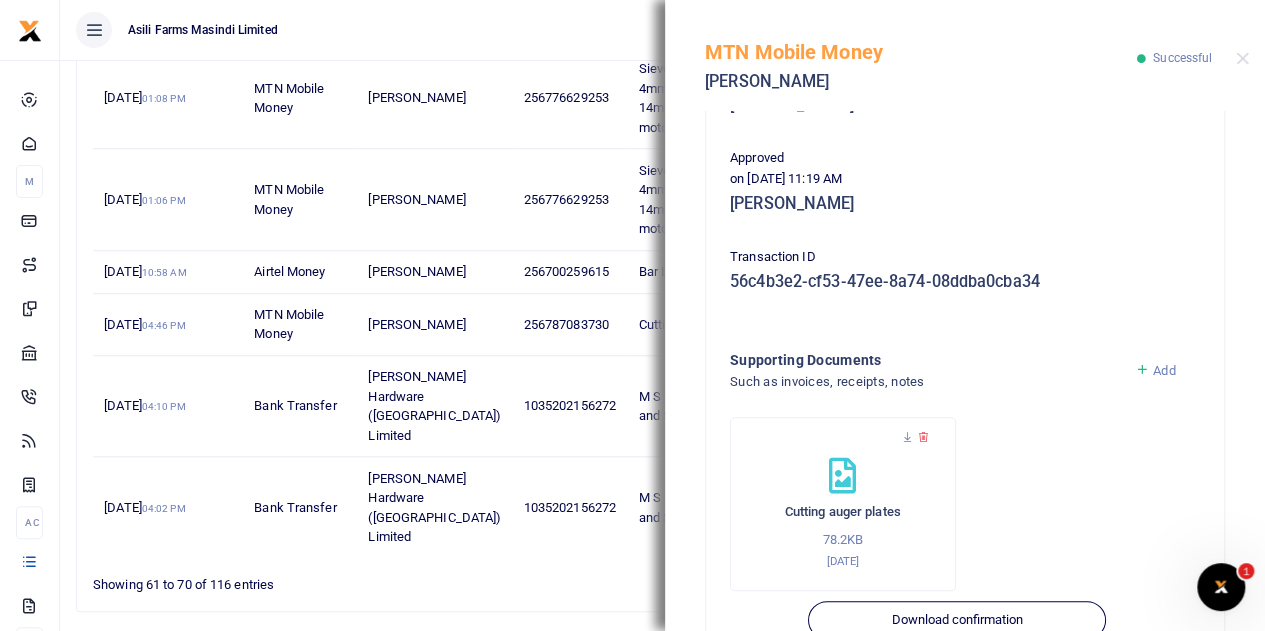 scroll, scrollTop: 516, scrollLeft: 0, axis: vertical 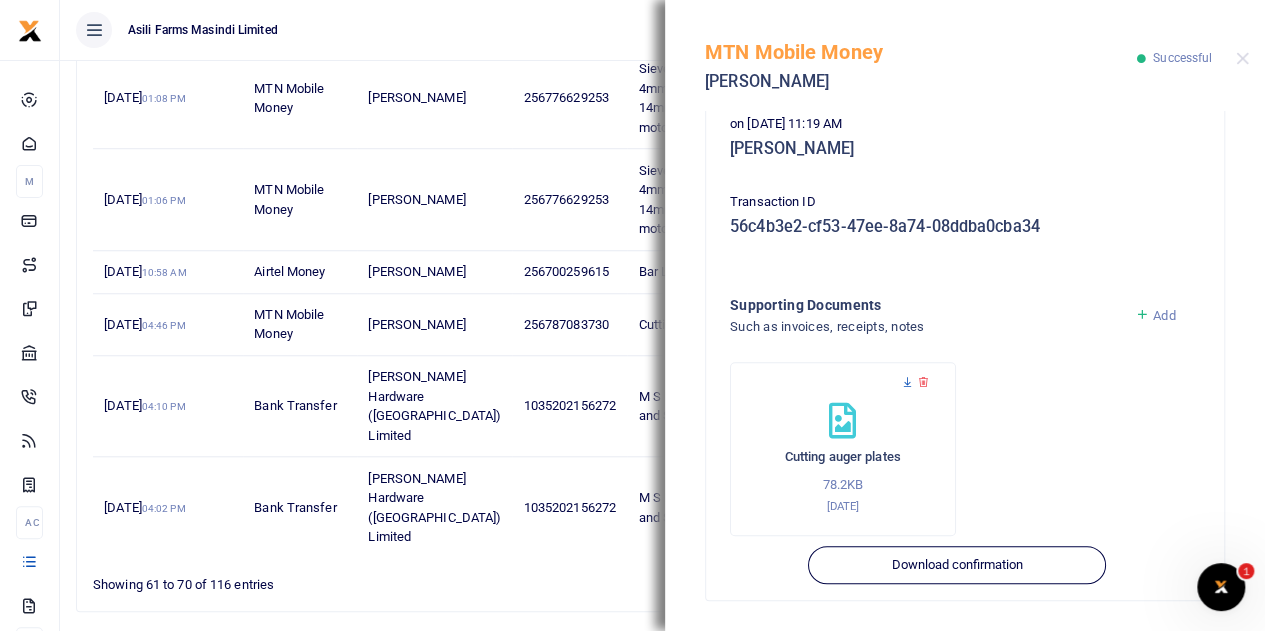 click at bounding box center (907, 382) 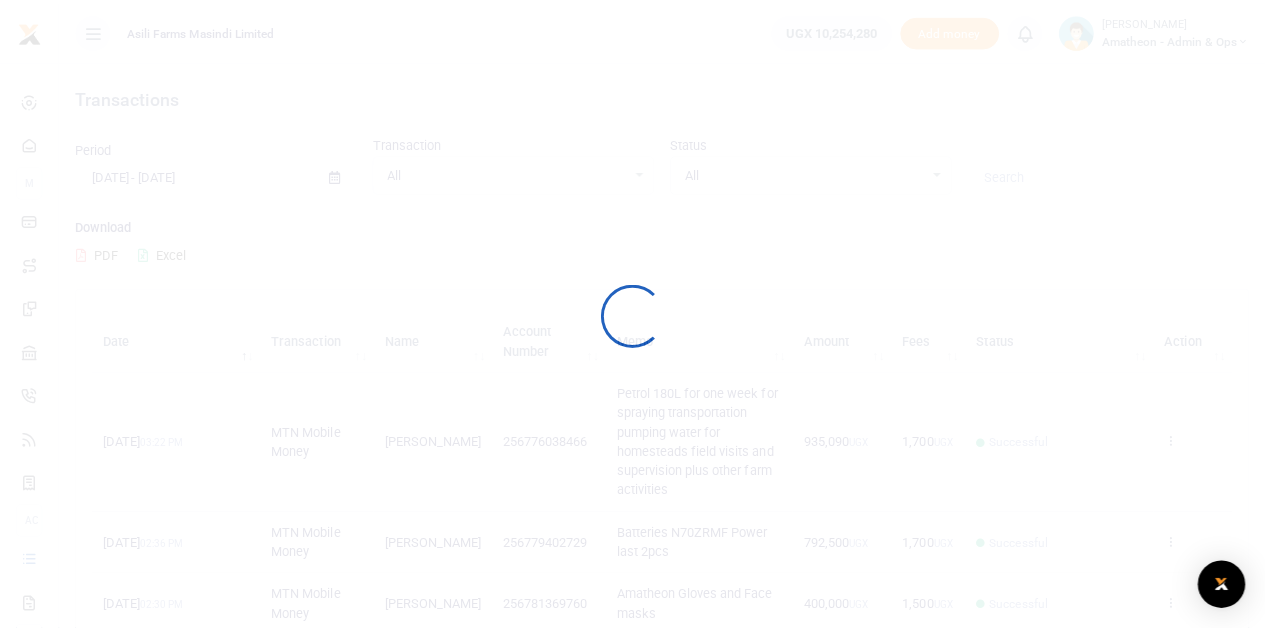 scroll, scrollTop: 0, scrollLeft: 0, axis: both 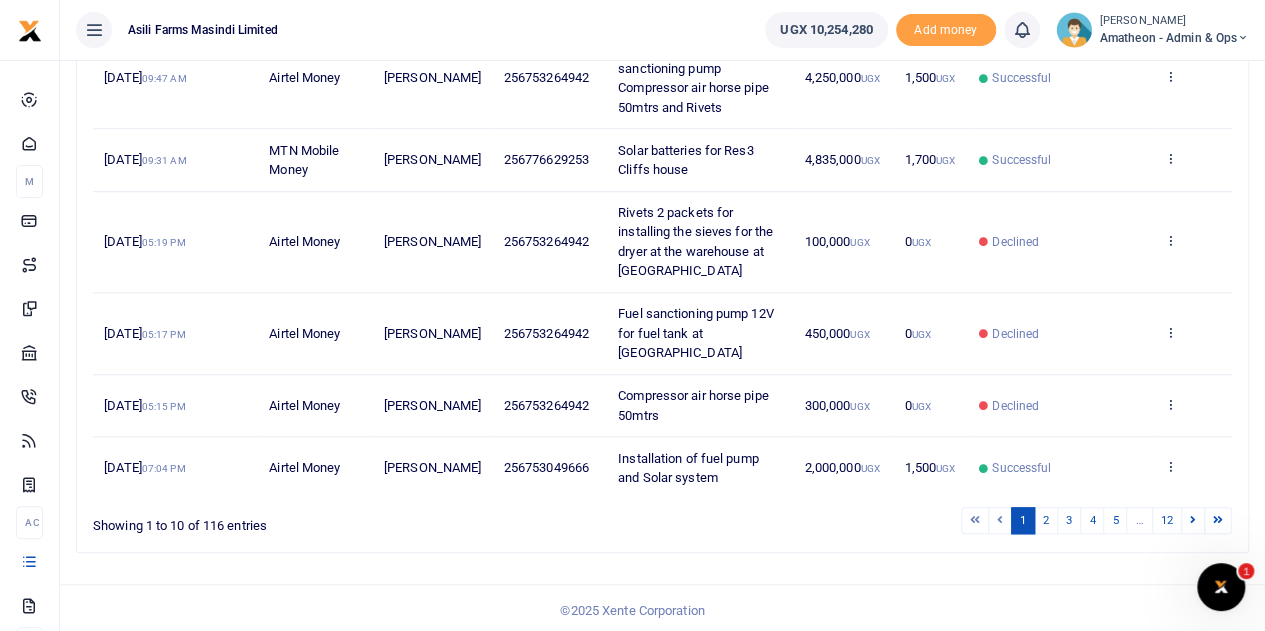 click on "…" at bounding box center (1139, 520) 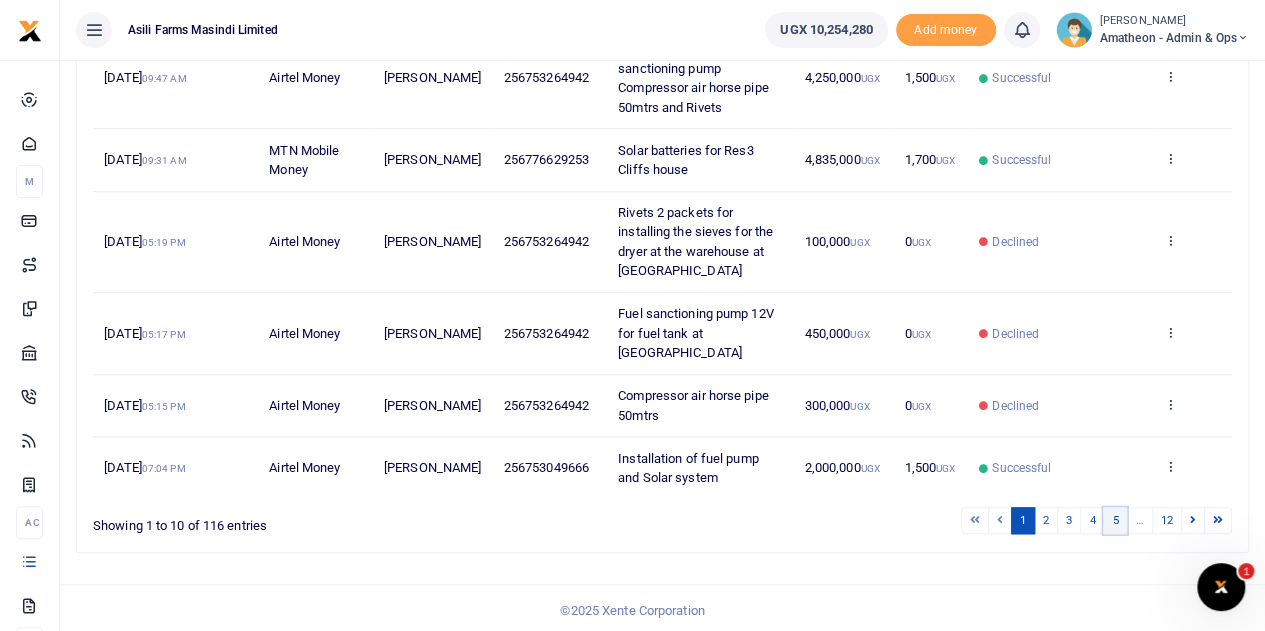 click on "5" at bounding box center (1115, 520) 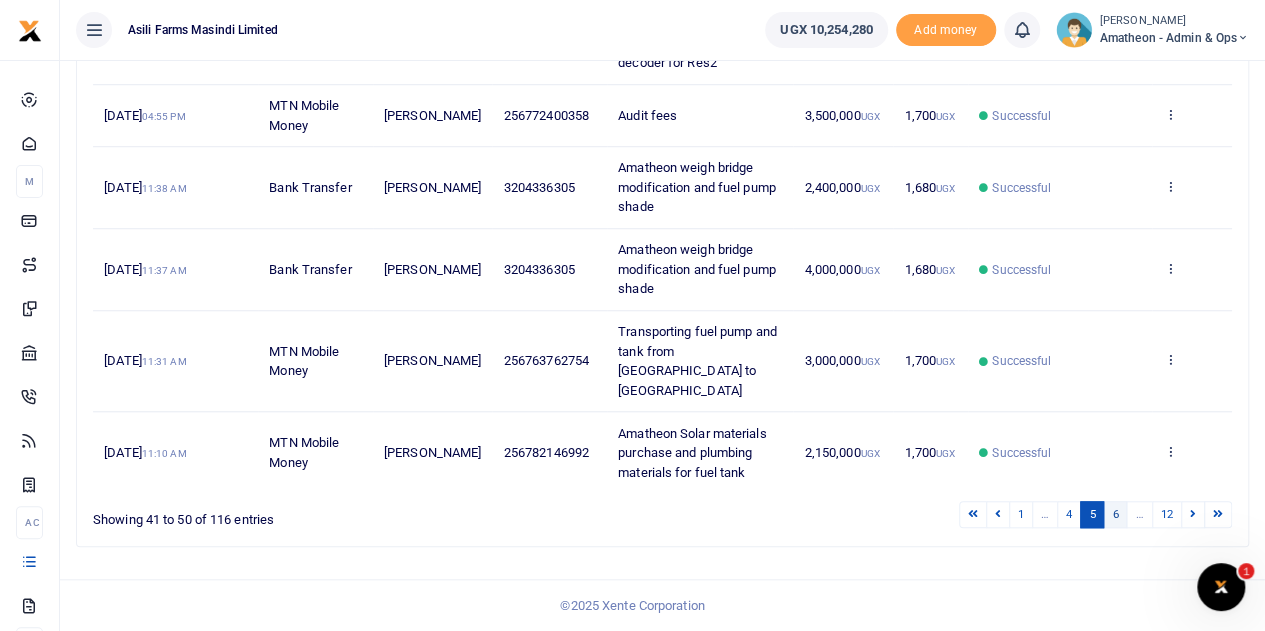 scroll, scrollTop: 692, scrollLeft: 0, axis: vertical 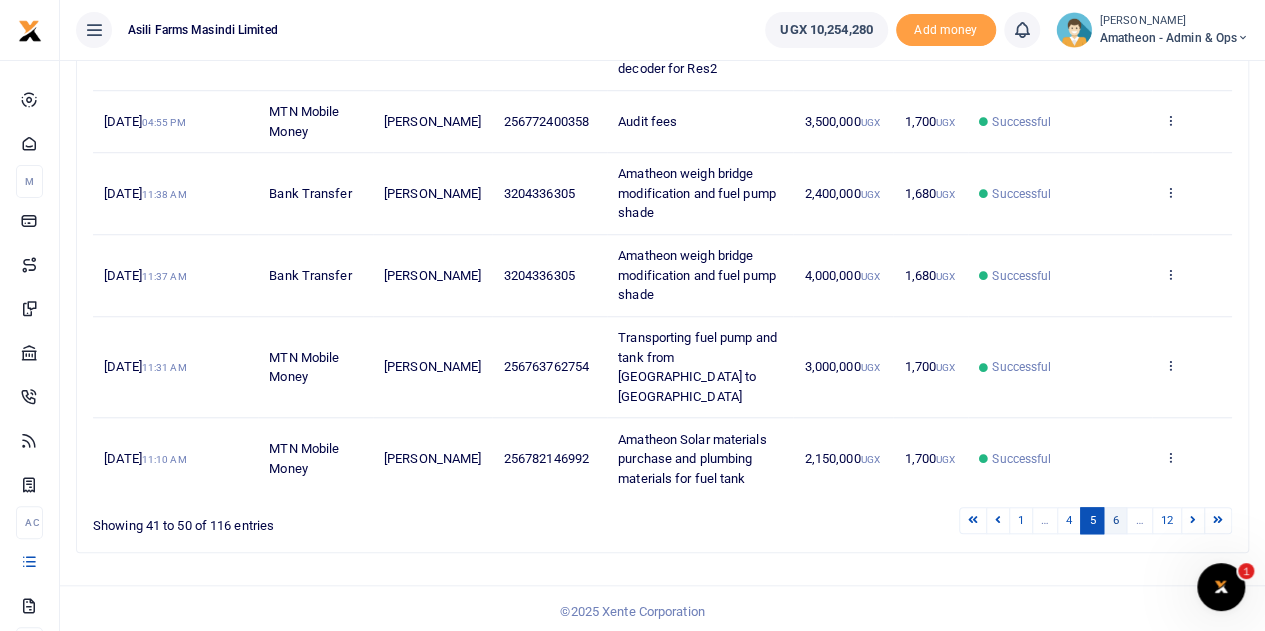 click on "6" at bounding box center (1115, 520) 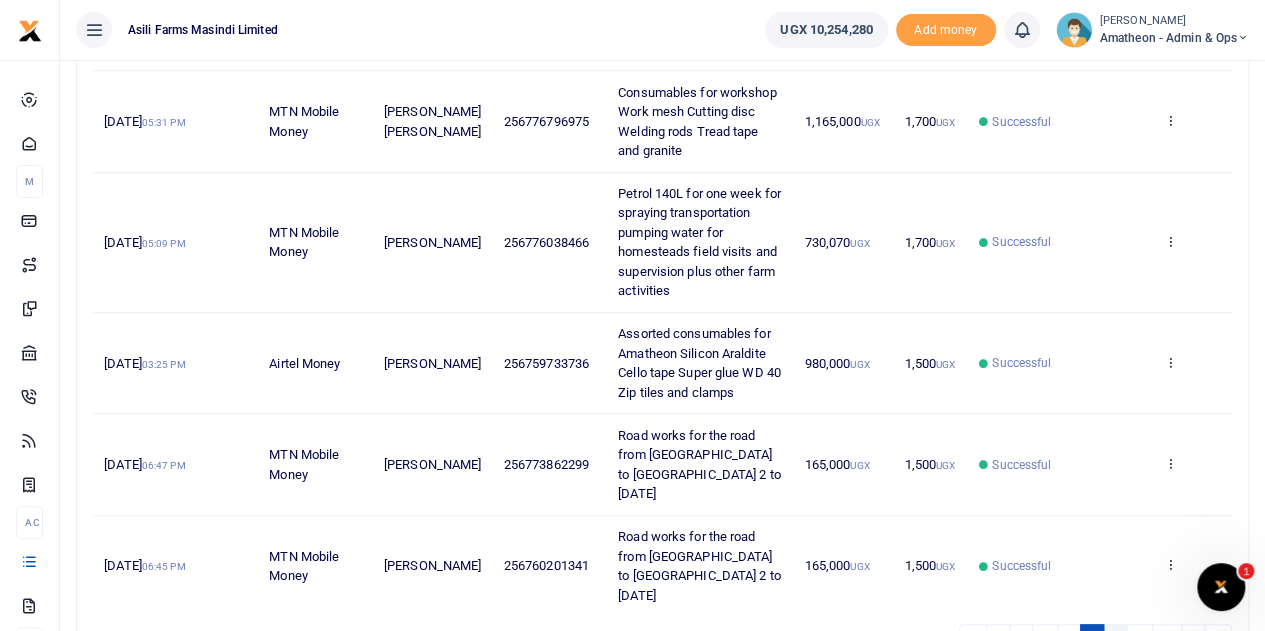 click on "7" at bounding box center [1115, 637] 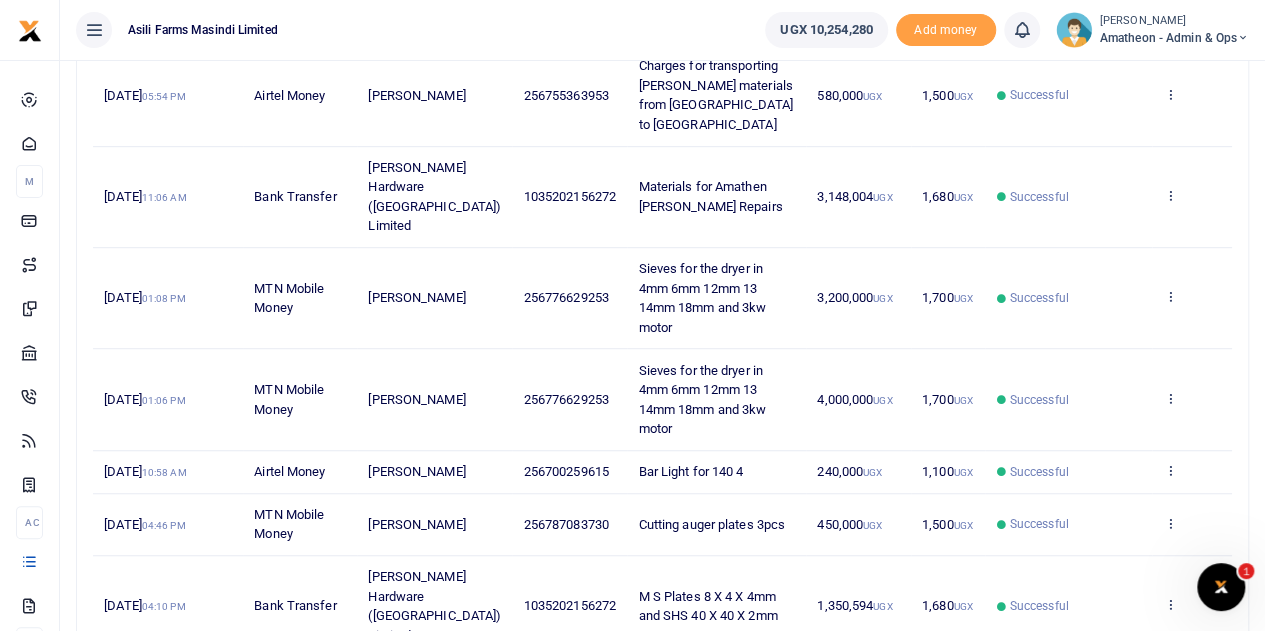 scroll, scrollTop: 392, scrollLeft: 0, axis: vertical 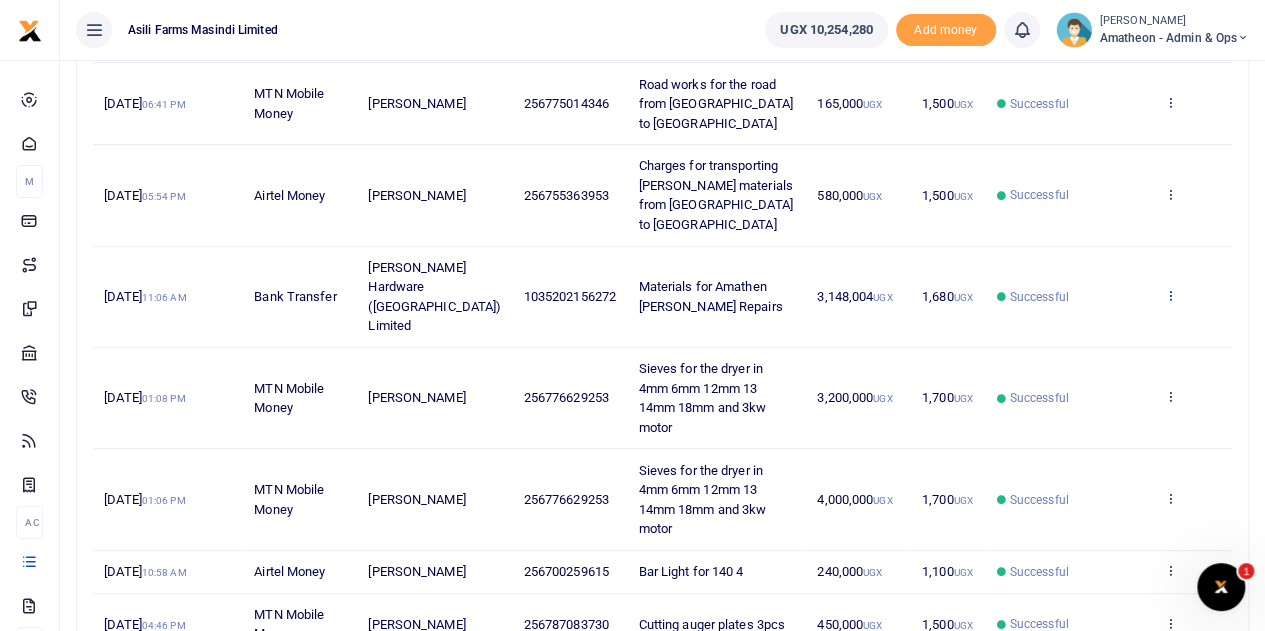click at bounding box center (1169, 295) 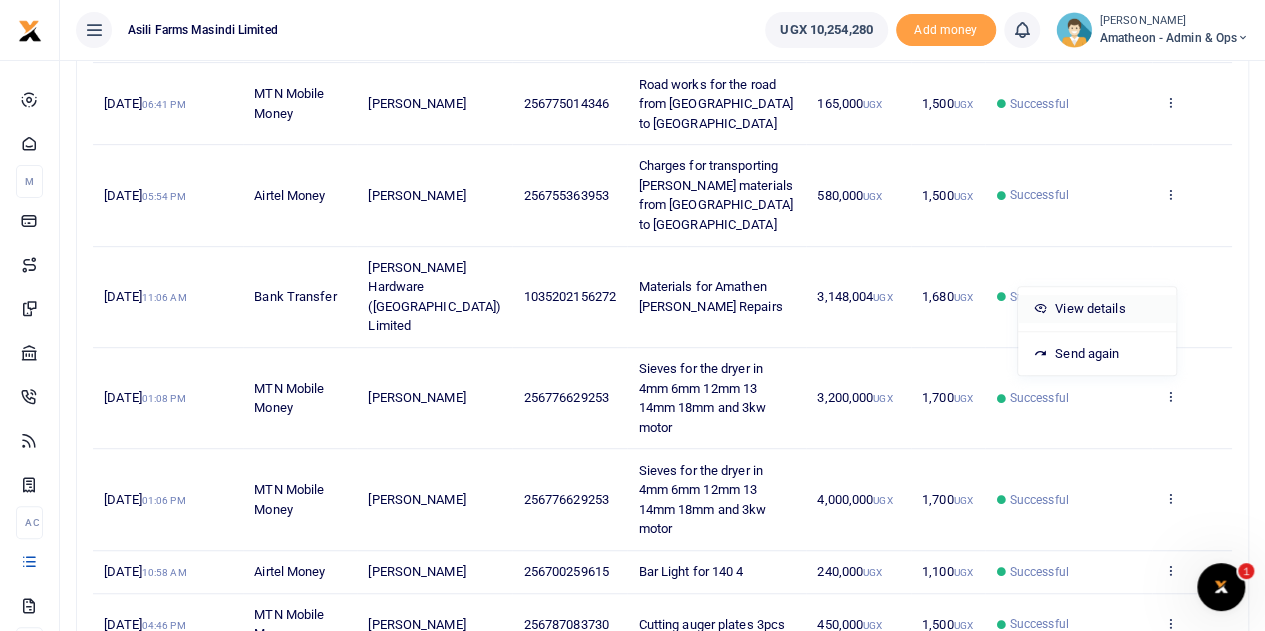 click on "View details" at bounding box center (1097, 309) 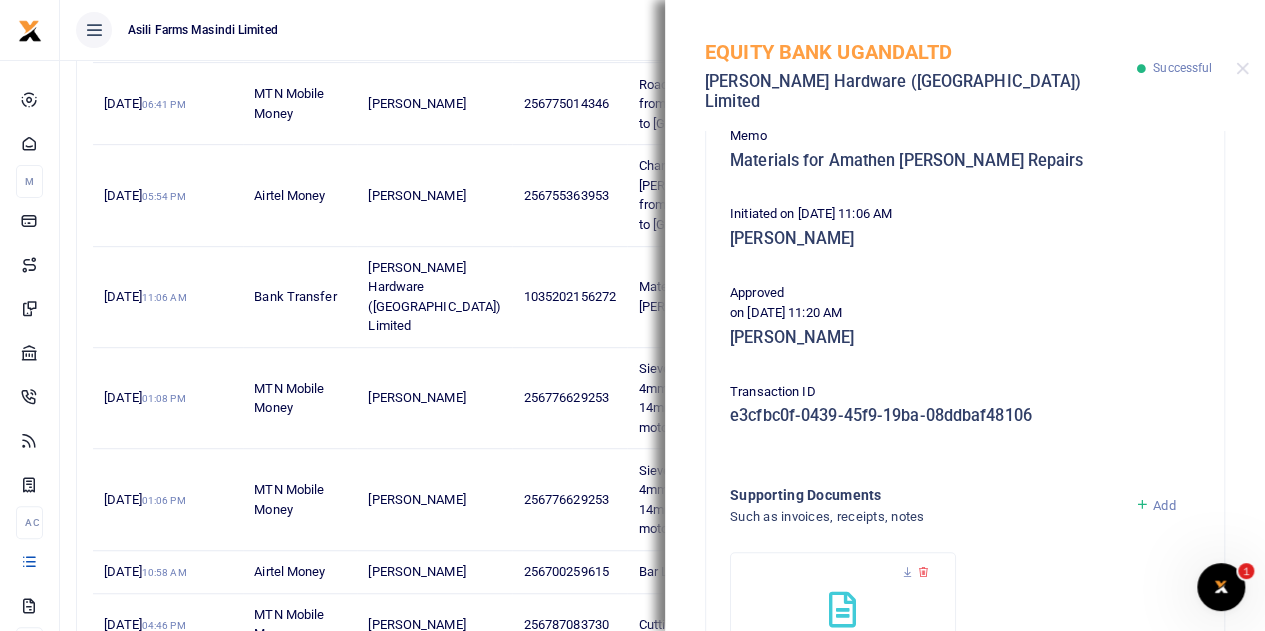 scroll, scrollTop: 400, scrollLeft: 0, axis: vertical 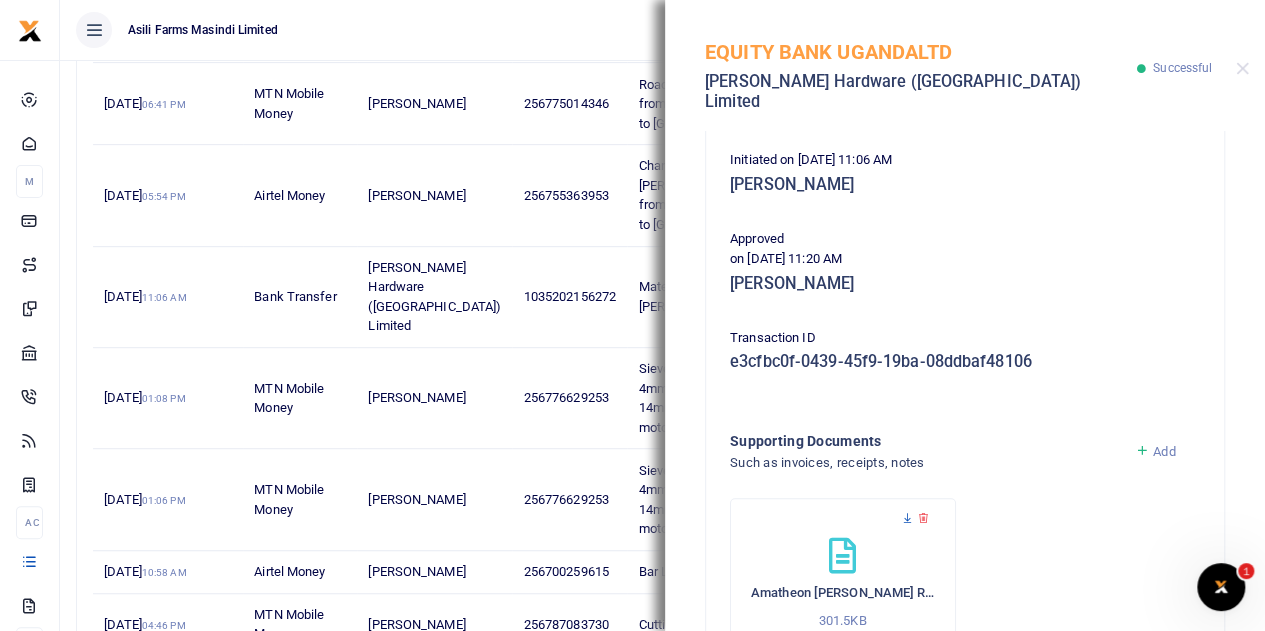 click at bounding box center [907, 518] 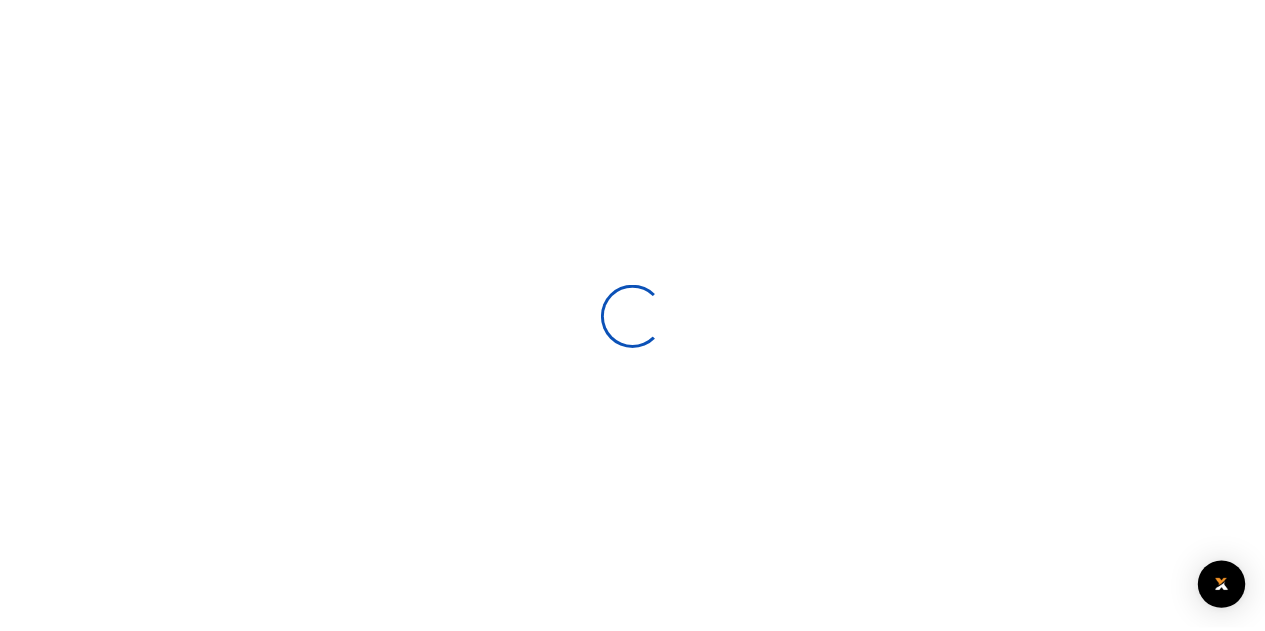 scroll, scrollTop: 0, scrollLeft: 0, axis: both 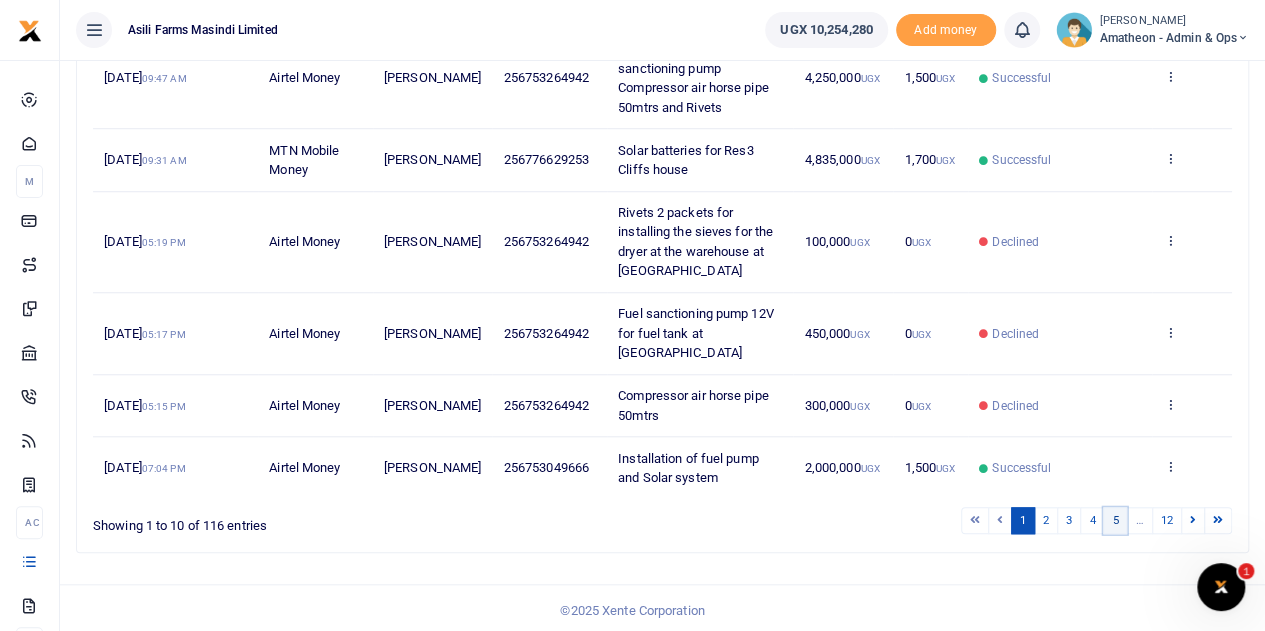 click on "5" at bounding box center [1115, 520] 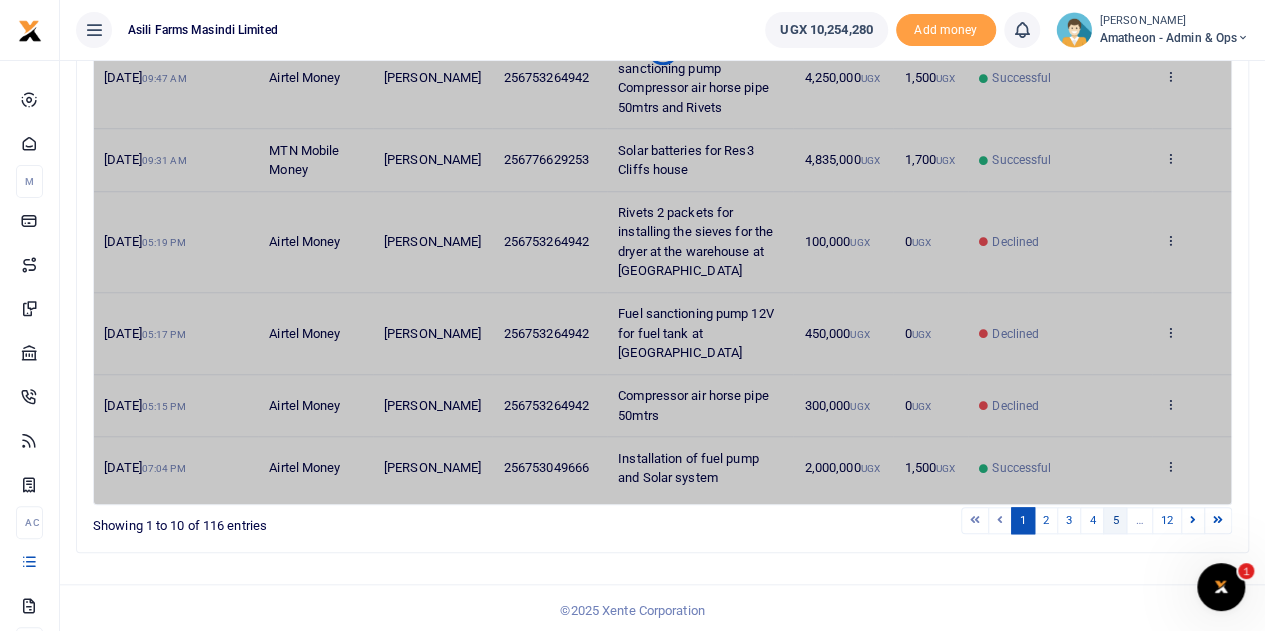 scroll, scrollTop: 692, scrollLeft: 0, axis: vertical 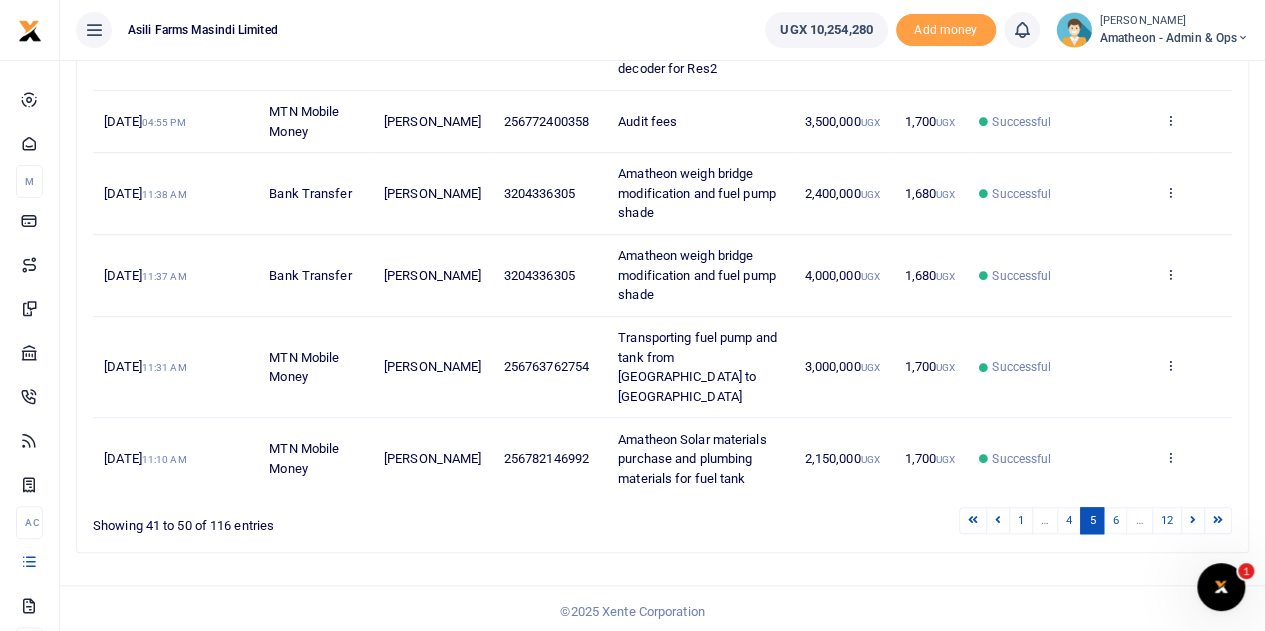 click on "6" at bounding box center (1115, 520) 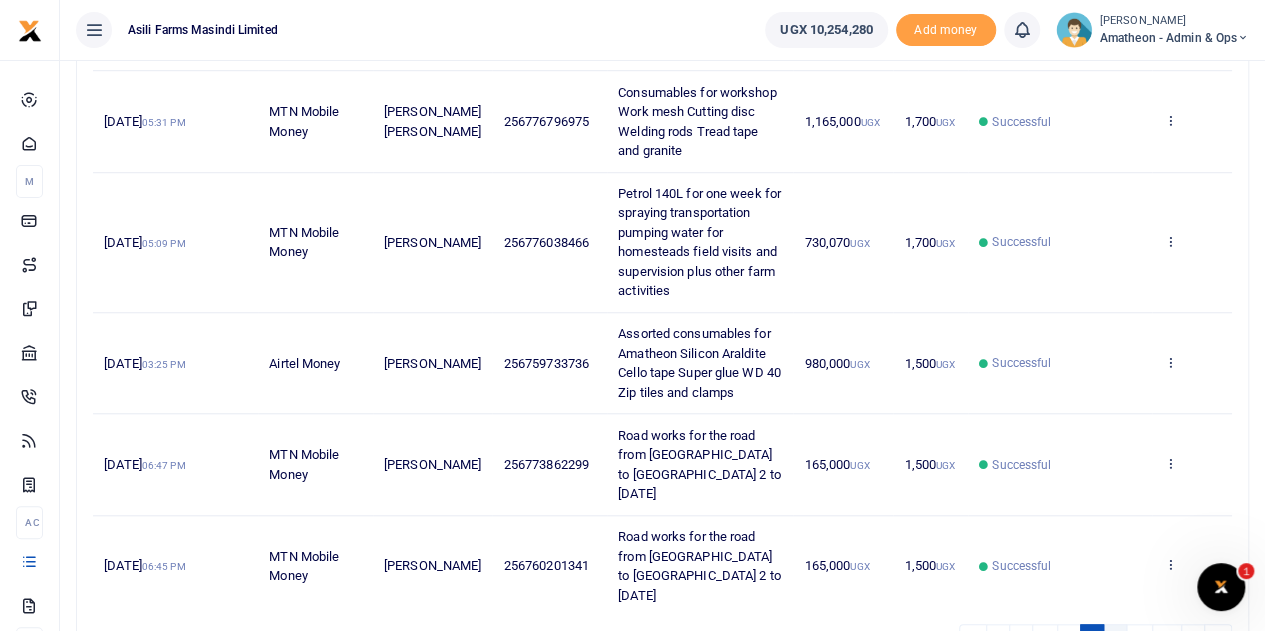 click on "7" at bounding box center [1115, 637] 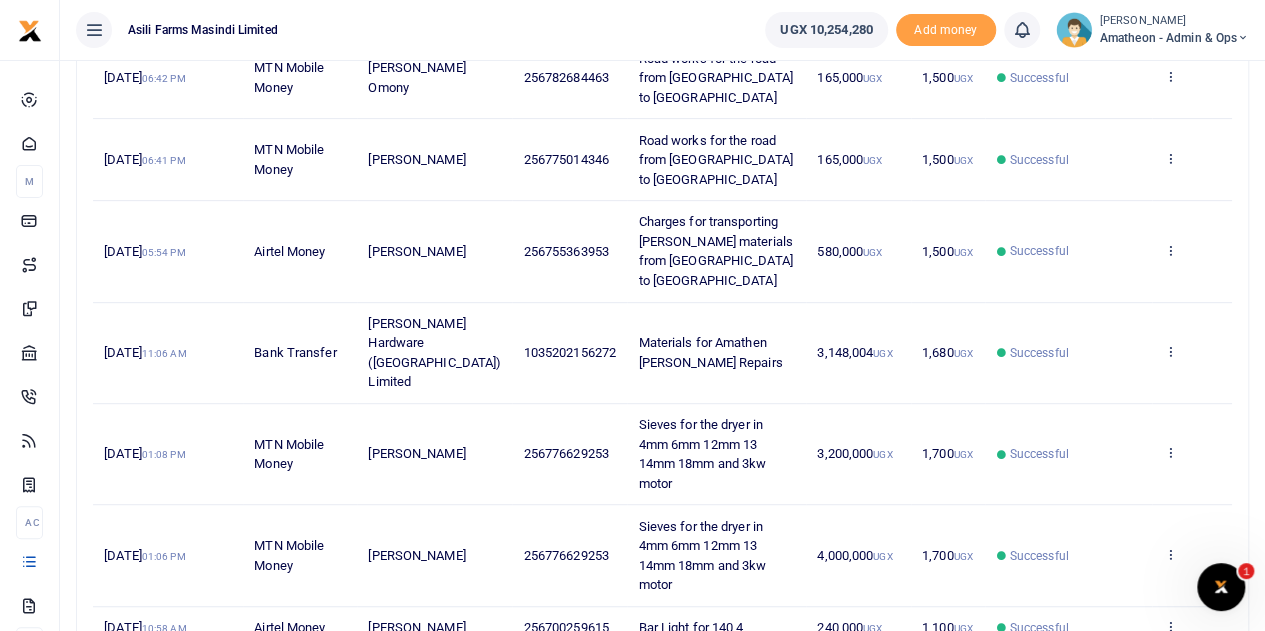 scroll, scrollTop: 292, scrollLeft: 0, axis: vertical 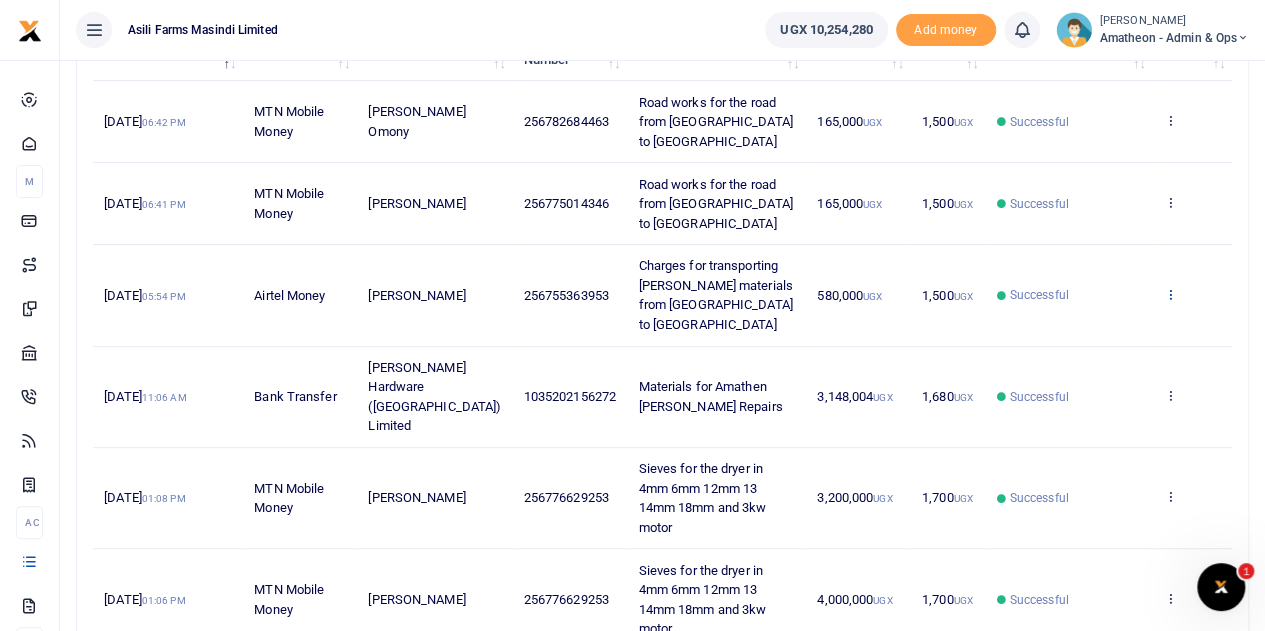 click at bounding box center [1169, 294] 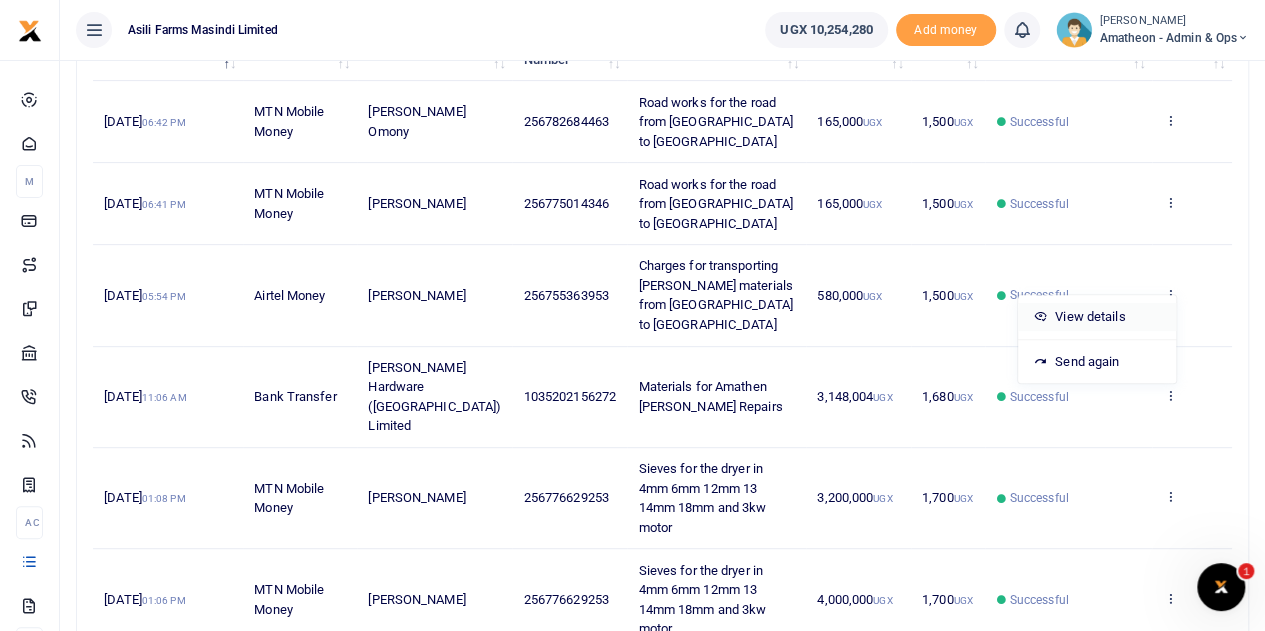 click on "View details" at bounding box center (1097, 317) 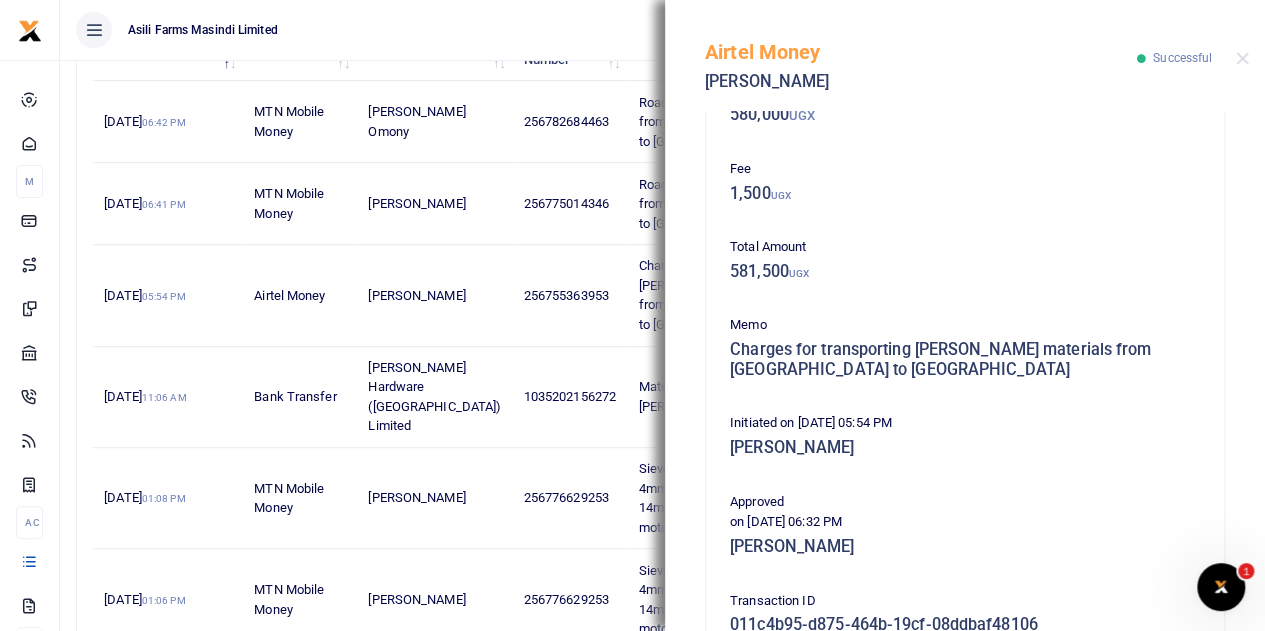 scroll, scrollTop: 535, scrollLeft: 0, axis: vertical 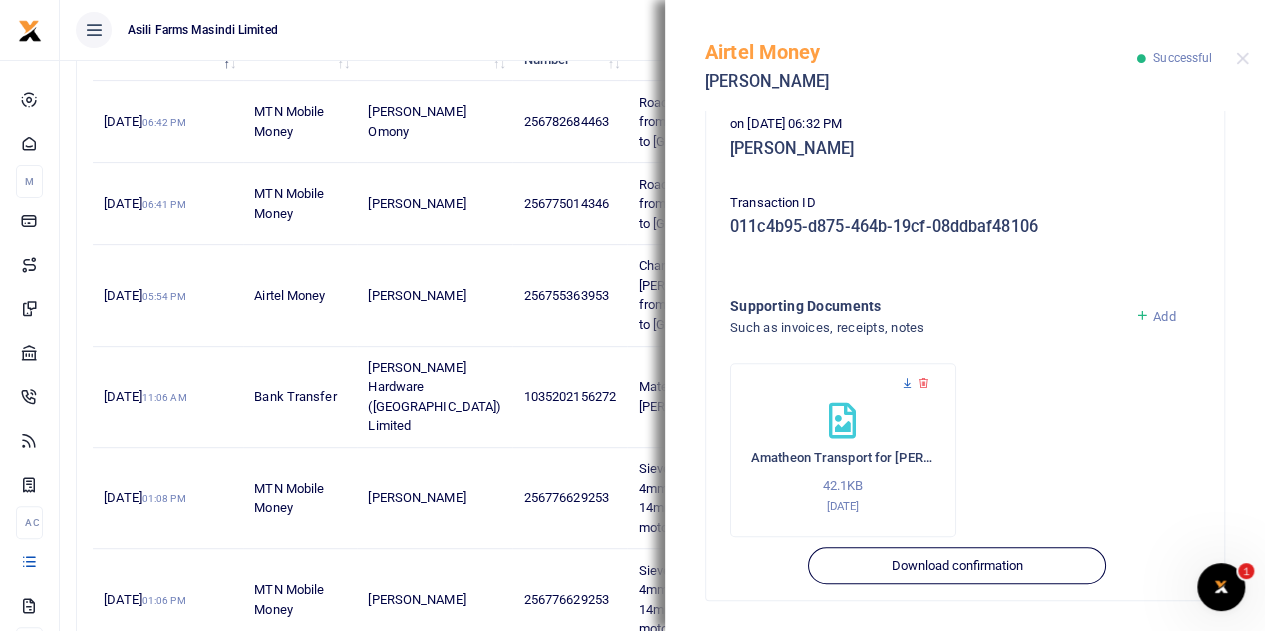 click at bounding box center (907, 383) 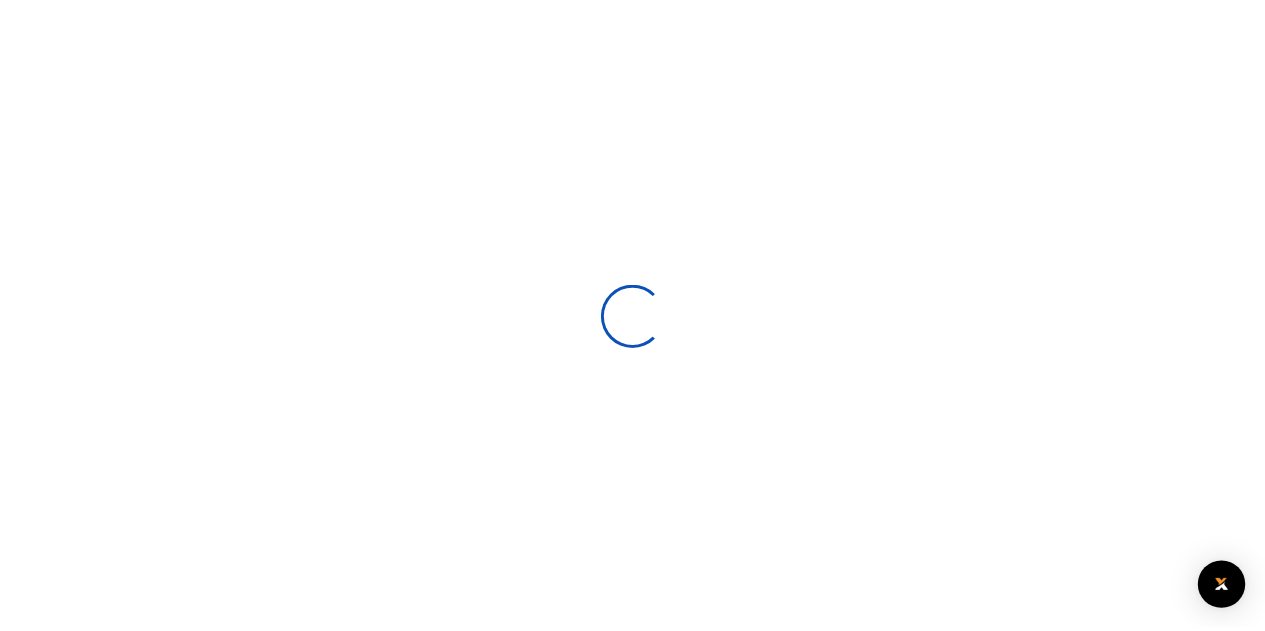 scroll, scrollTop: 0, scrollLeft: 0, axis: both 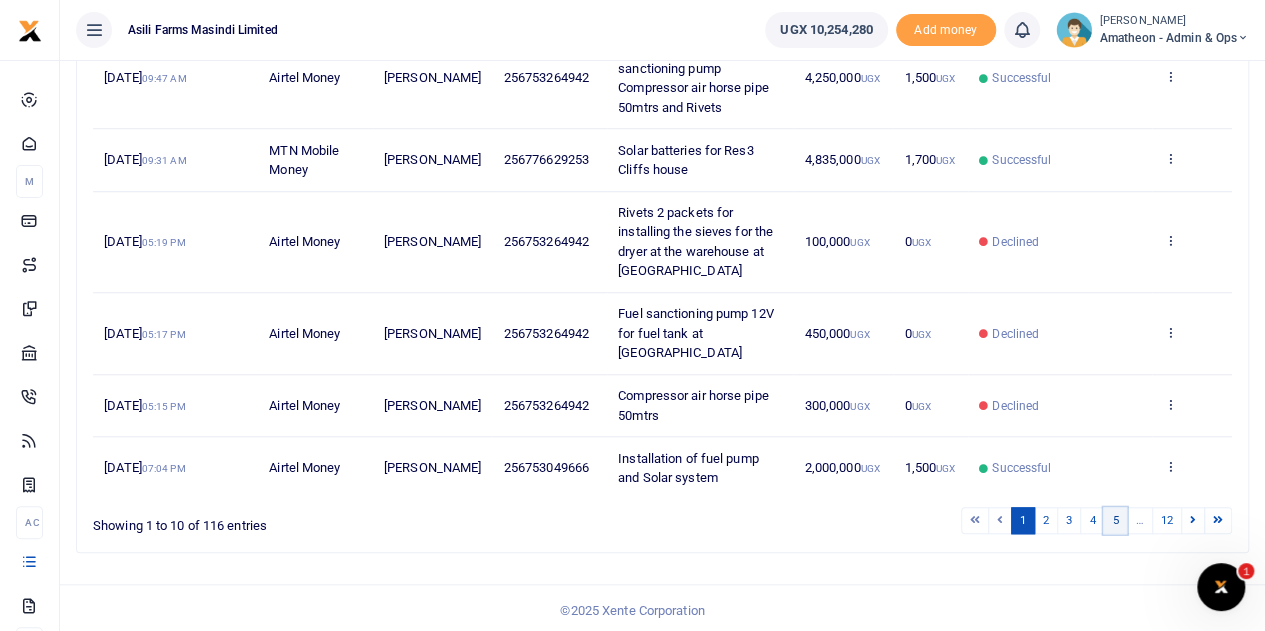 click on "5" at bounding box center (1115, 520) 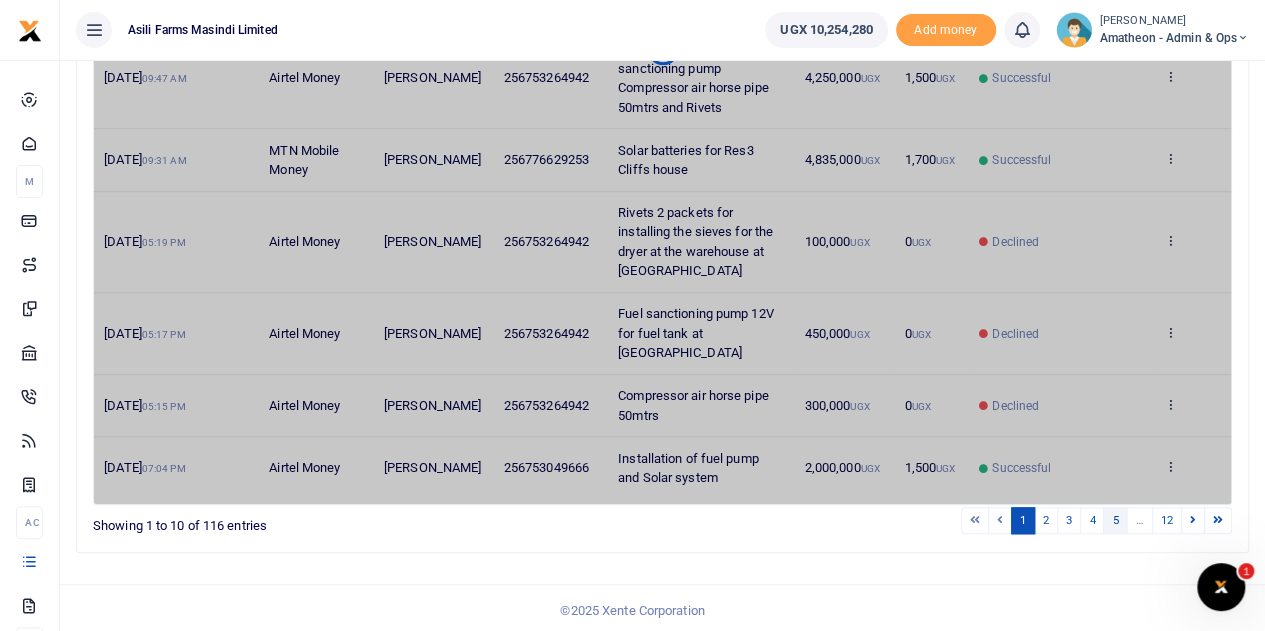 scroll, scrollTop: 692, scrollLeft: 0, axis: vertical 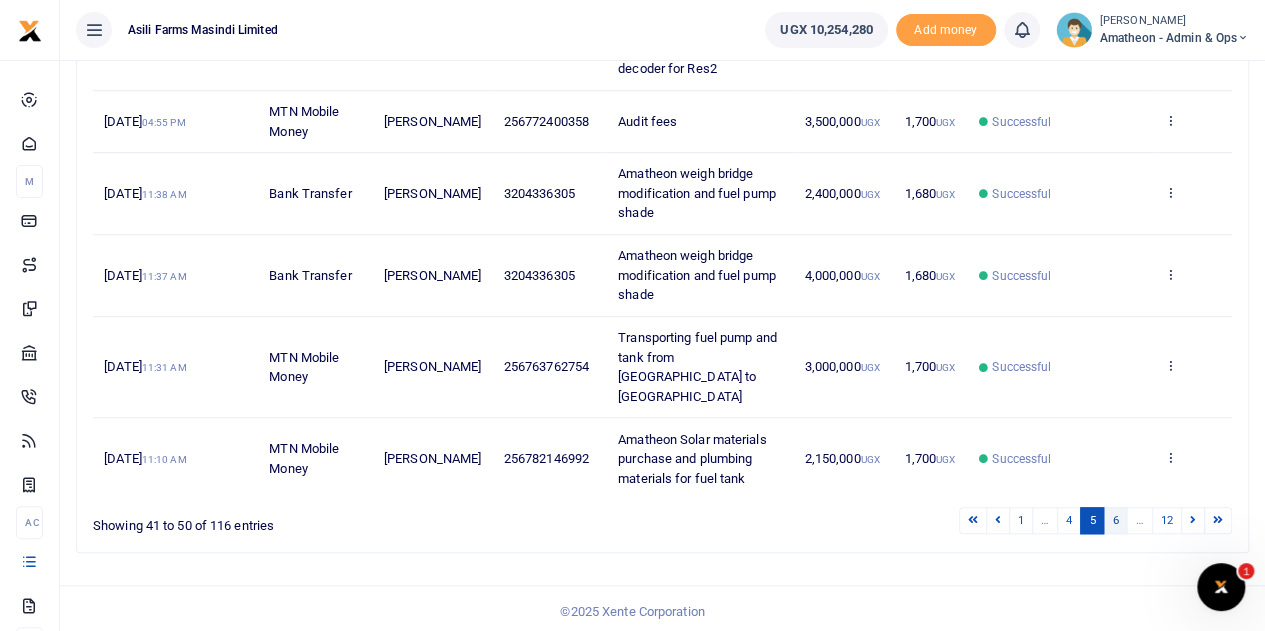 click on "6" at bounding box center [1115, 520] 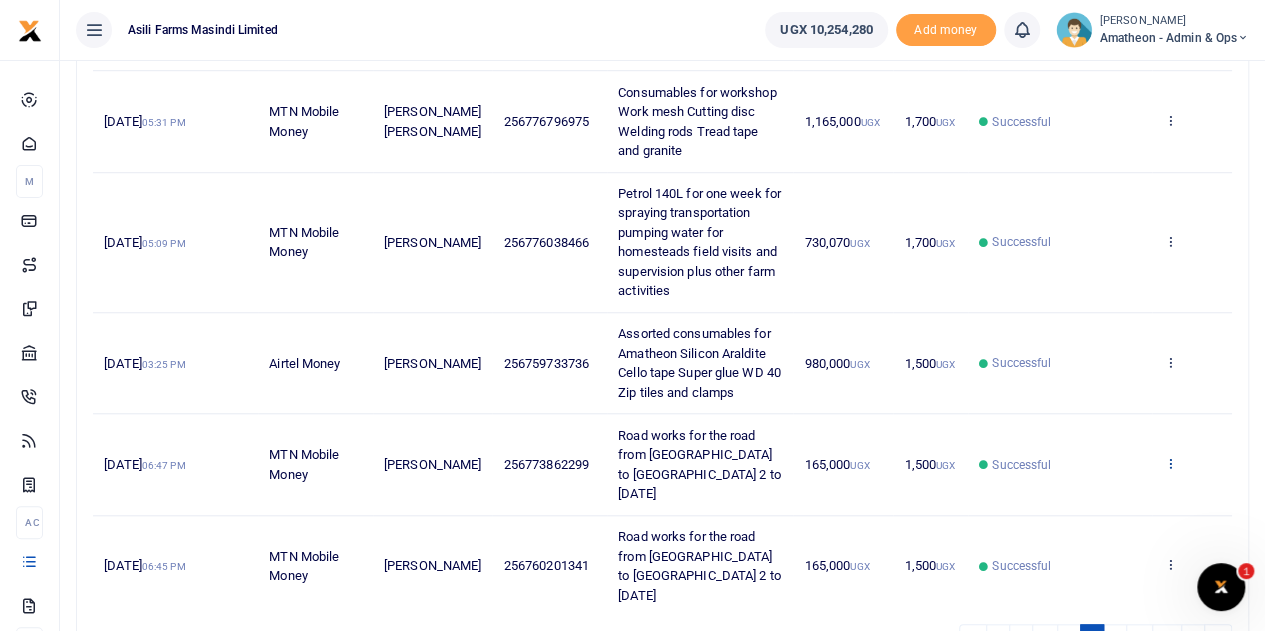 click at bounding box center (1169, 463) 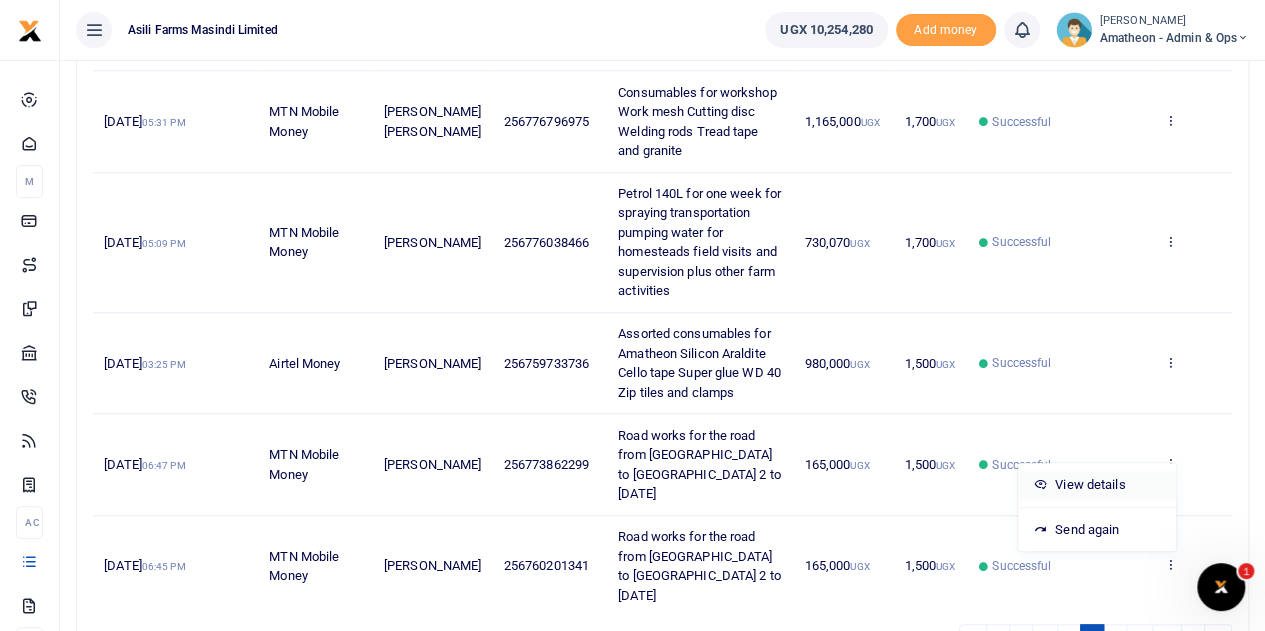 click on "View details" at bounding box center [1097, 485] 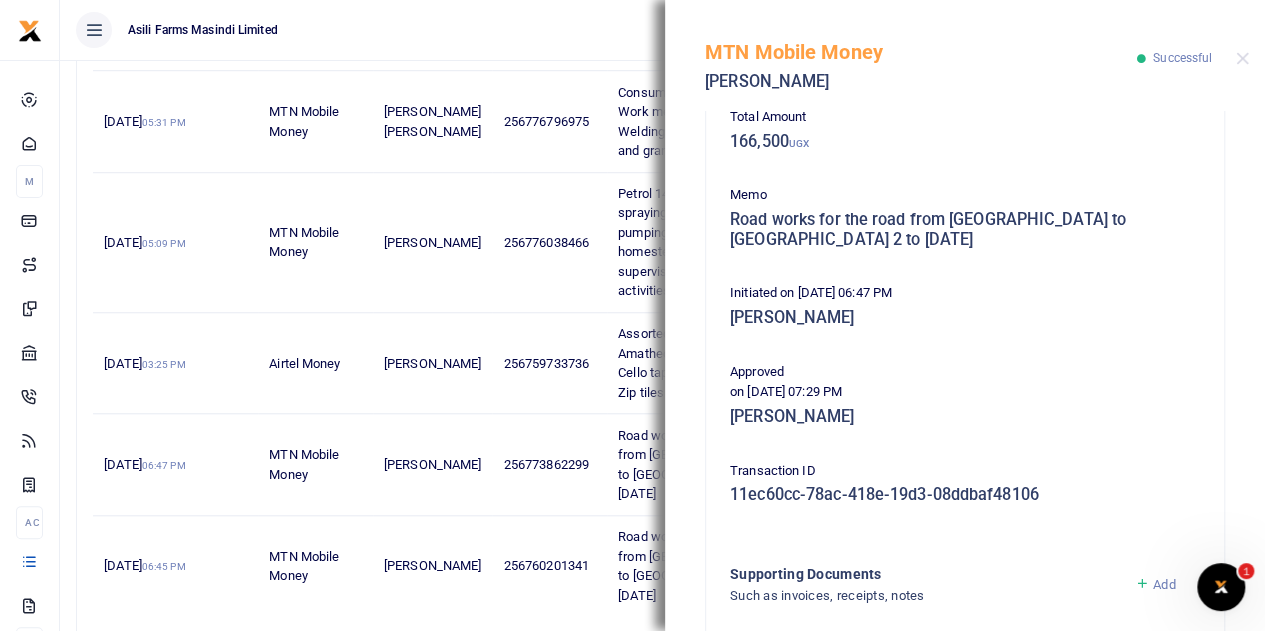scroll, scrollTop: 500, scrollLeft: 0, axis: vertical 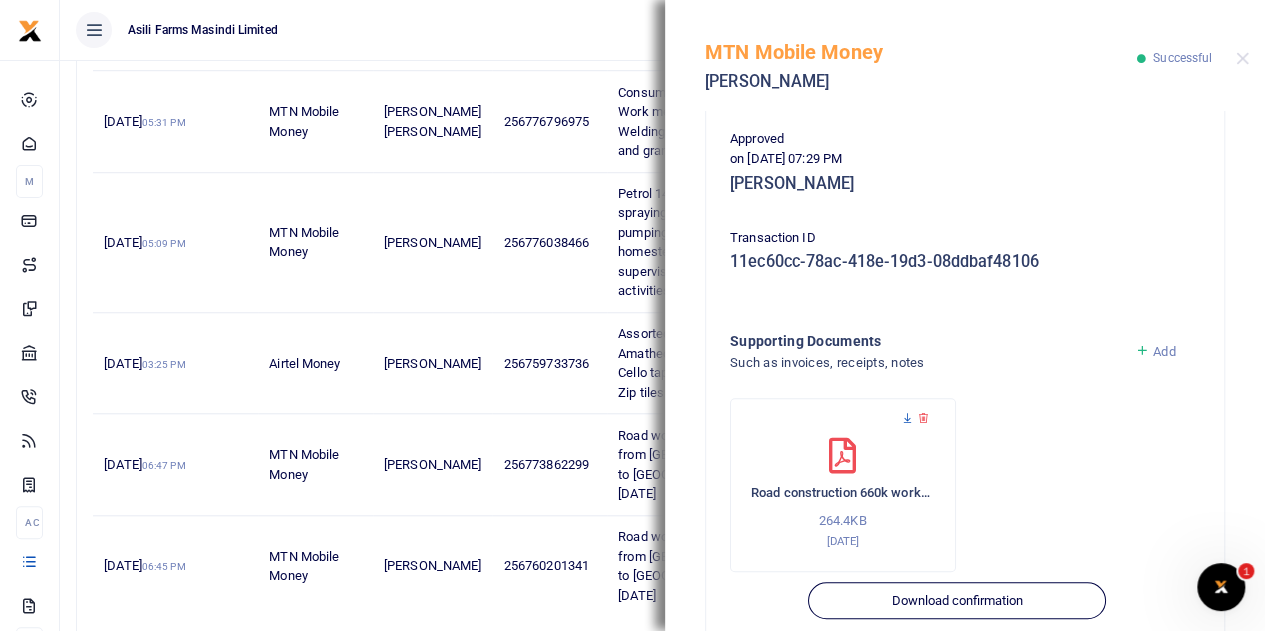 click at bounding box center [907, 418] 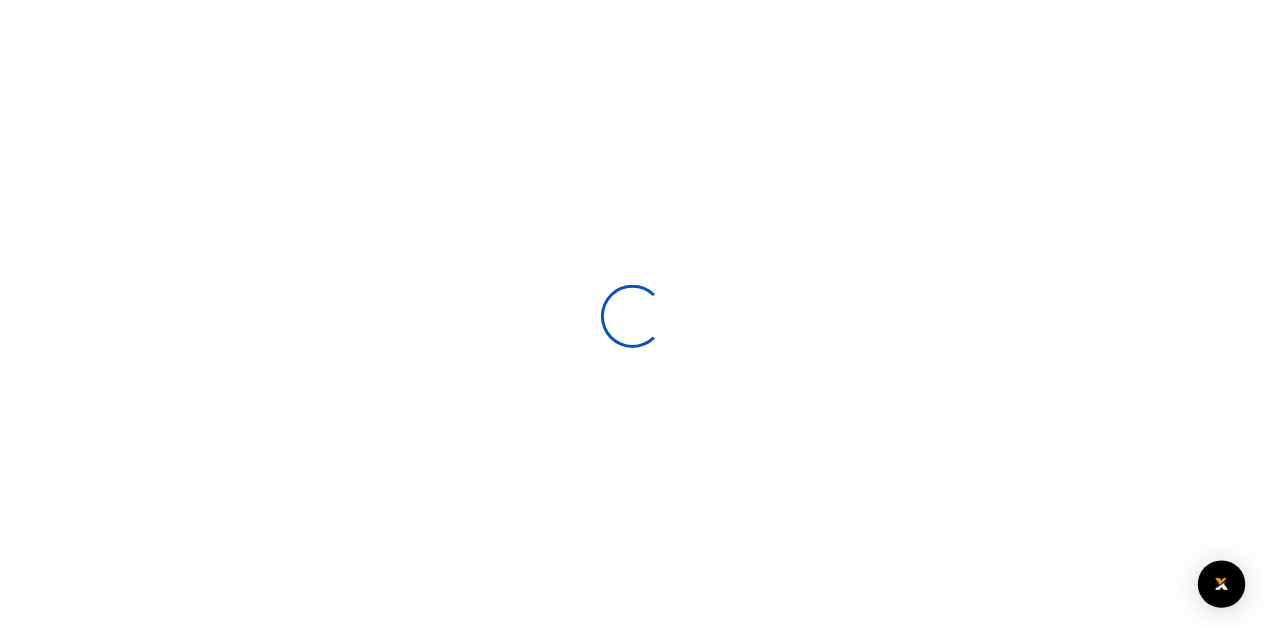scroll, scrollTop: 0, scrollLeft: 0, axis: both 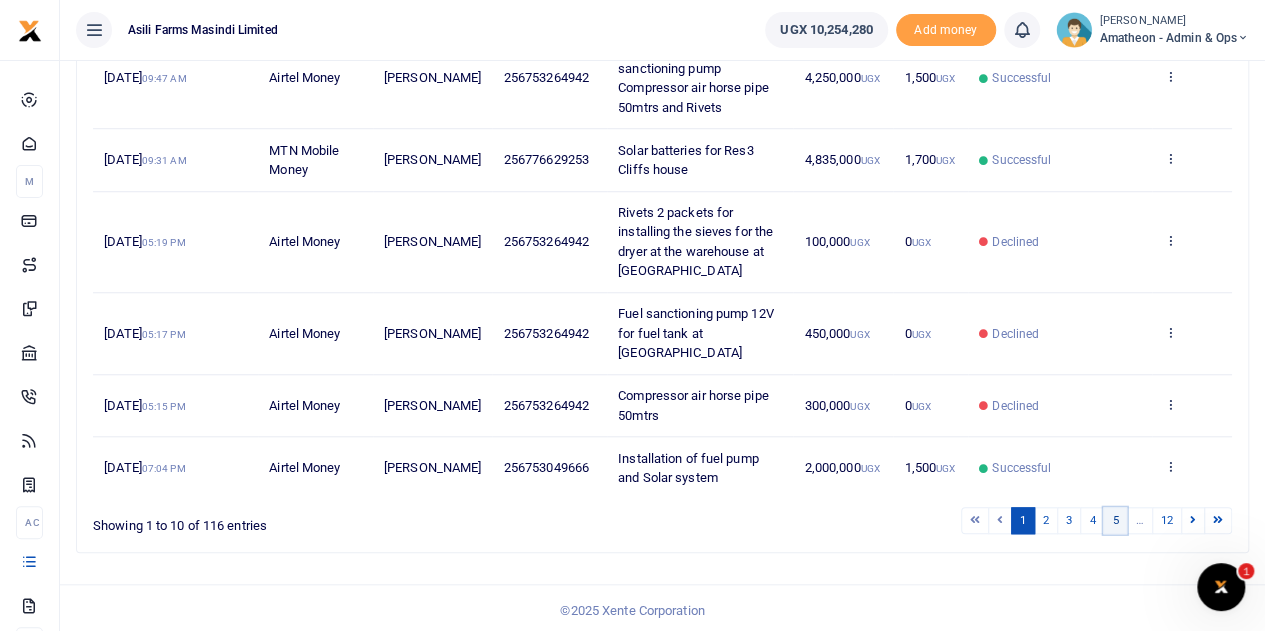 click on "5" at bounding box center [1115, 520] 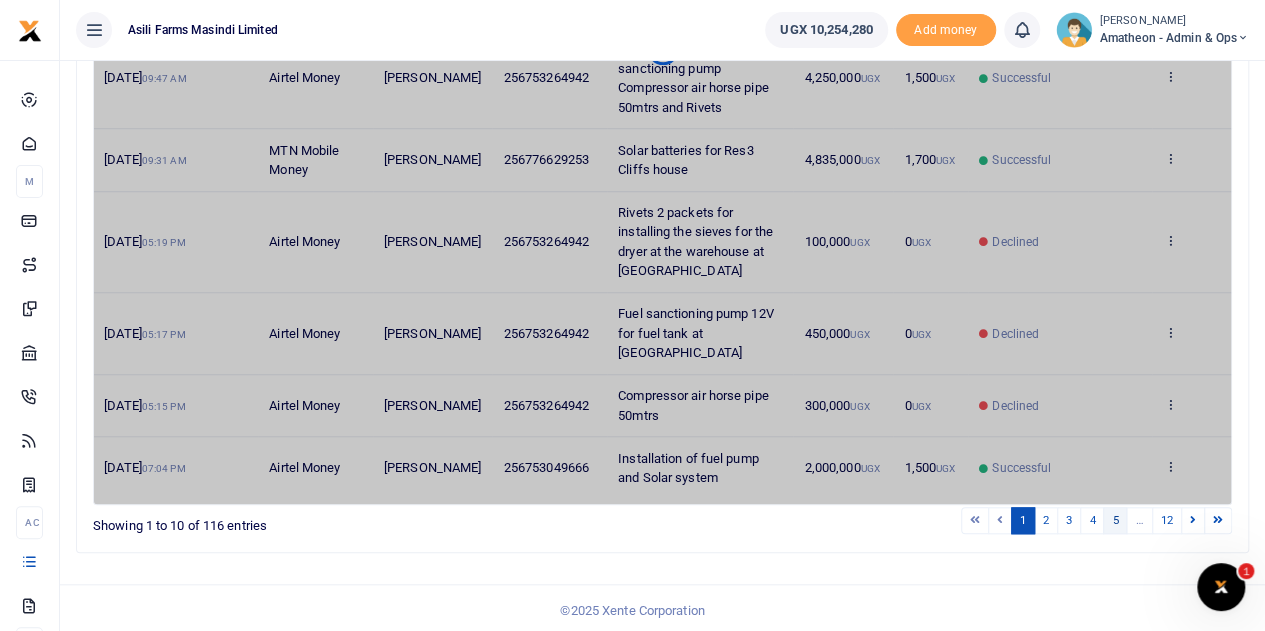 scroll, scrollTop: 692, scrollLeft: 0, axis: vertical 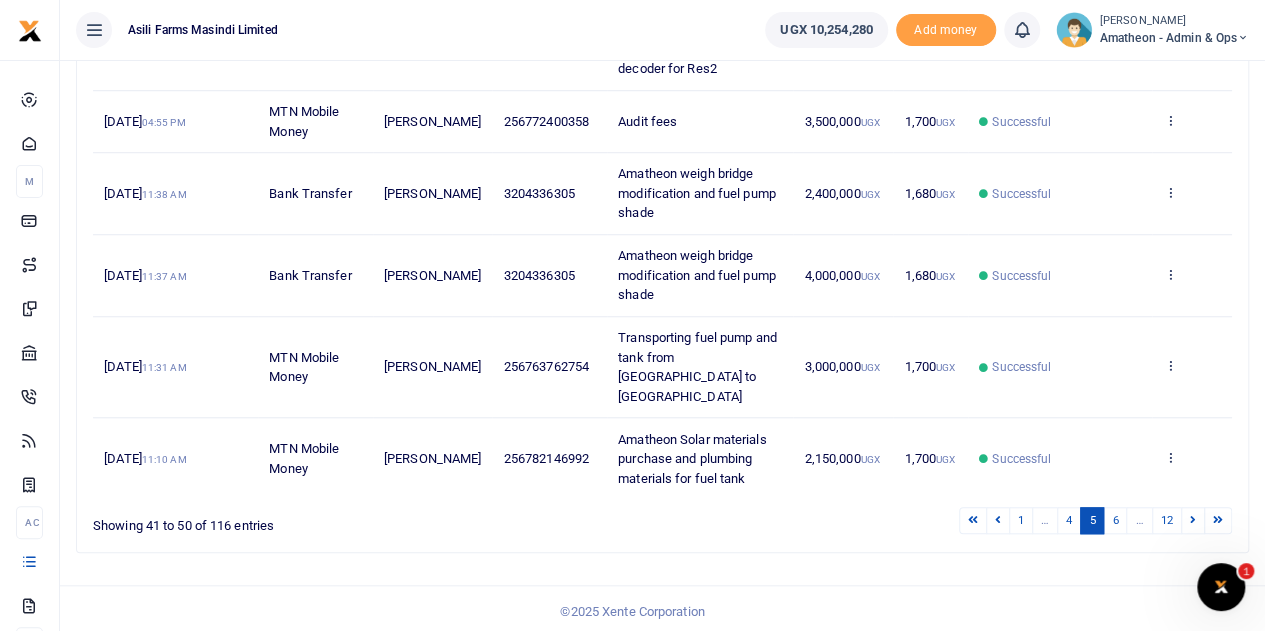 click on "6" at bounding box center (1115, 520) 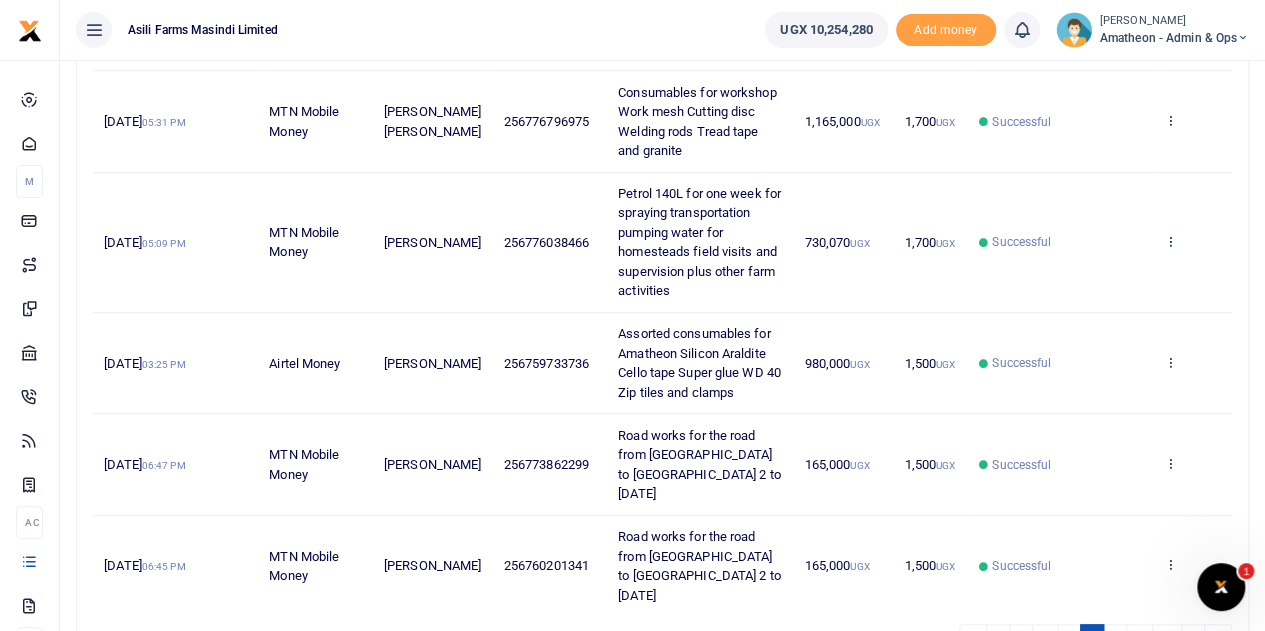 click at bounding box center [1169, 241] 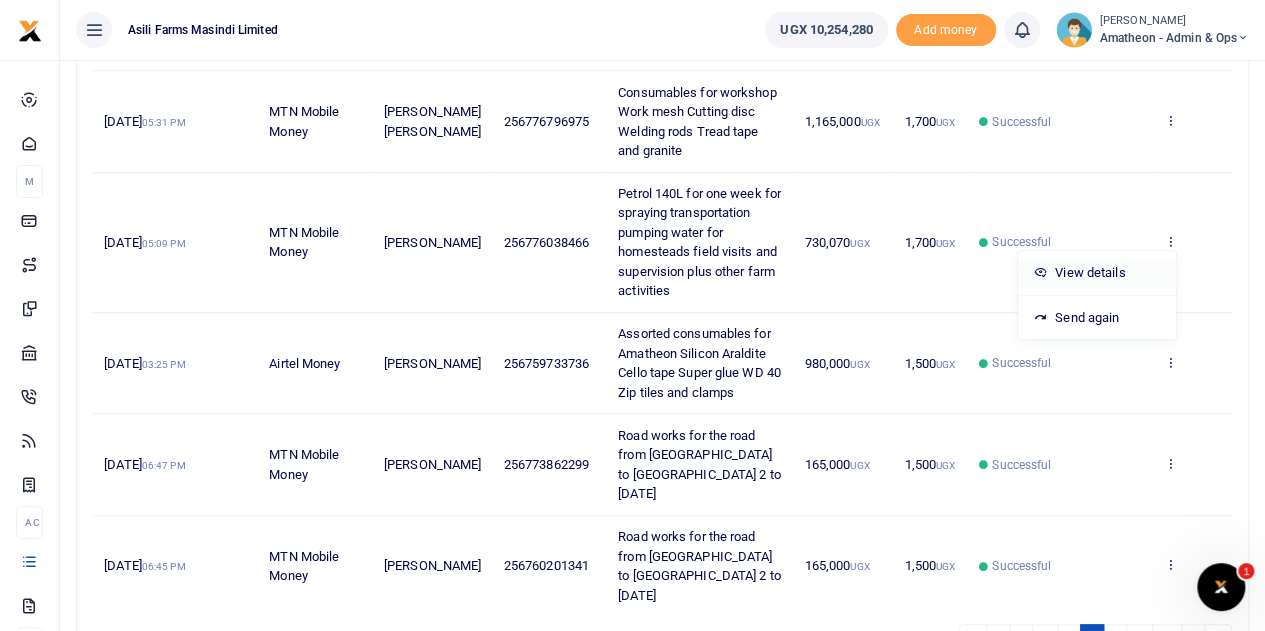 click on "View details" at bounding box center [1097, 273] 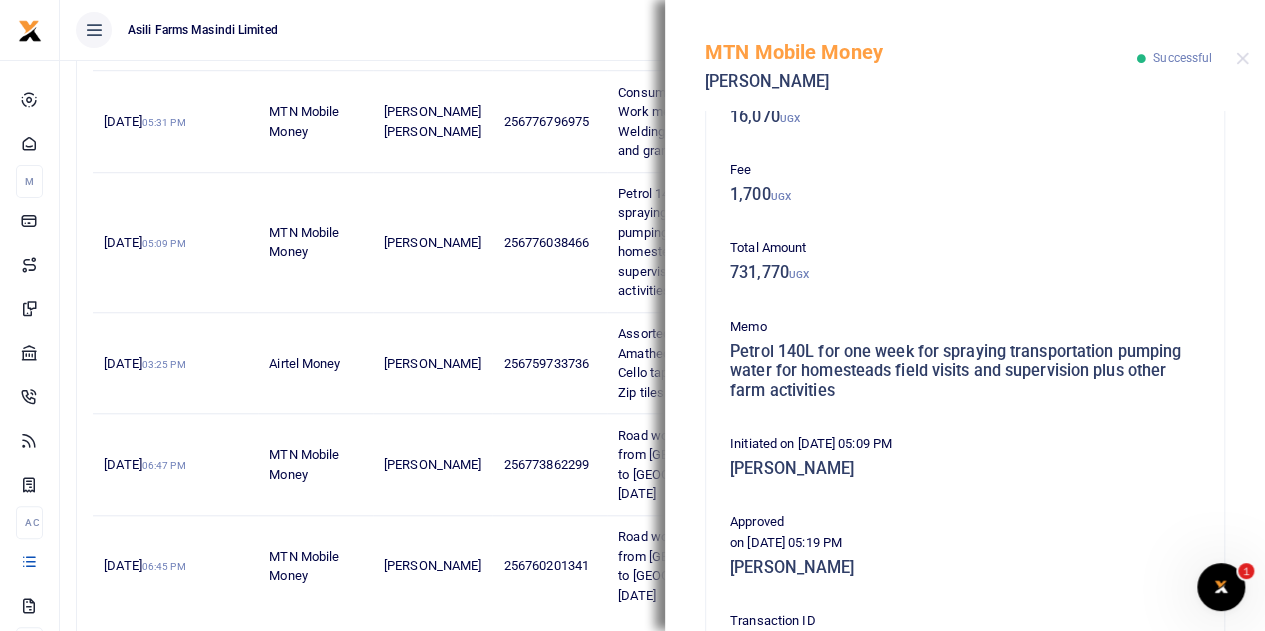 scroll, scrollTop: 633, scrollLeft: 0, axis: vertical 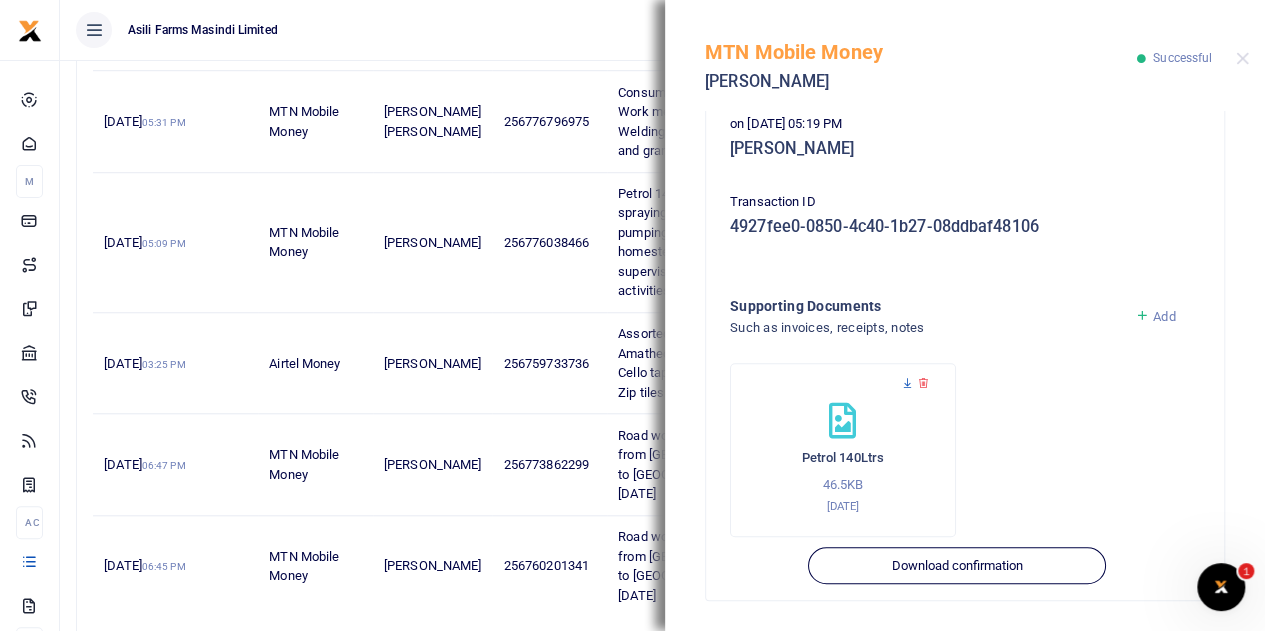 click at bounding box center (907, 383) 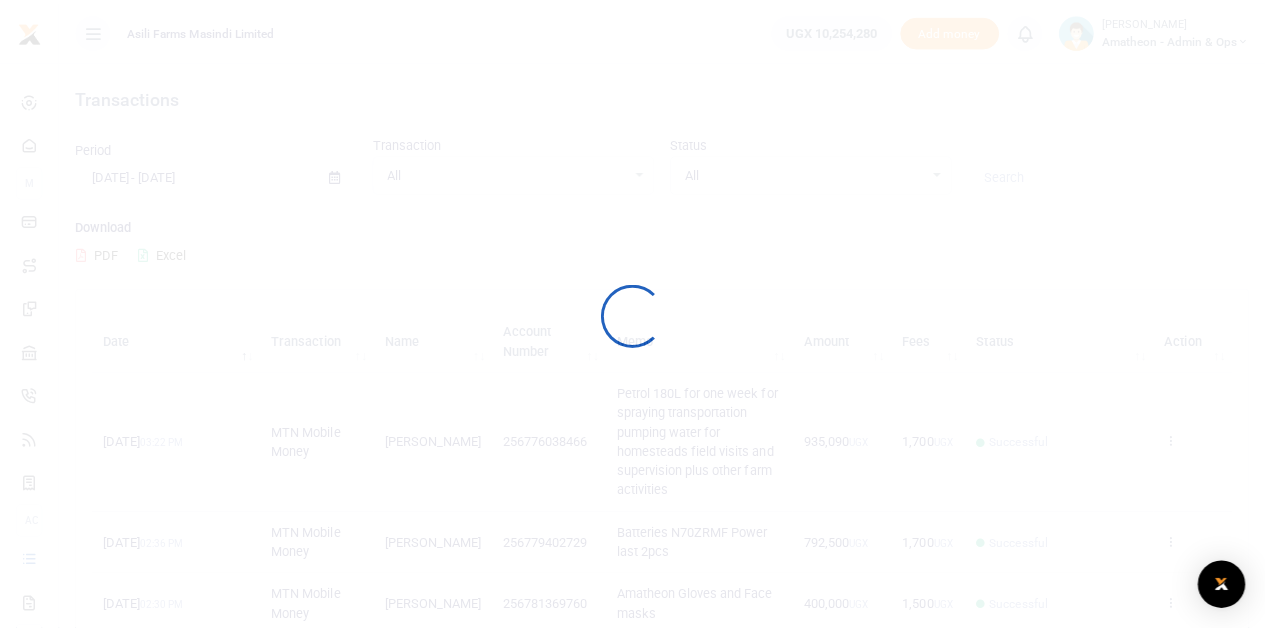 scroll, scrollTop: 0, scrollLeft: 0, axis: both 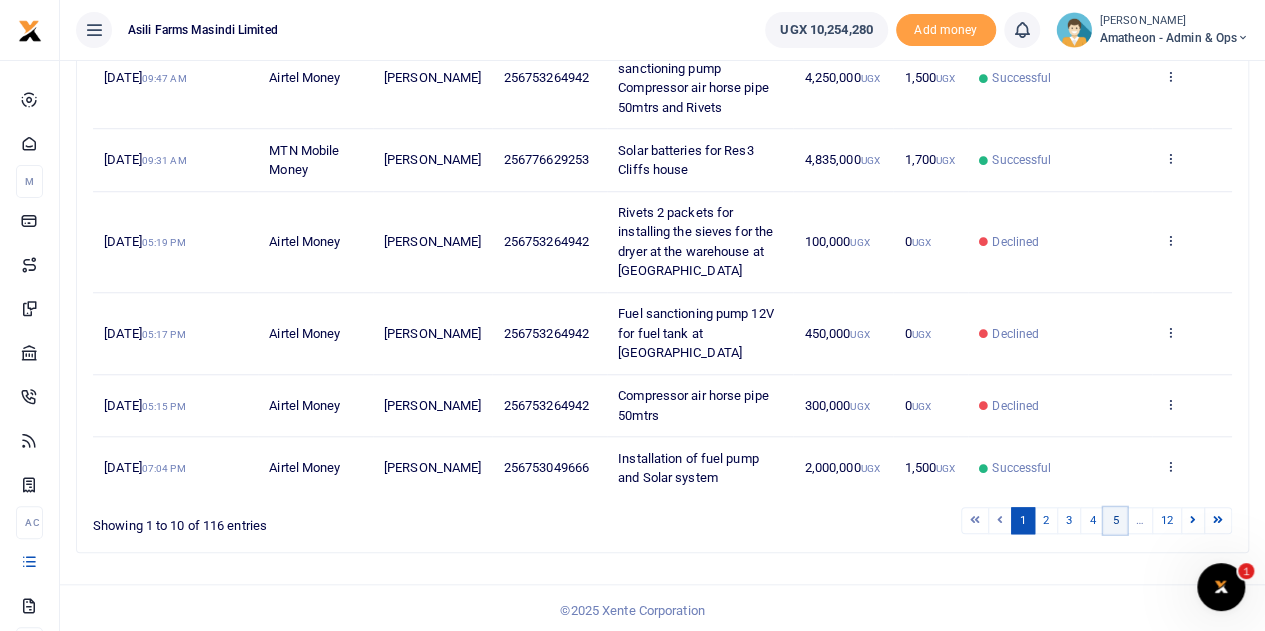 click on "5" at bounding box center [1115, 520] 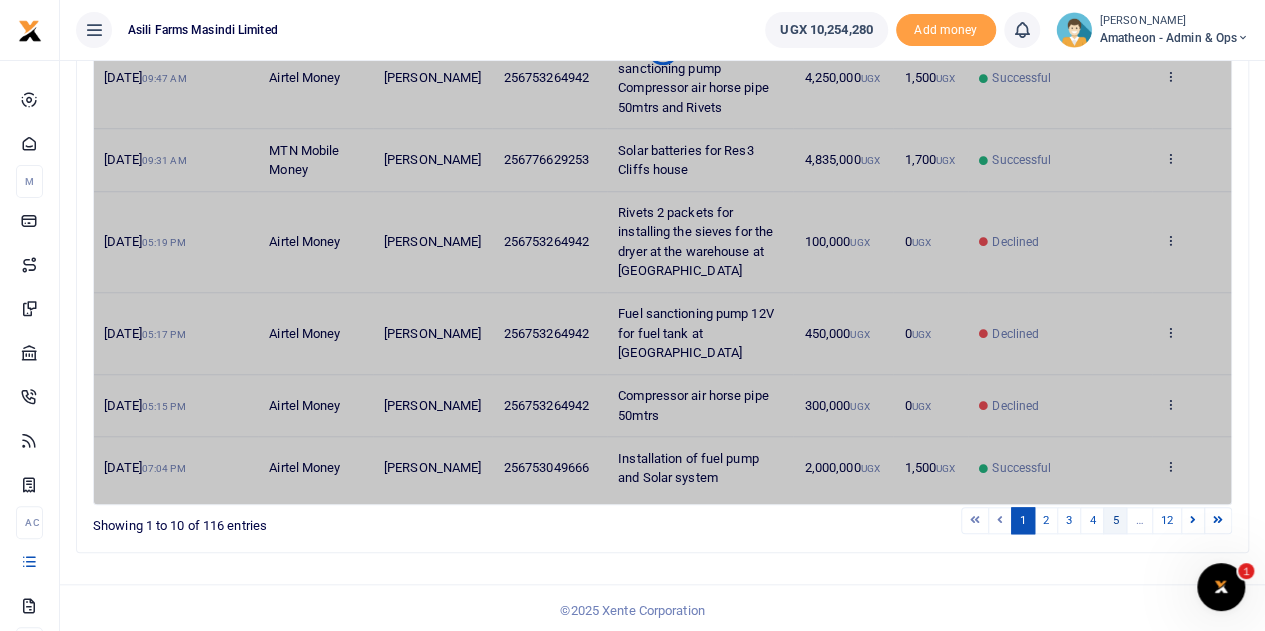 scroll, scrollTop: 692, scrollLeft: 0, axis: vertical 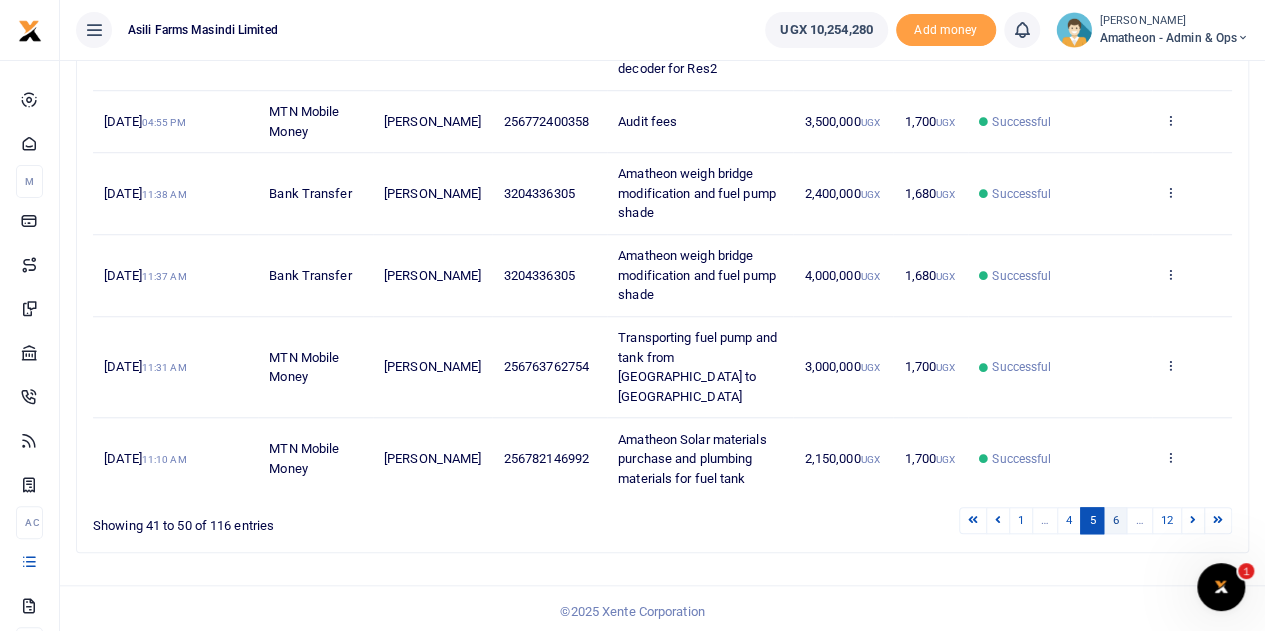 click on "6" at bounding box center (1115, 520) 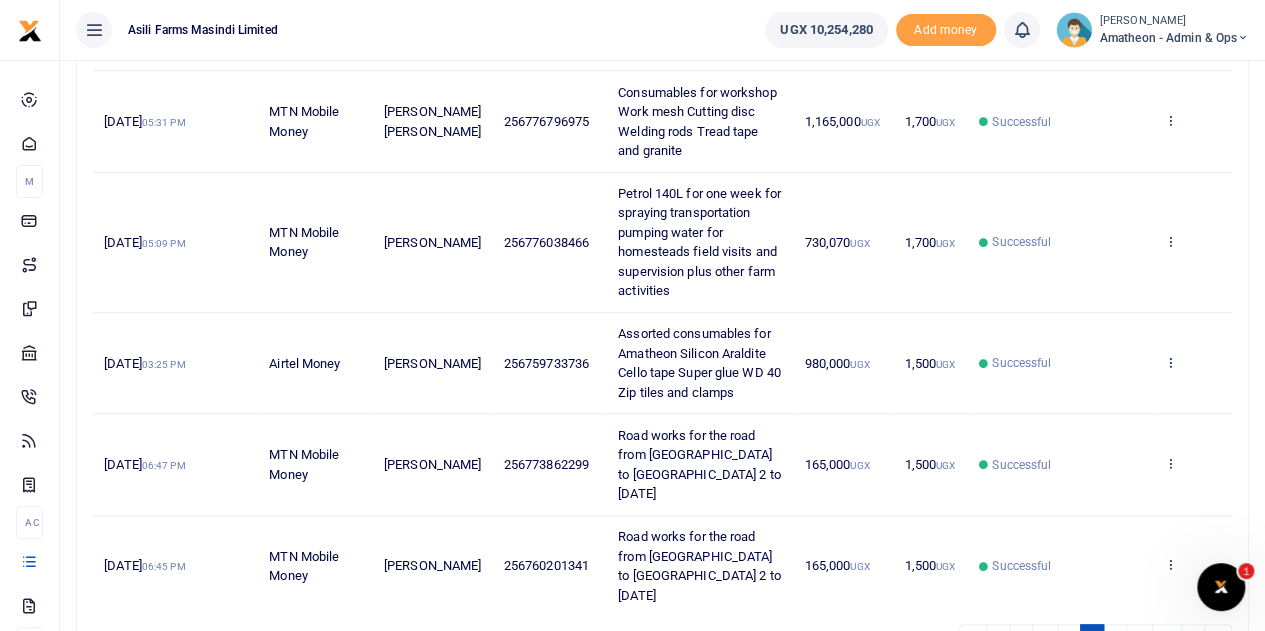 click at bounding box center (1169, 362) 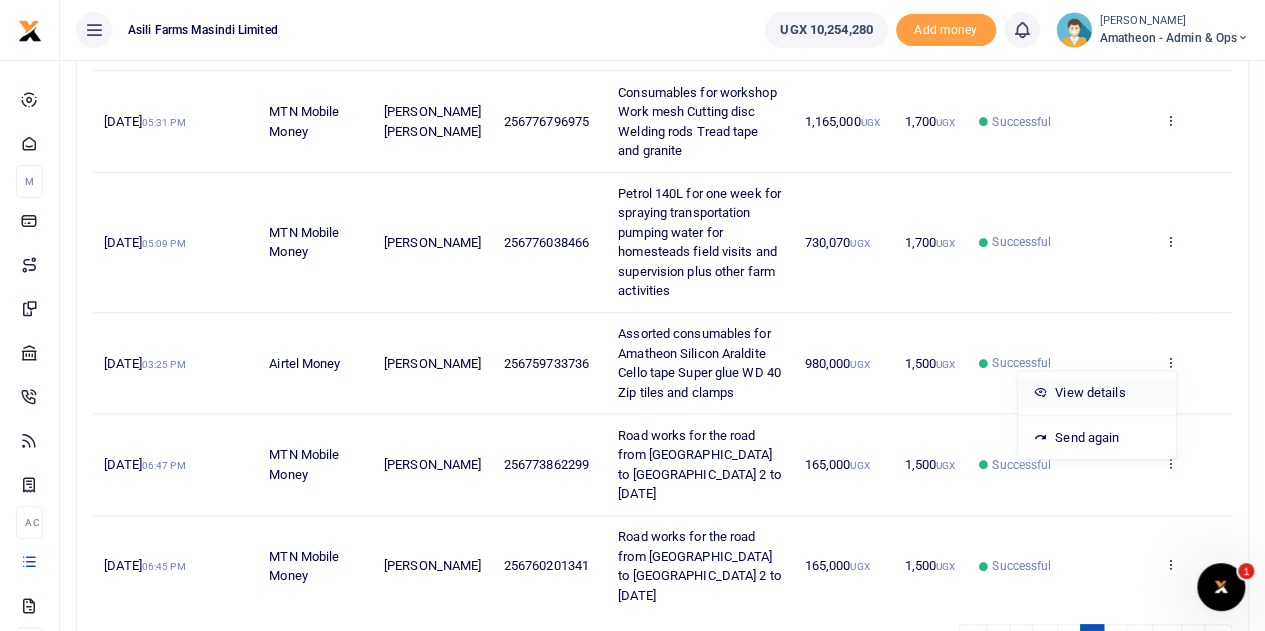 click on "View details" at bounding box center [1097, 393] 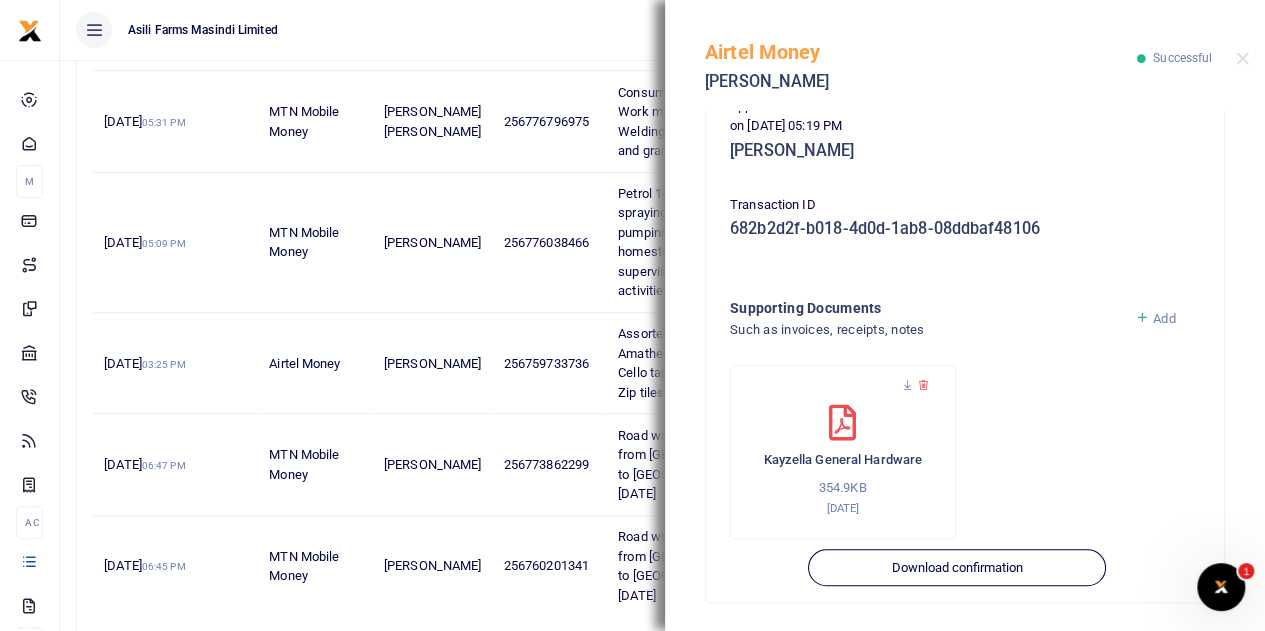 scroll, scrollTop: 535, scrollLeft: 0, axis: vertical 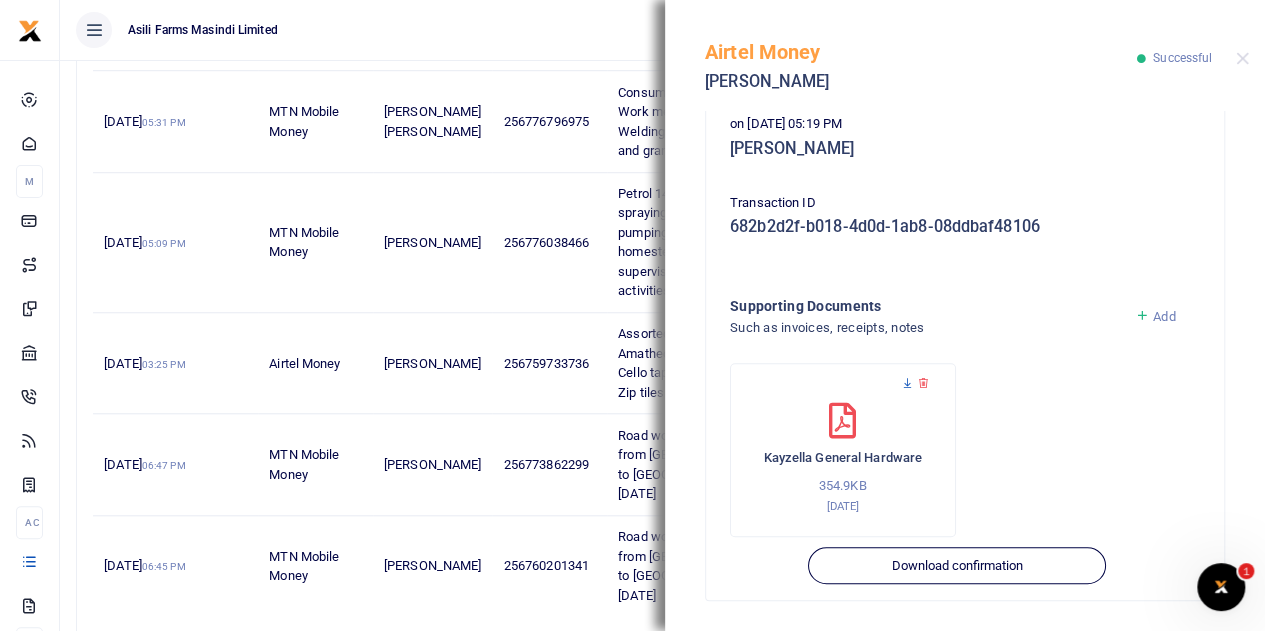 click at bounding box center [907, 383] 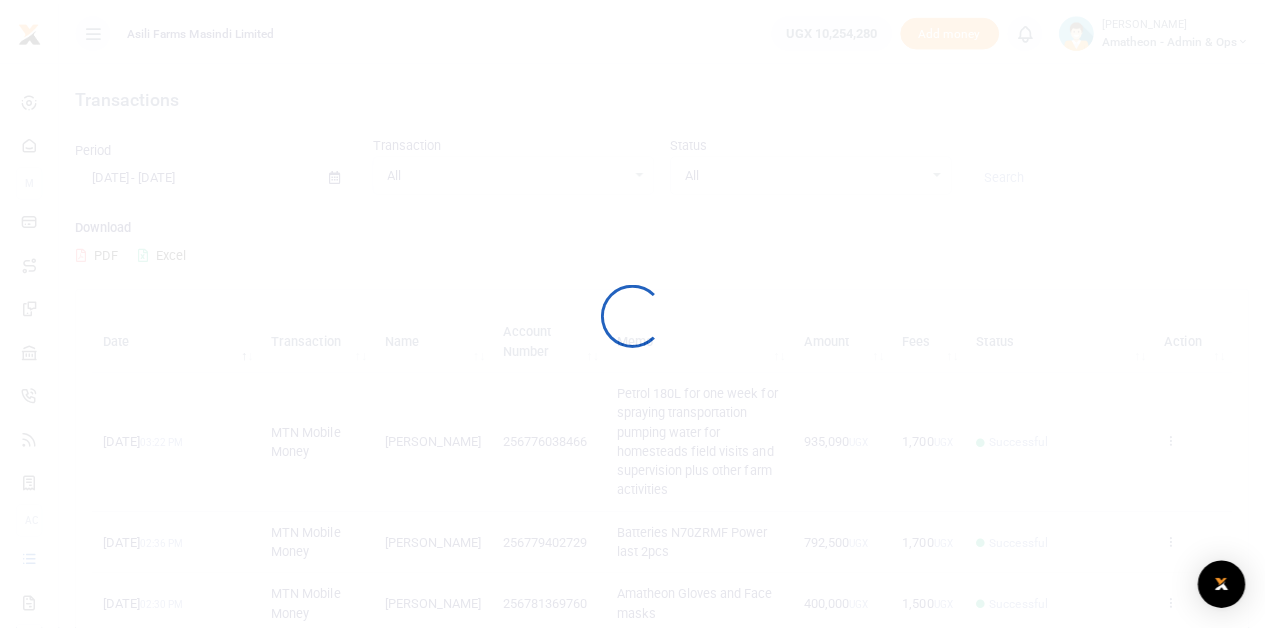 scroll, scrollTop: 0, scrollLeft: 0, axis: both 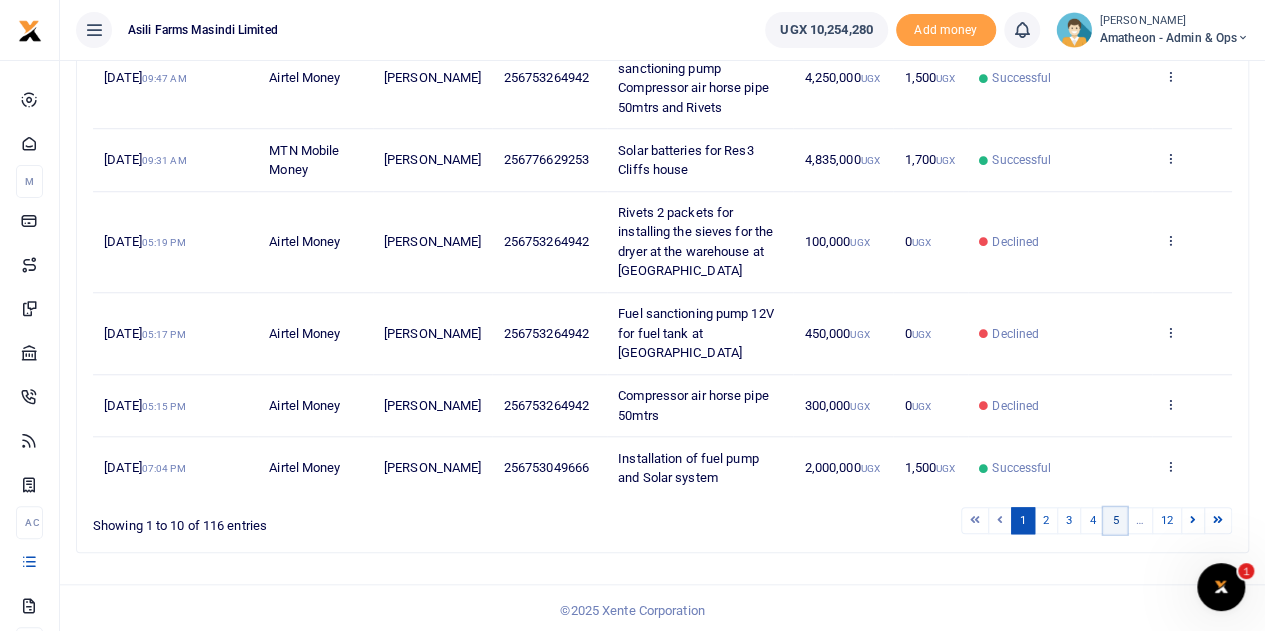click on "5" at bounding box center (1115, 520) 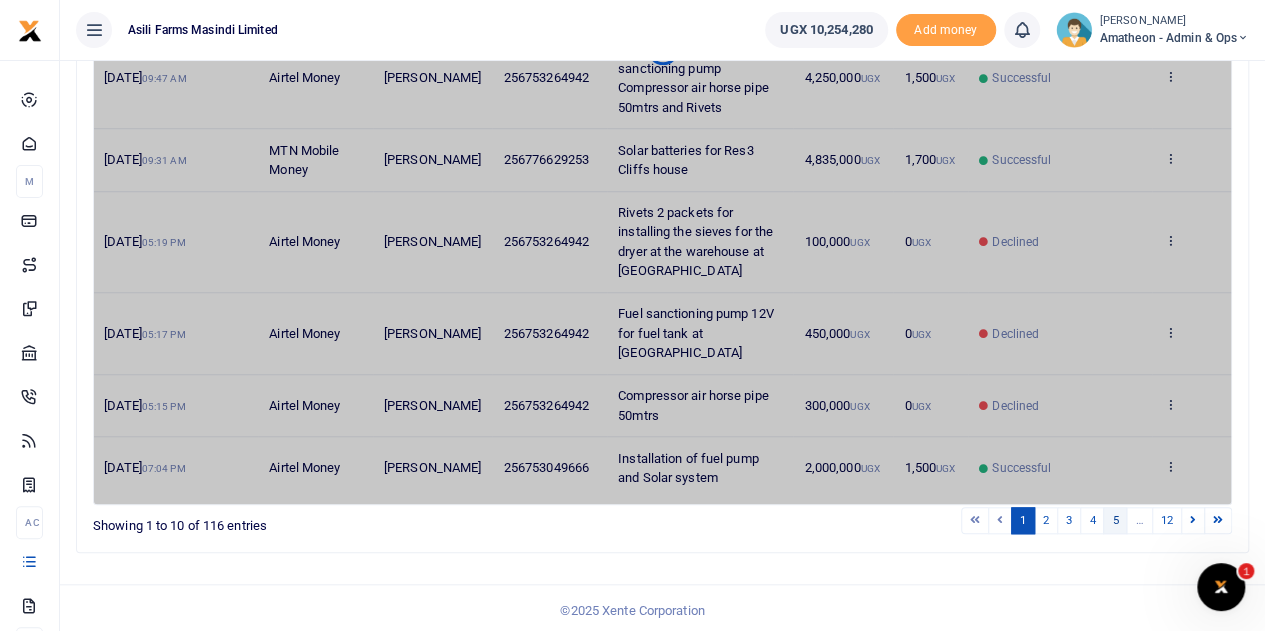 scroll, scrollTop: 692, scrollLeft: 0, axis: vertical 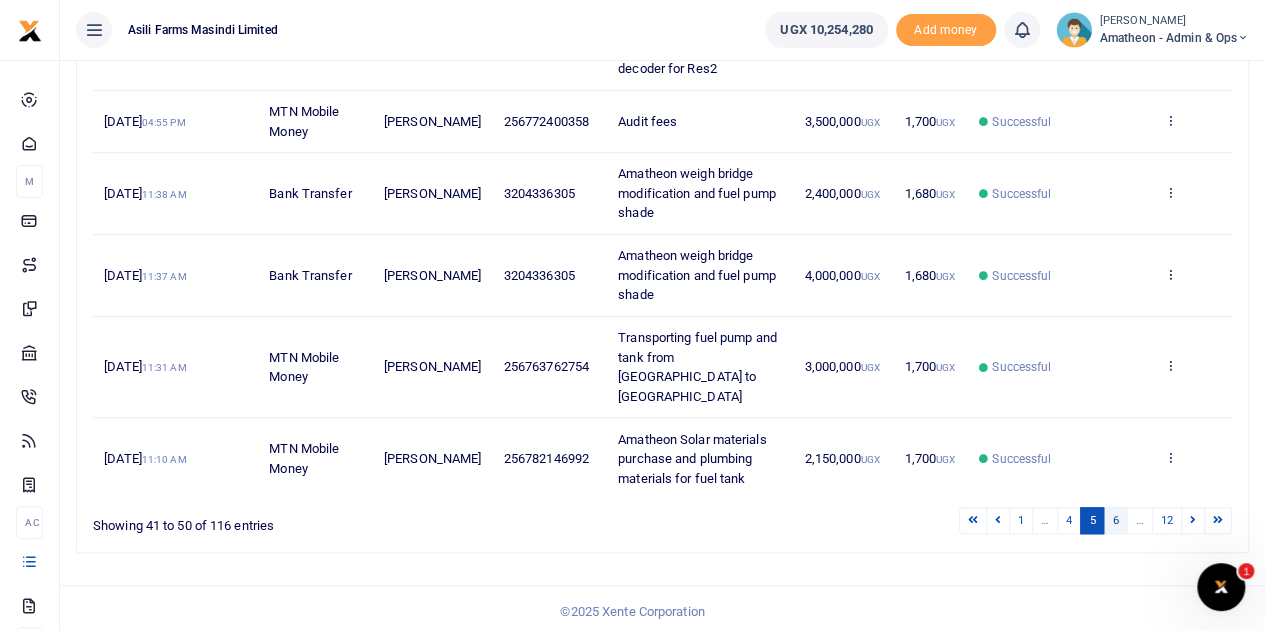 click on "6" at bounding box center [1115, 520] 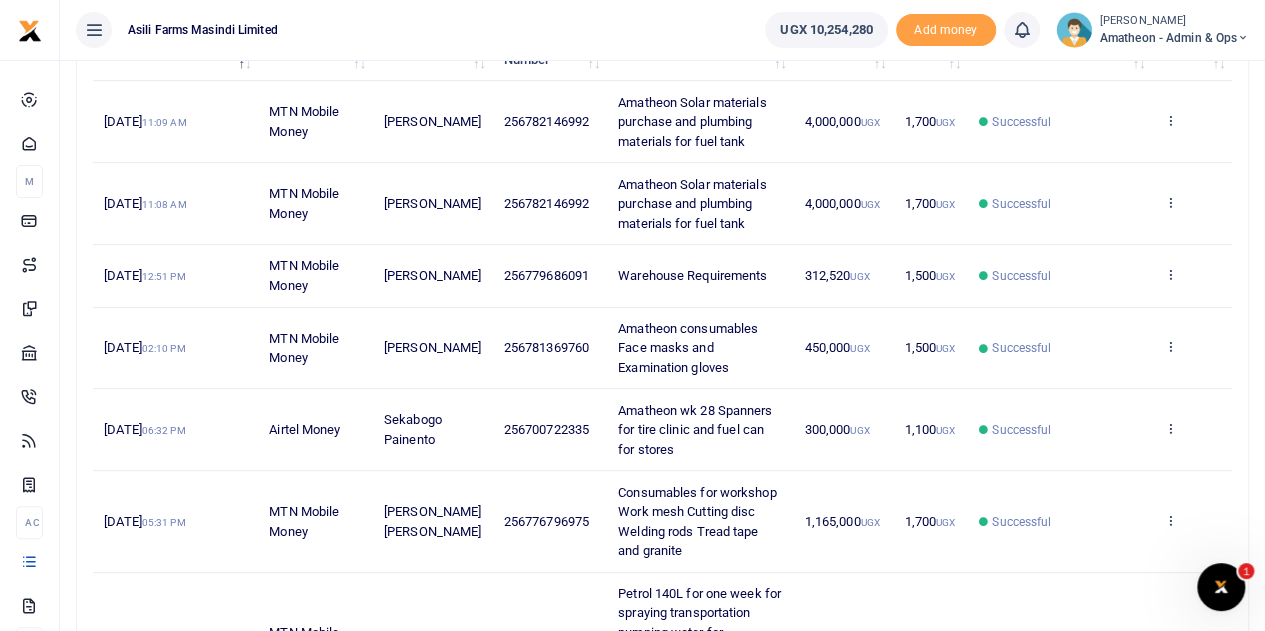 scroll, scrollTop: 192, scrollLeft: 0, axis: vertical 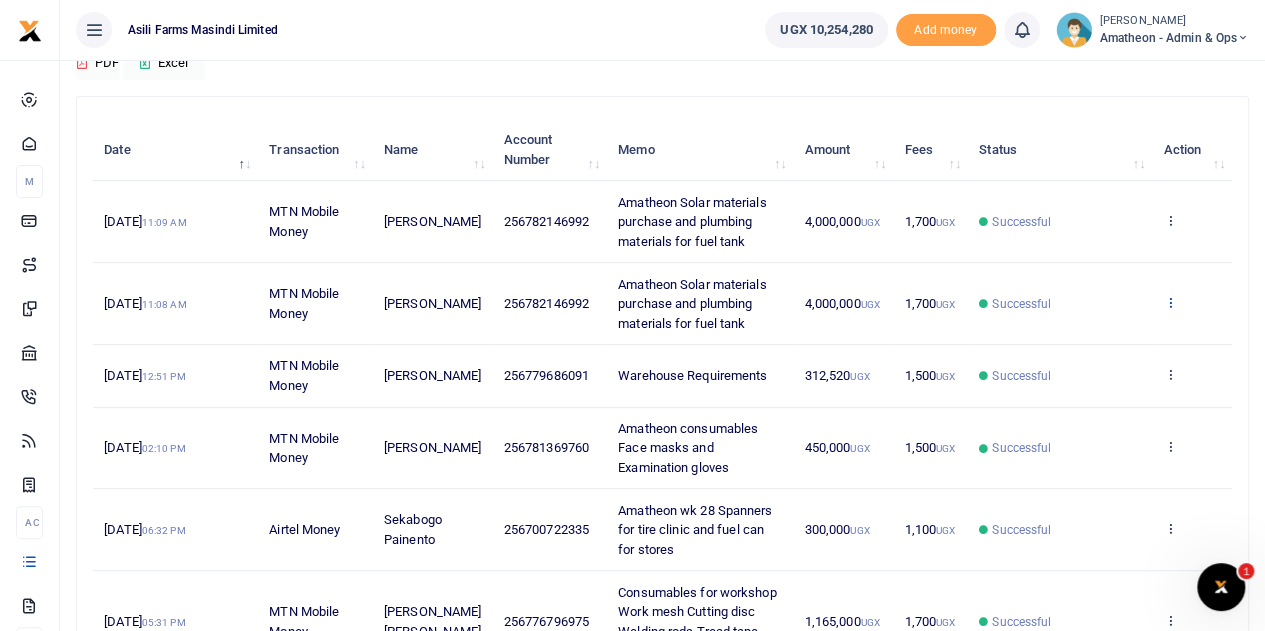 click at bounding box center [1169, 302] 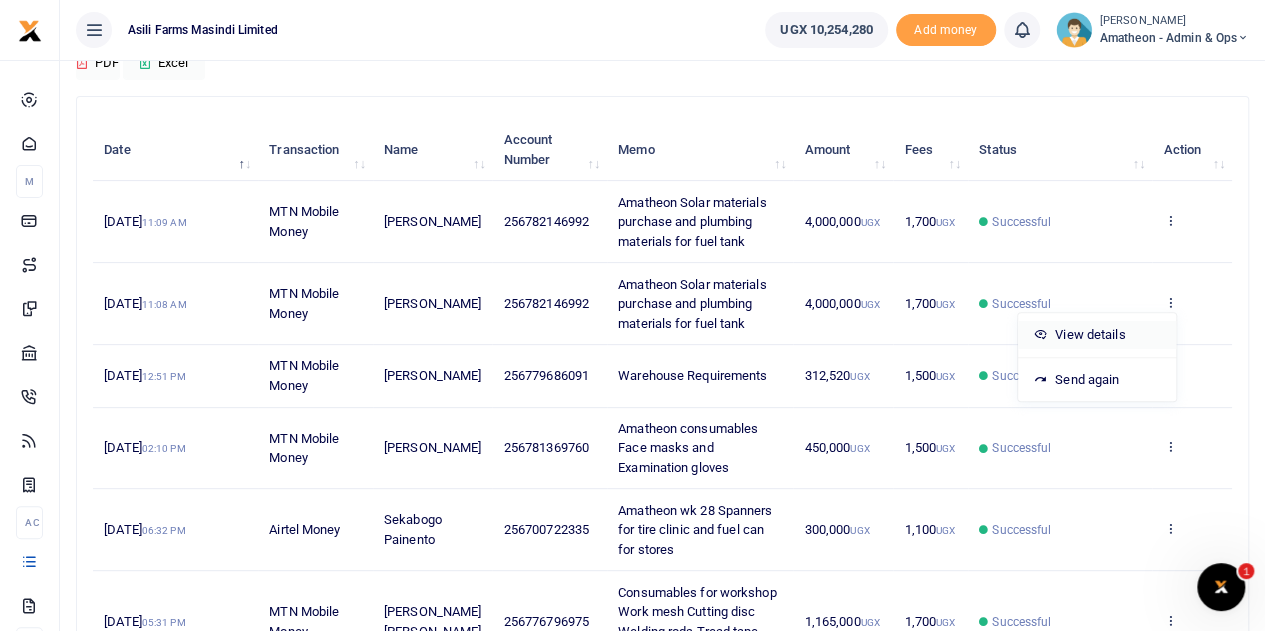 click on "View details" at bounding box center (1097, 335) 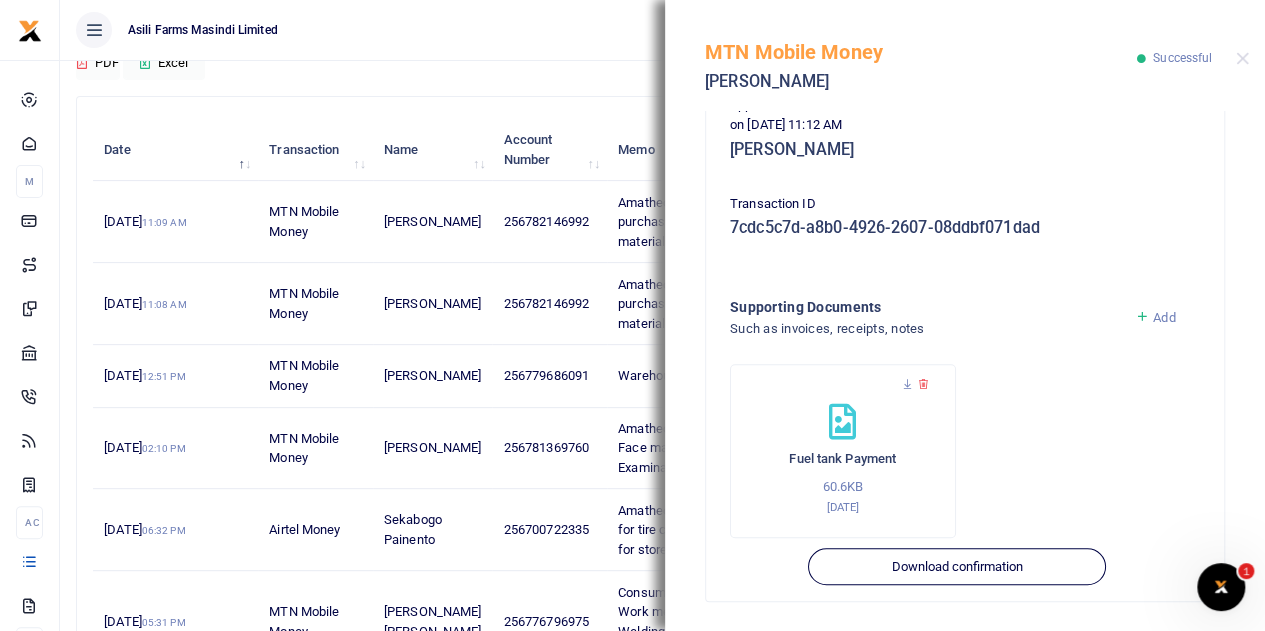 scroll, scrollTop: 535, scrollLeft: 0, axis: vertical 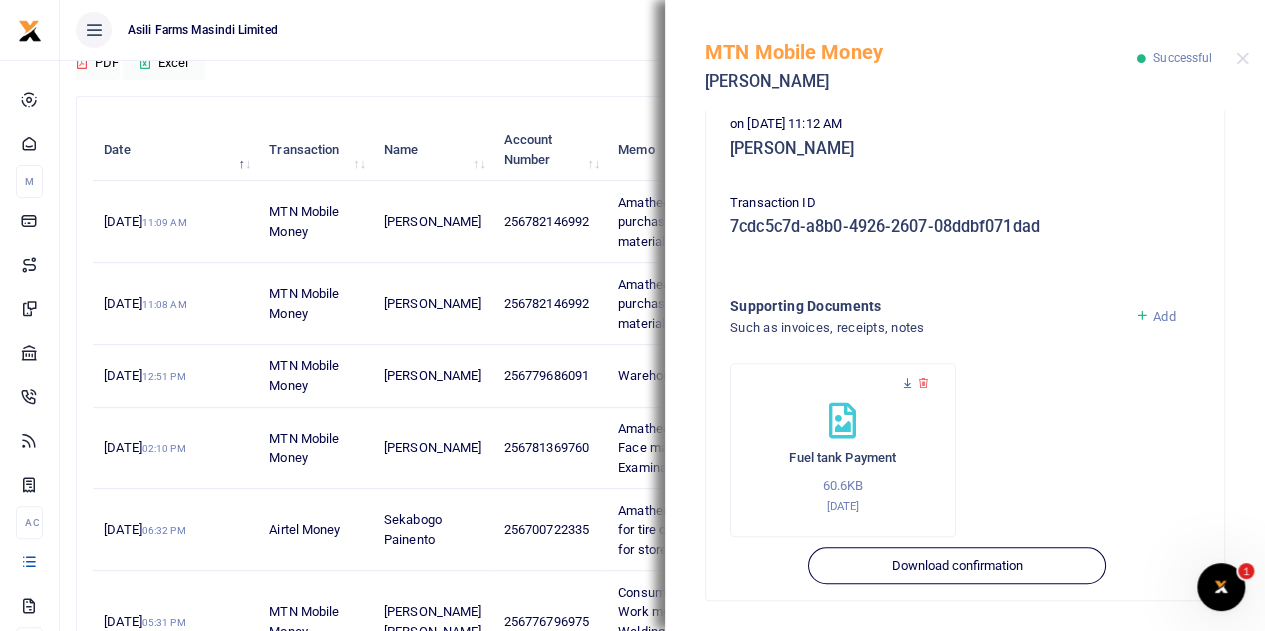 click at bounding box center (907, 383) 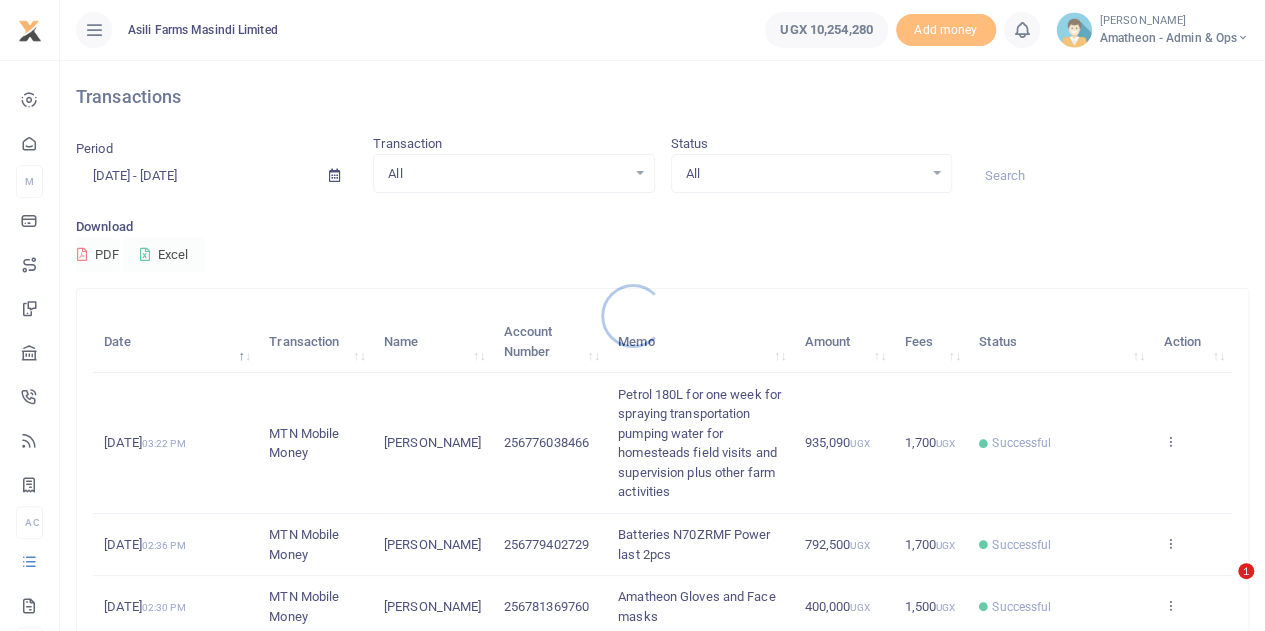 scroll, scrollTop: 572, scrollLeft: 0, axis: vertical 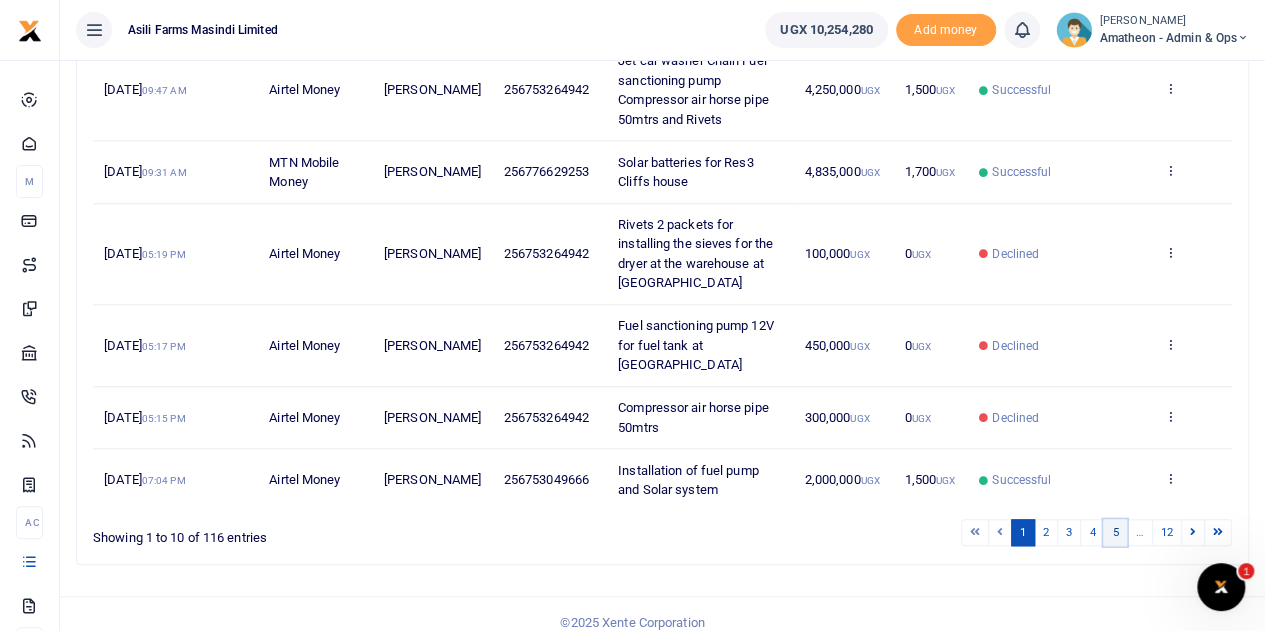 click on "5" at bounding box center (1115, 532) 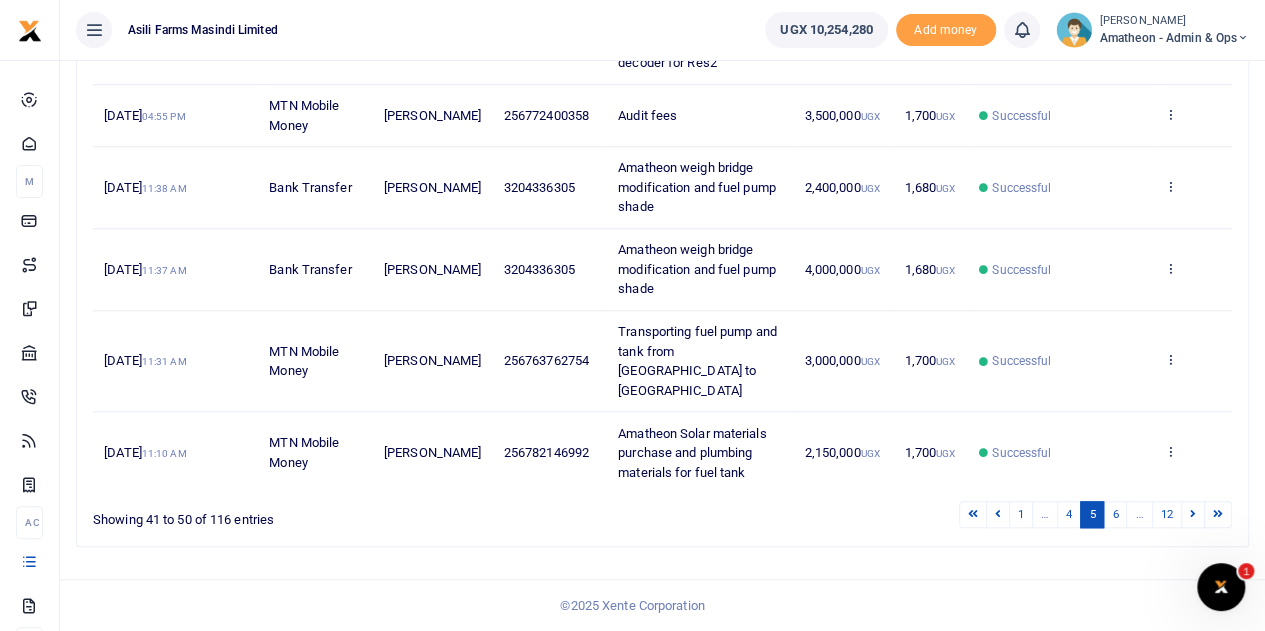 scroll, scrollTop: 692, scrollLeft: 0, axis: vertical 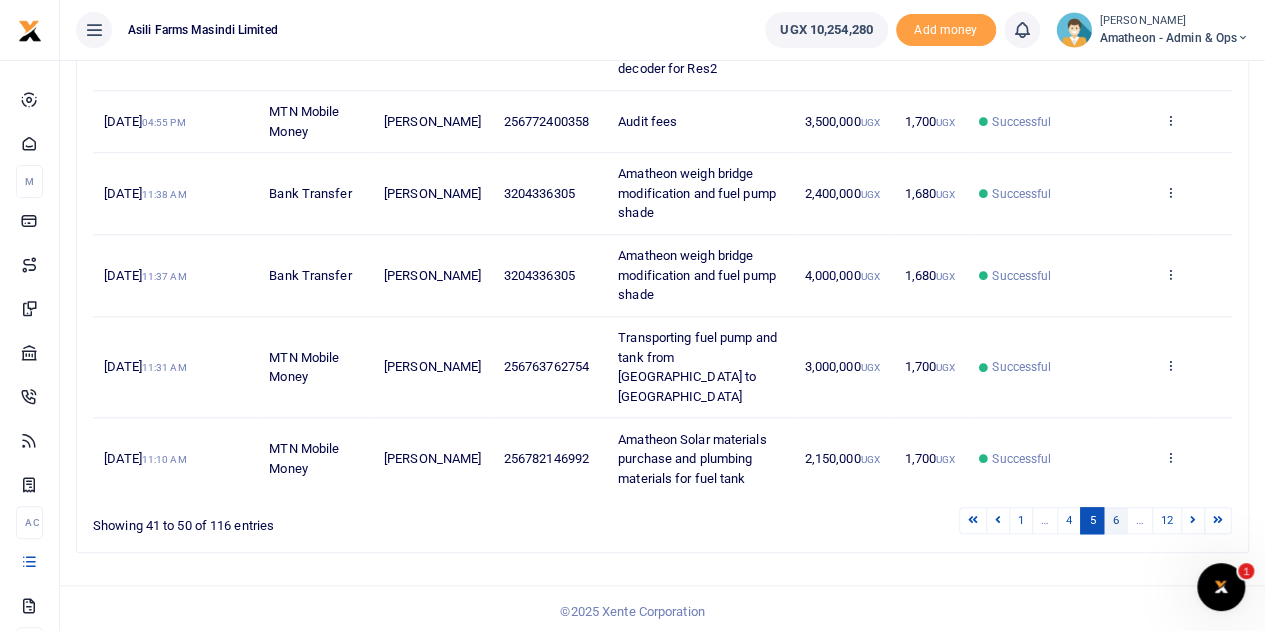 click on "6" at bounding box center [1115, 520] 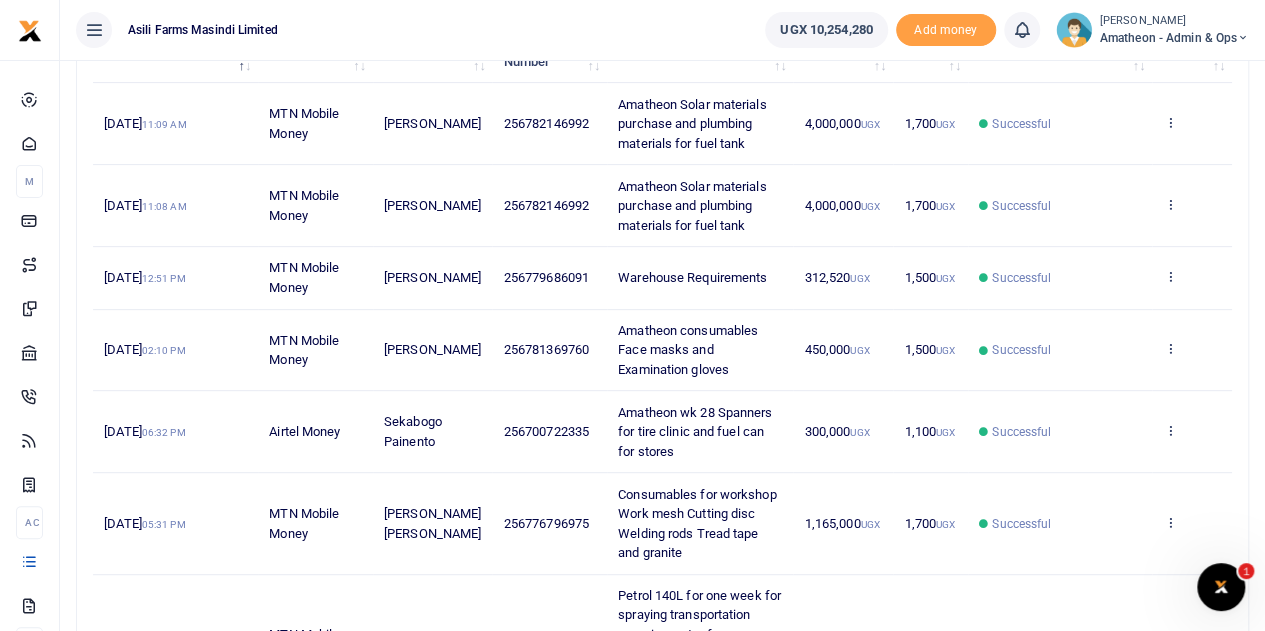 scroll, scrollTop: 292, scrollLeft: 0, axis: vertical 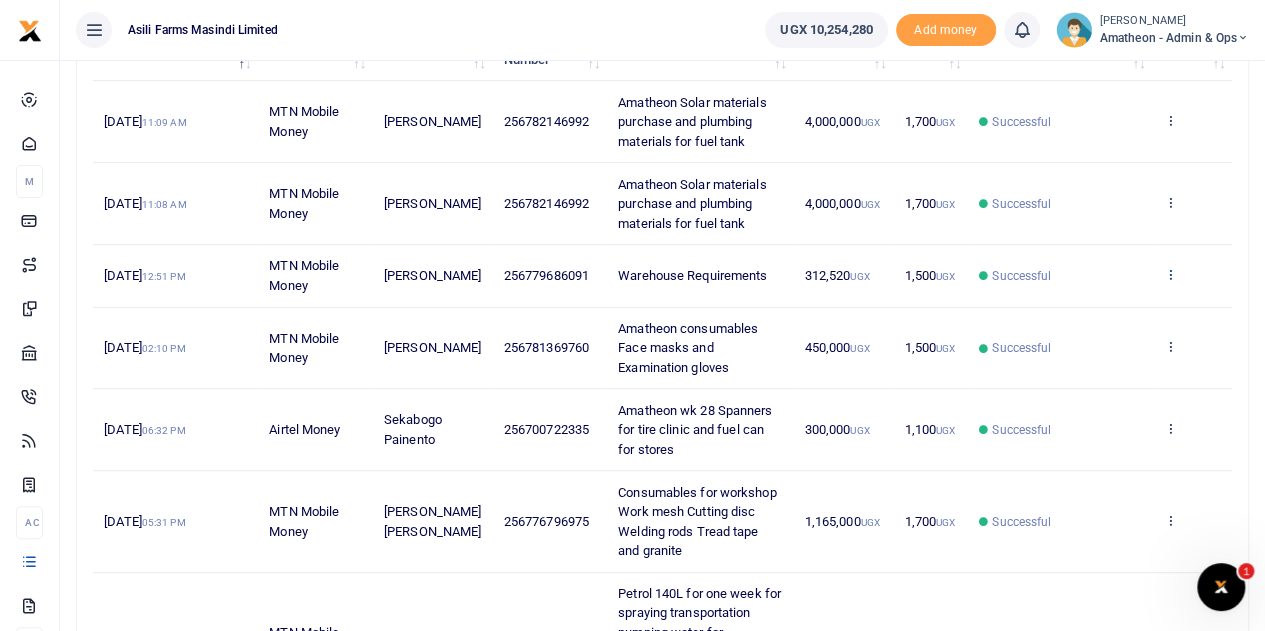 click at bounding box center (1169, 274) 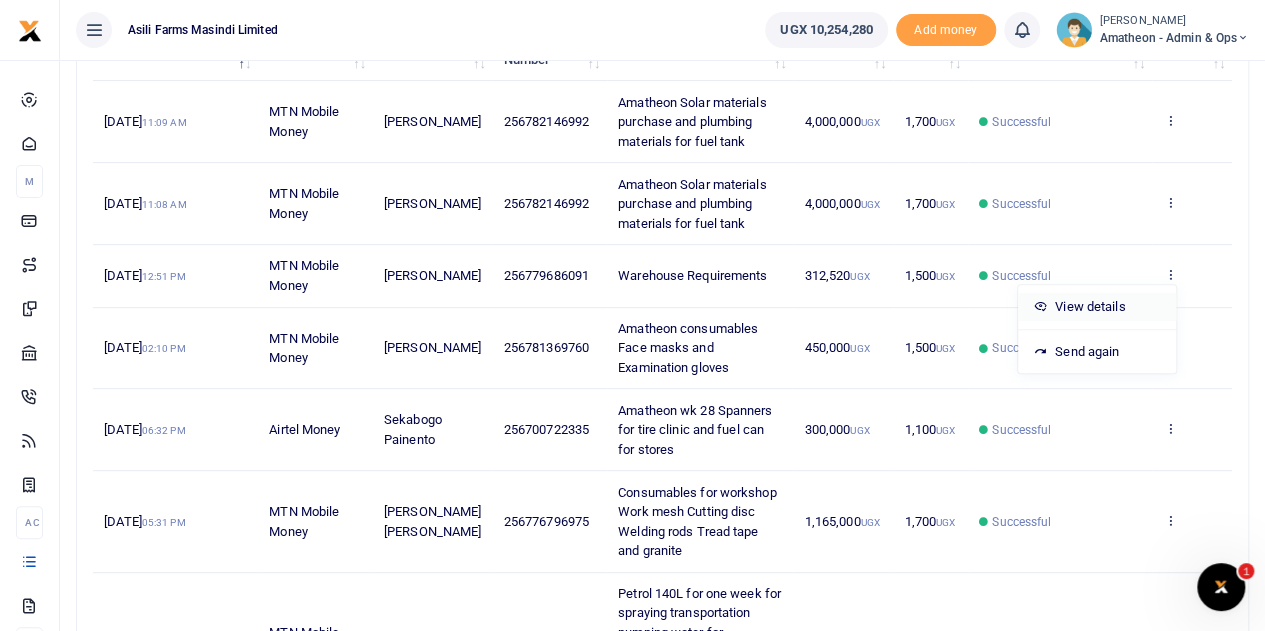 click on "View details" at bounding box center [1097, 307] 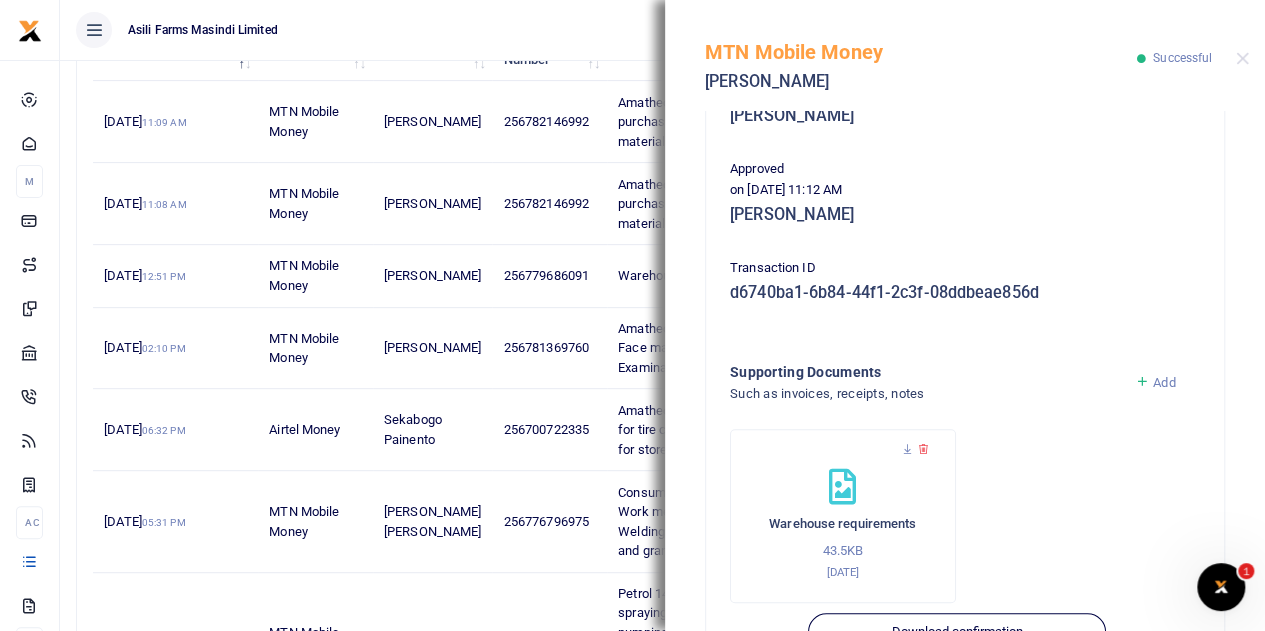 scroll, scrollTop: 594, scrollLeft: 0, axis: vertical 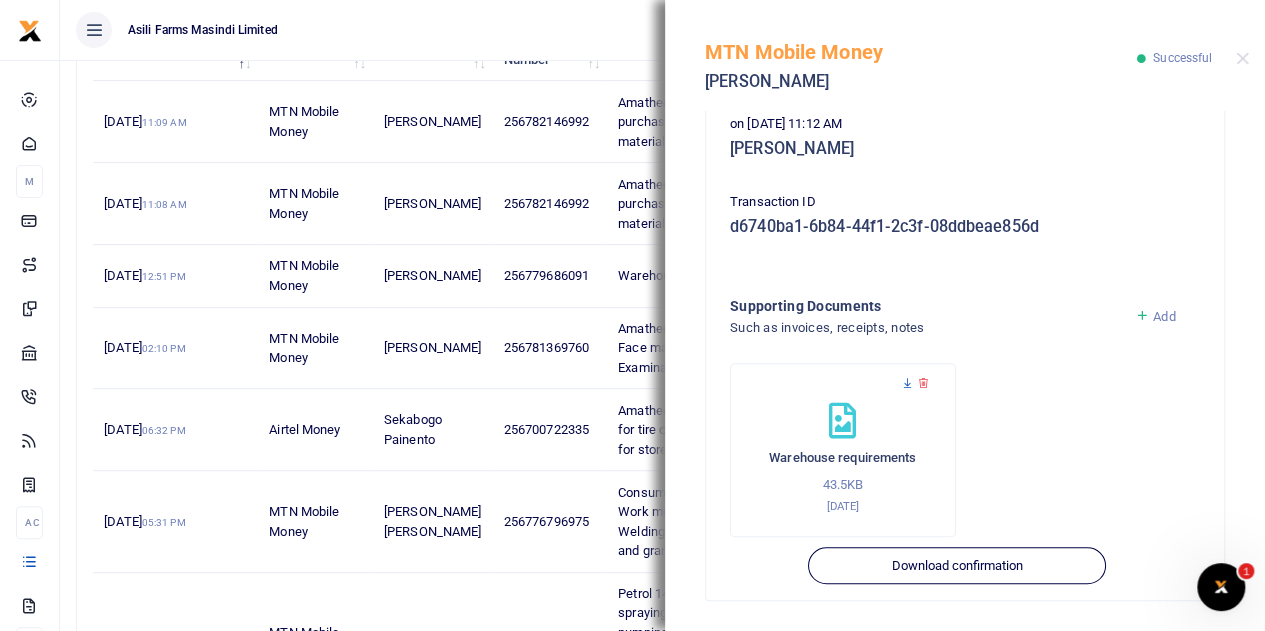 click at bounding box center (907, 383) 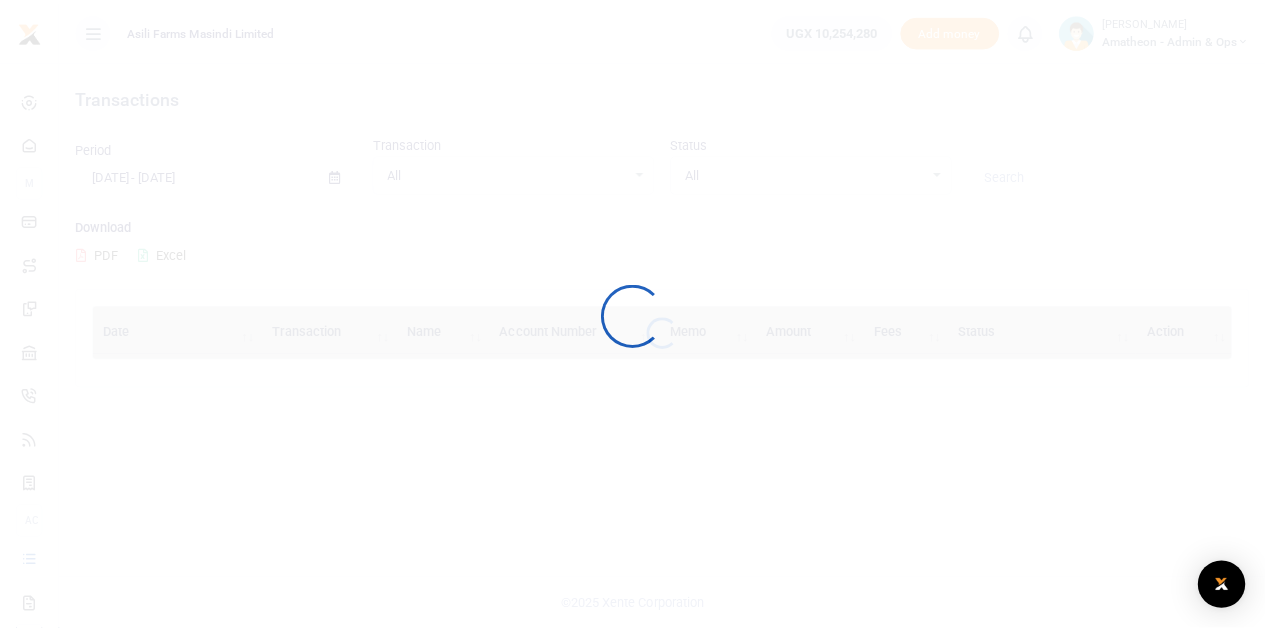 scroll, scrollTop: 0, scrollLeft: 0, axis: both 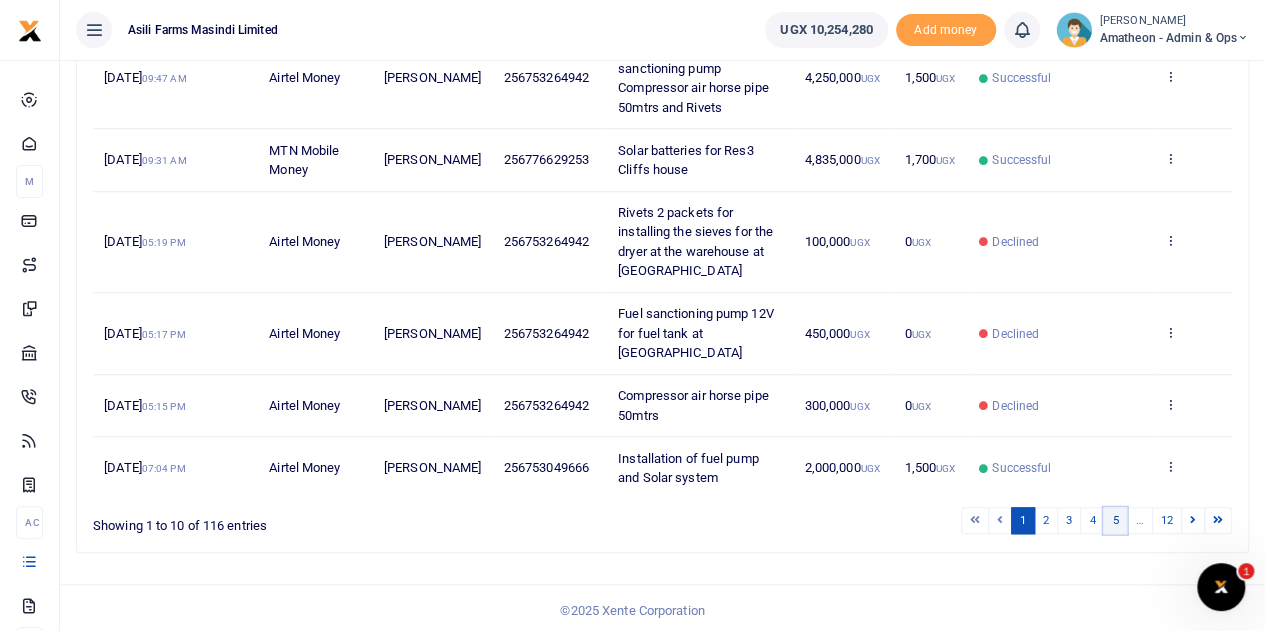 click on "5" at bounding box center [1115, 520] 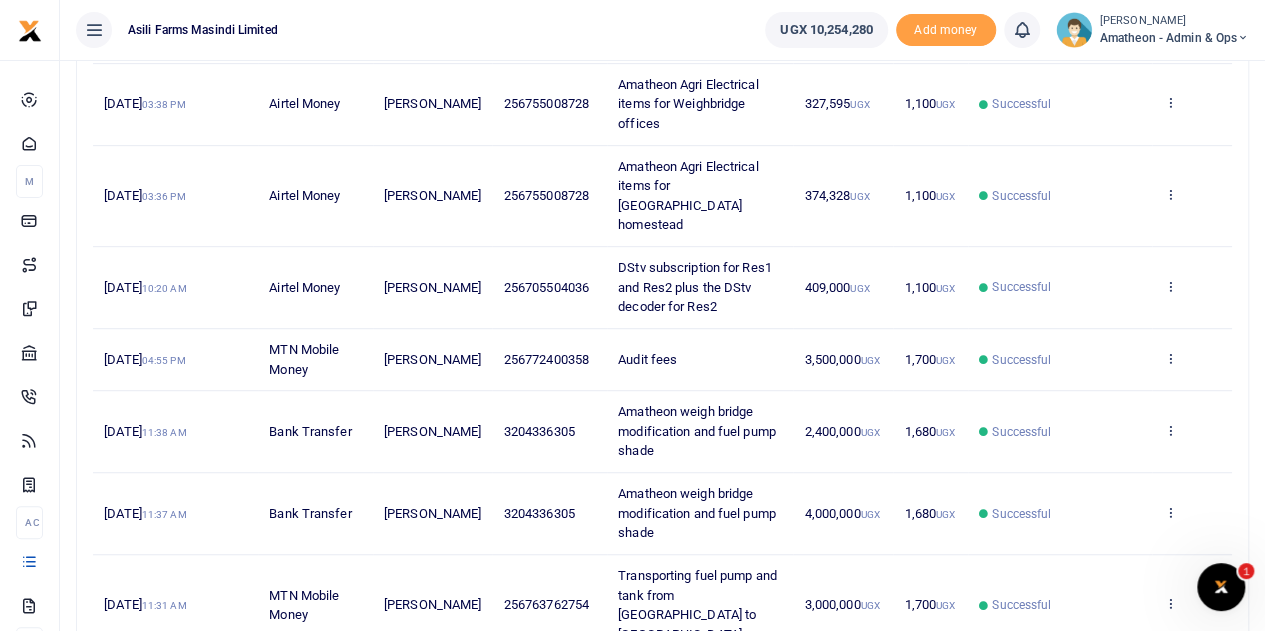 scroll, scrollTop: 692, scrollLeft: 0, axis: vertical 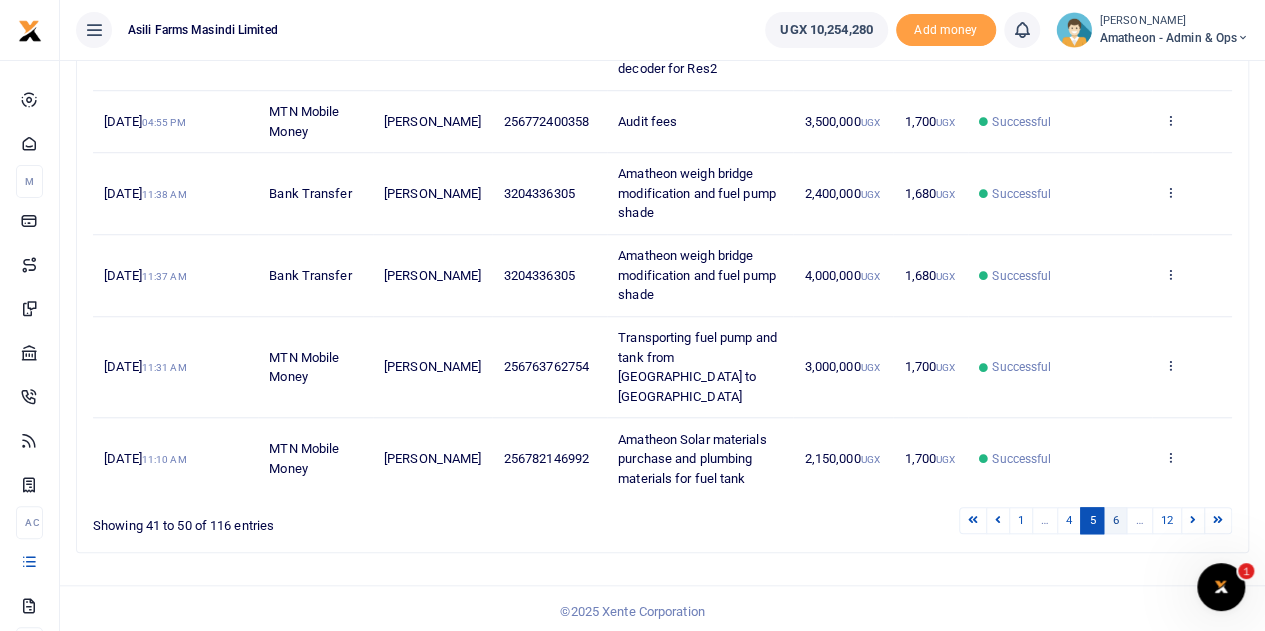 click on "6" at bounding box center (1115, 520) 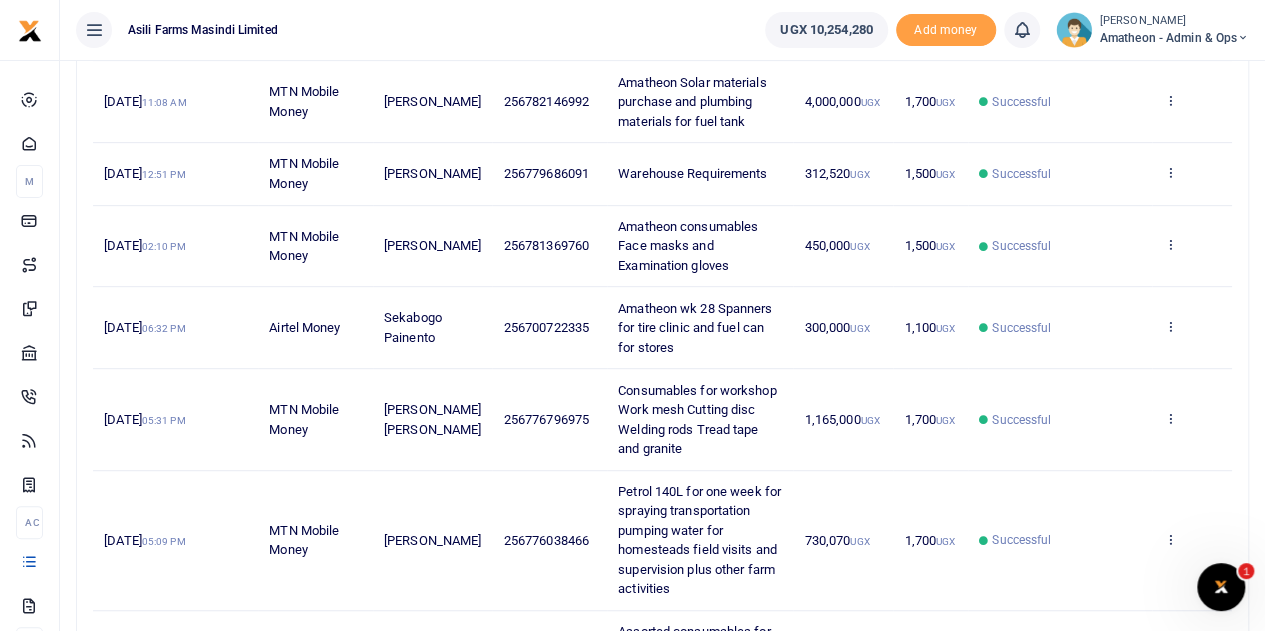 scroll, scrollTop: 392, scrollLeft: 0, axis: vertical 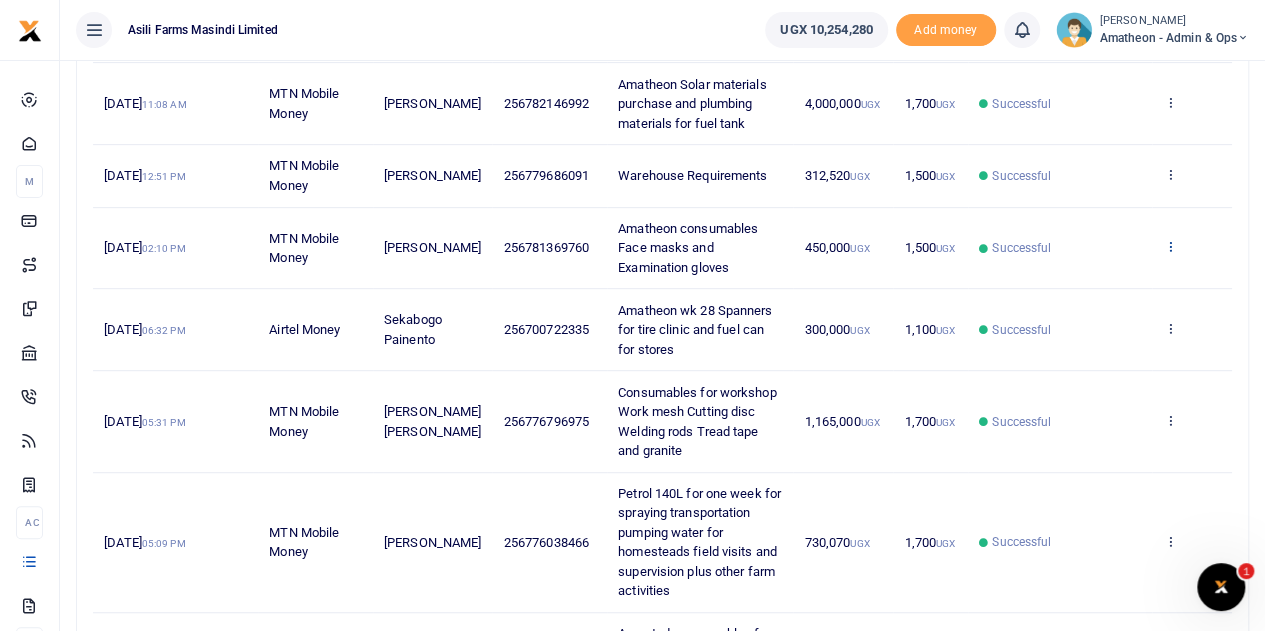 click at bounding box center (1169, 246) 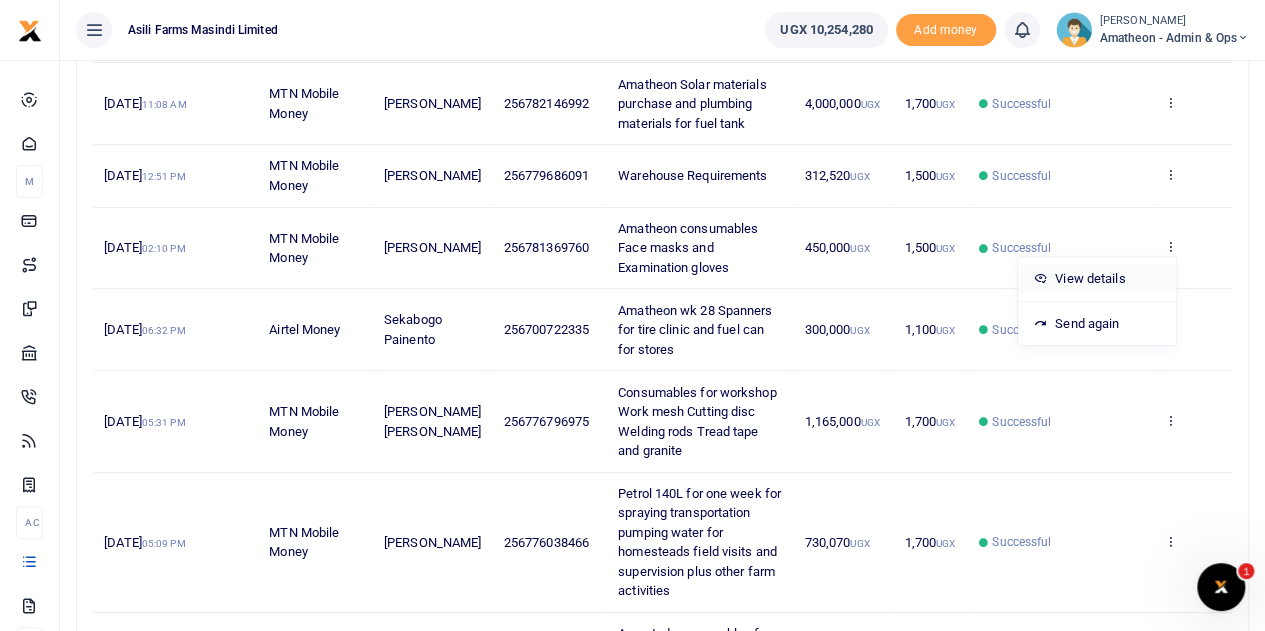 click on "View details" at bounding box center [1097, 279] 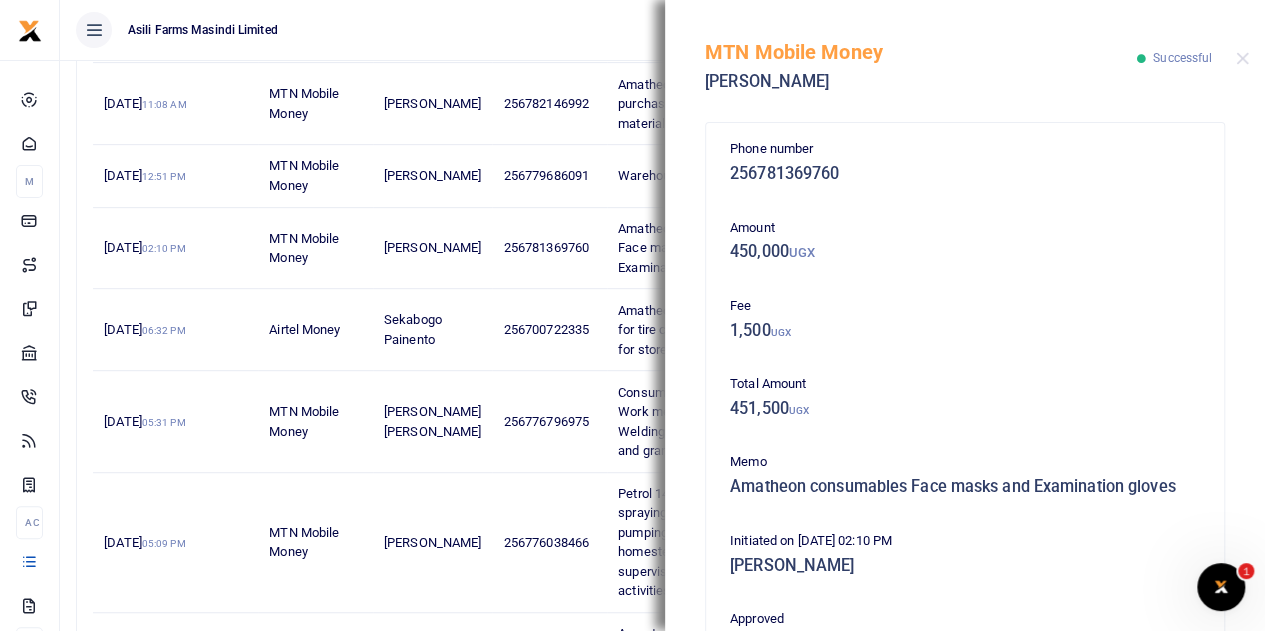 scroll, scrollTop: 516, scrollLeft: 0, axis: vertical 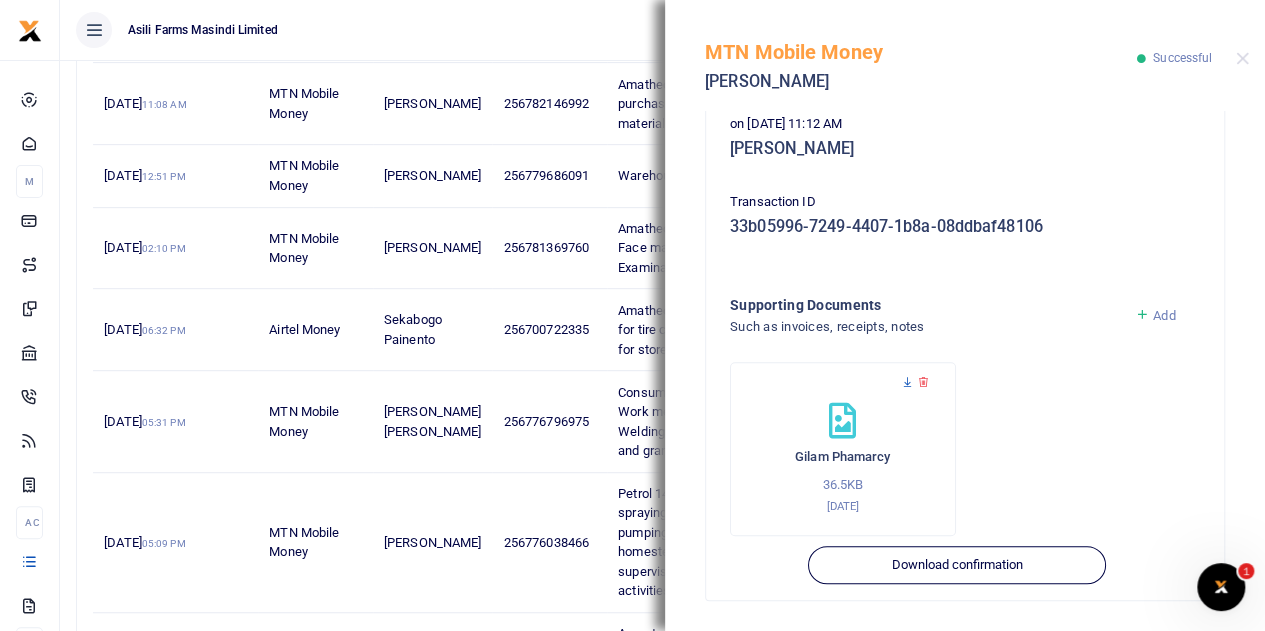 click at bounding box center (907, 382) 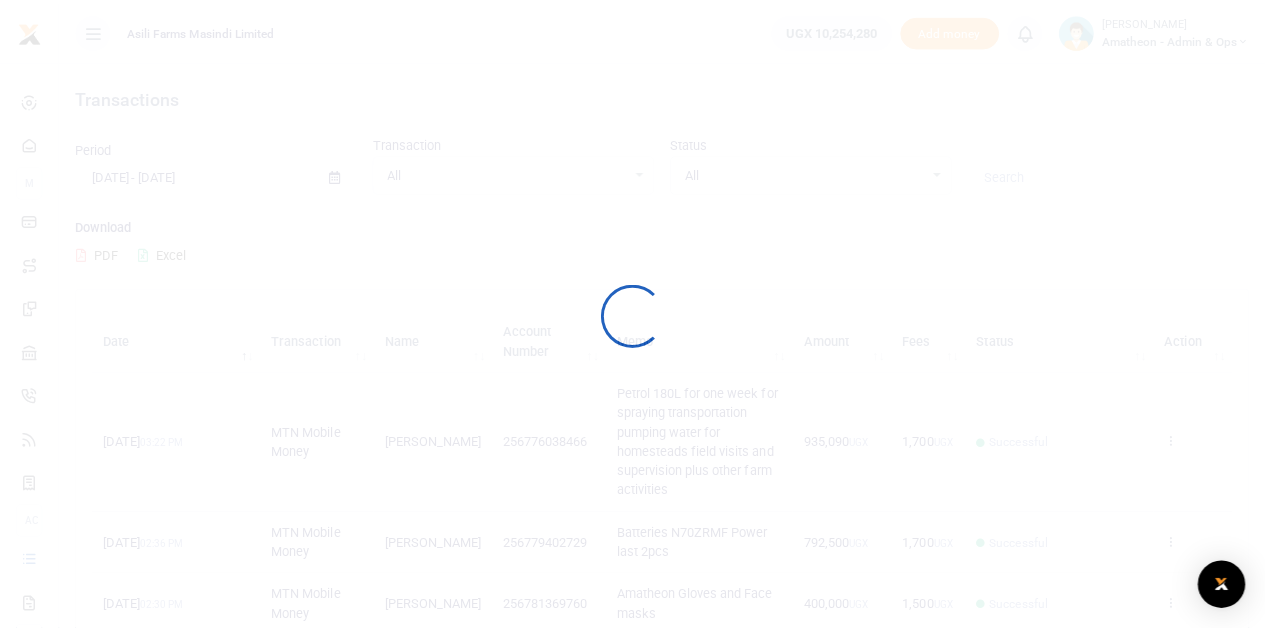 scroll, scrollTop: 0, scrollLeft: 0, axis: both 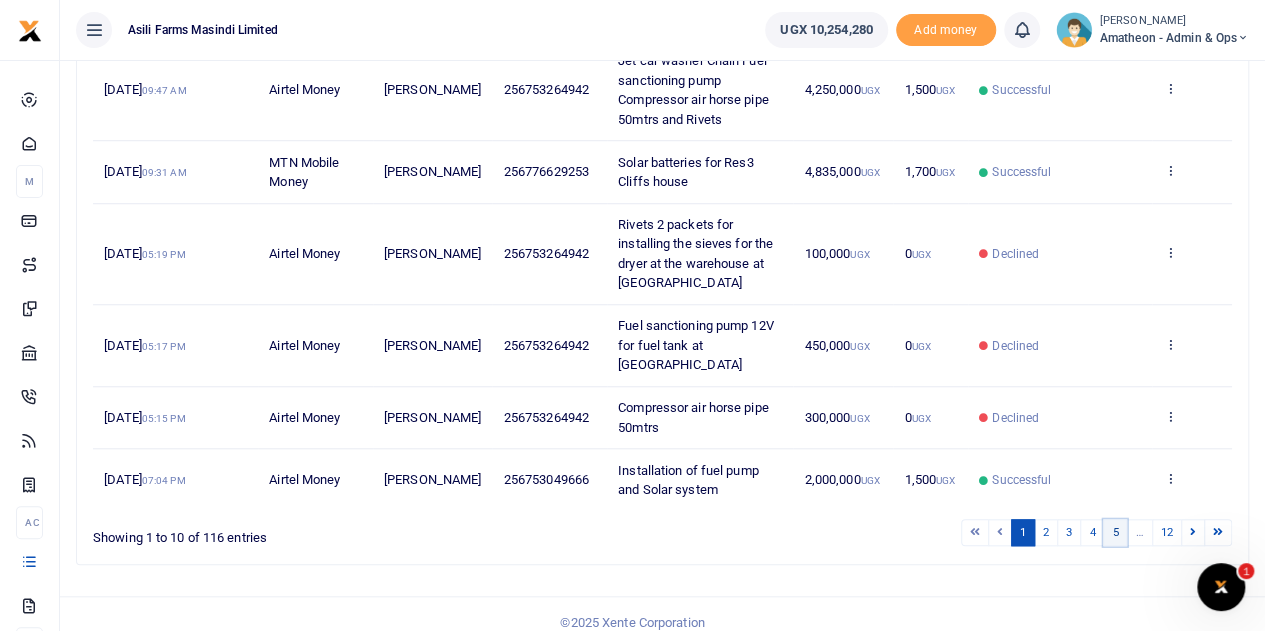 click on "5" at bounding box center (1115, 532) 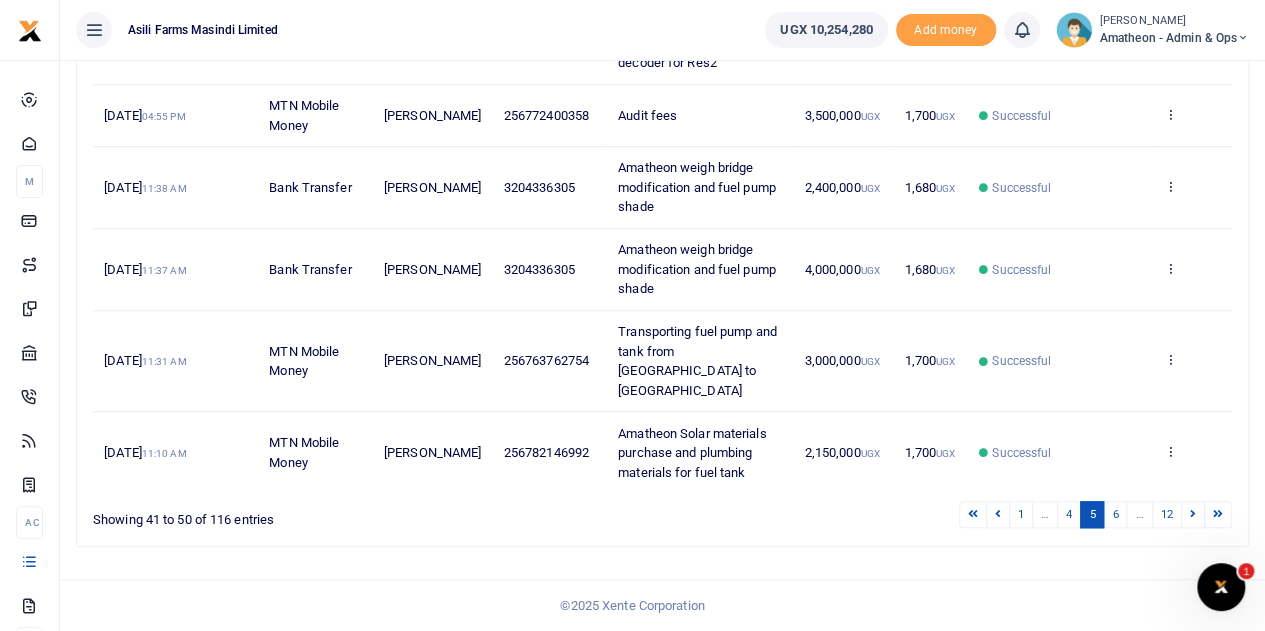 scroll, scrollTop: 692, scrollLeft: 0, axis: vertical 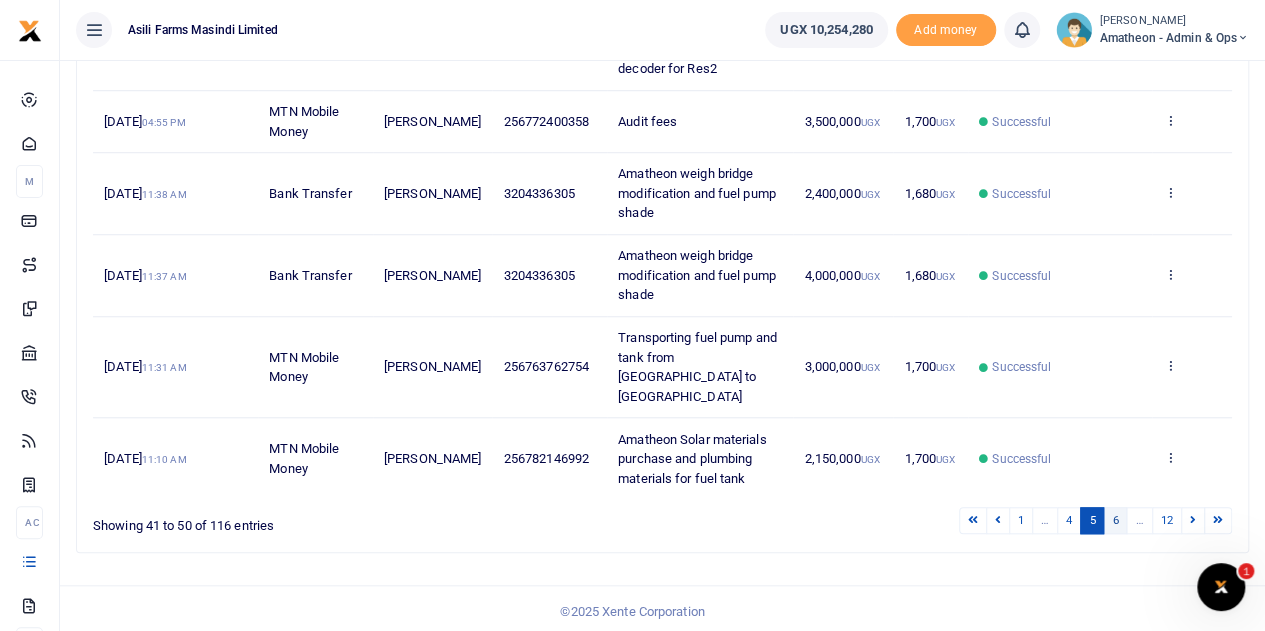 click on "6" at bounding box center (1115, 520) 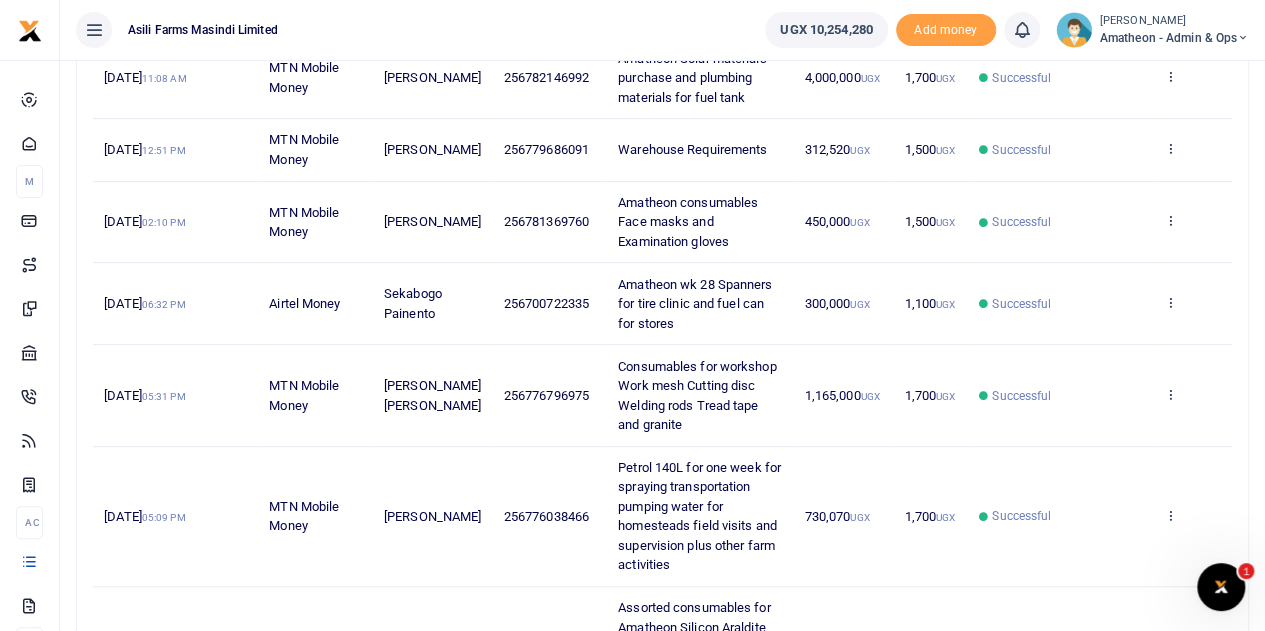 scroll, scrollTop: 392, scrollLeft: 0, axis: vertical 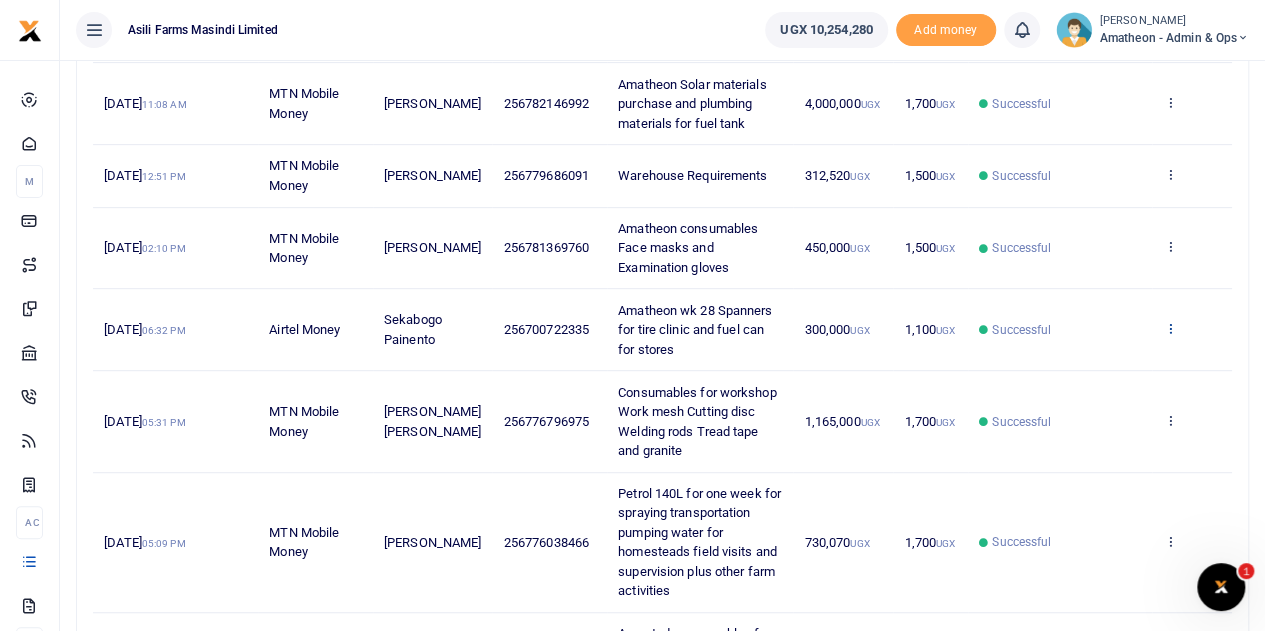 click at bounding box center (1169, 328) 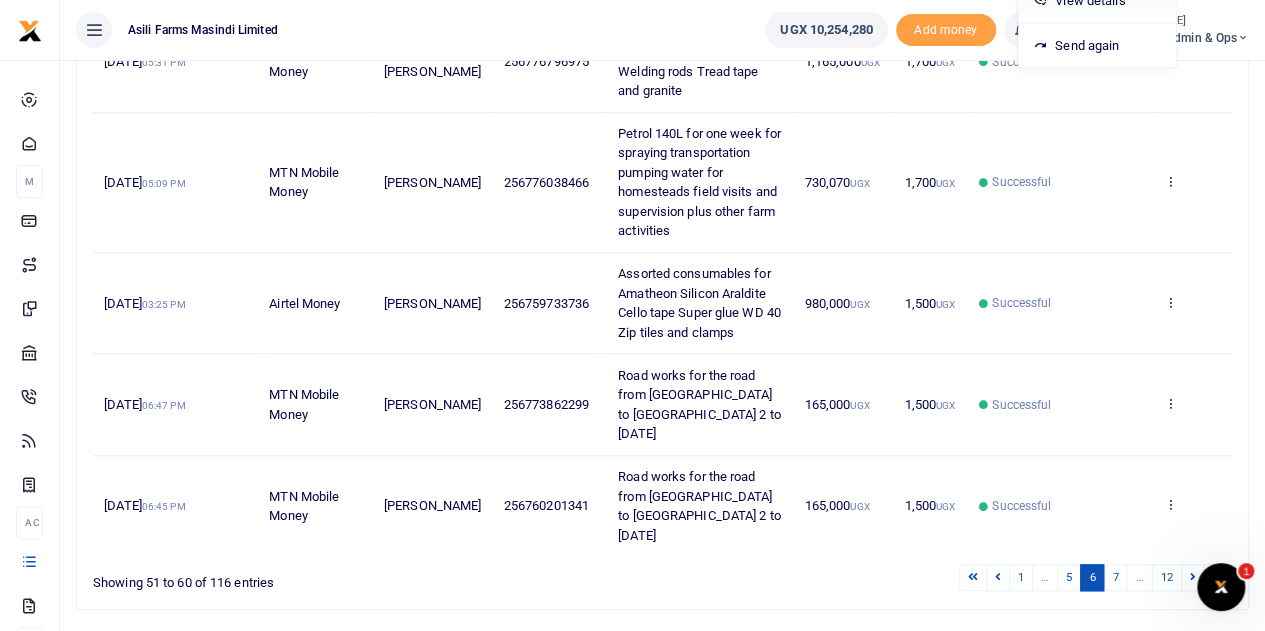 scroll, scrollTop: 770, scrollLeft: 0, axis: vertical 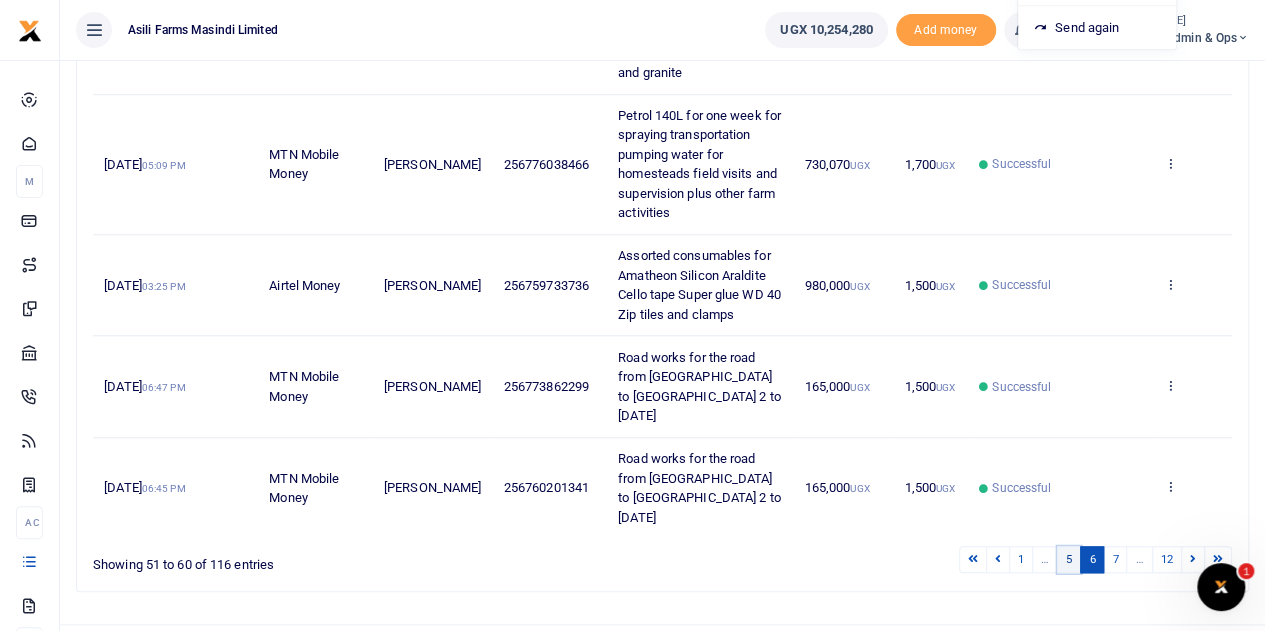 click on "5" at bounding box center [1069, 559] 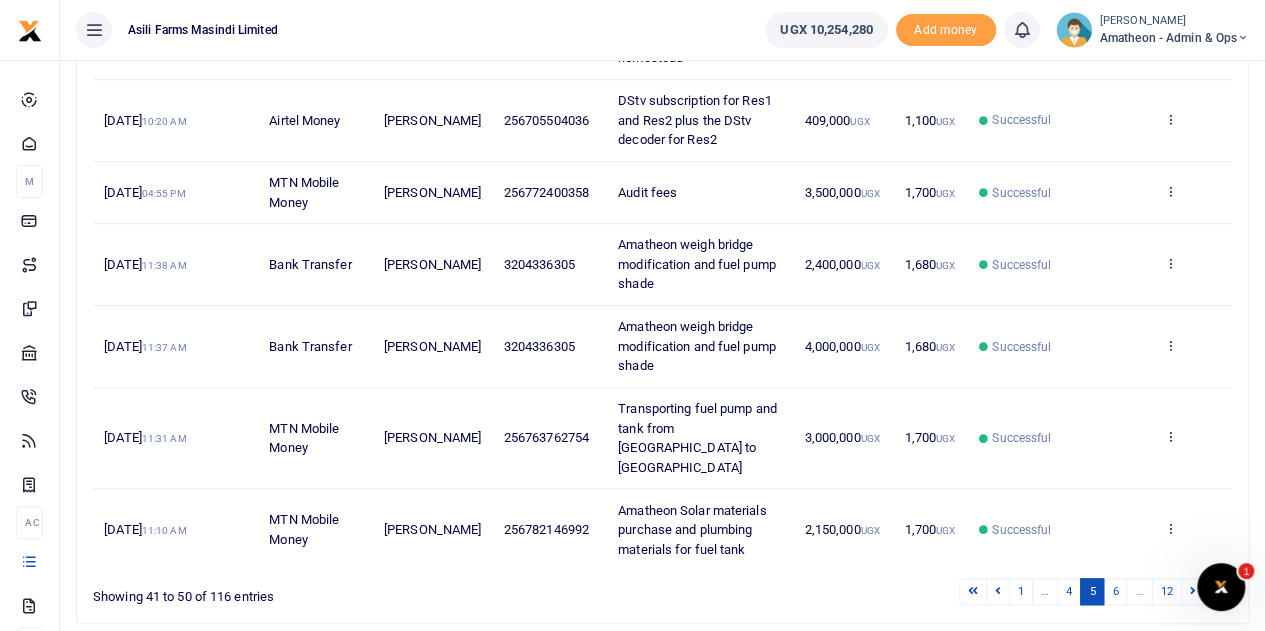 scroll, scrollTop: 692, scrollLeft: 0, axis: vertical 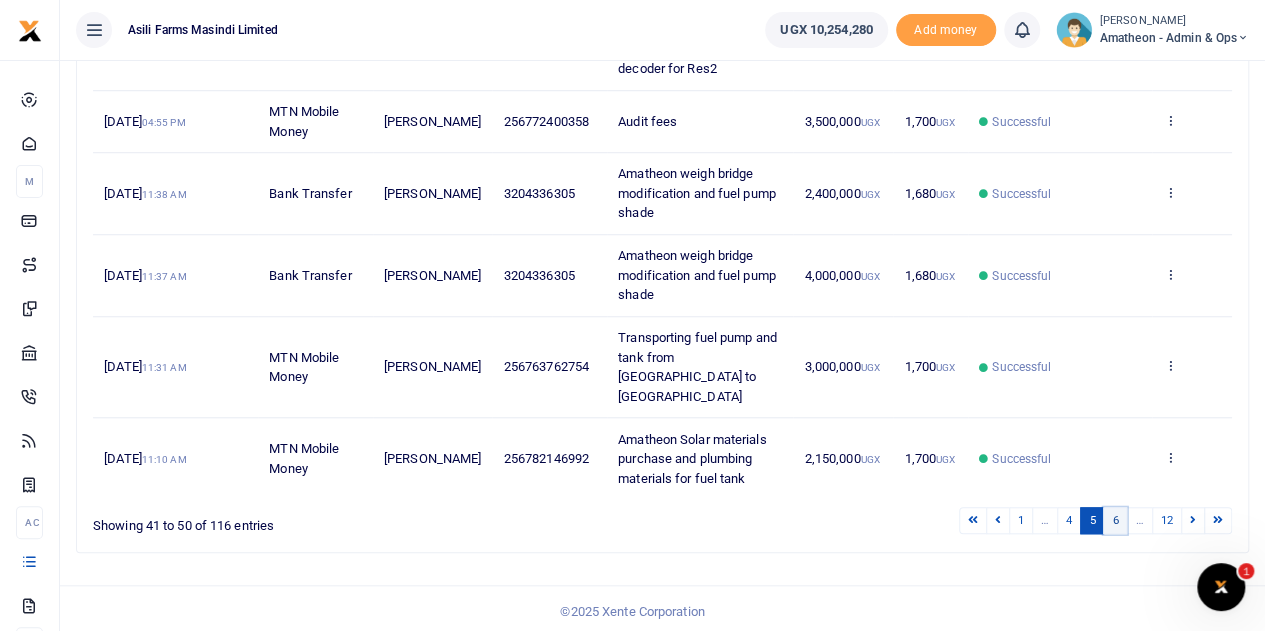 click on "6" at bounding box center (1115, 520) 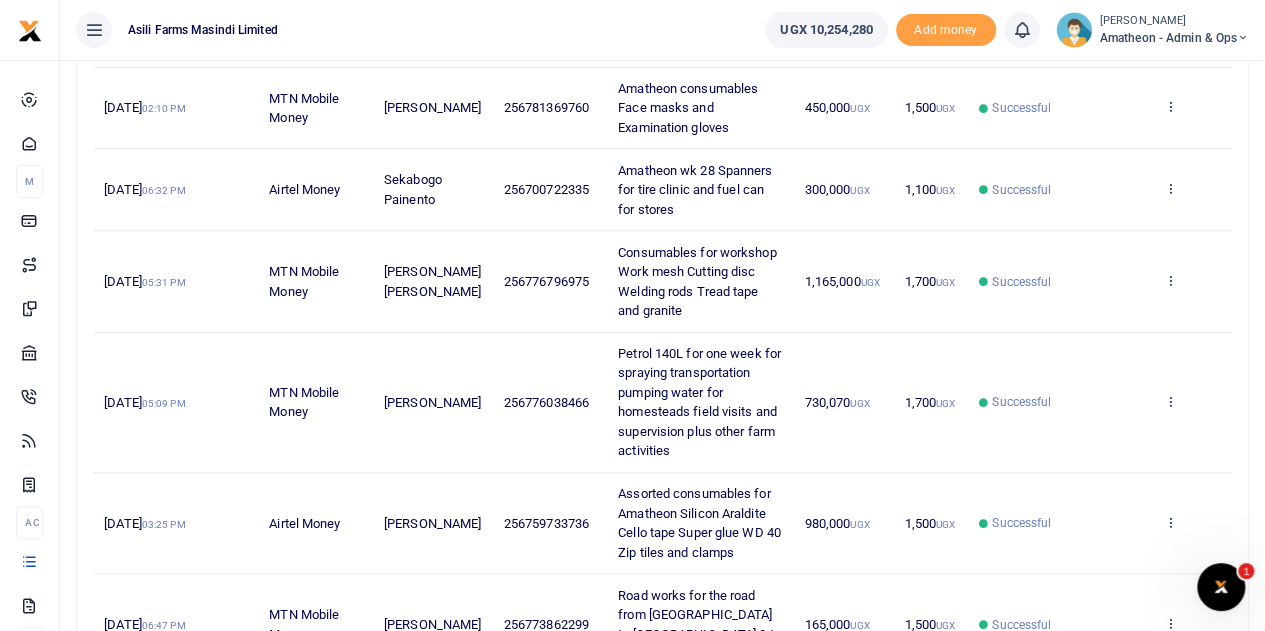scroll, scrollTop: 470, scrollLeft: 0, axis: vertical 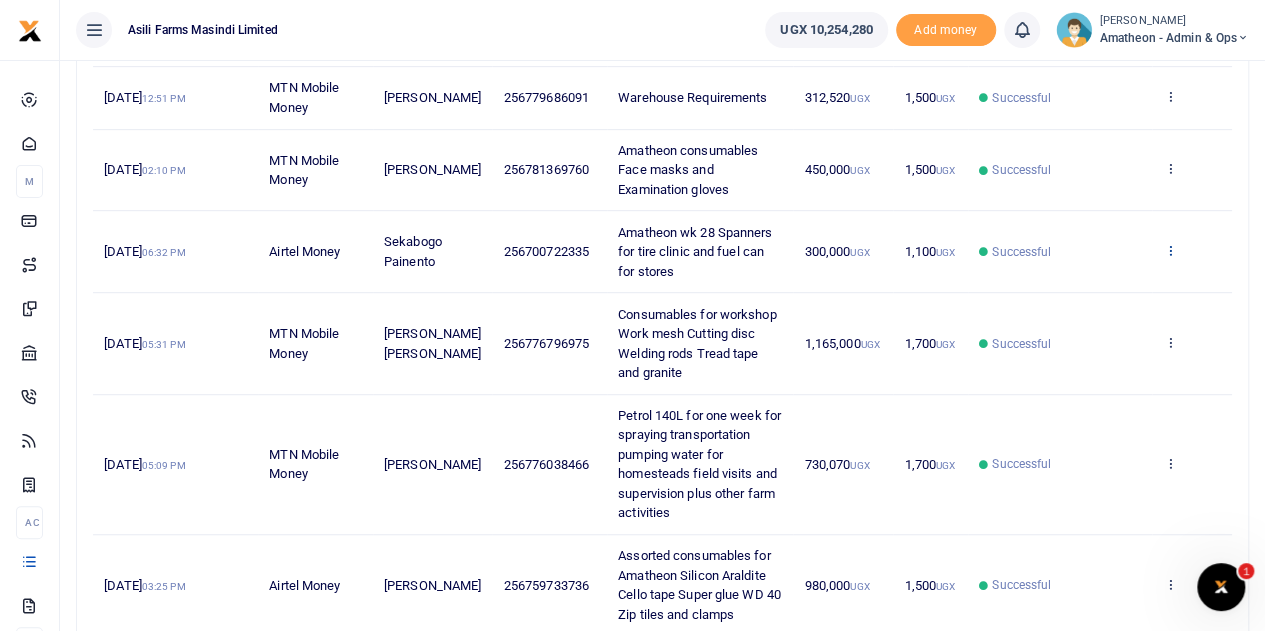 click at bounding box center (1169, 250) 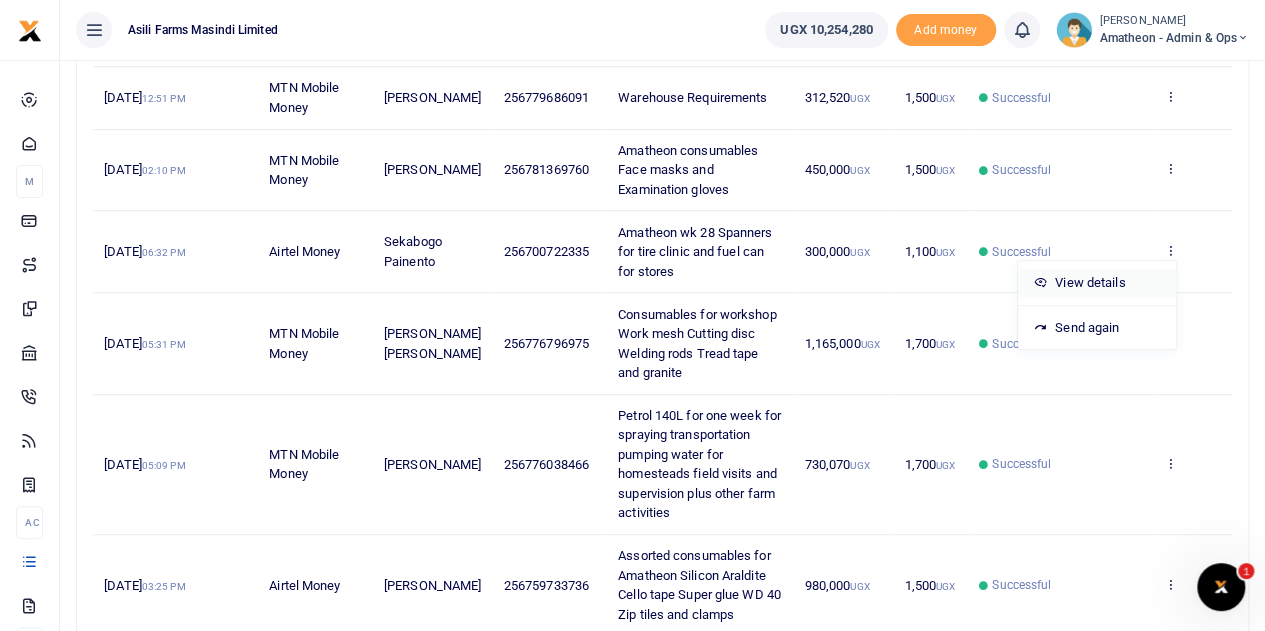 click on "View details" at bounding box center (1097, 283) 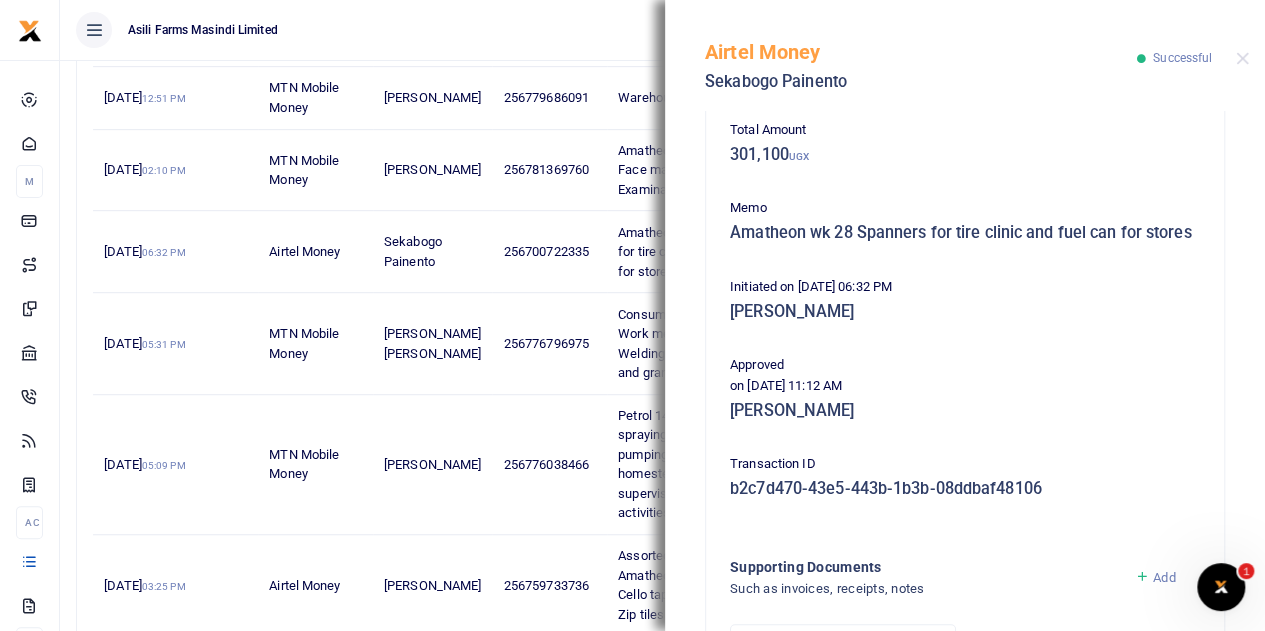 scroll, scrollTop: 535, scrollLeft: 0, axis: vertical 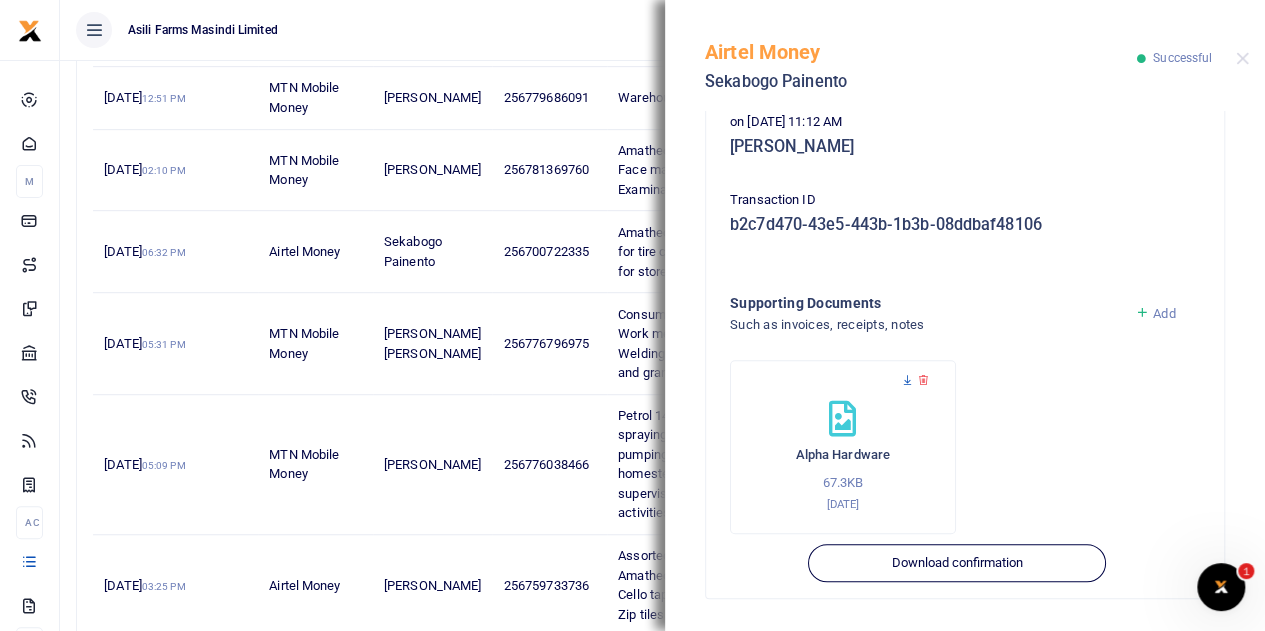 click at bounding box center (907, 380) 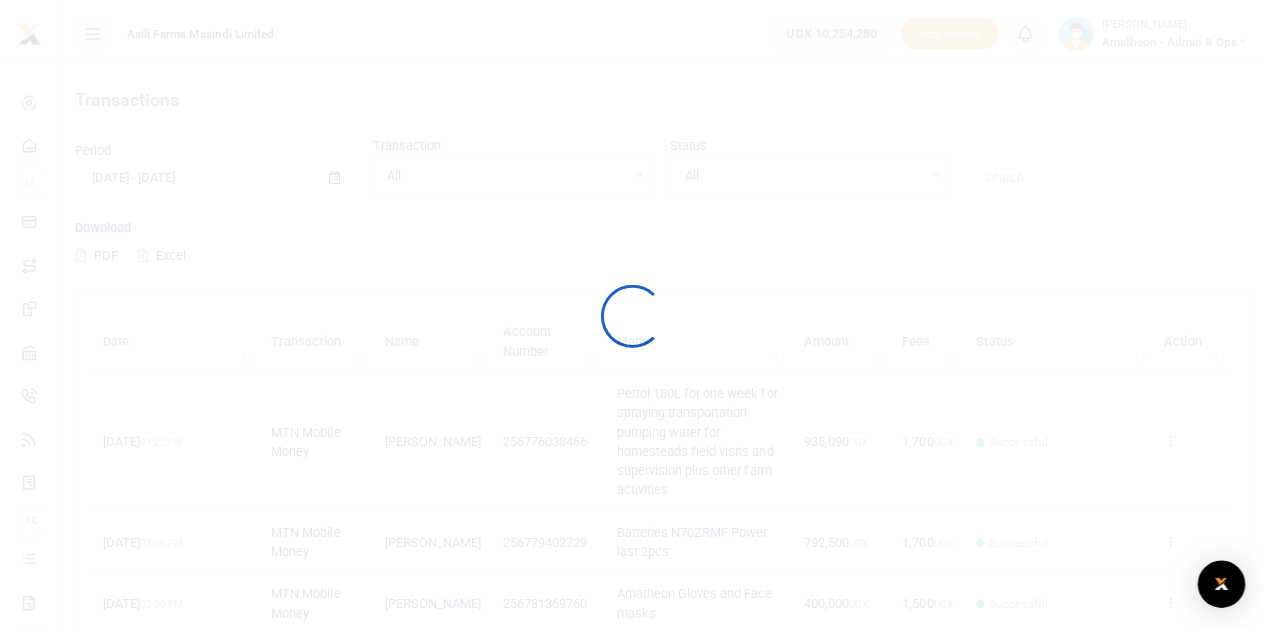 scroll, scrollTop: 0, scrollLeft: 0, axis: both 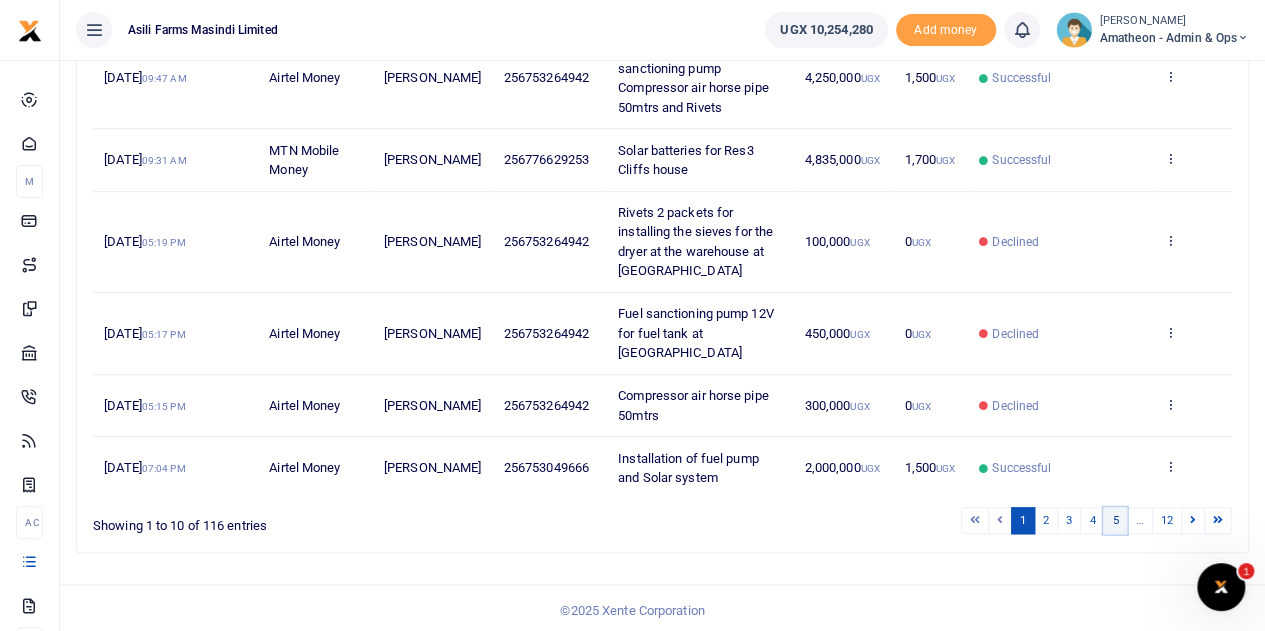 click on "5" at bounding box center [1115, 520] 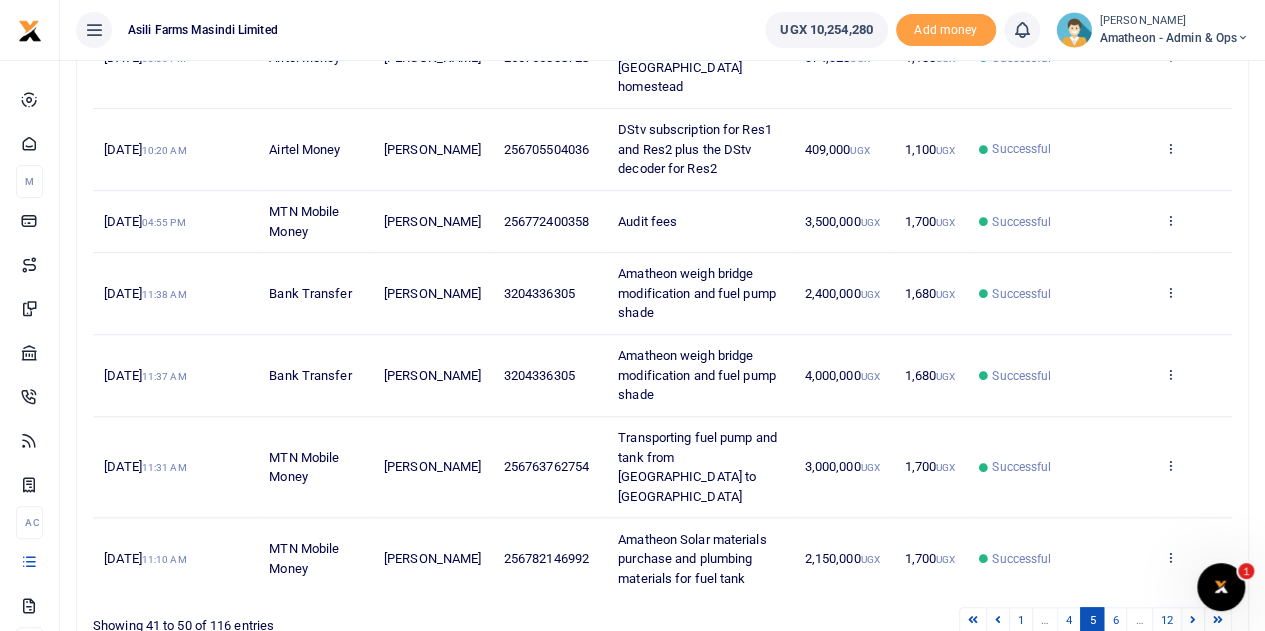 scroll, scrollTop: 692, scrollLeft: 0, axis: vertical 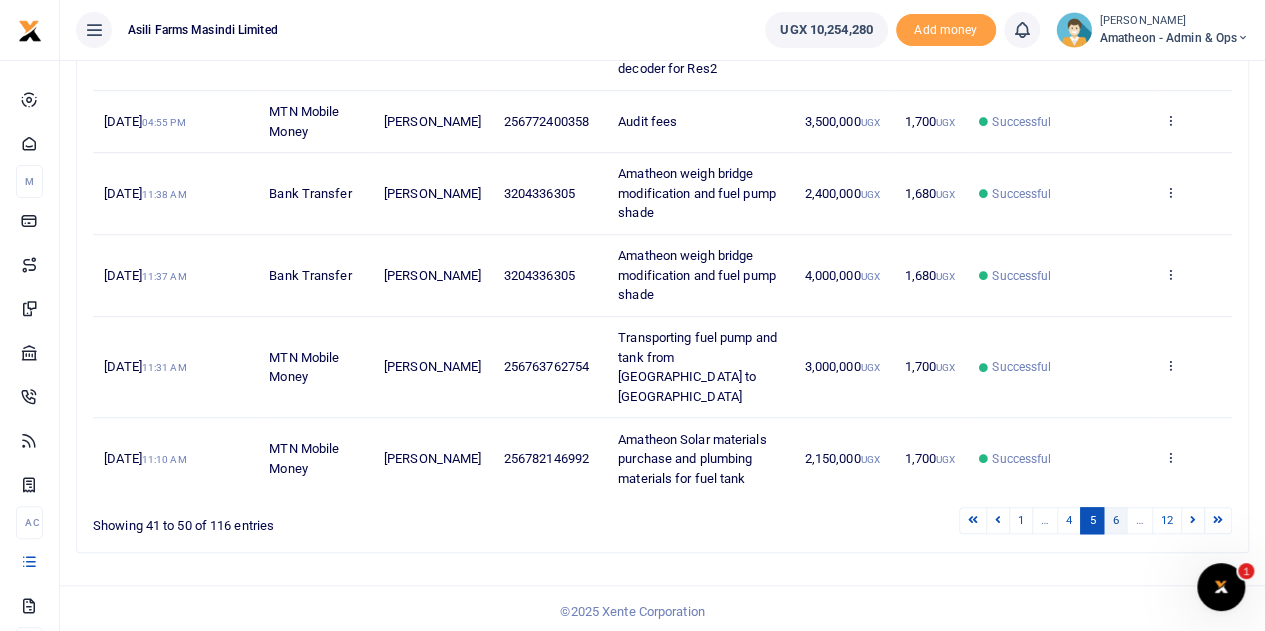 click on "6" at bounding box center (1115, 520) 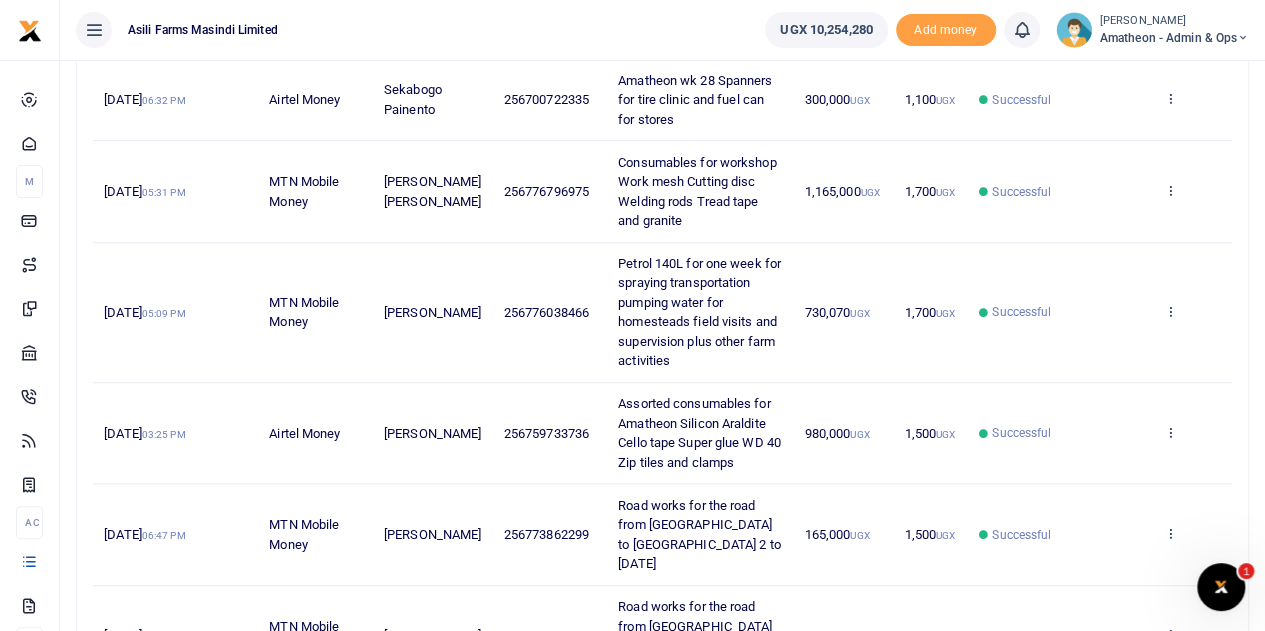 scroll, scrollTop: 592, scrollLeft: 0, axis: vertical 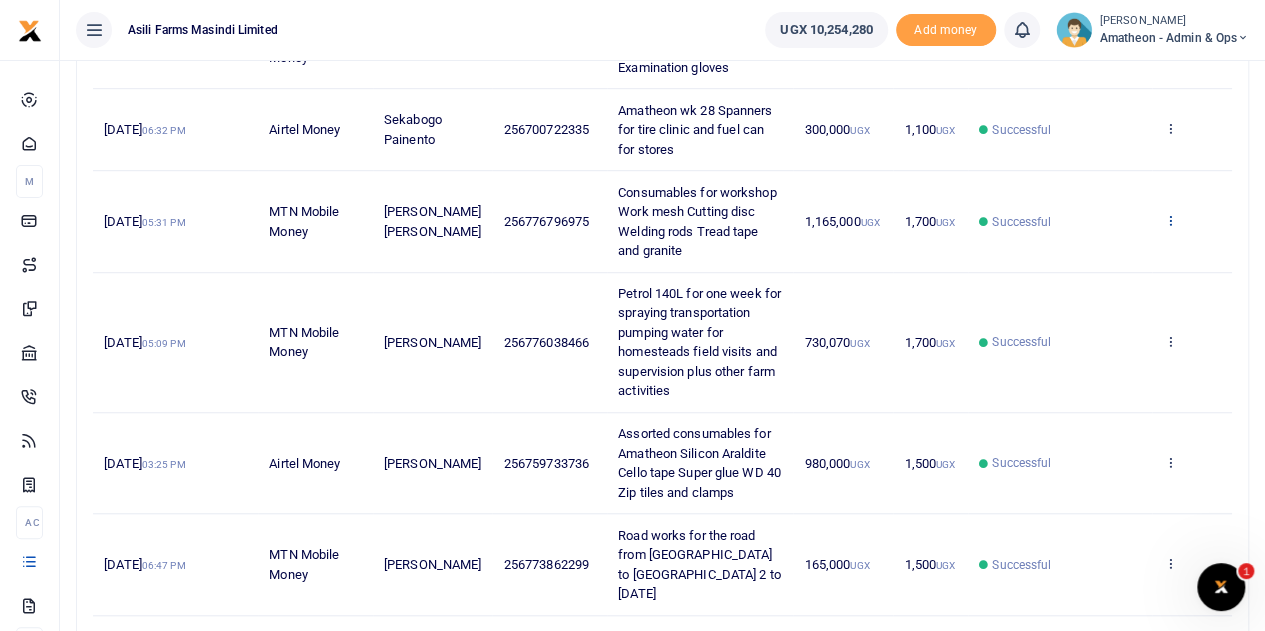 click at bounding box center [1169, 220] 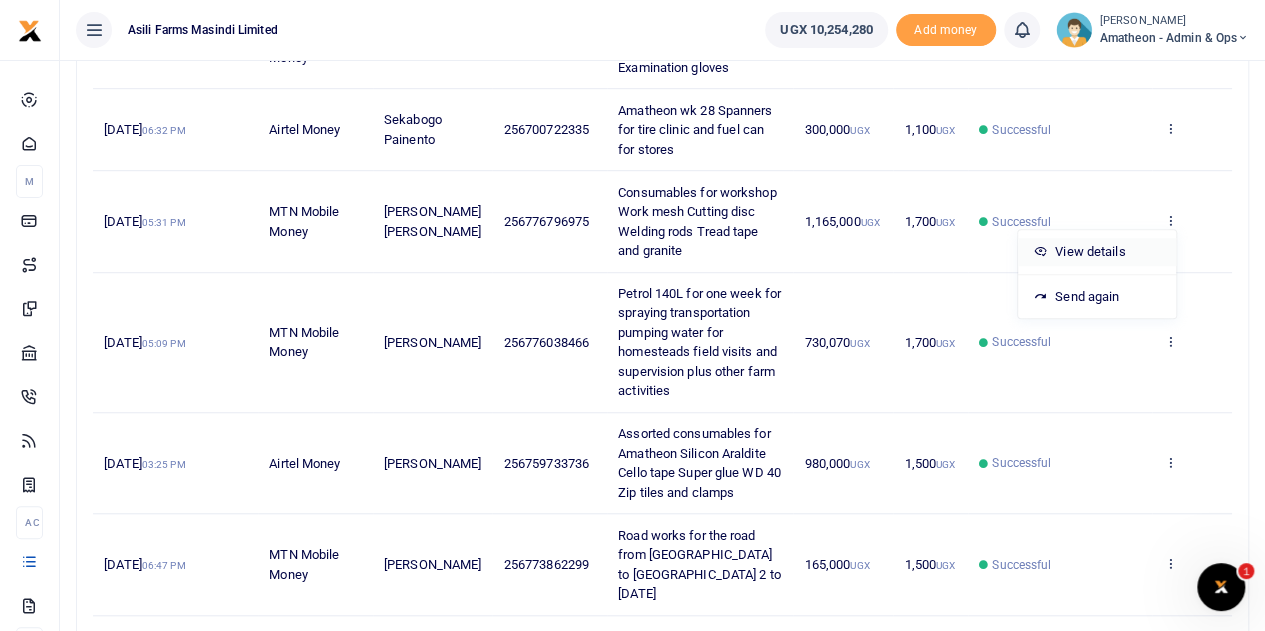 click on "View details" at bounding box center (1097, 252) 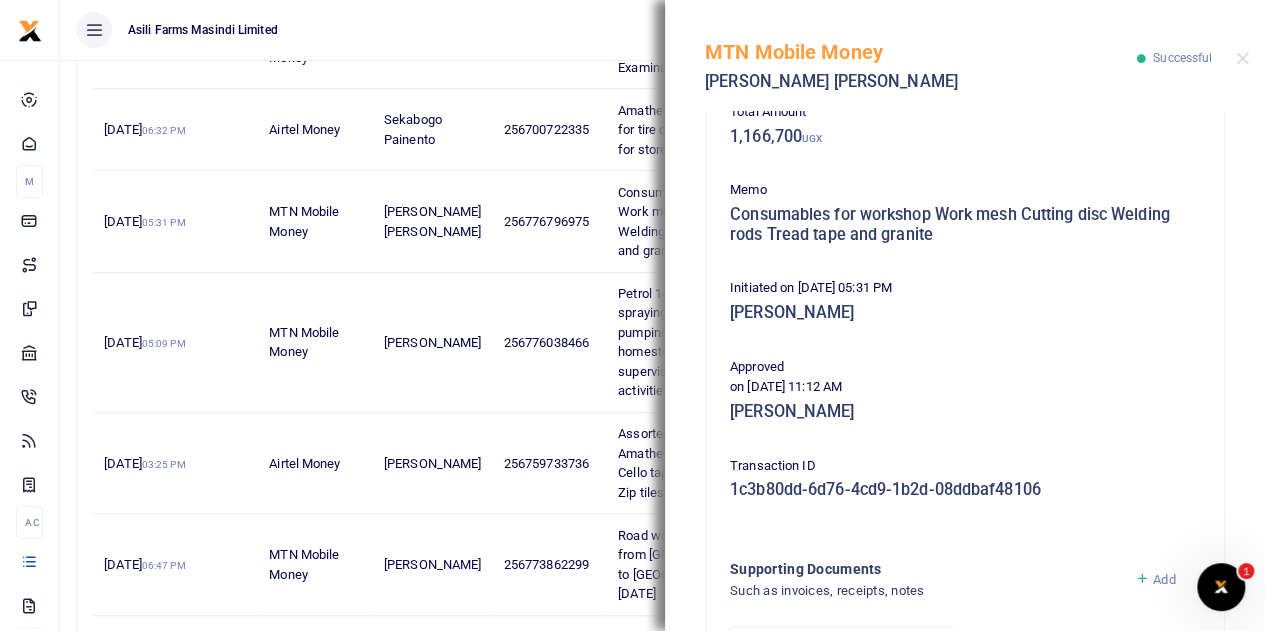 scroll, scrollTop: 400, scrollLeft: 0, axis: vertical 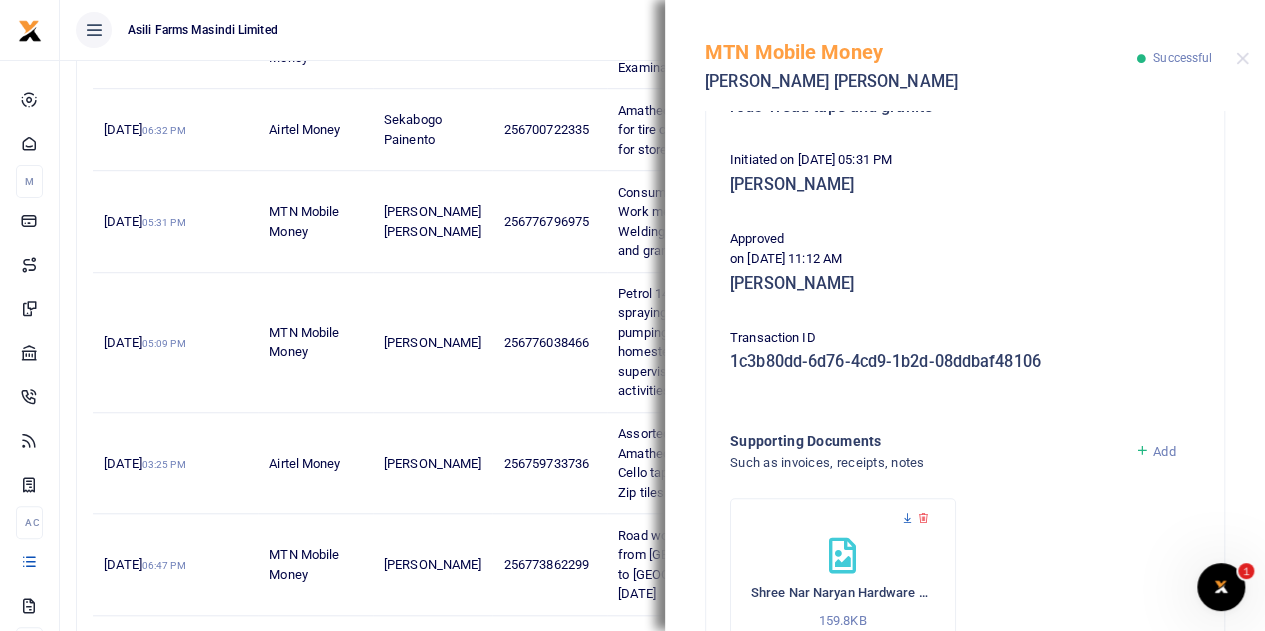 click at bounding box center (907, 518) 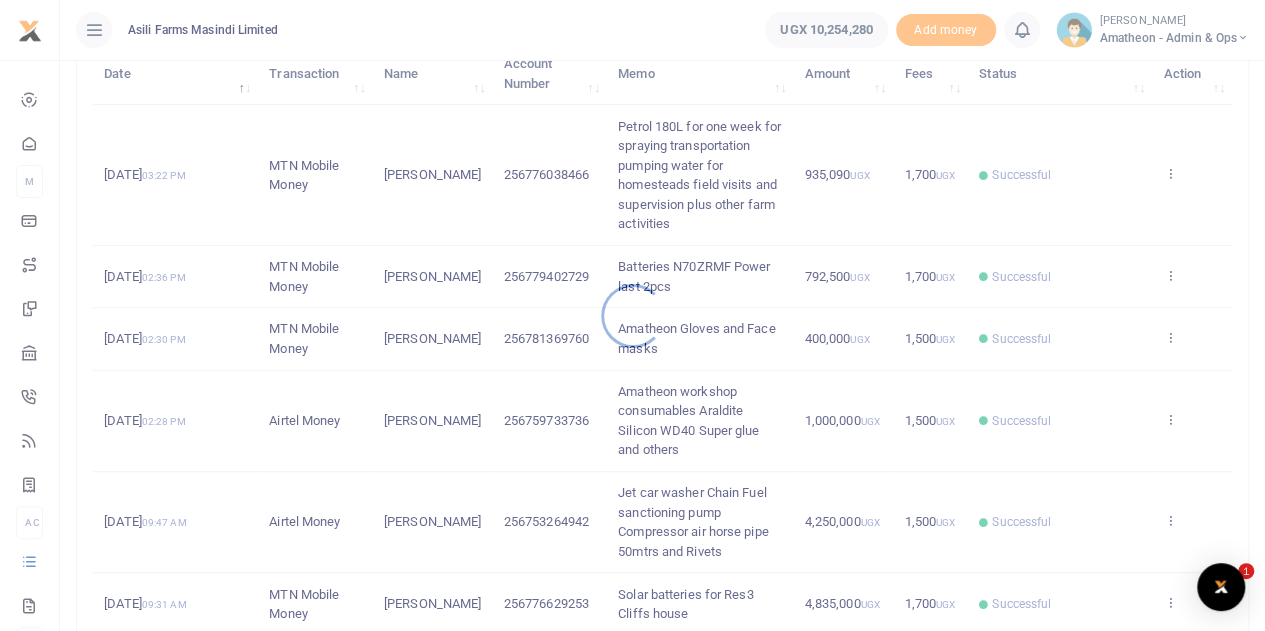 scroll, scrollTop: 700, scrollLeft: 0, axis: vertical 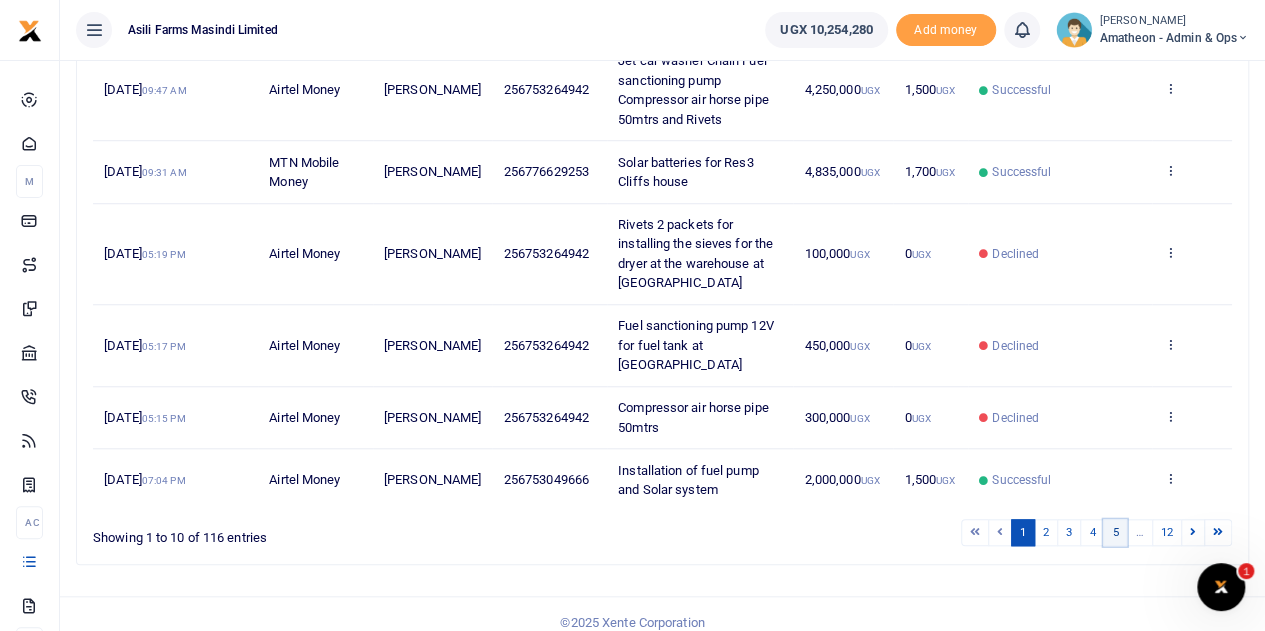 click on "5" at bounding box center (1115, 532) 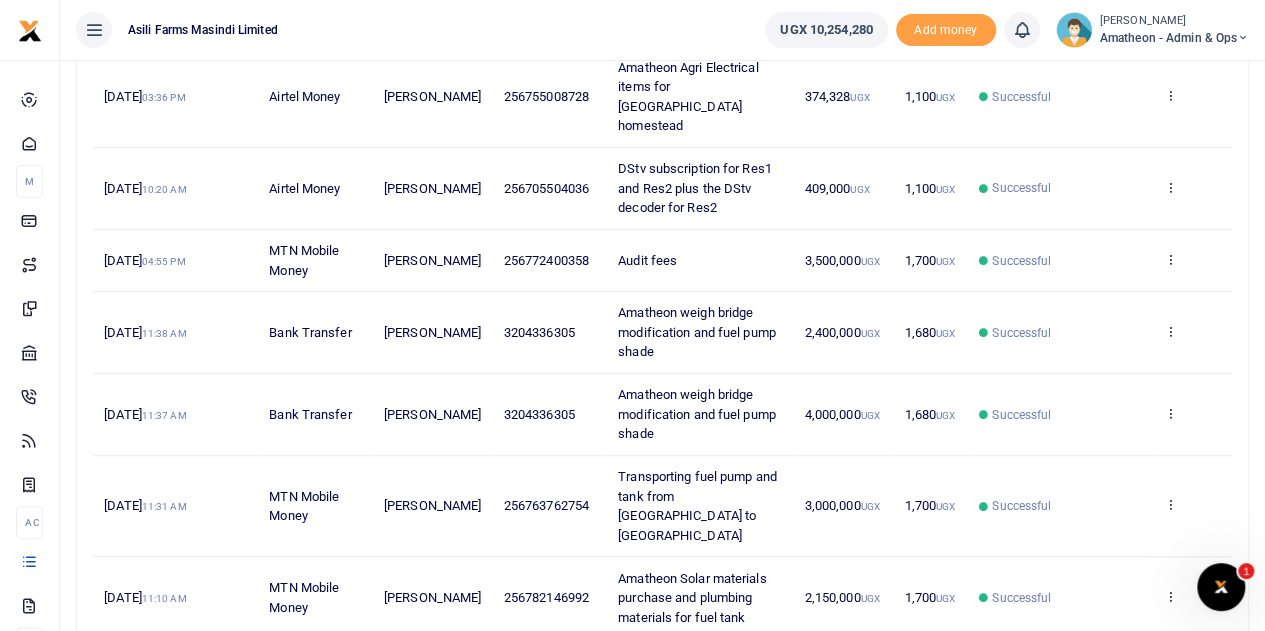 scroll, scrollTop: 592, scrollLeft: 0, axis: vertical 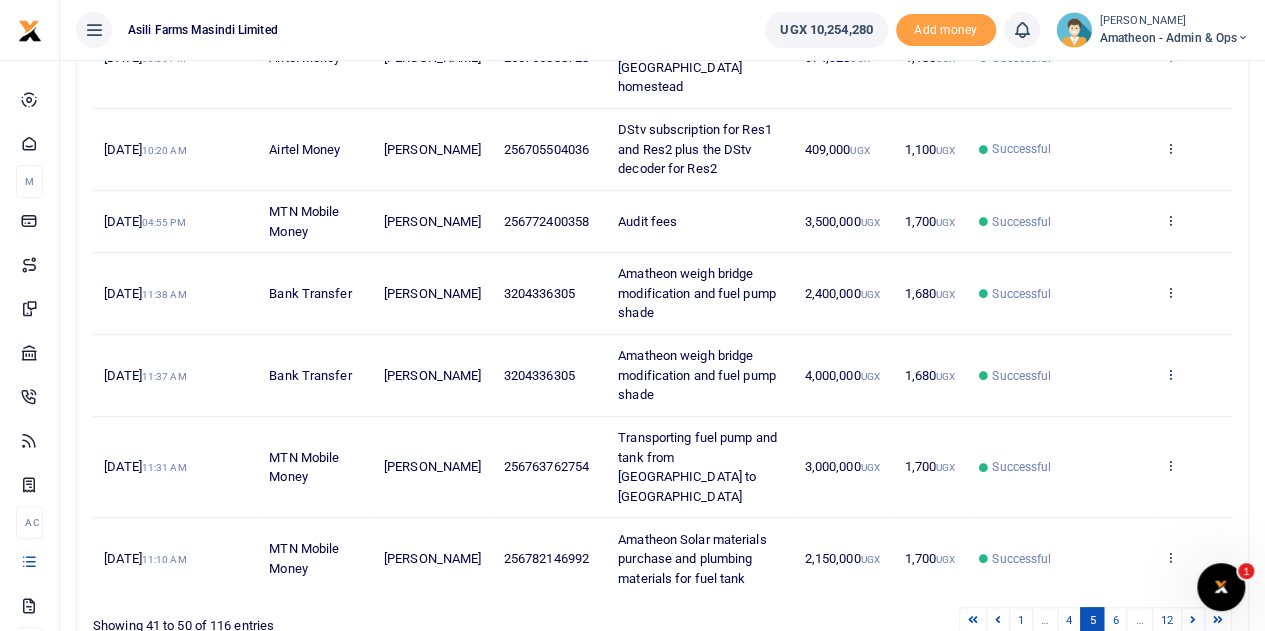 click at bounding box center (1169, 374) 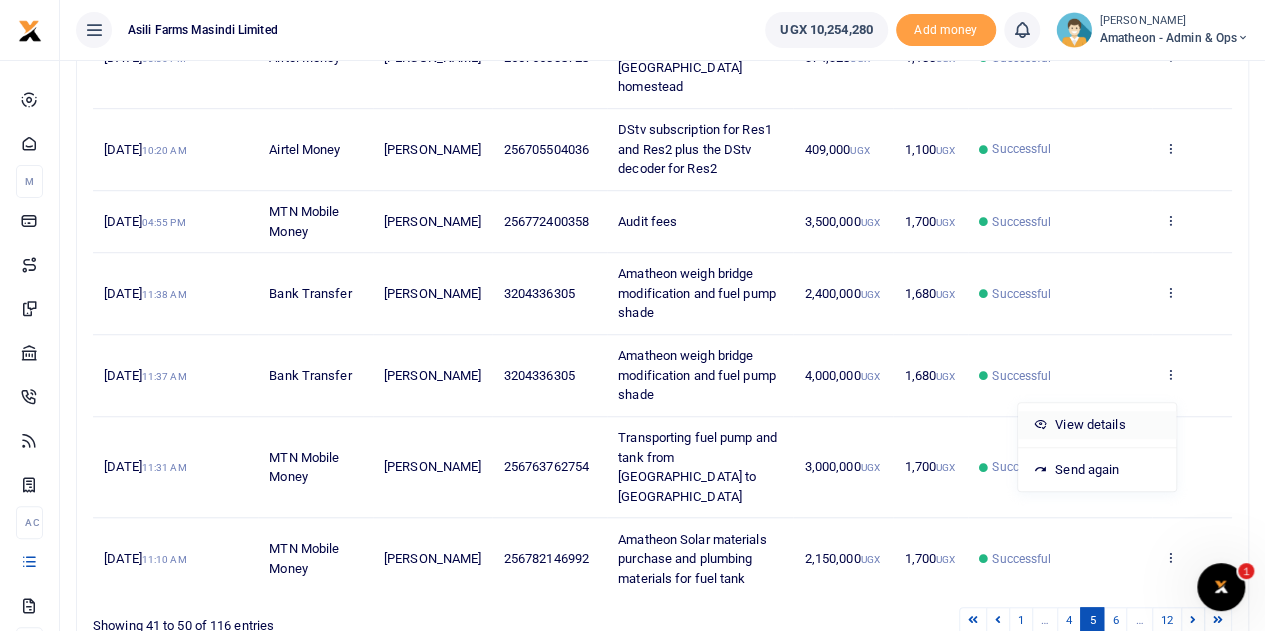 click on "View details" at bounding box center [1097, 425] 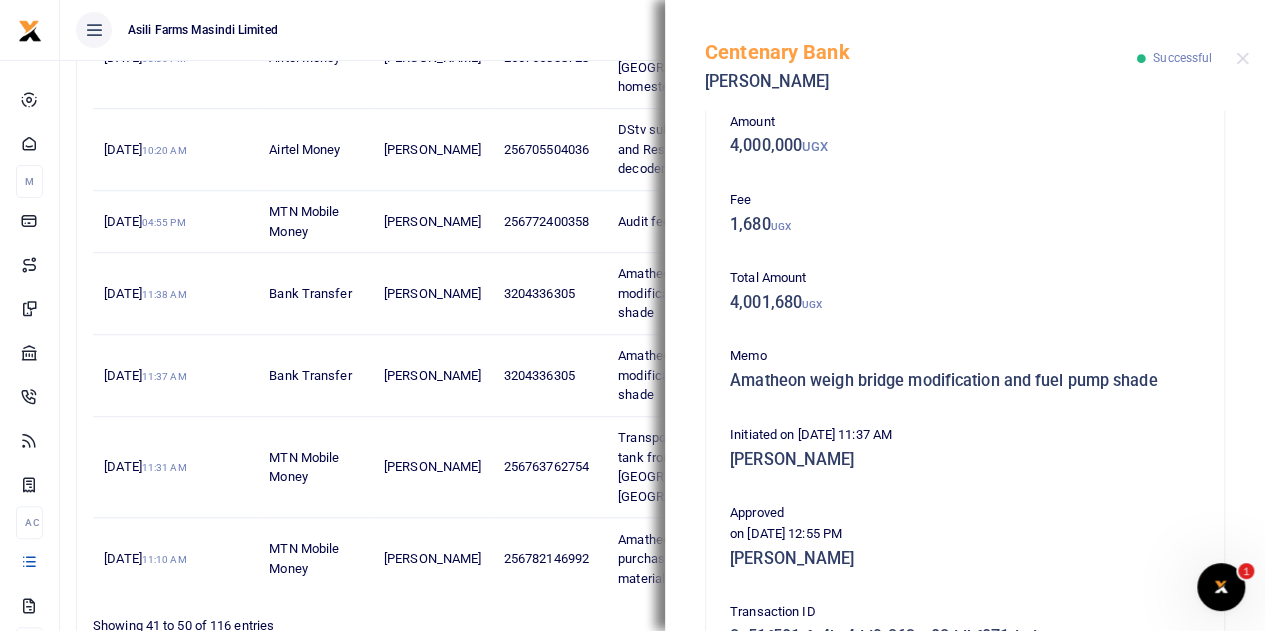 scroll, scrollTop: 500, scrollLeft: 0, axis: vertical 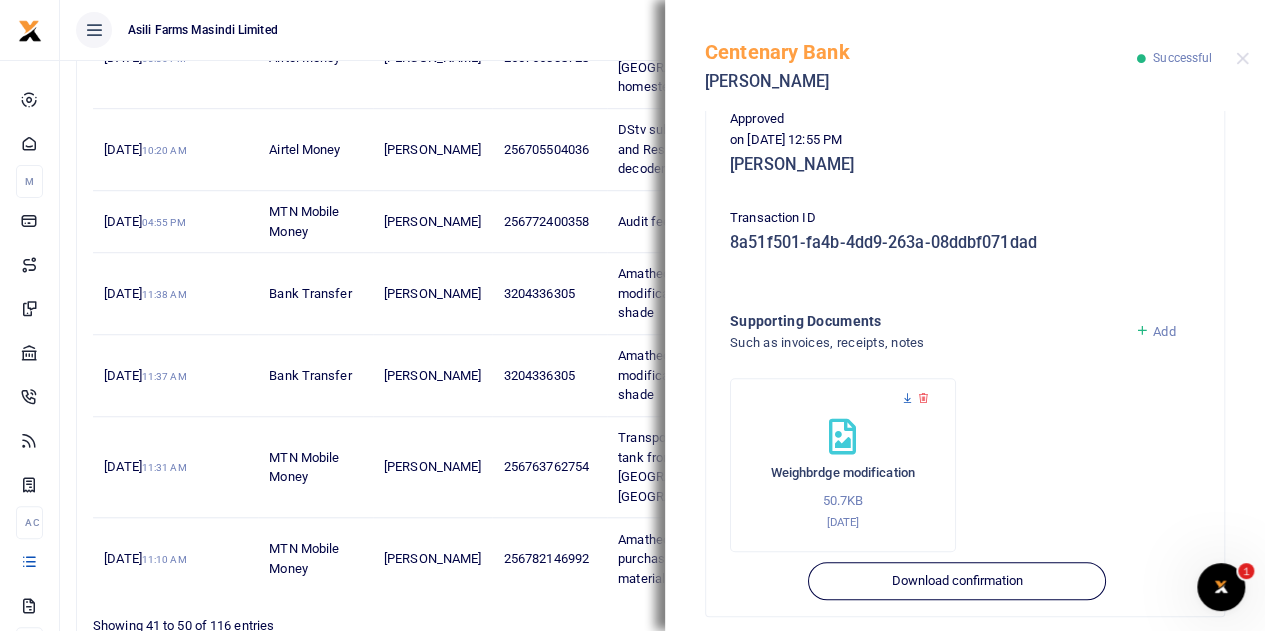 click at bounding box center [907, 398] 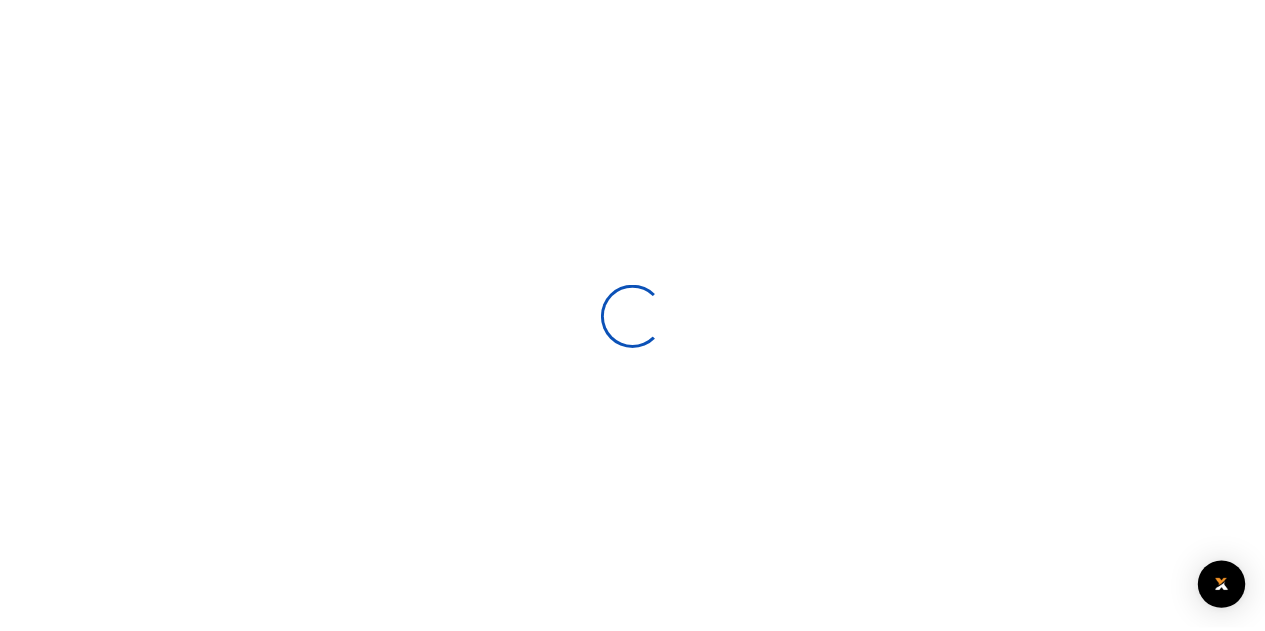 scroll, scrollTop: 0, scrollLeft: 0, axis: both 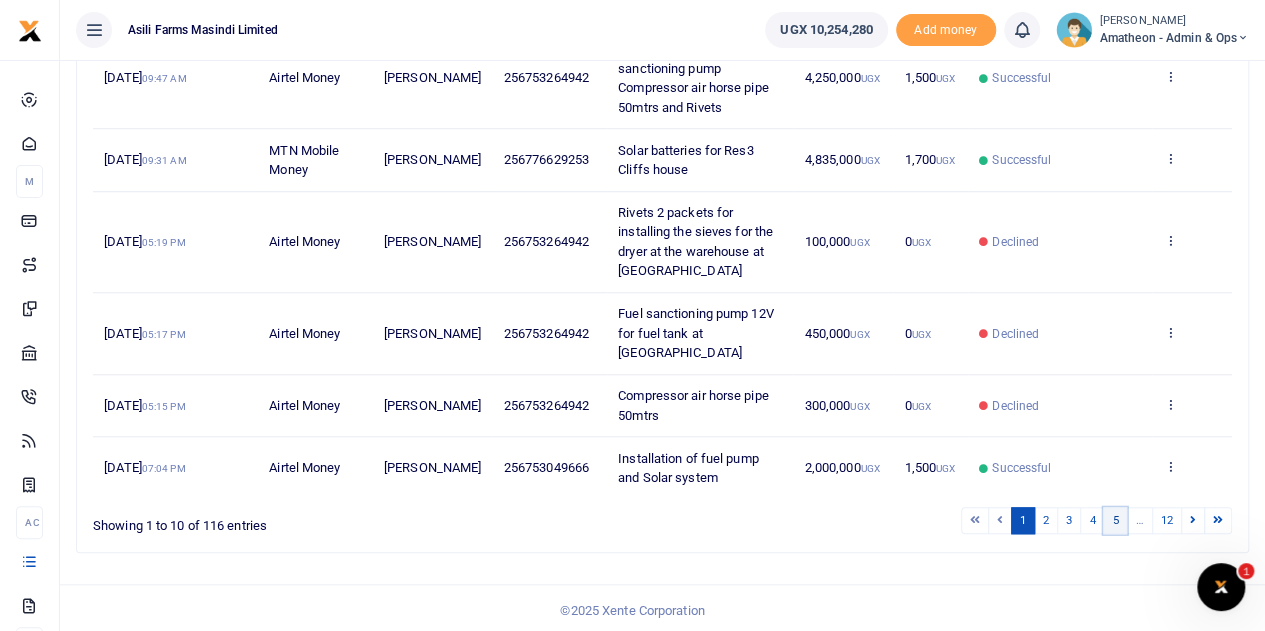 click on "5" at bounding box center [1115, 520] 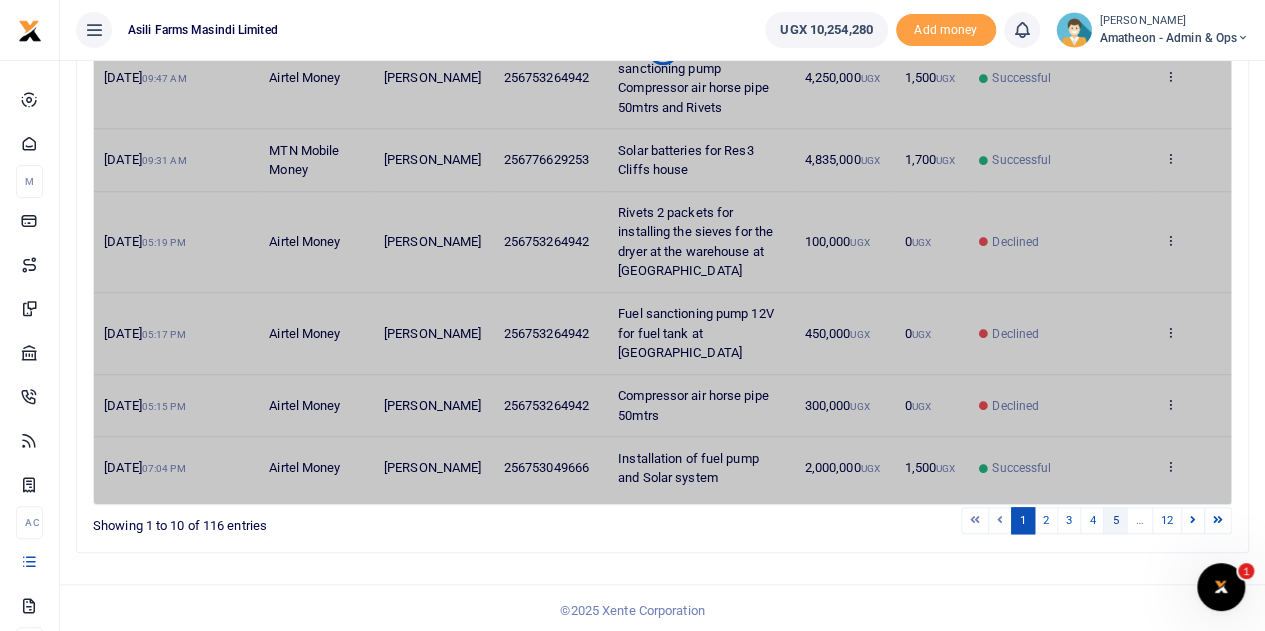 scroll, scrollTop: 692, scrollLeft: 0, axis: vertical 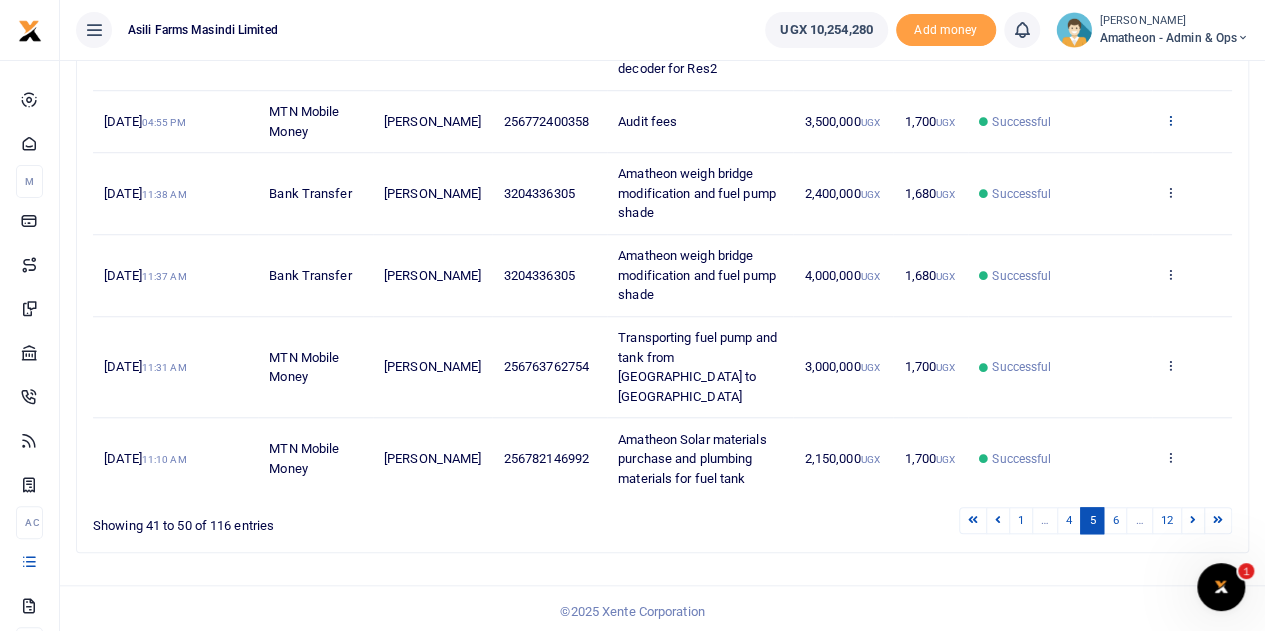 click at bounding box center (1169, 120) 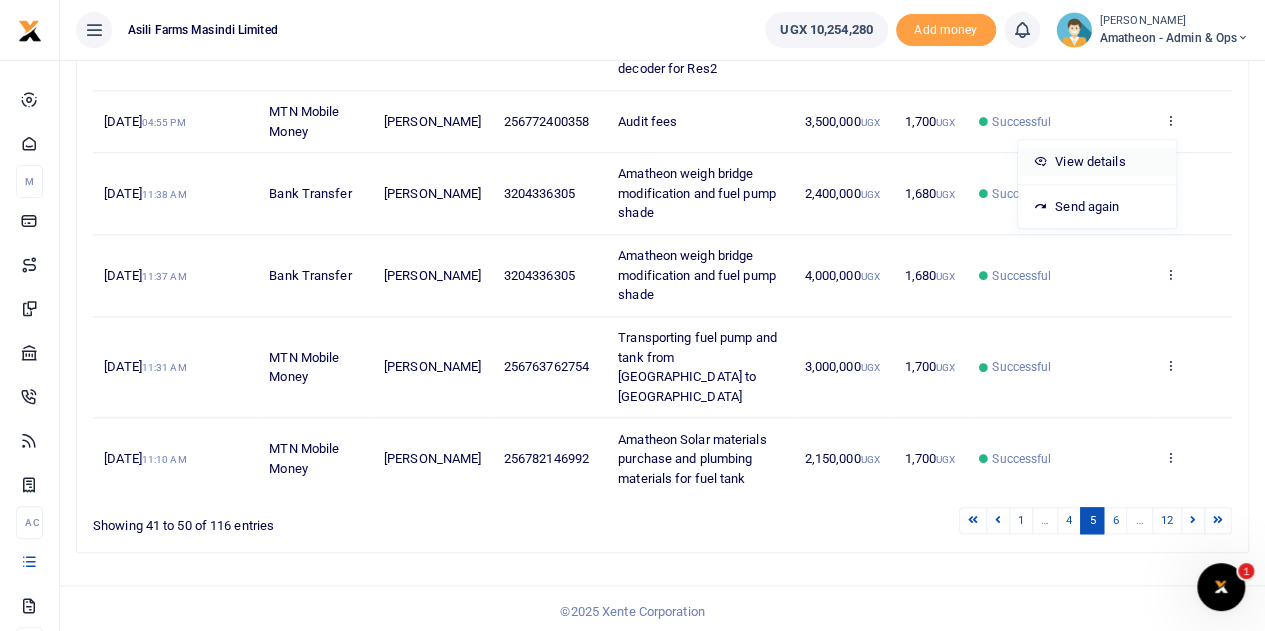 click on "View details" at bounding box center [1097, 162] 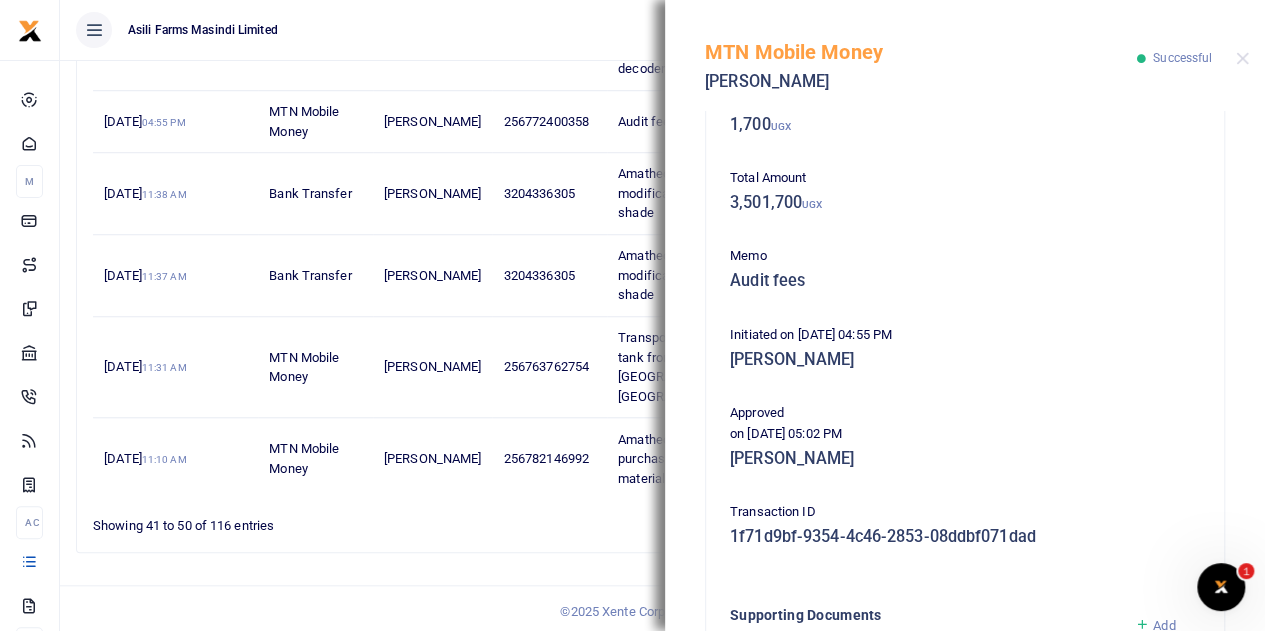 scroll, scrollTop: 516, scrollLeft: 0, axis: vertical 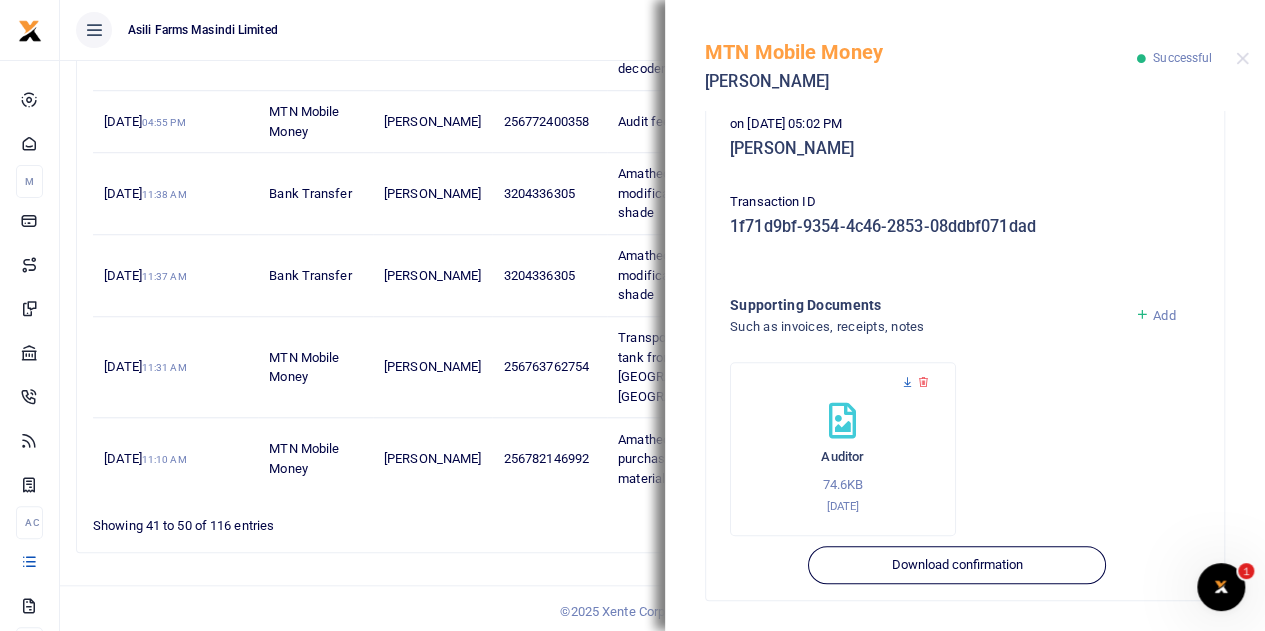 click at bounding box center (907, 382) 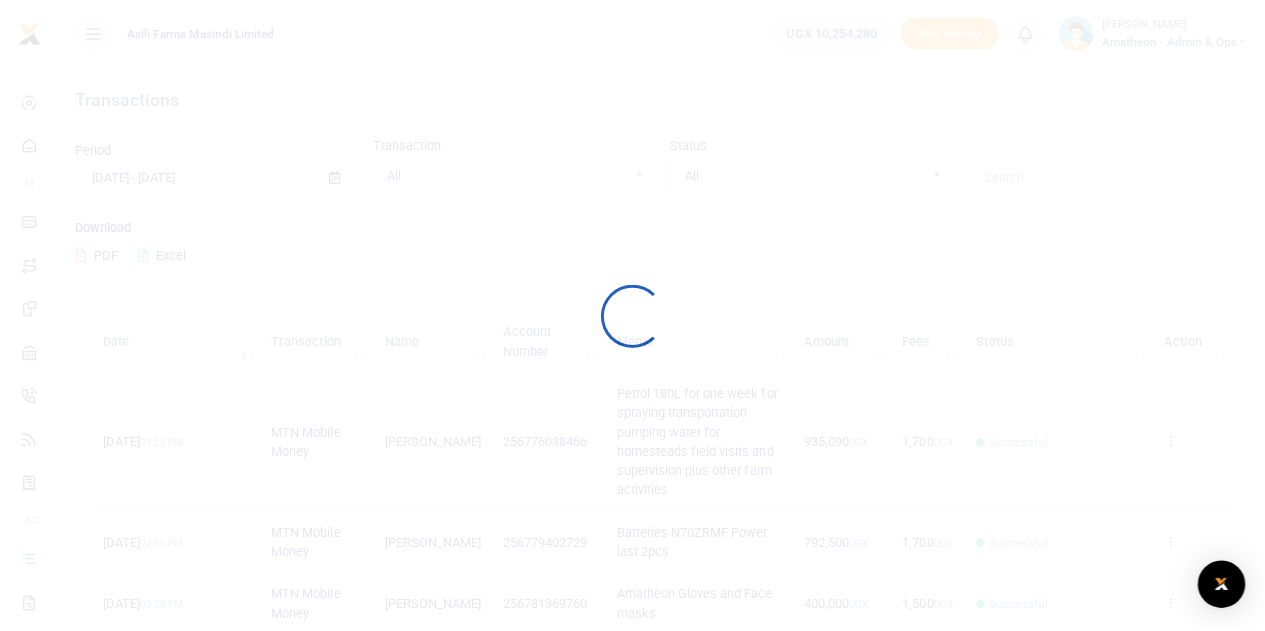 scroll, scrollTop: 0, scrollLeft: 0, axis: both 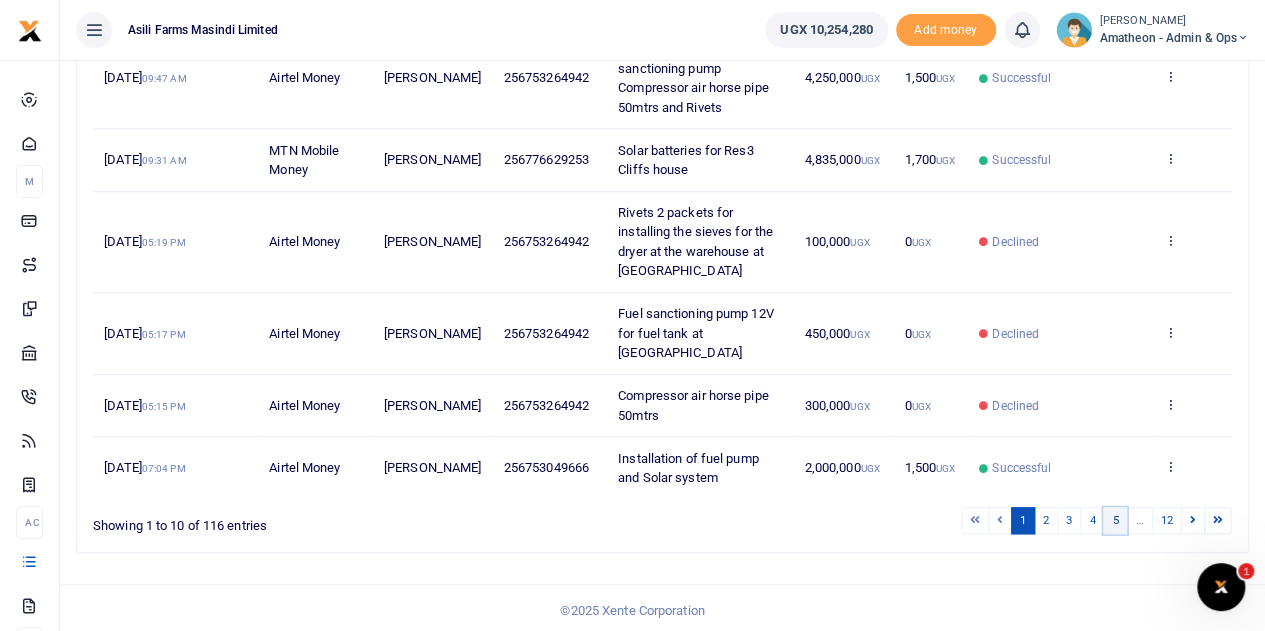 click on "5" at bounding box center (1115, 520) 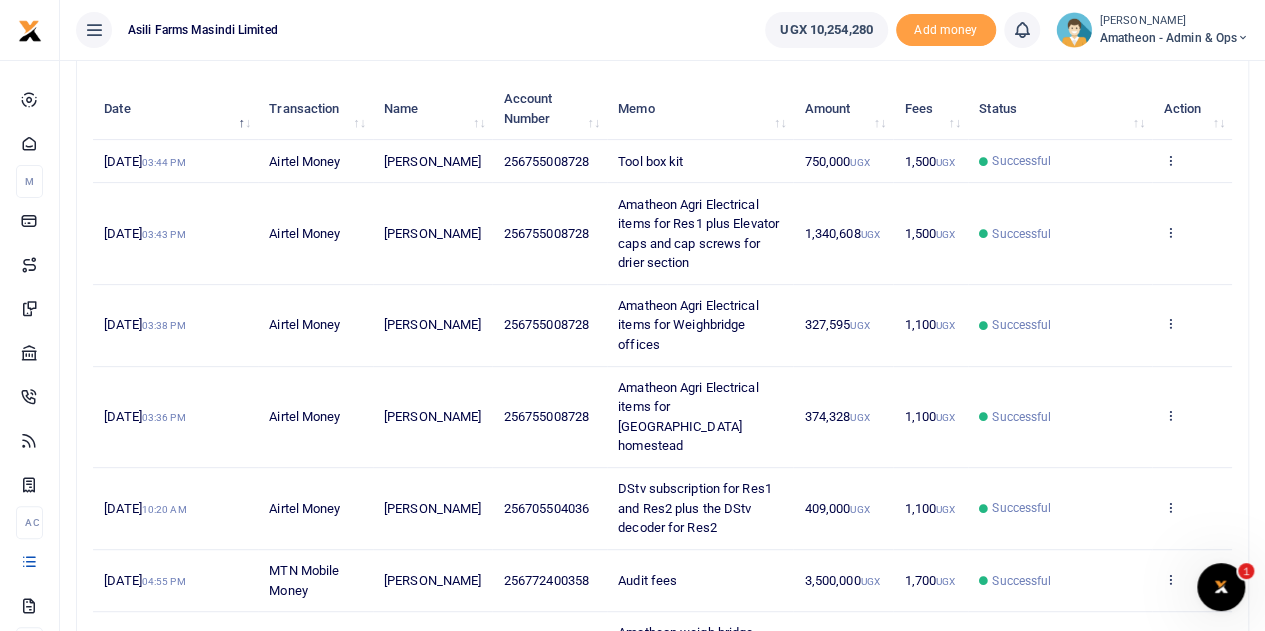 scroll, scrollTop: 192, scrollLeft: 0, axis: vertical 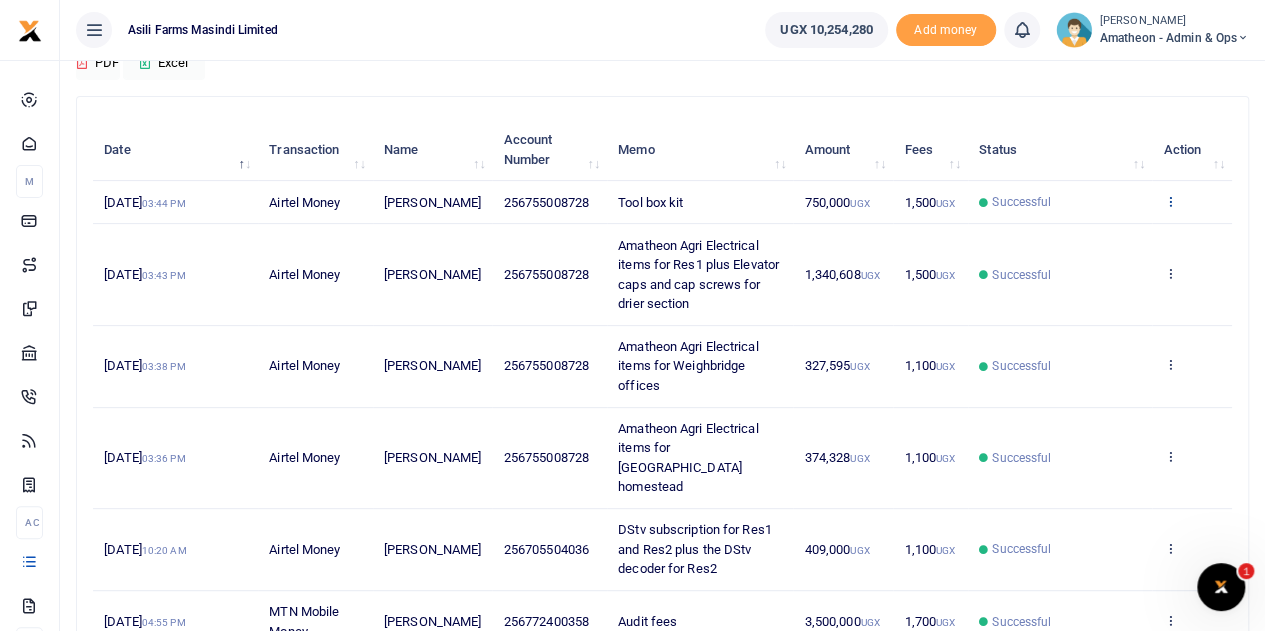 click at bounding box center [1169, 201] 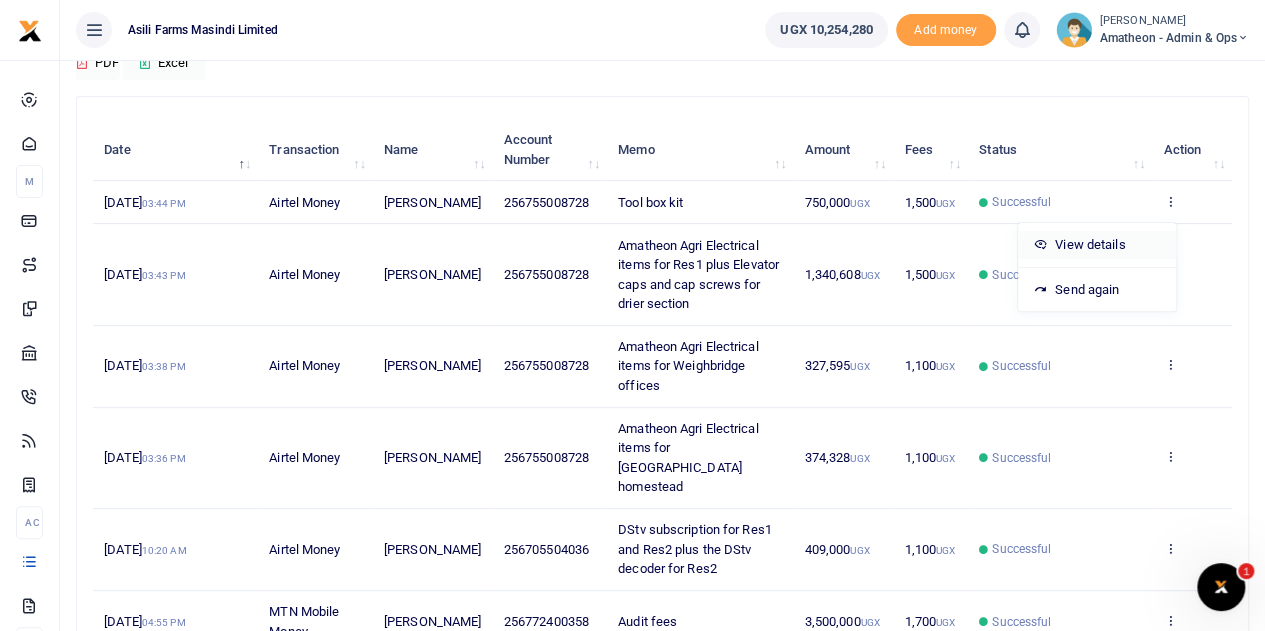 click on "View details" at bounding box center (1097, 245) 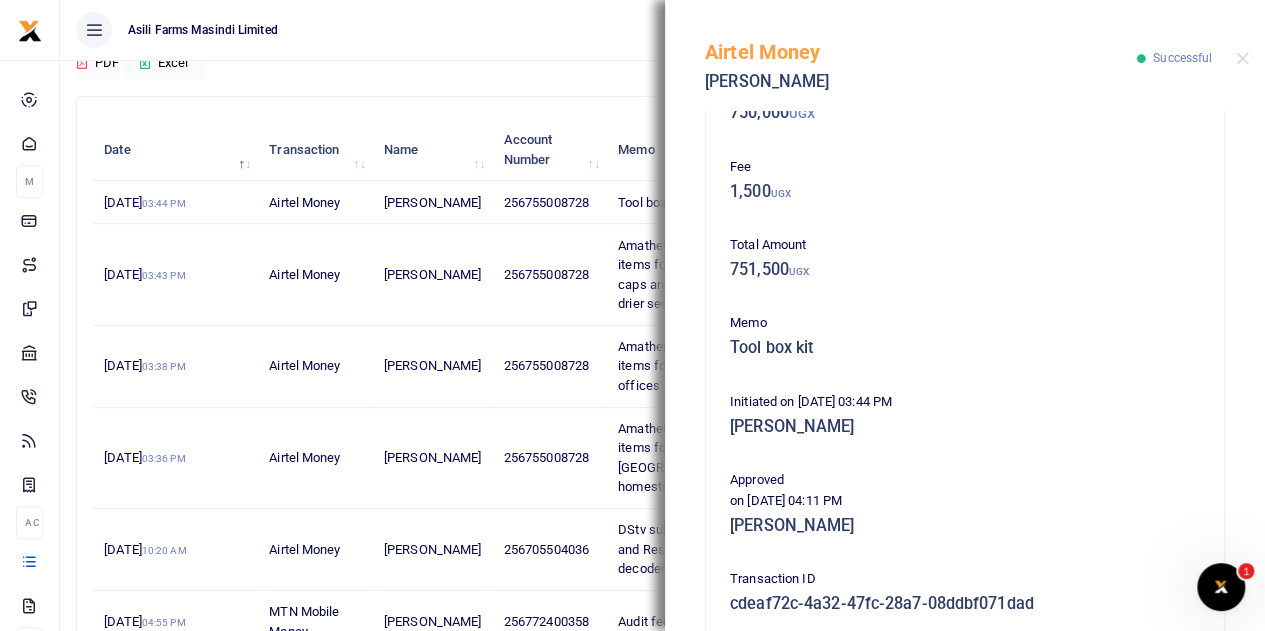 scroll, scrollTop: 400, scrollLeft: 0, axis: vertical 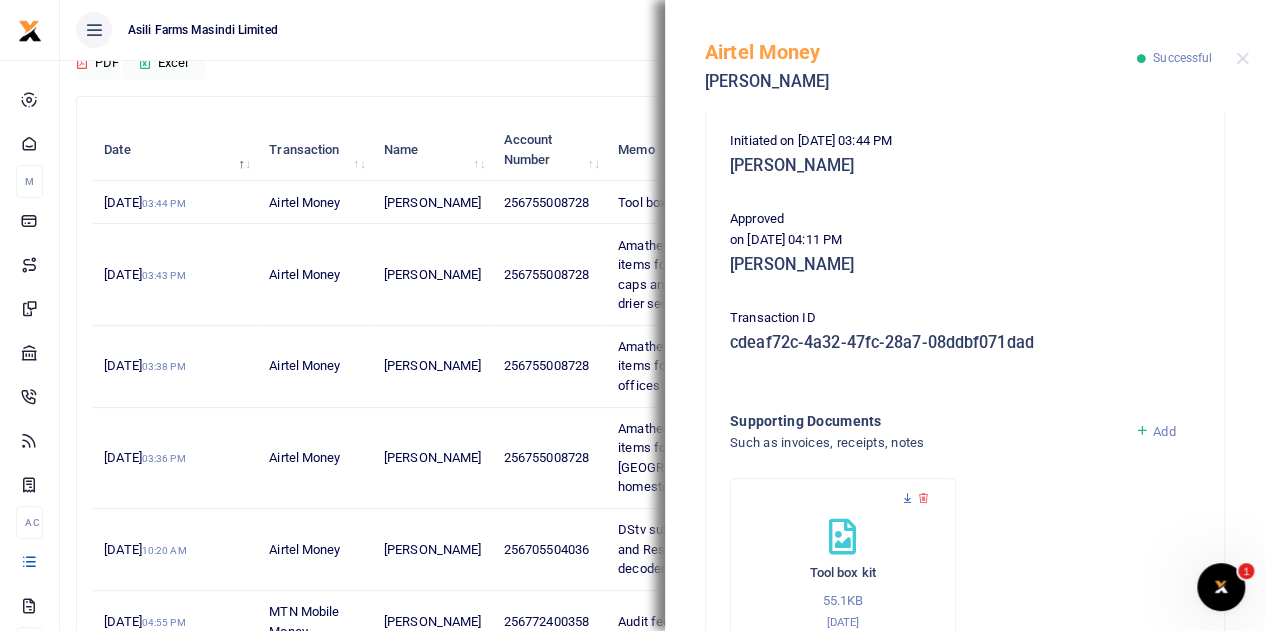 click at bounding box center (907, 498) 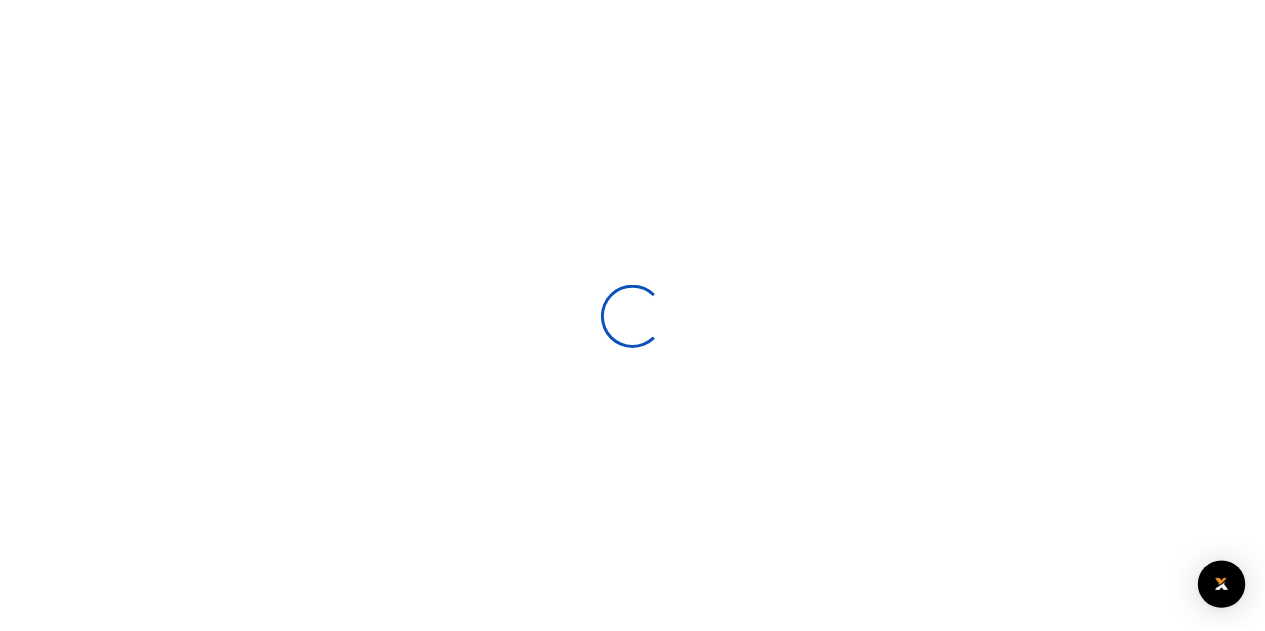 scroll, scrollTop: 0, scrollLeft: 0, axis: both 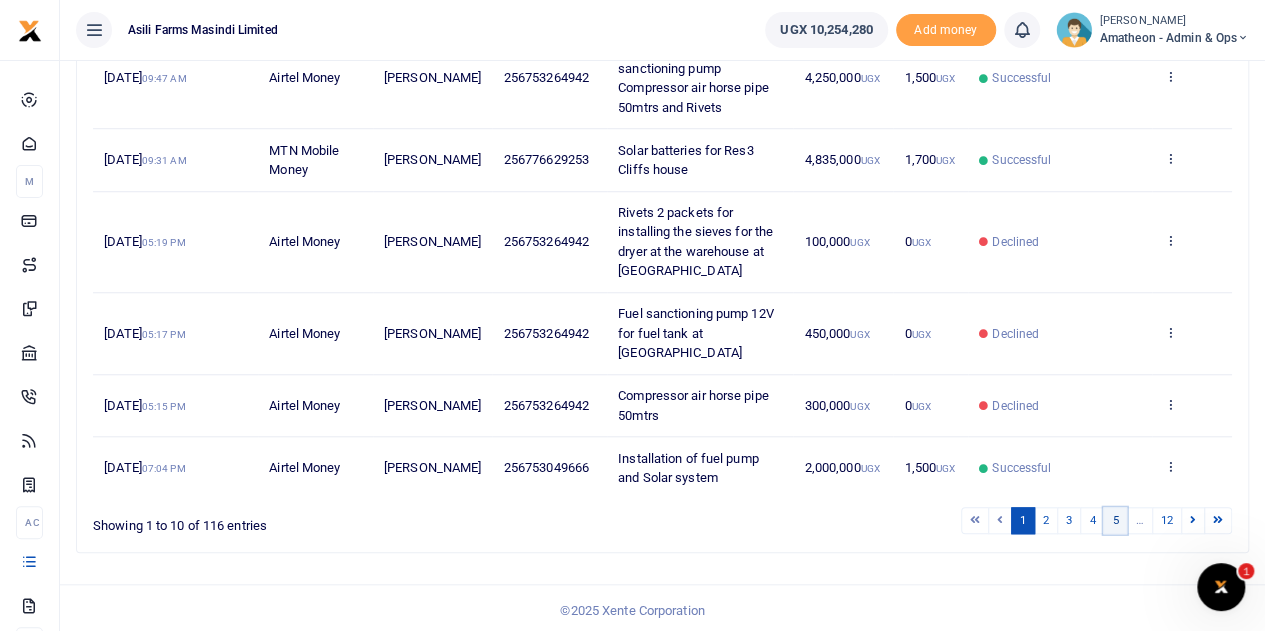click on "5" at bounding box center [1115, 520] 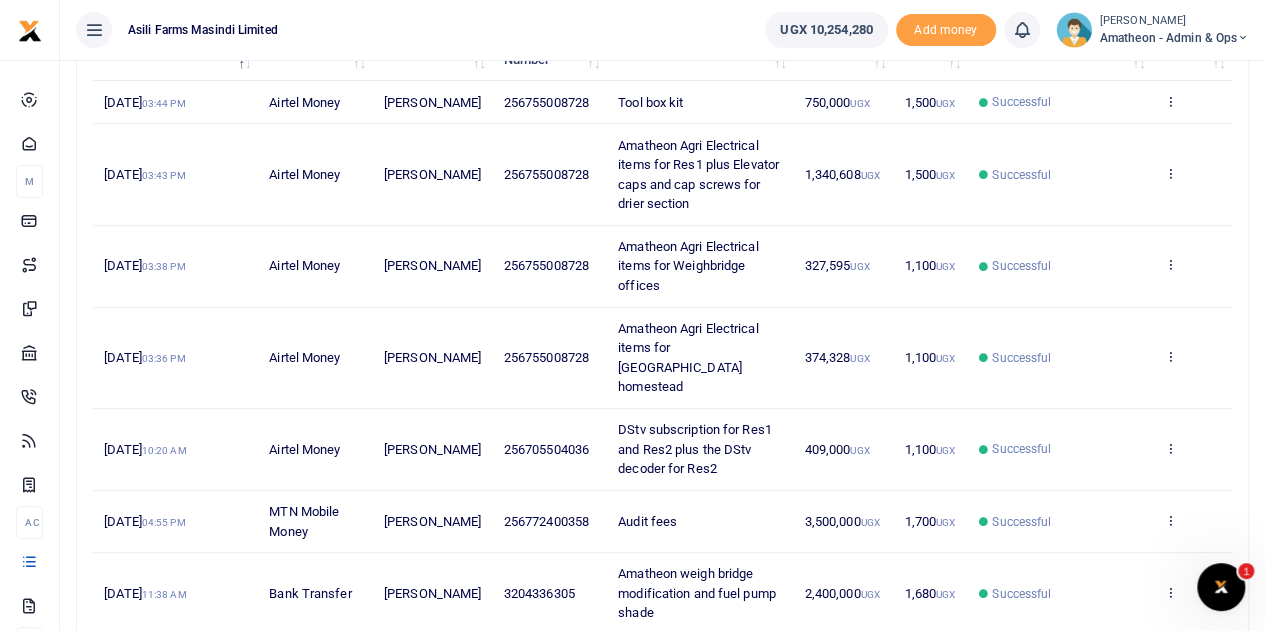 scroll, scrollTop: 192, scrollLeft: 0, axis: vertical 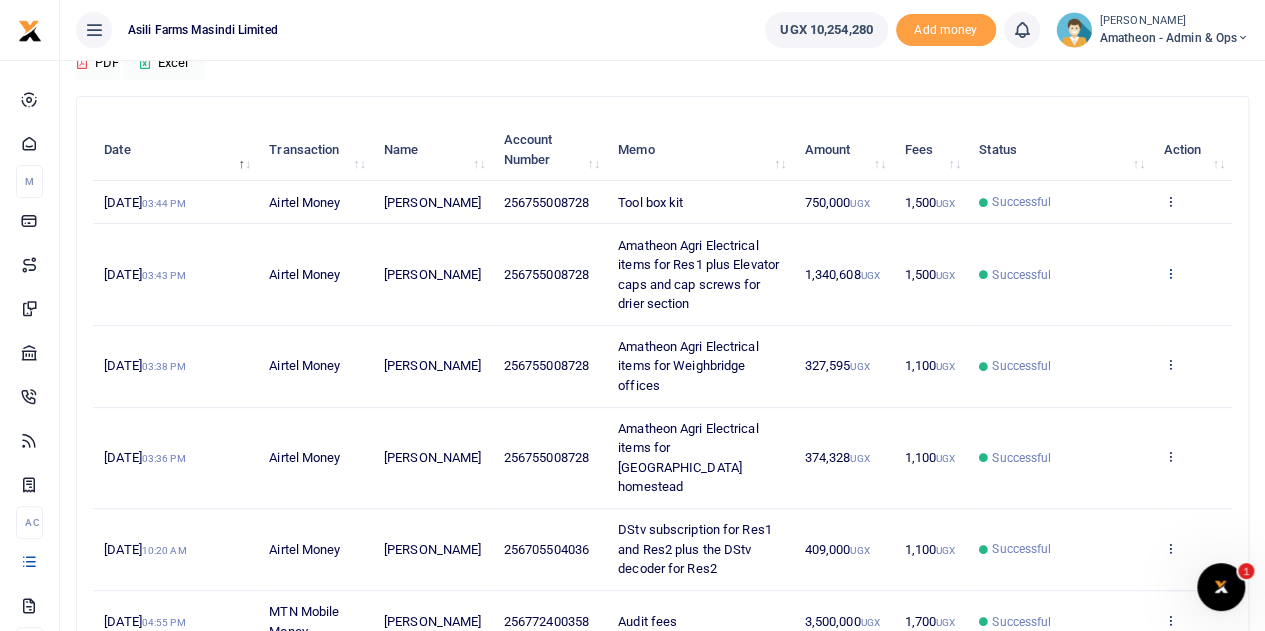 click at bounding box center [1169, 273] 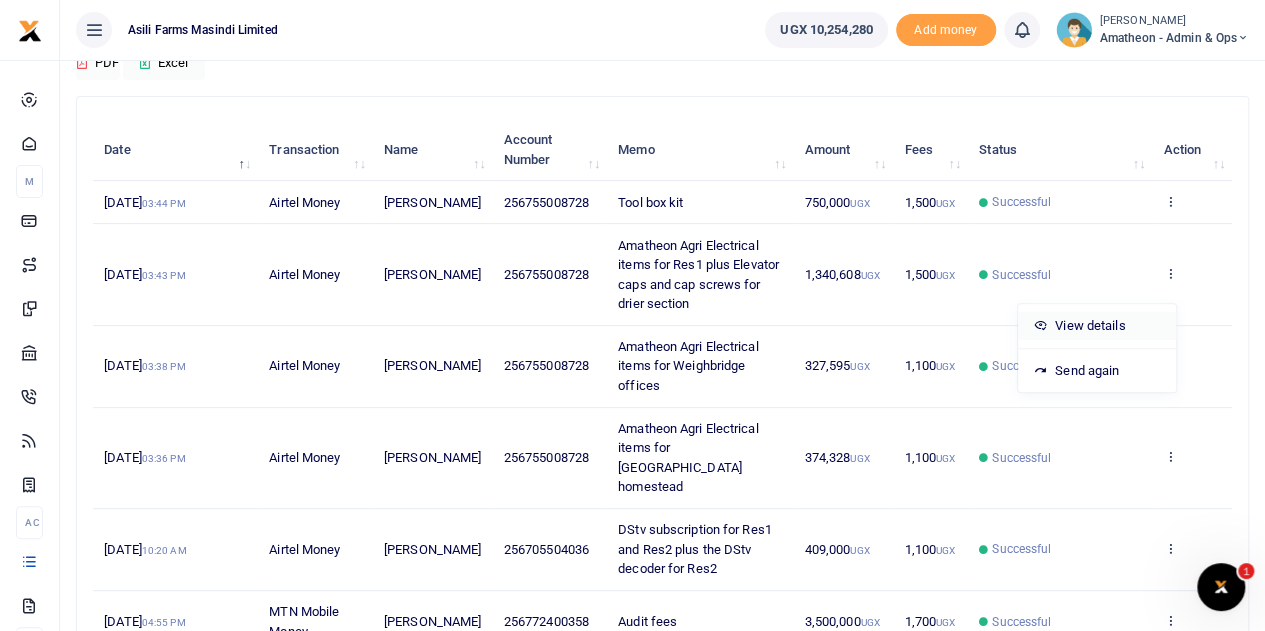 click on "View details" at bounding box center (1097, 326) 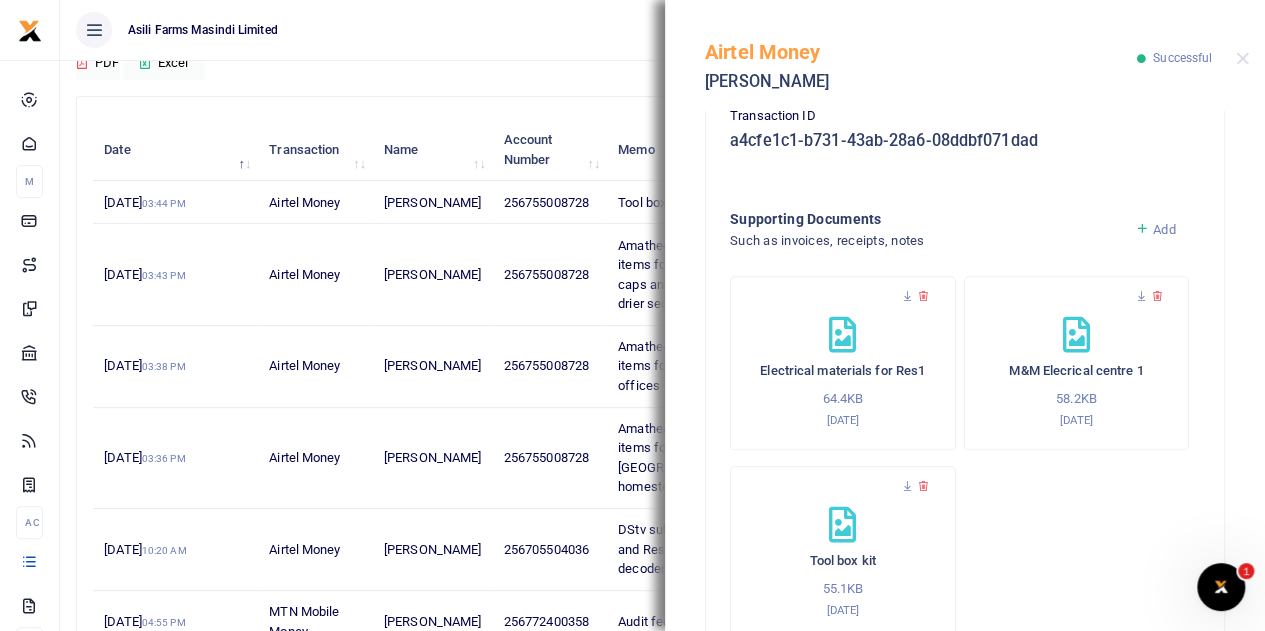 scroll, scrollTop: 800, scrollLeft: 0, axis: vertical 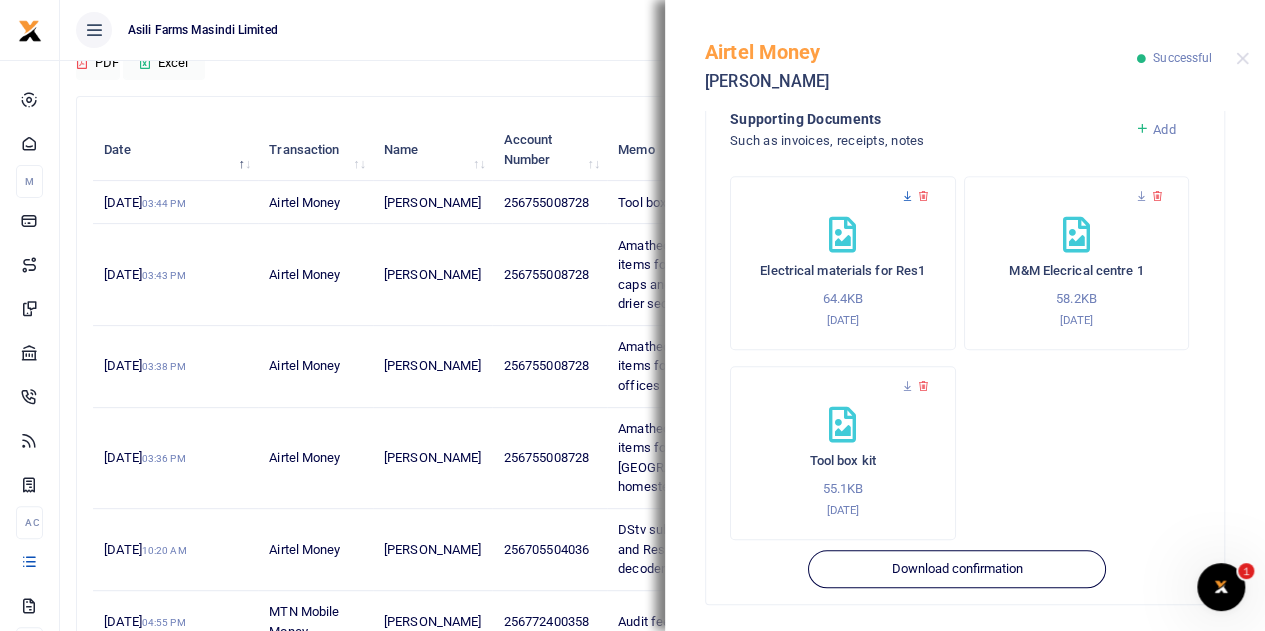 click at bounding box center (907, 196) 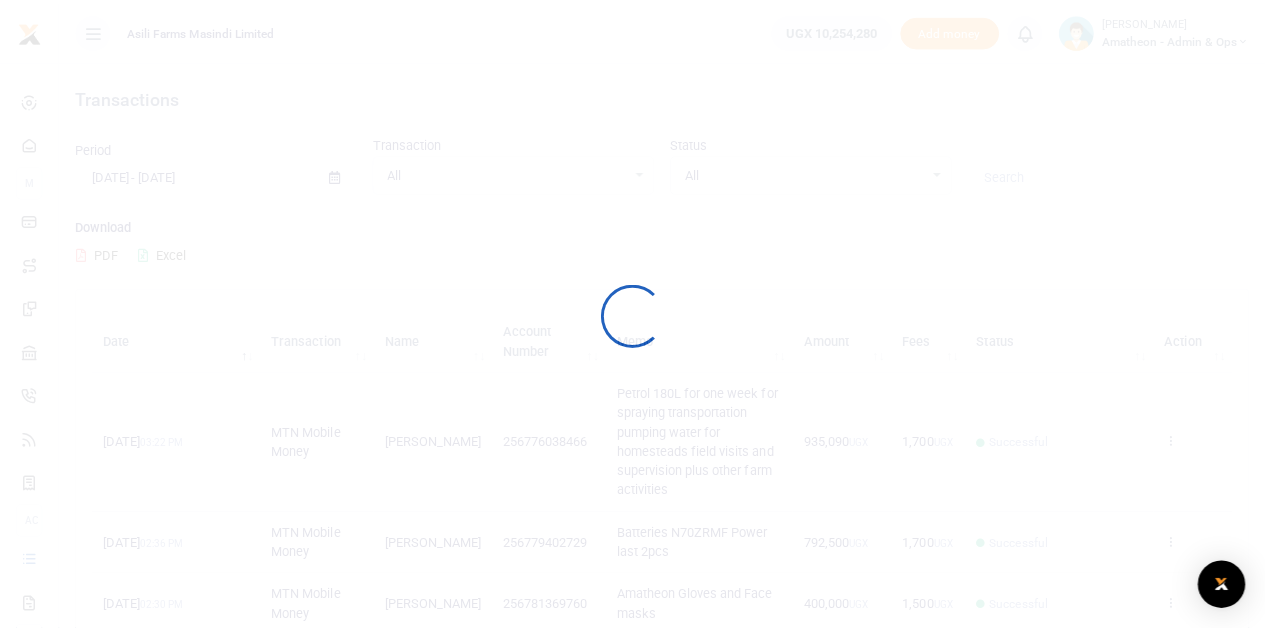 scroll, scrollTop: 0, scrollLeft: 0, axis: both 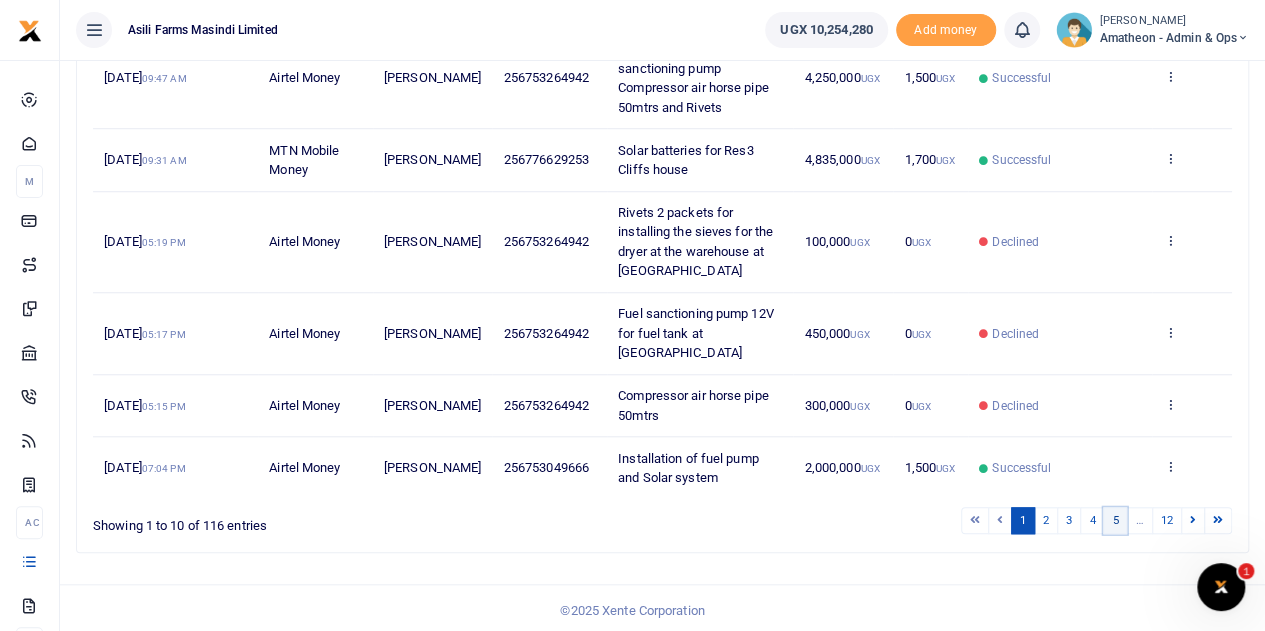 click on "5" at bounding box center [1115, 520] 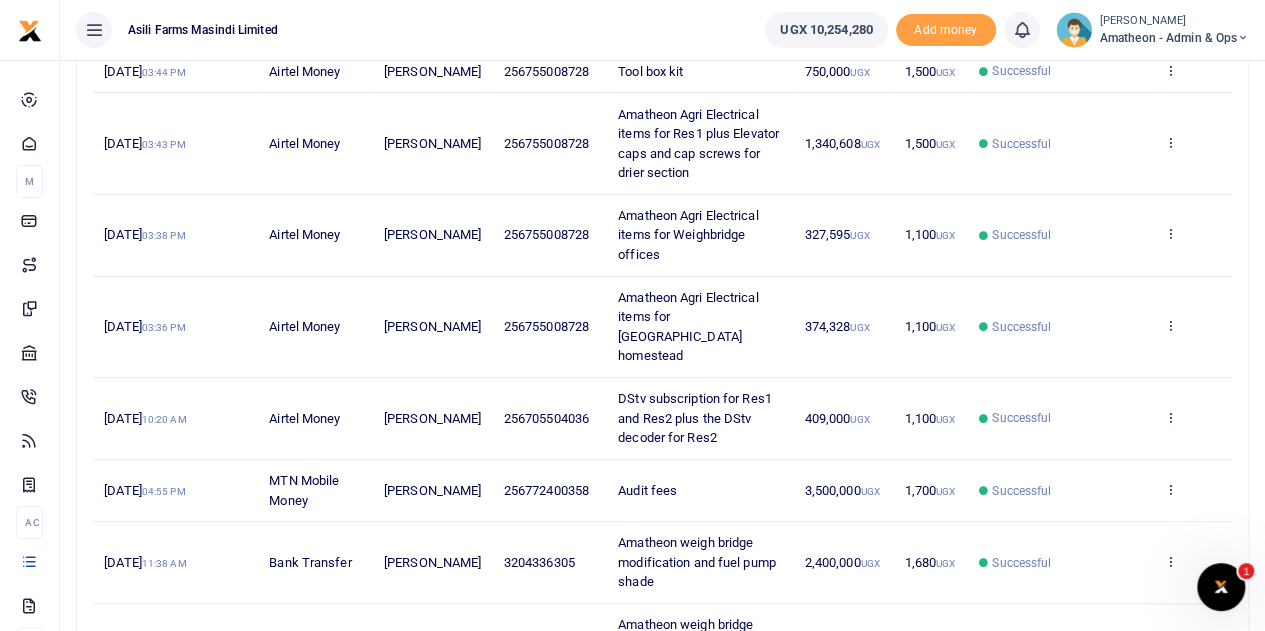scroll, scrollTop: 292, scrollLeft: 0, axis: vertical 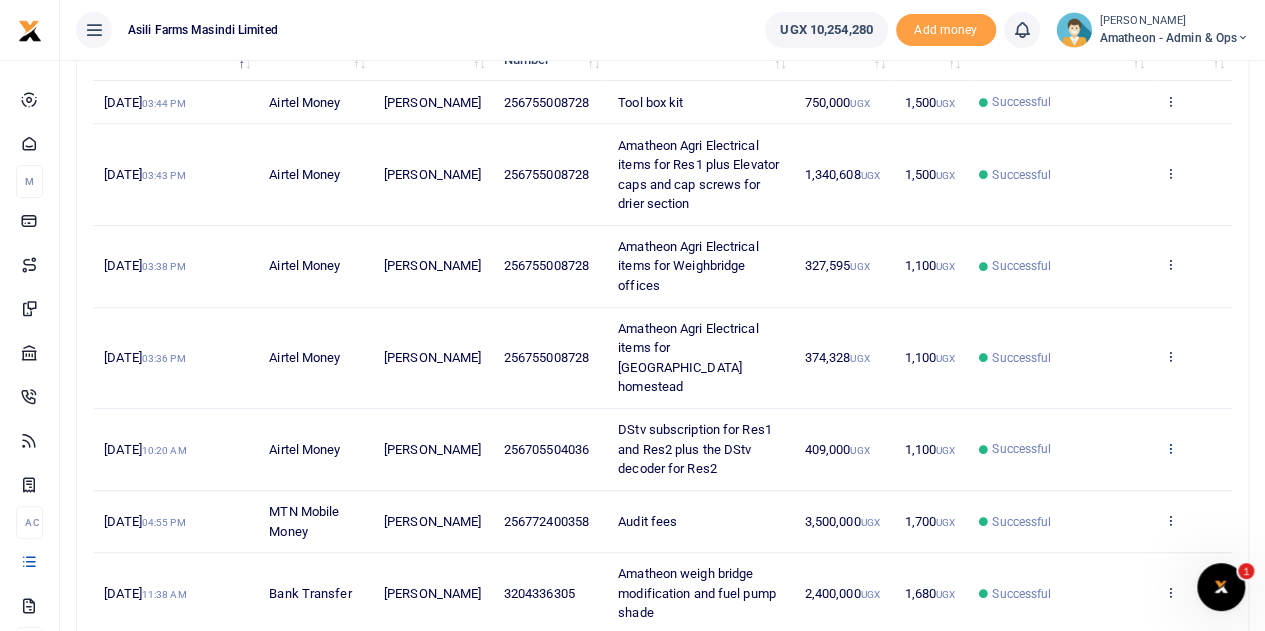 click at bounding box center (1169, 448) 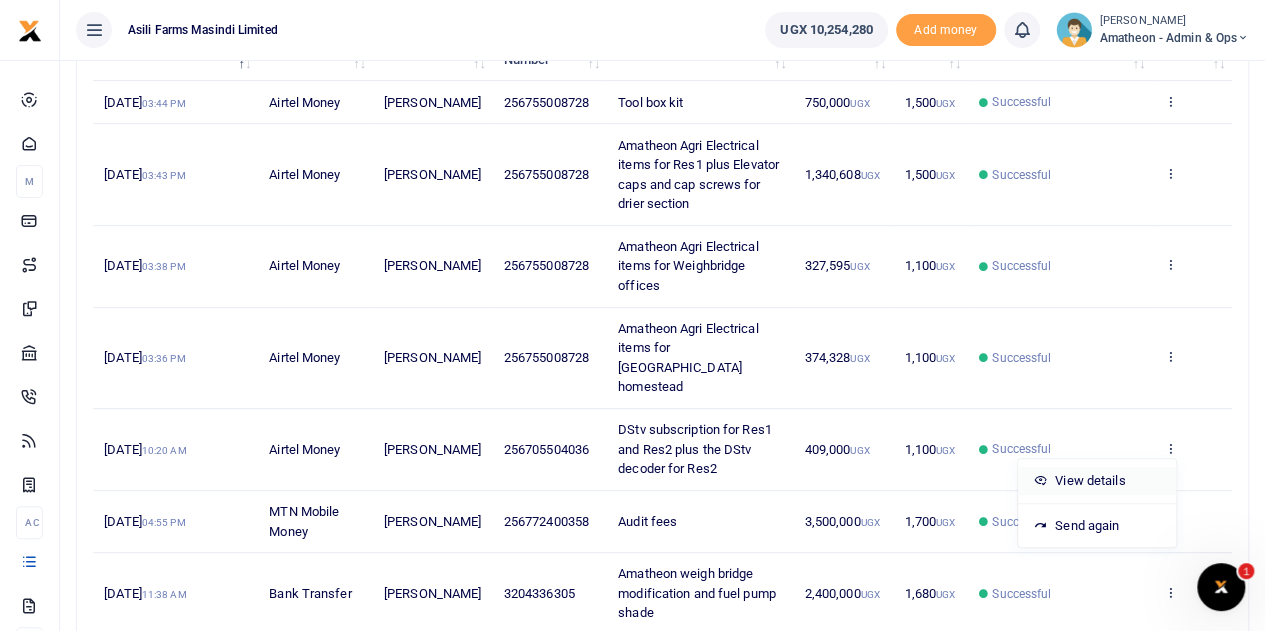 click on "View details" at bounding box center [1097, 481] 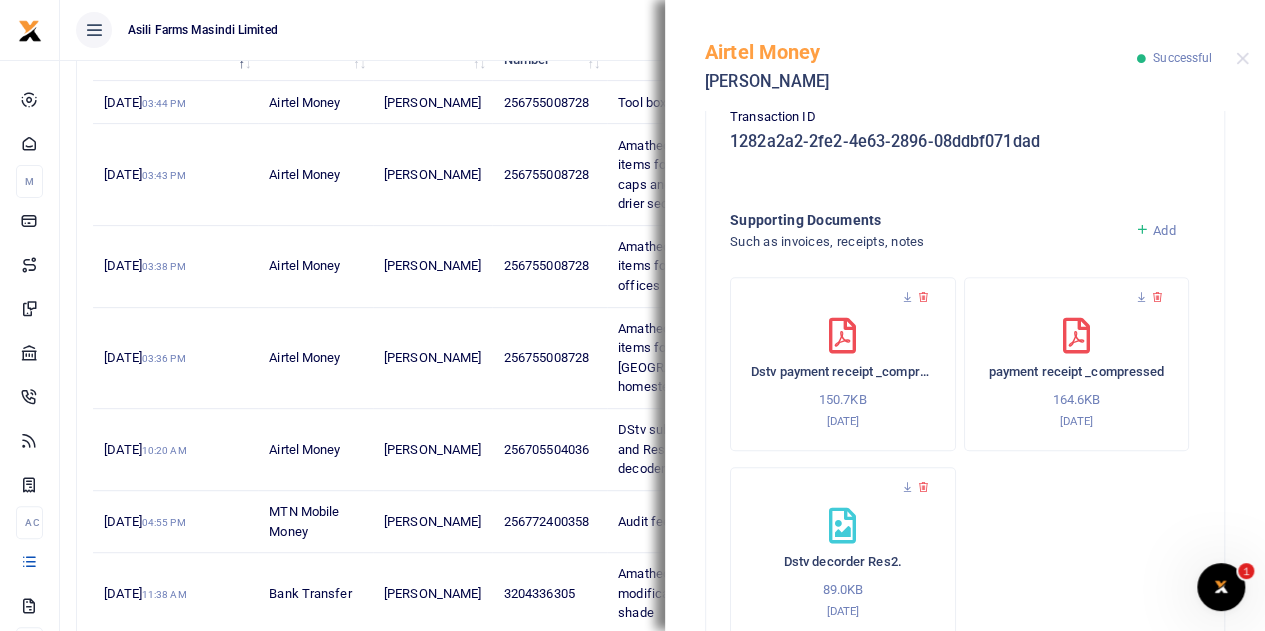 scroll, scrollTop: 700, scrollLeft: 0, axis: vertical 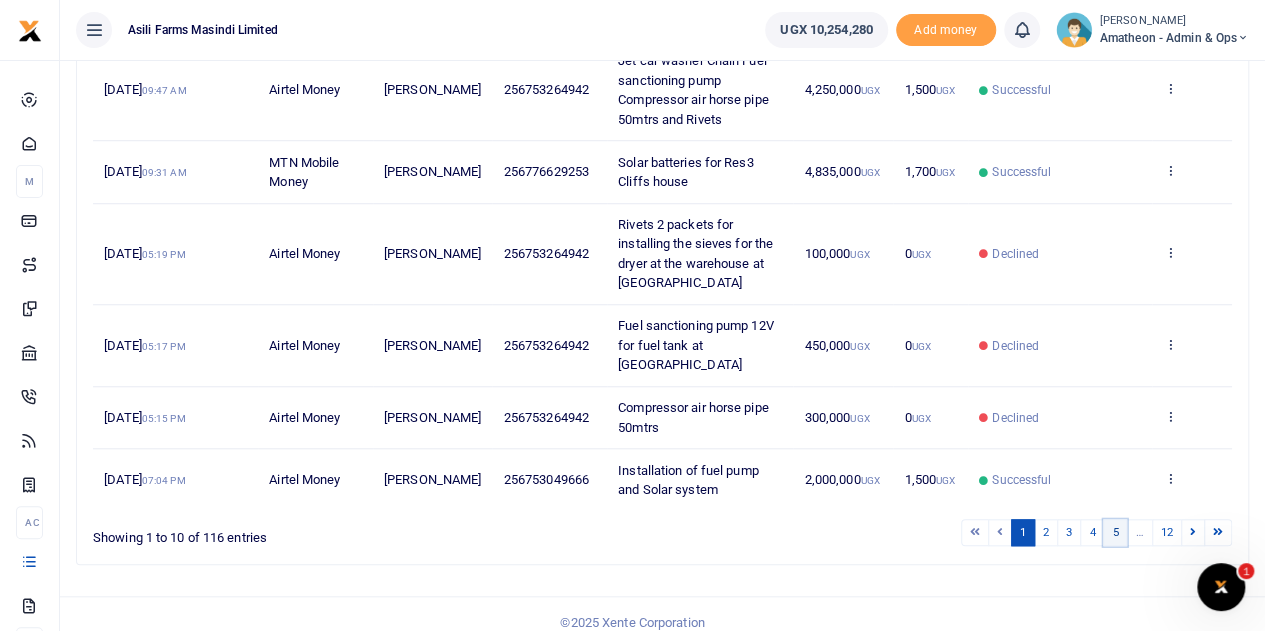 click on "5" at bounding box center [1115, 532] 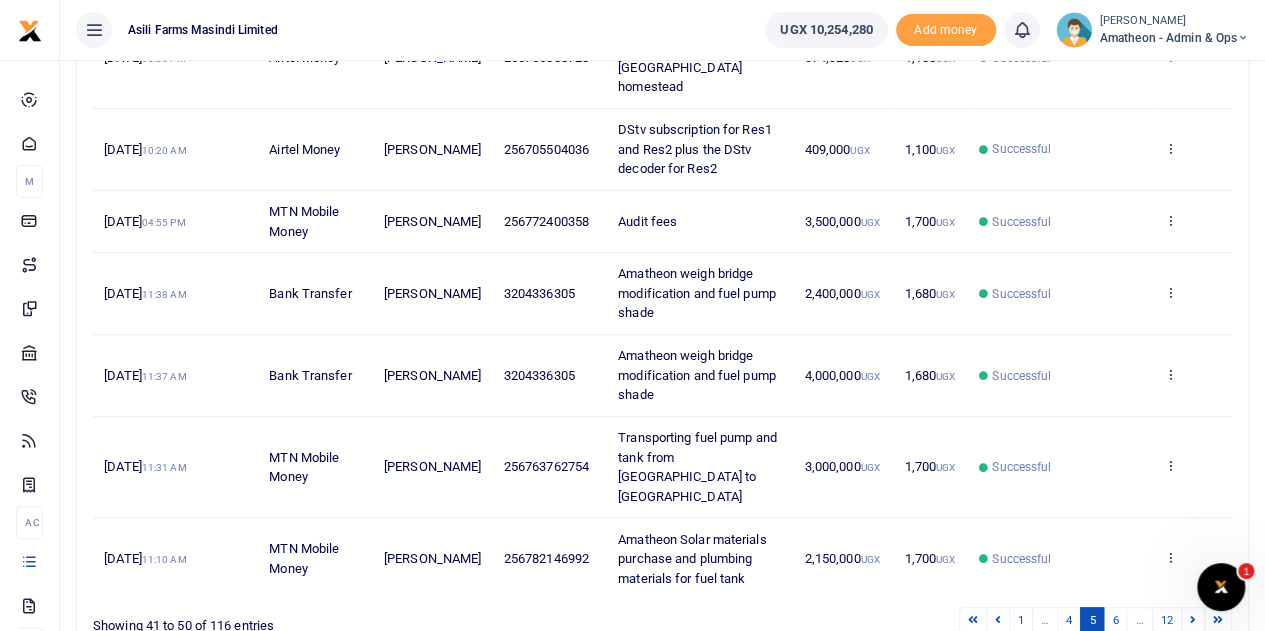 scroll, scrollTop: 692, scrollLeft: 0, axis: vertical 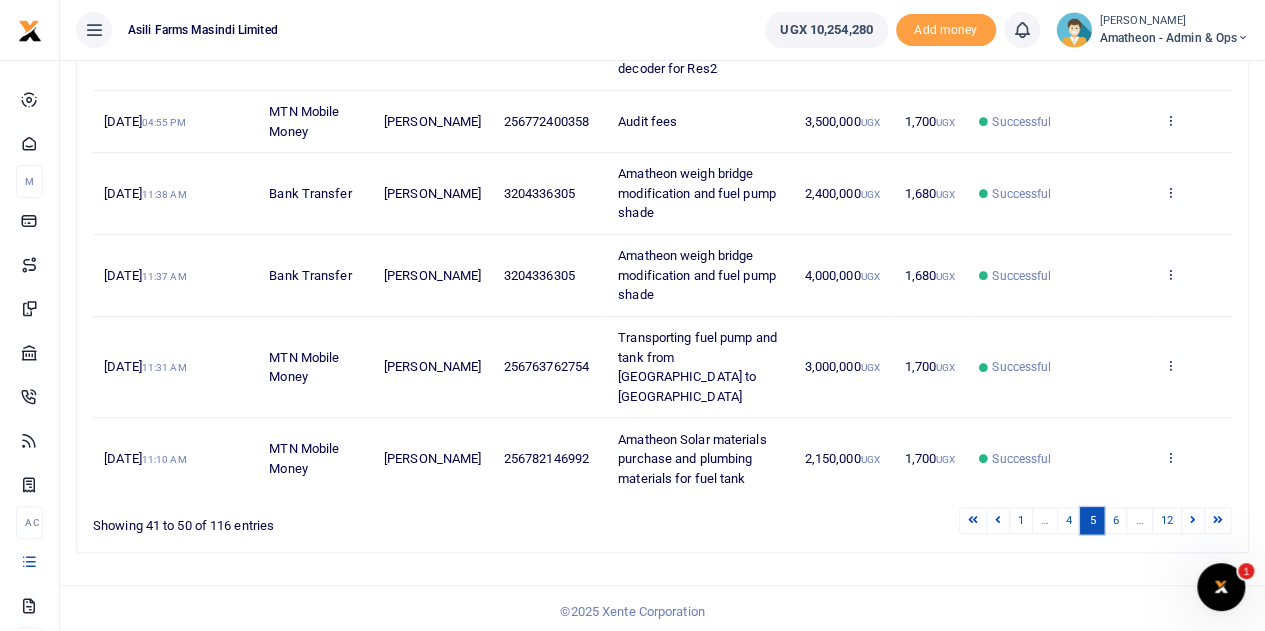 click on "5" at bounding box center [1092, 520] 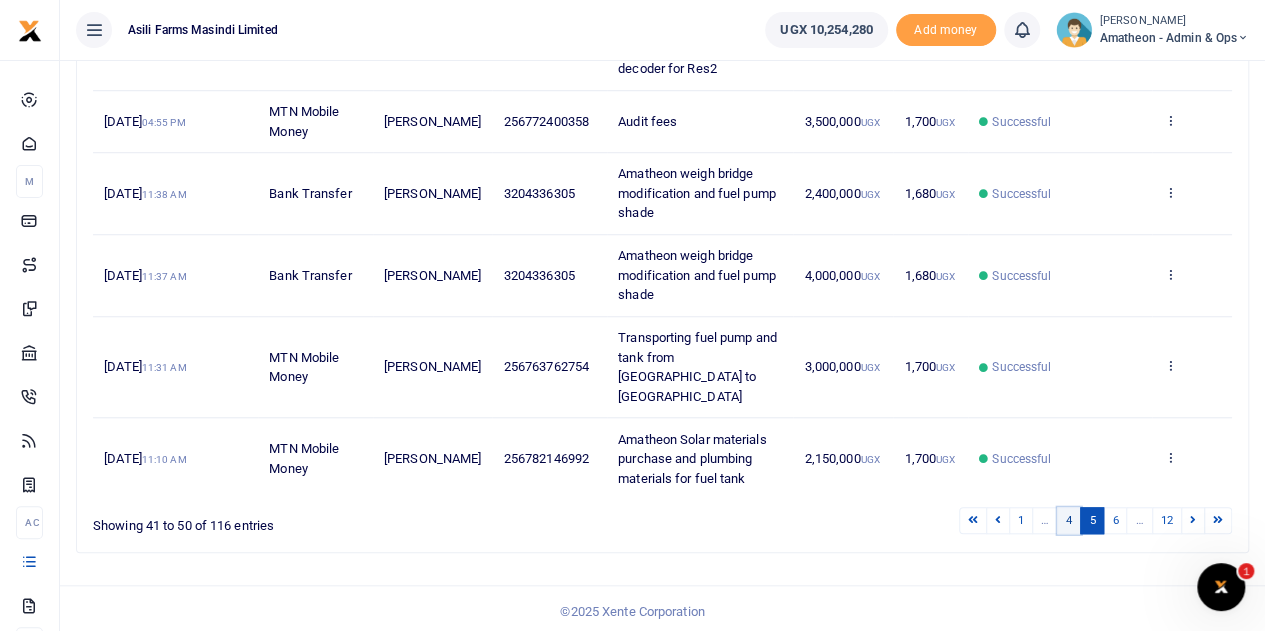 click on "4" at bounding box center [1069, 520] 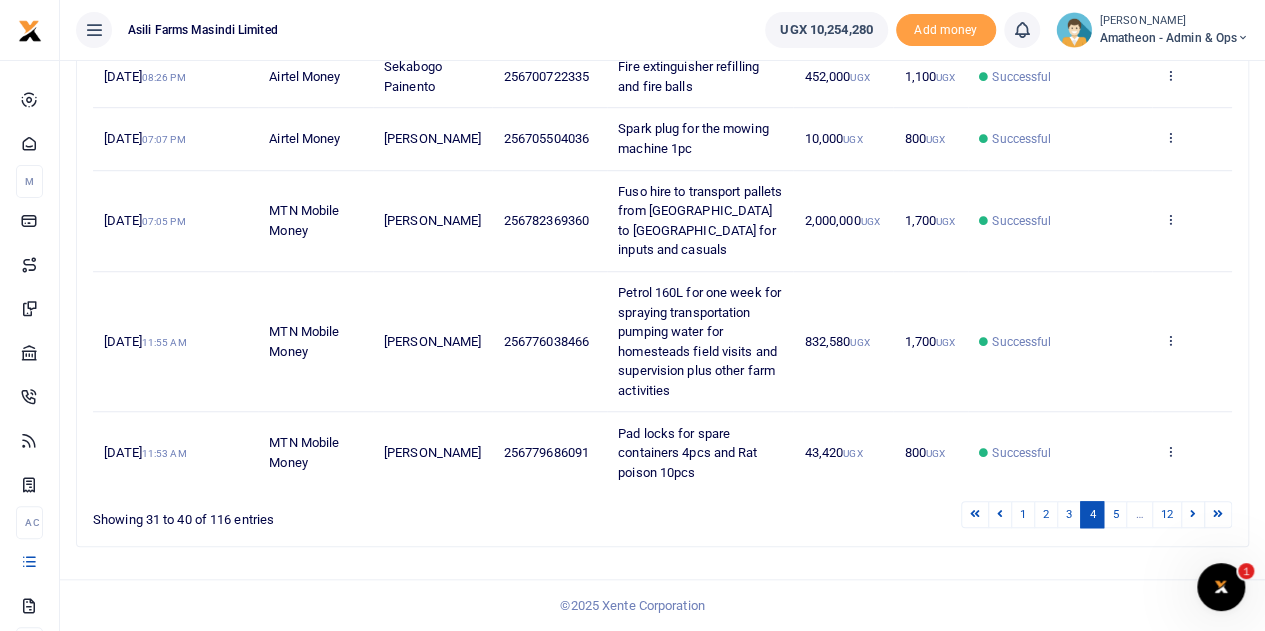 scroll, scrollTop: 534, scrollLeft: 0, axis: vertical 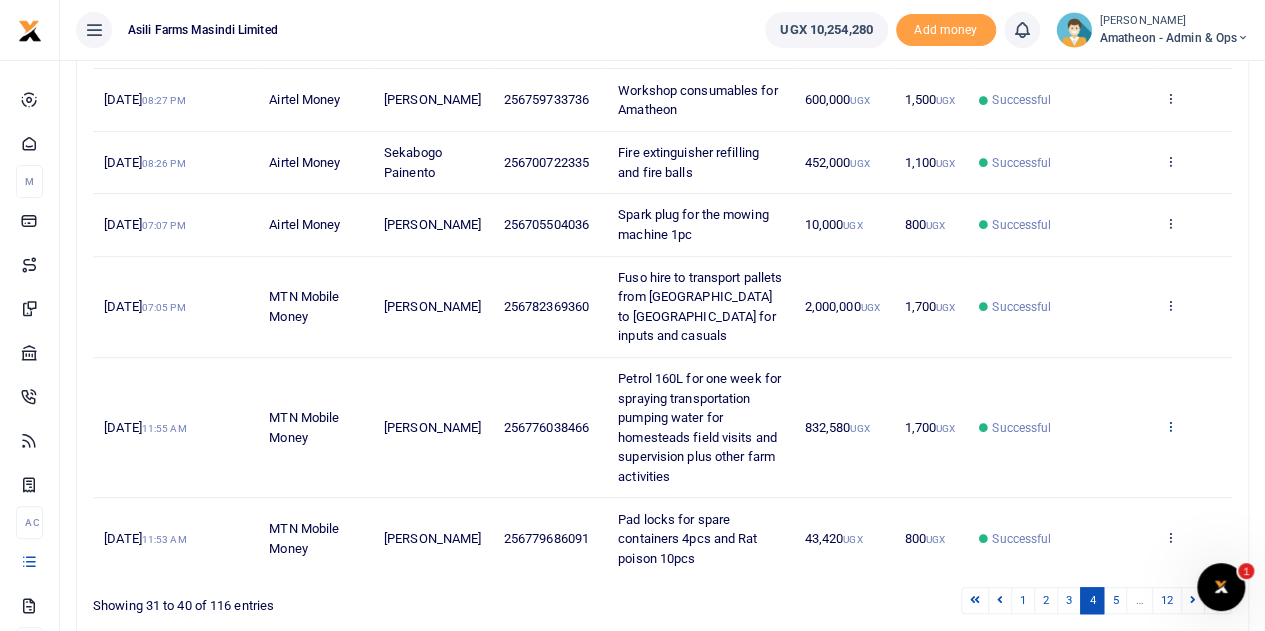 click at bounding box center [1169, 426] 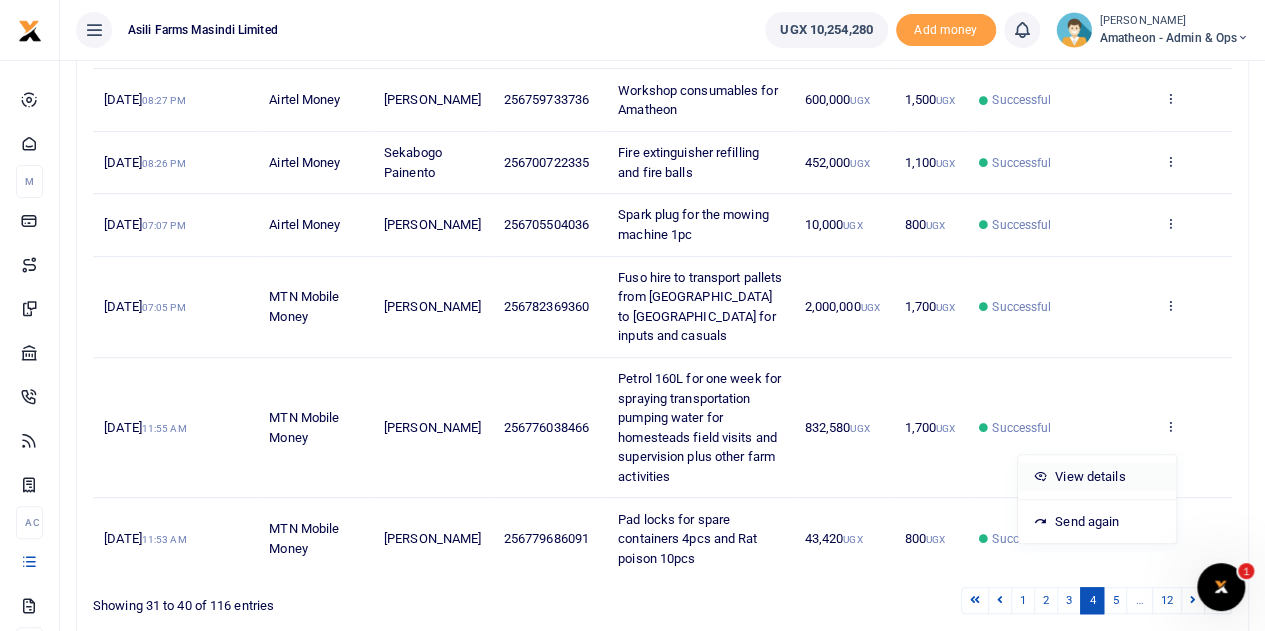 click on "View details" at bounding box center [1097, 477] 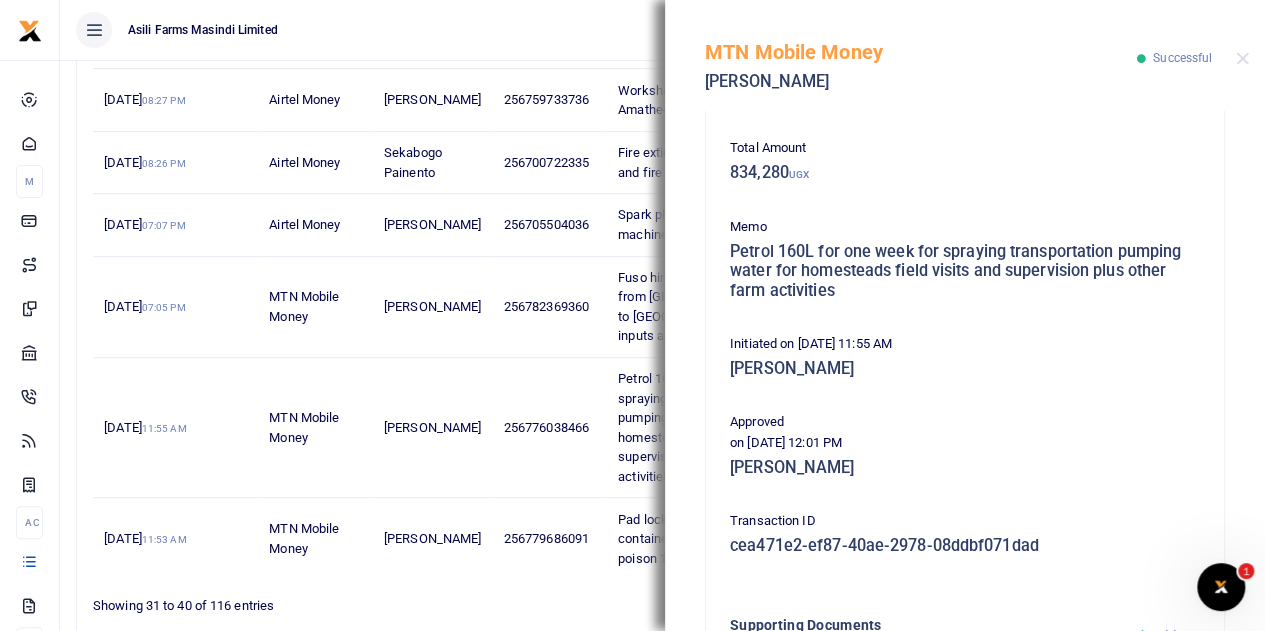 scroll, scrollTop: 600, scrollLeft: 0, axis: vertical 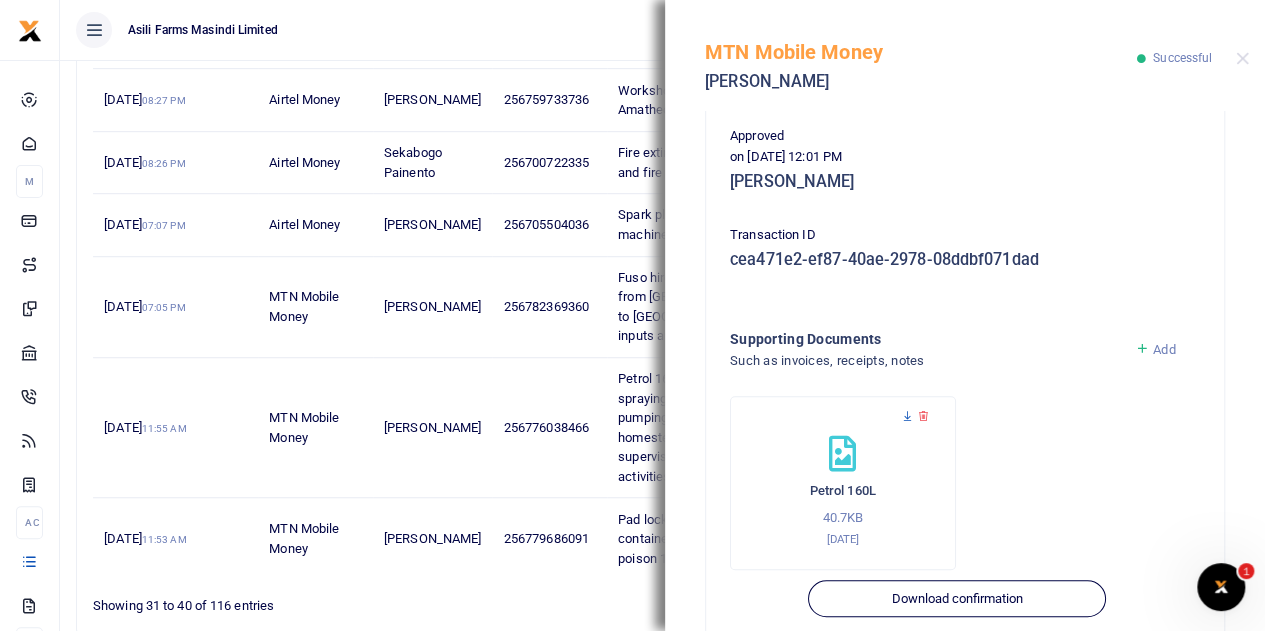 click at bounding box center (907, 416) 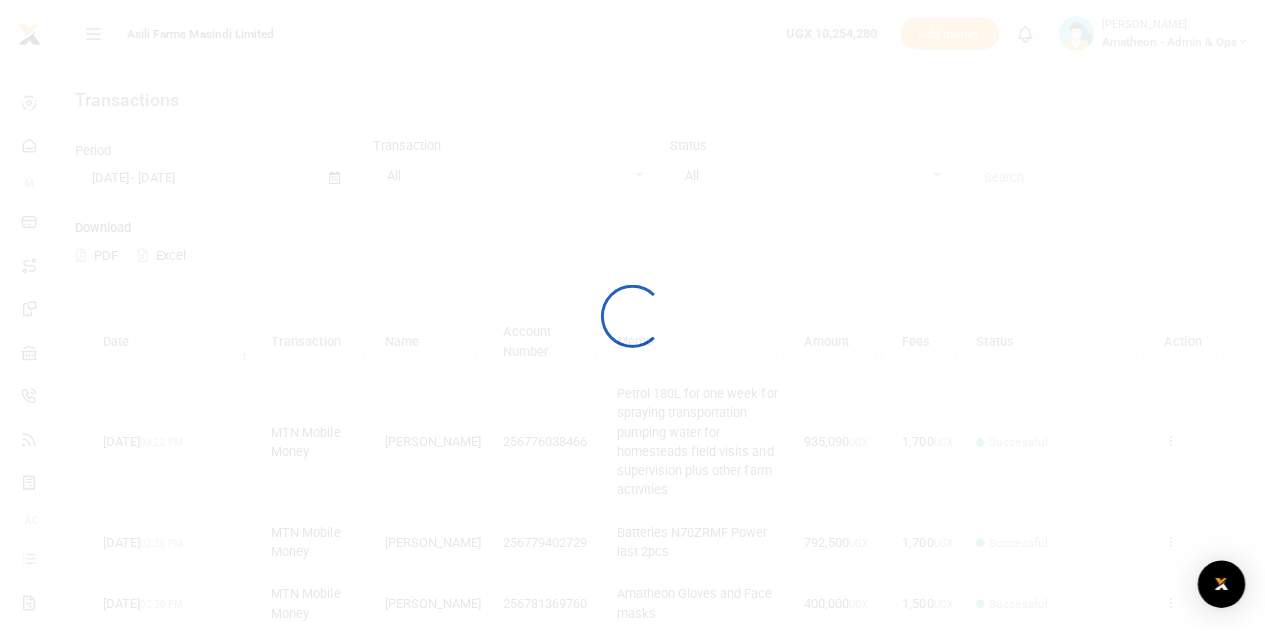 scroll, scrollTop: 0, scrollLeft: 0, axis: both 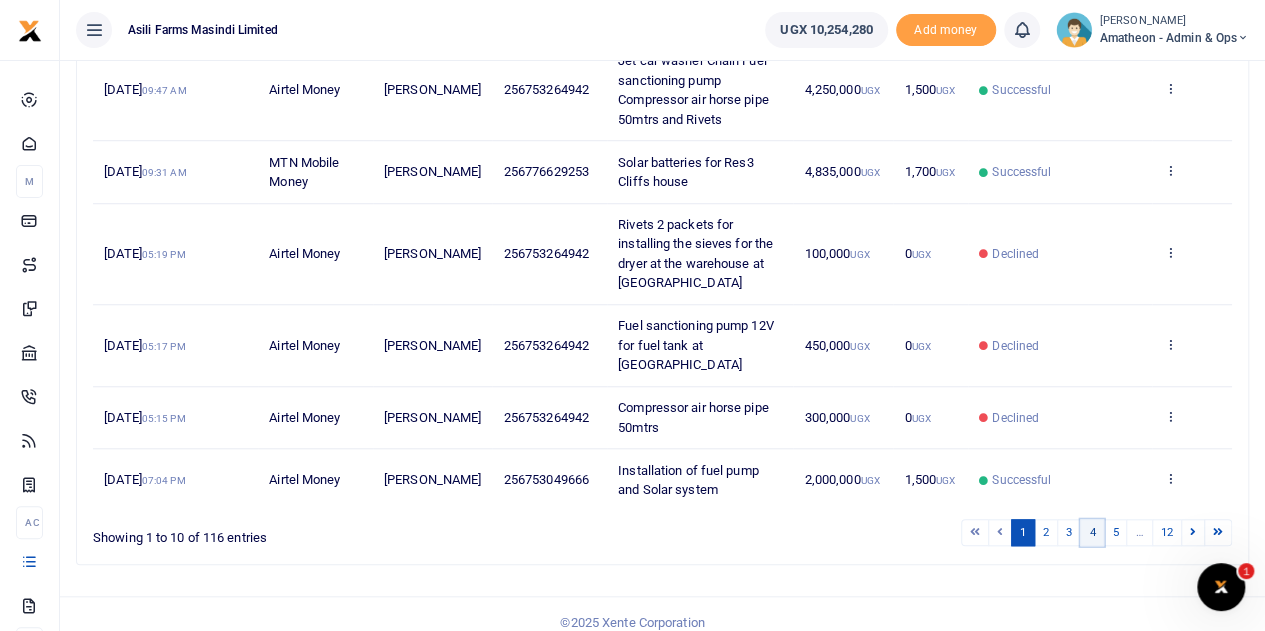 click on "4" at bounding box center (1092, 532) 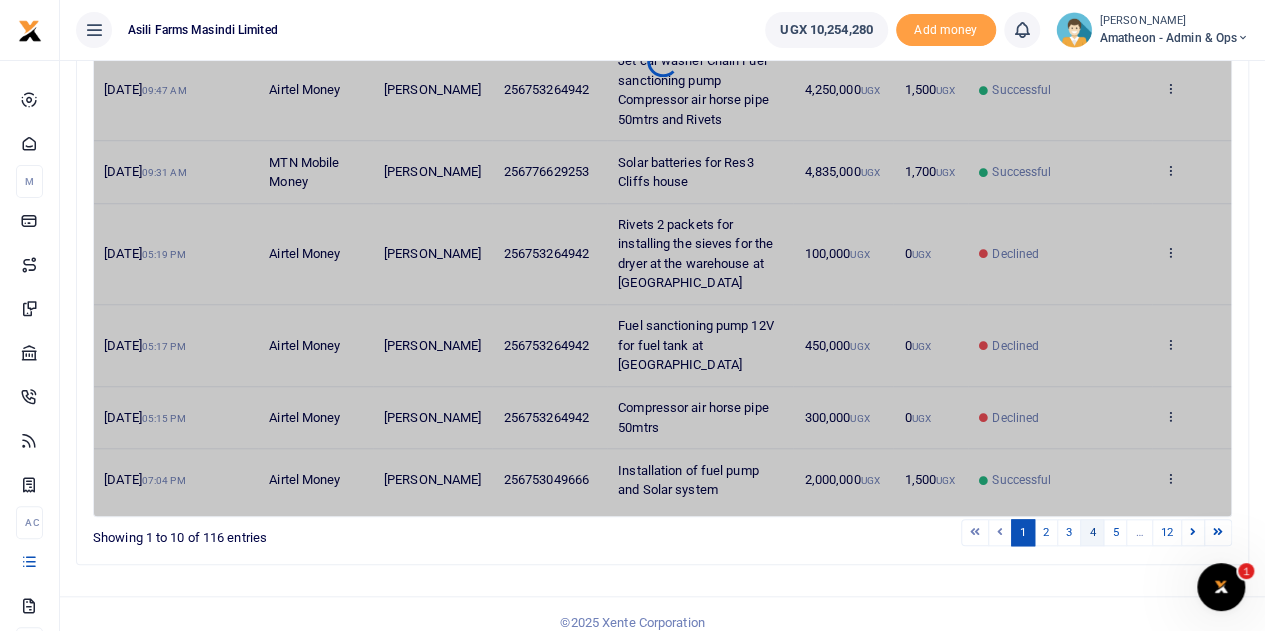 scroll, scrollTop: 634, scrollLeft: 0, axis: vertical 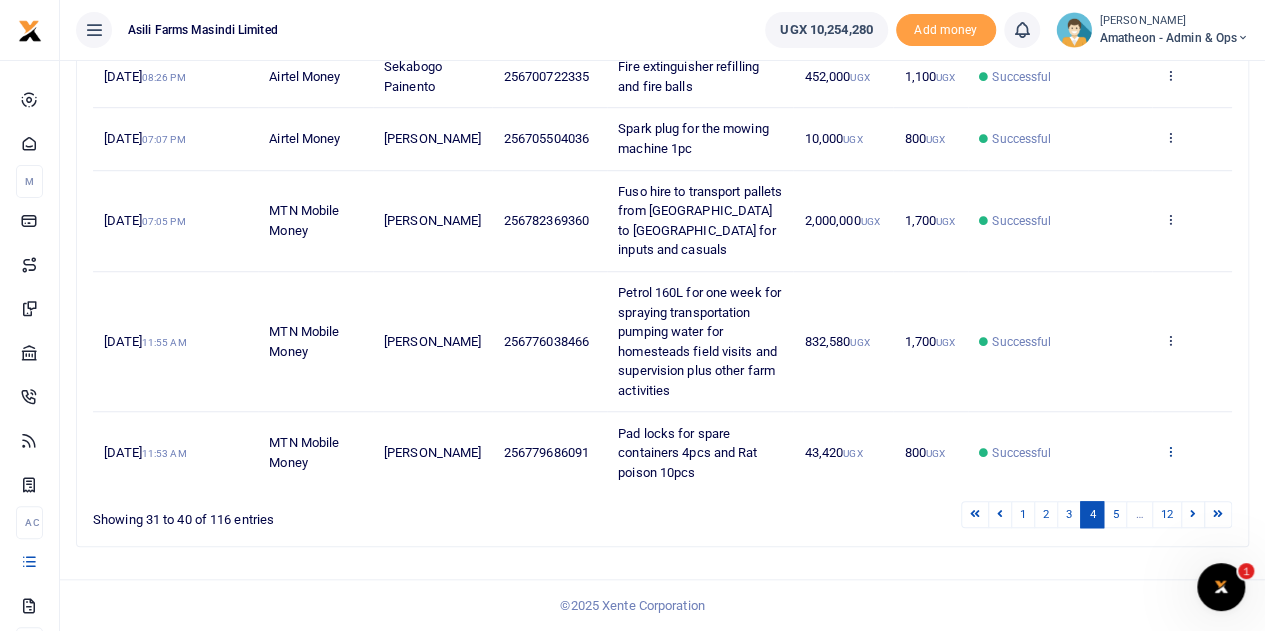 click at bounding box center (1169, 451) 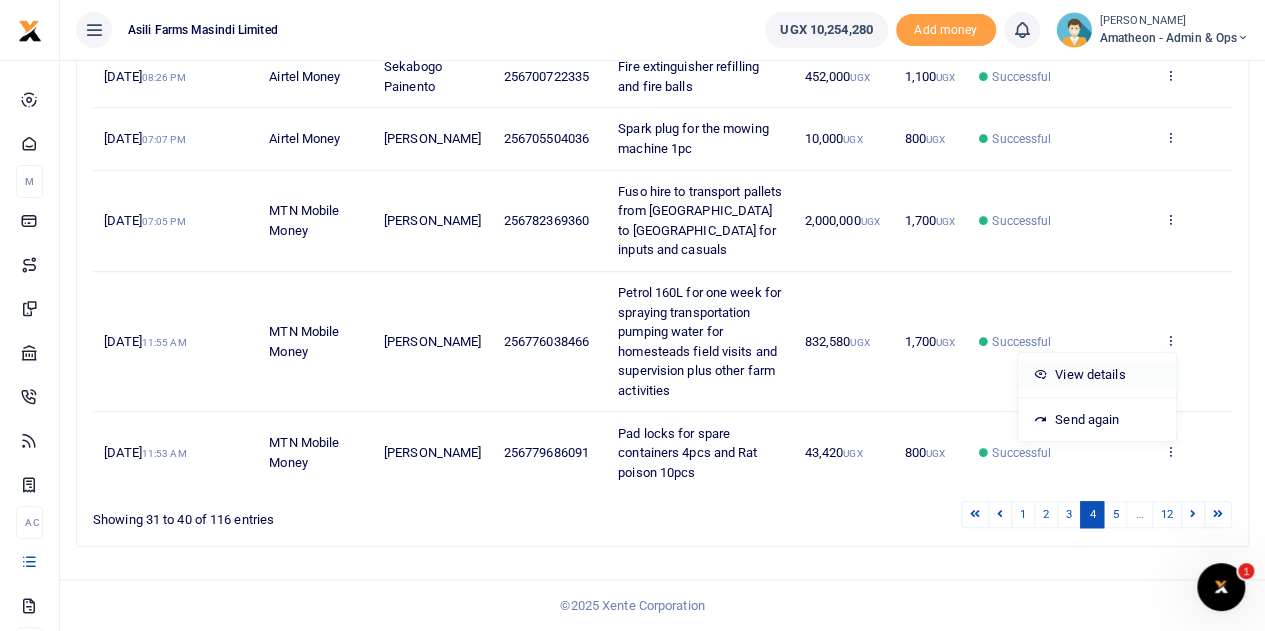 click on "View details" at bounding box center [1097, 375] 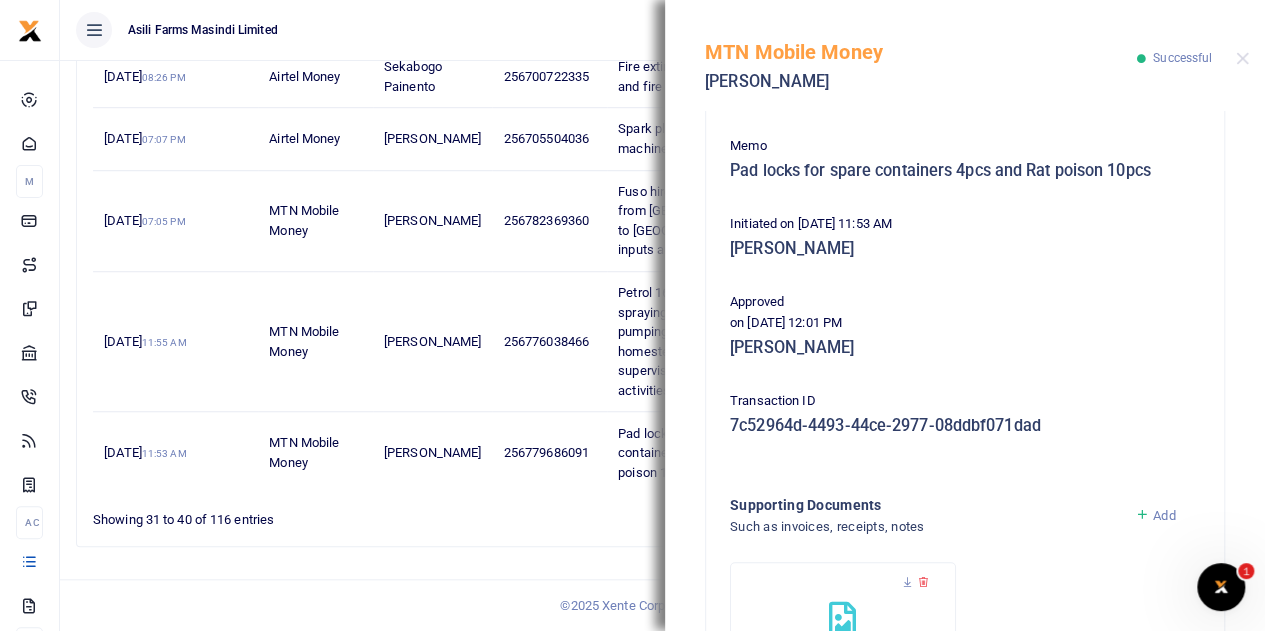 scroll, scrollTop: 400, scrollLeft: 0, axis: vertical 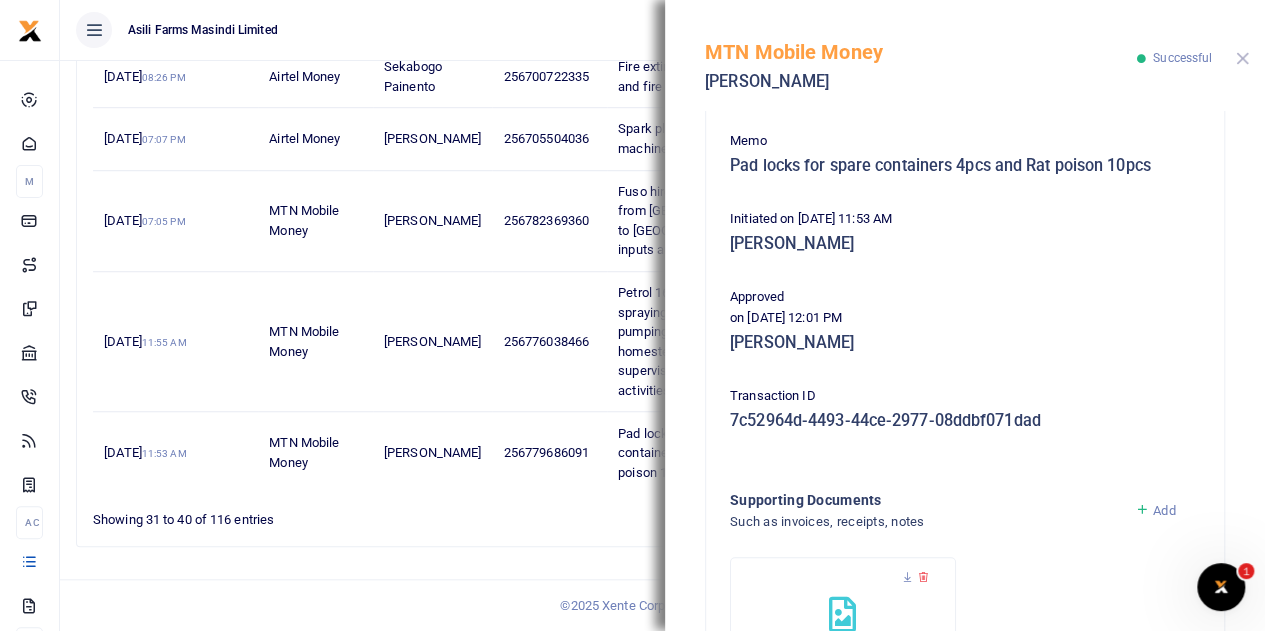 click at bounding box center (1242, 58) 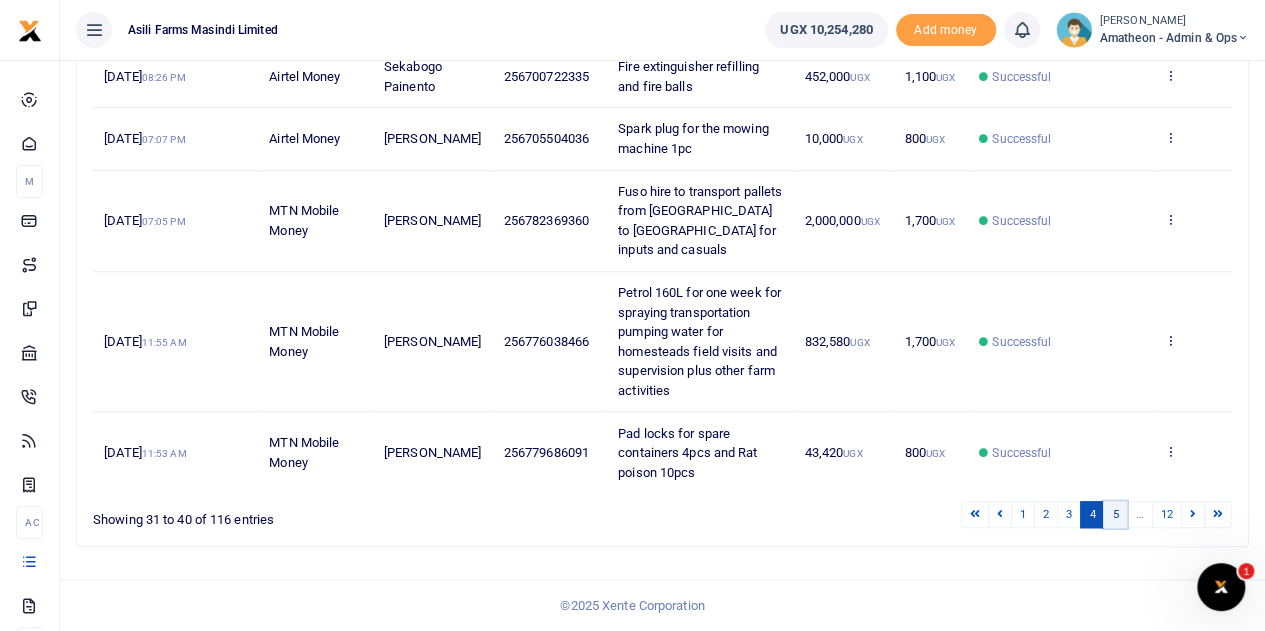 click on "5" at bounding box center [1115, 514] 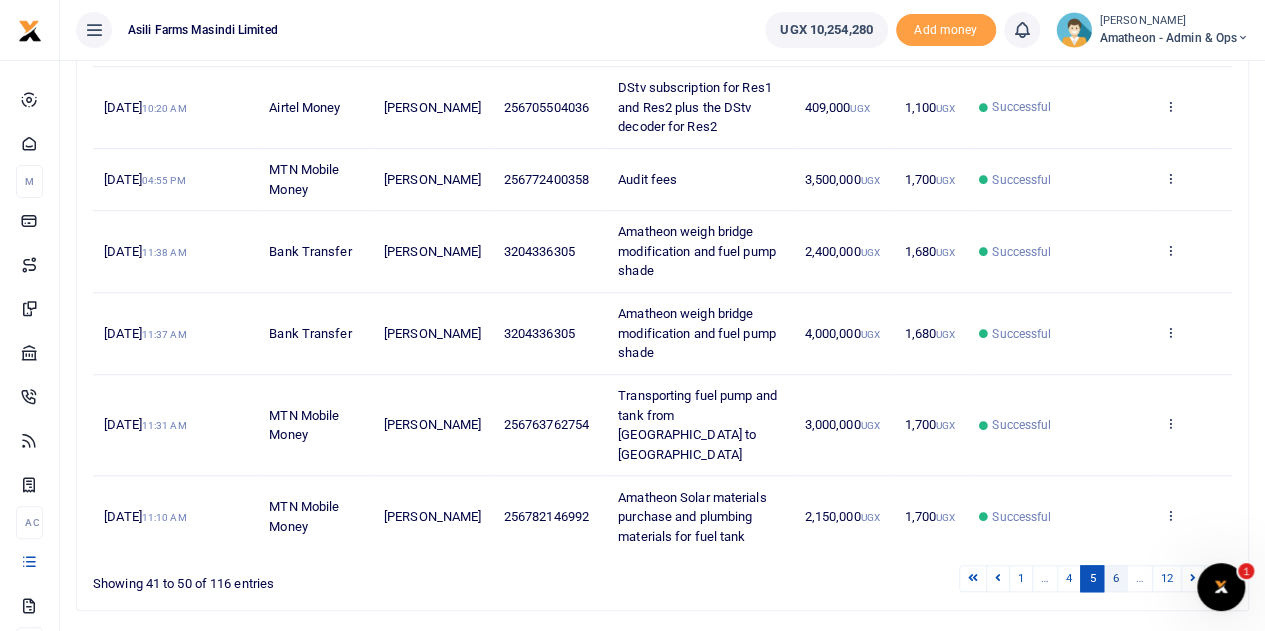 click on "6" at bounding box center [1115, 578] 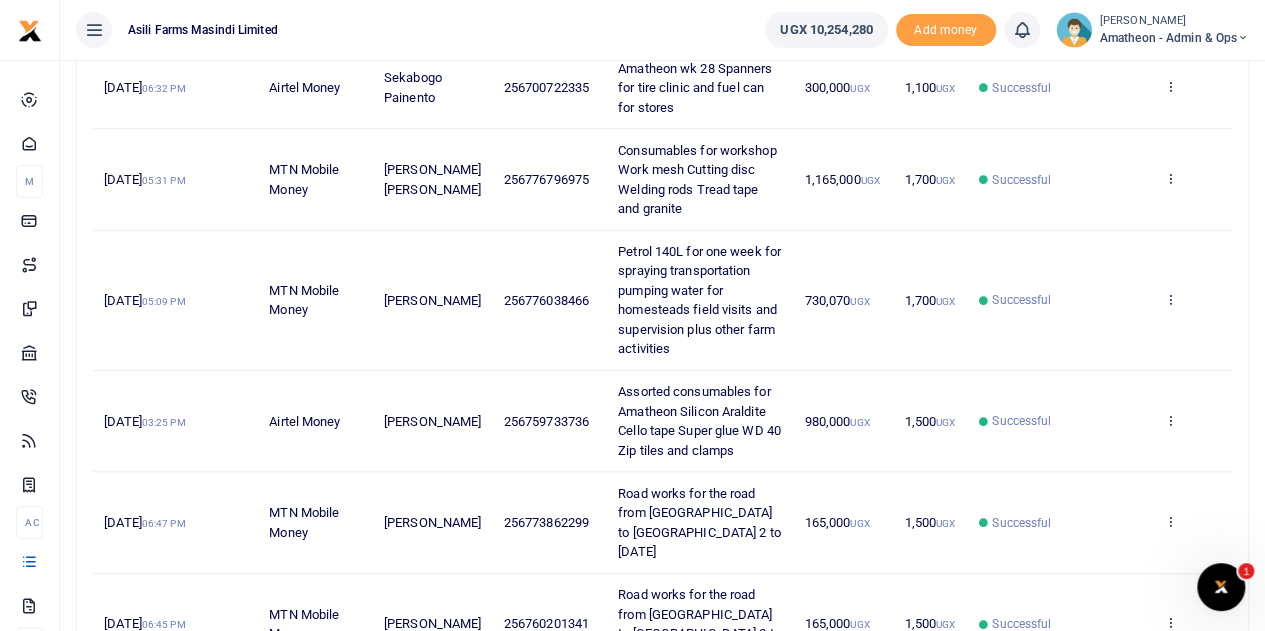 scroll, scrollTop: 770, scrollLeft: 0, axis: vertical 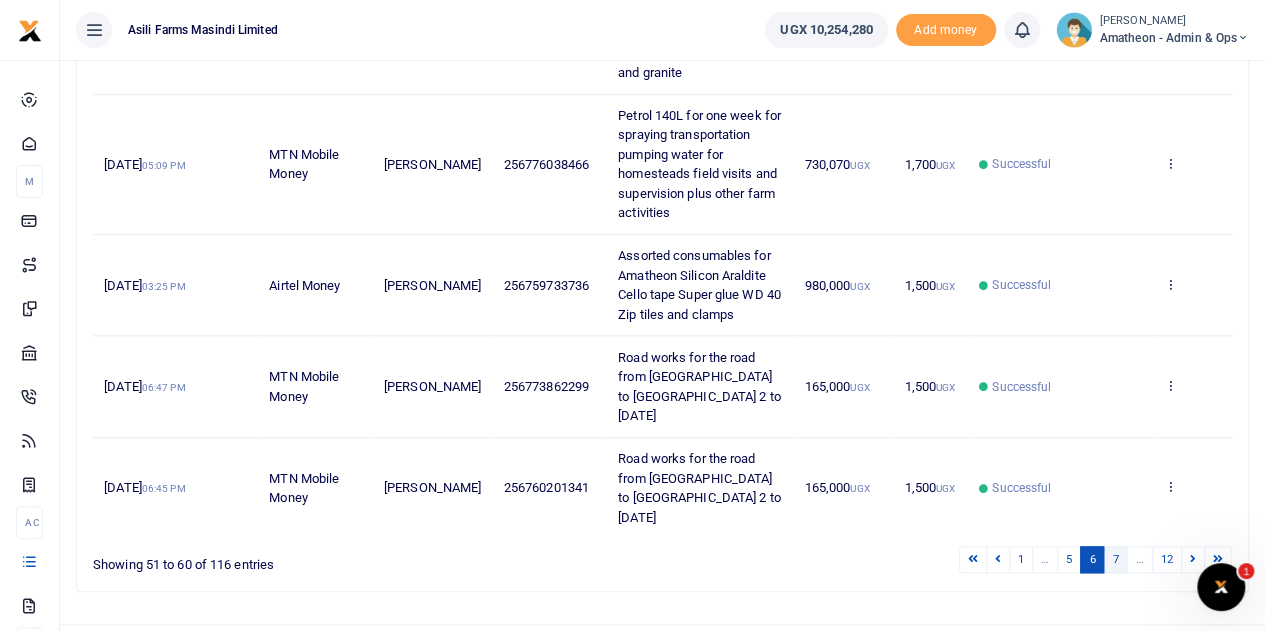 click on "7" at bounding box center [1115, 559] 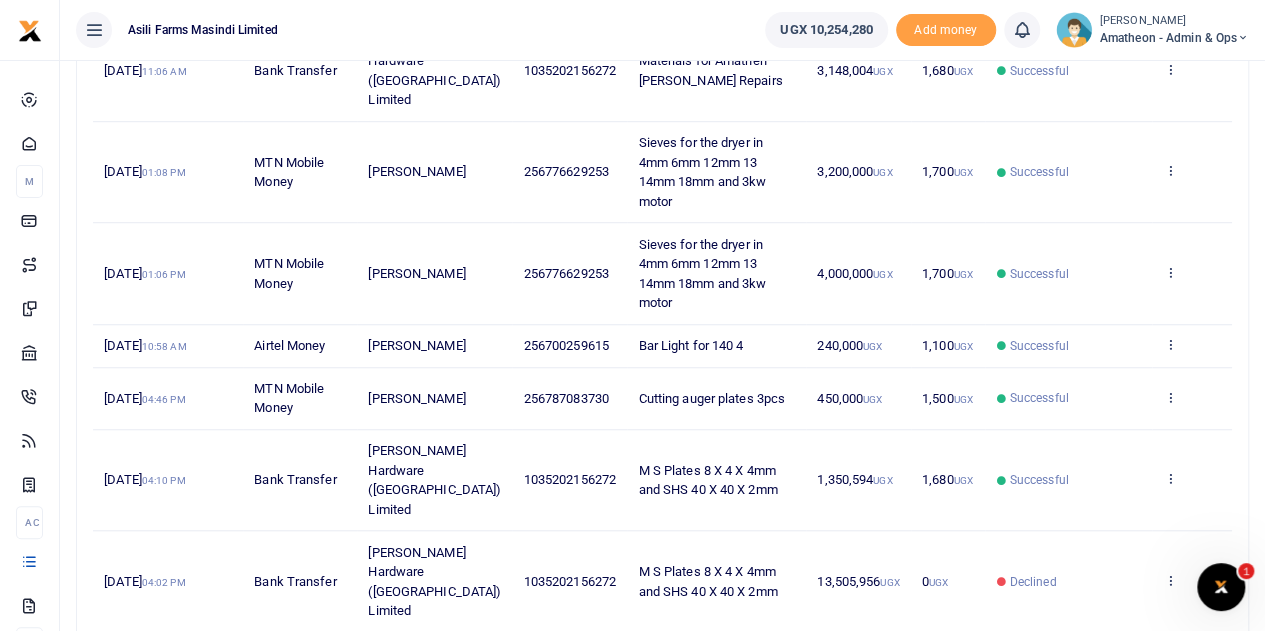 scroll, scrollTop: 712, scrollLeft: 0, axis: vertical 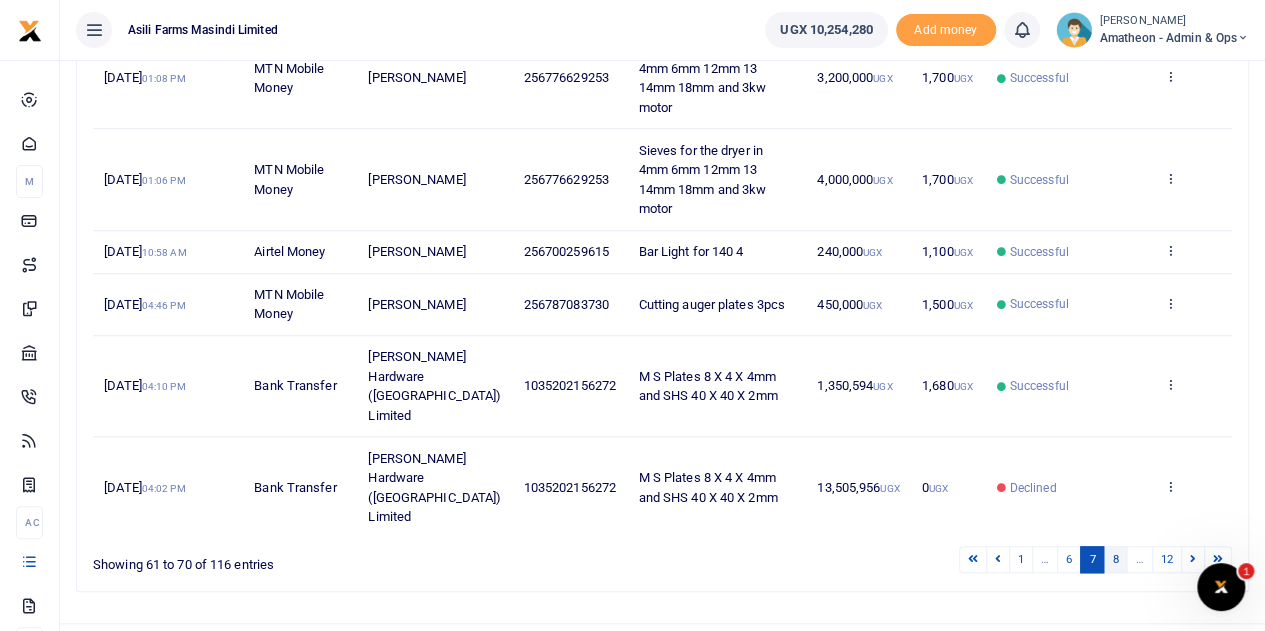 click on "8" at bounding box center (1115, 559) 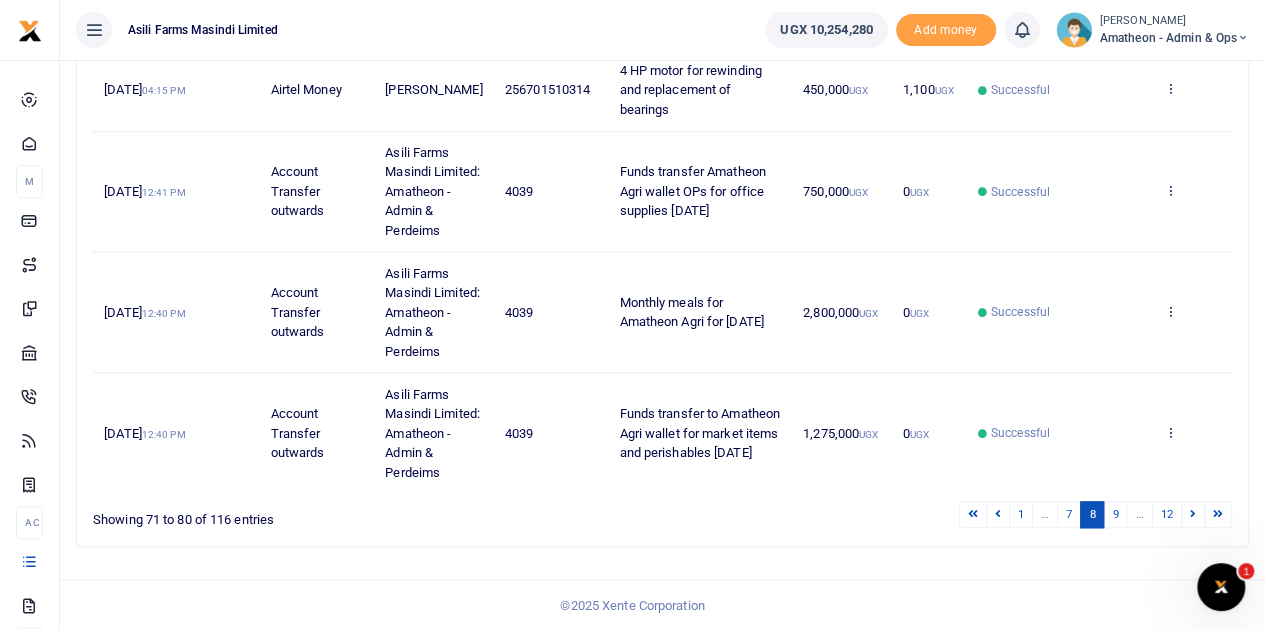 scroll, scrollTop: 790, scrollLeft: 0, axis: vertical 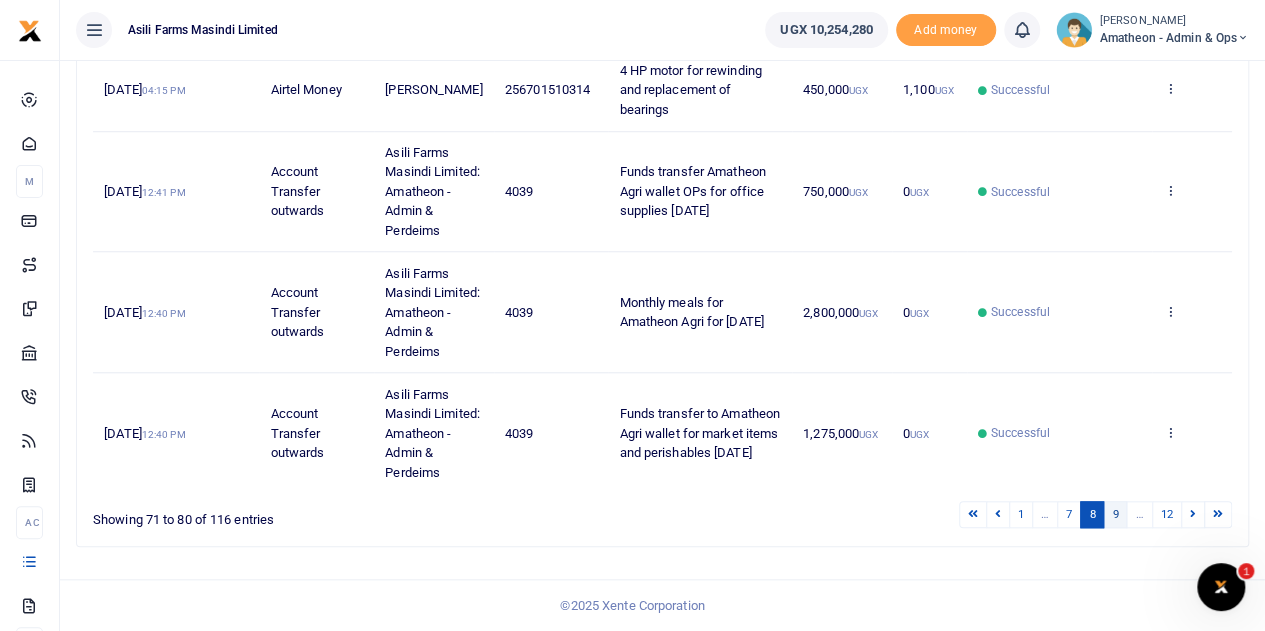 click on "9" at bounding box center [1115, 514] 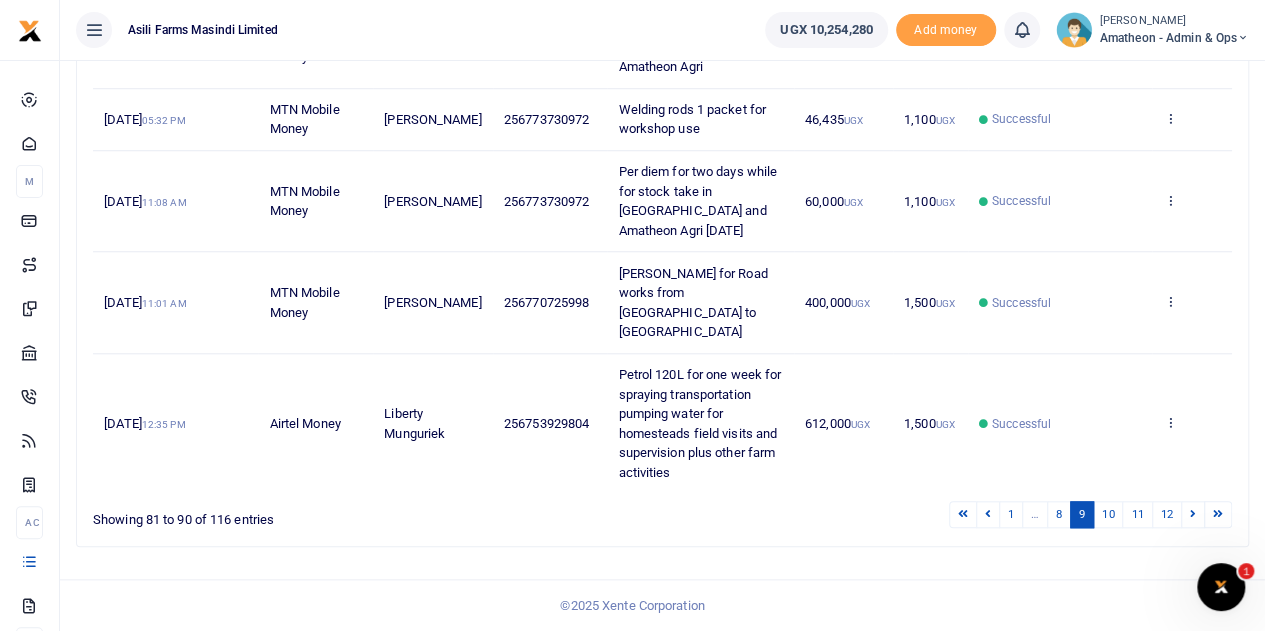 scroll, scrollTop: 731, scrollLeft: 0, axis: vertical 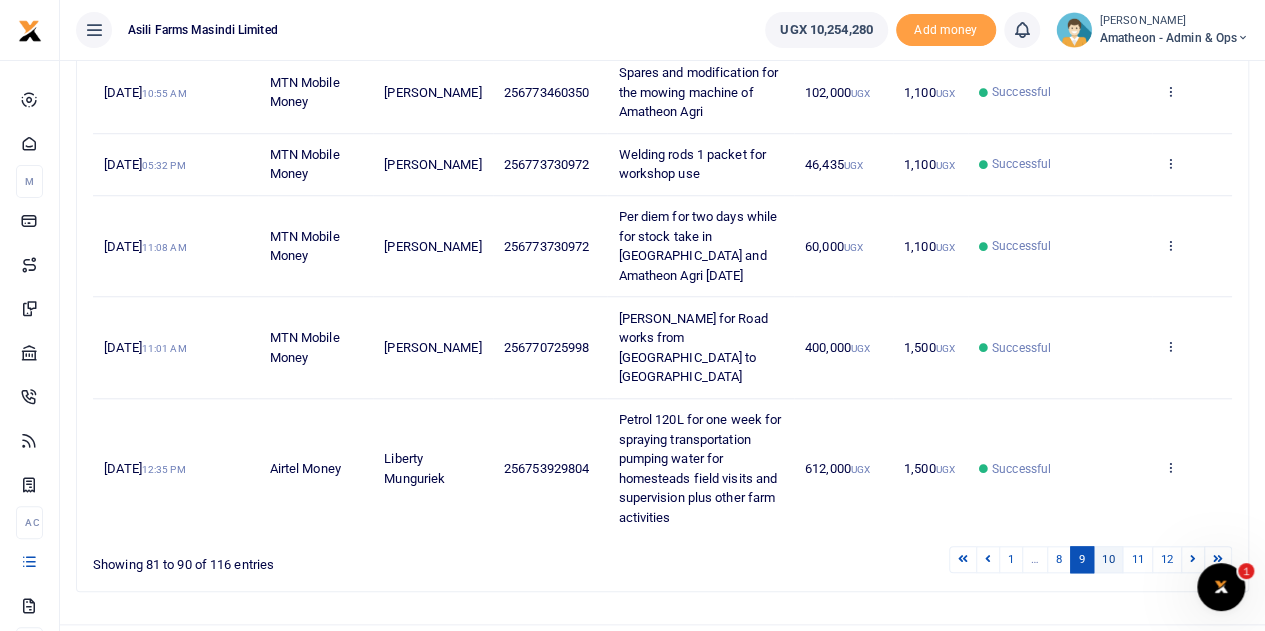 click on "10" at bounding box center [1108, 559] 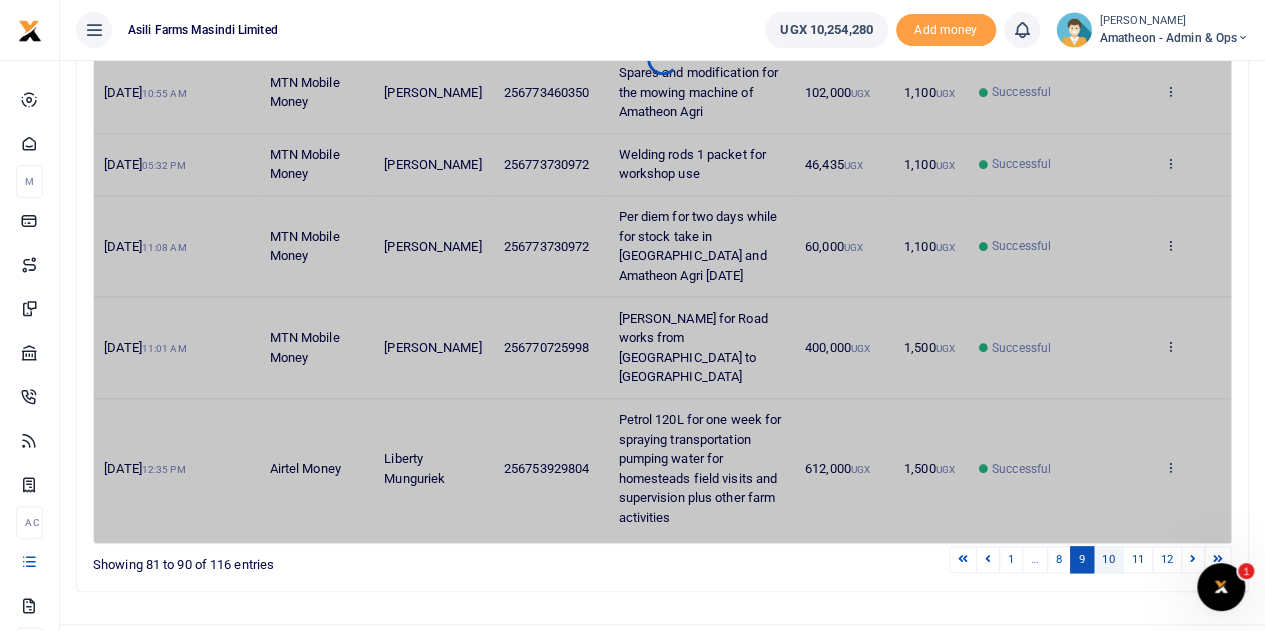 scroll, scrollTop: 692, scrollLeft: 0, axis: vertical 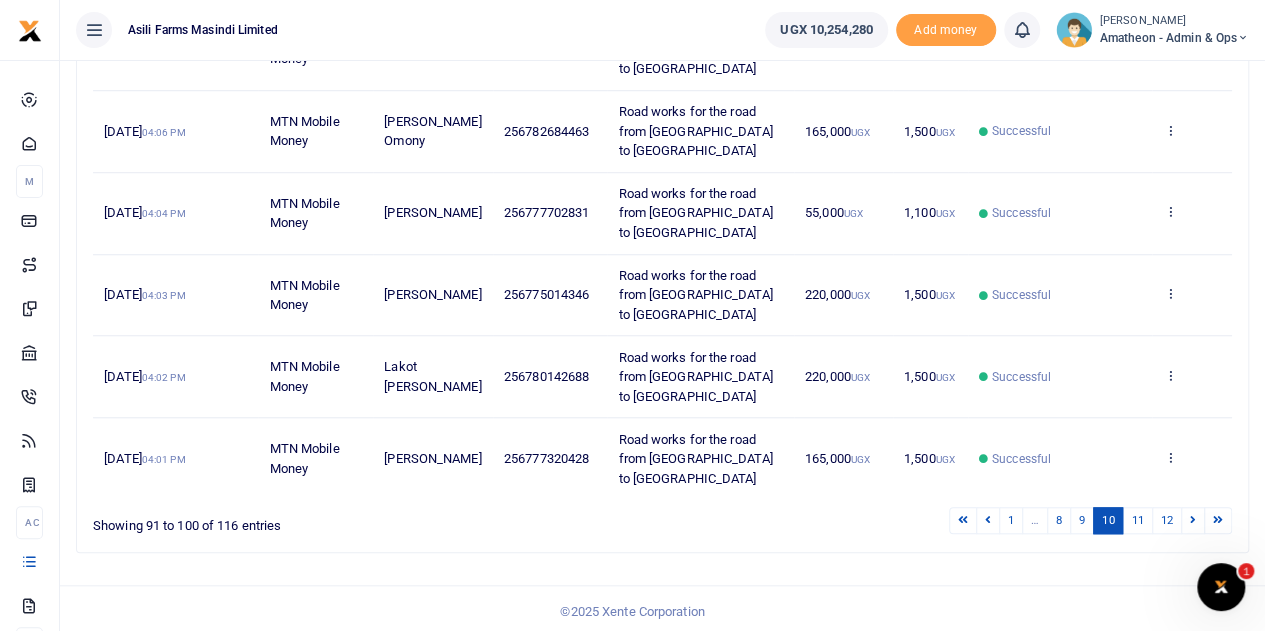 click on "10" at bounding box center [1108, 520] 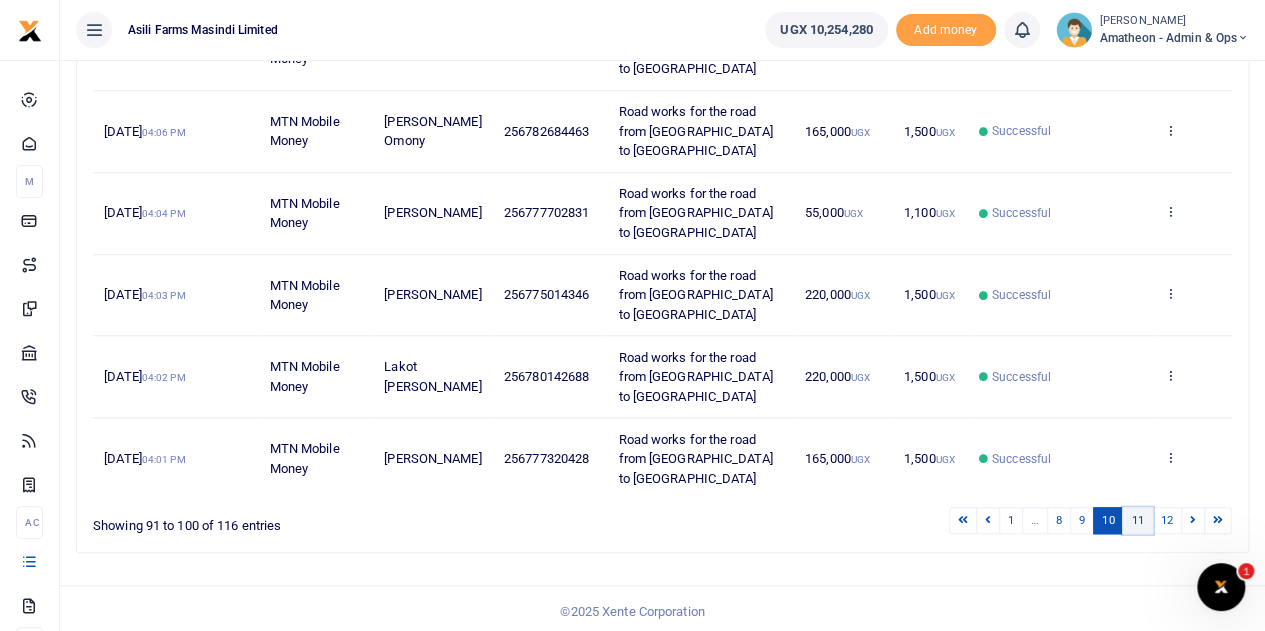 click on "11" at bounding box center [1137, 520] 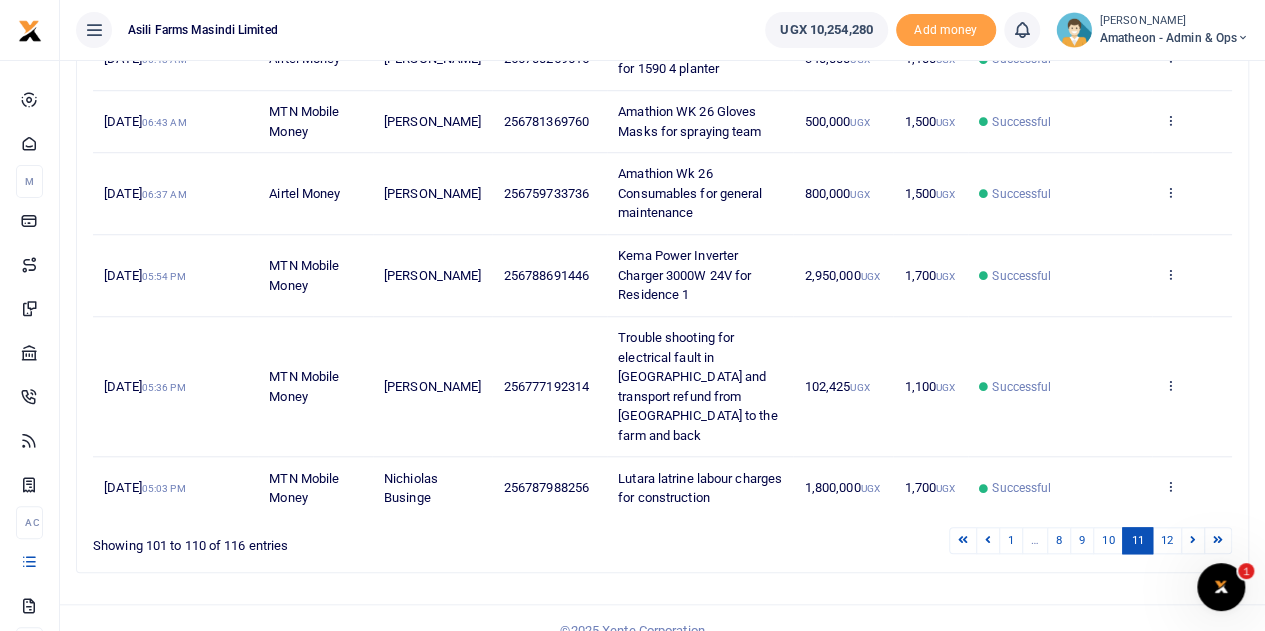 scroll, scrollTop: 672, scrollLeft: 0, axis: vertical 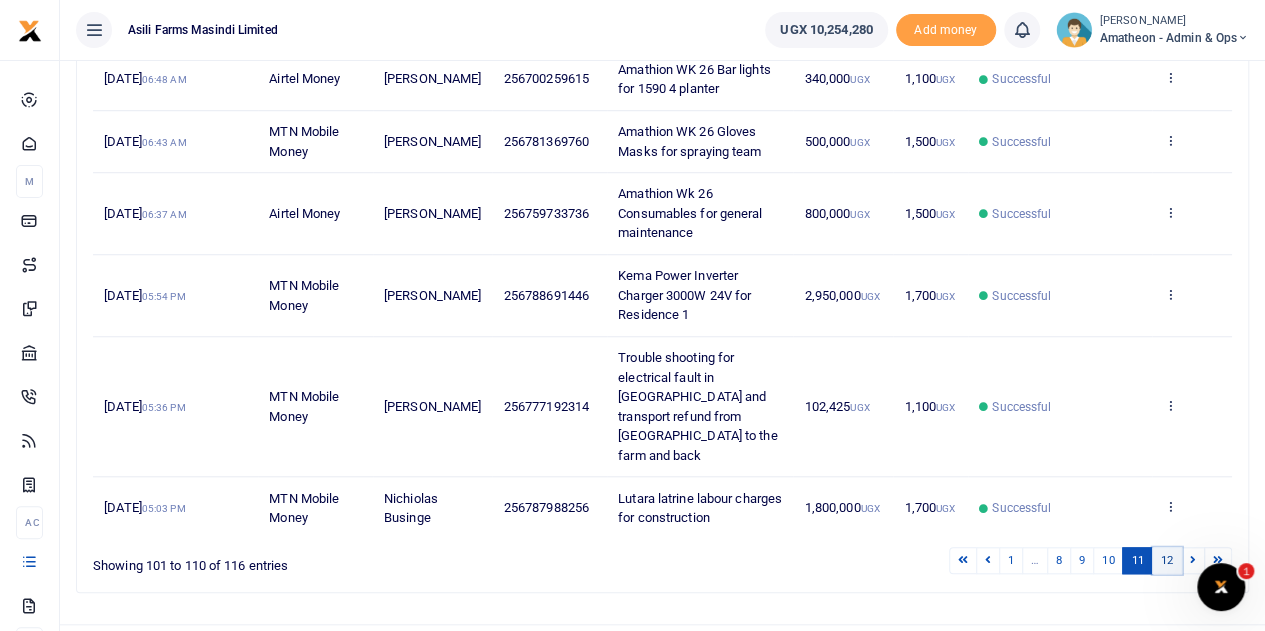 click on "12" at bounding box center [1167, 560] 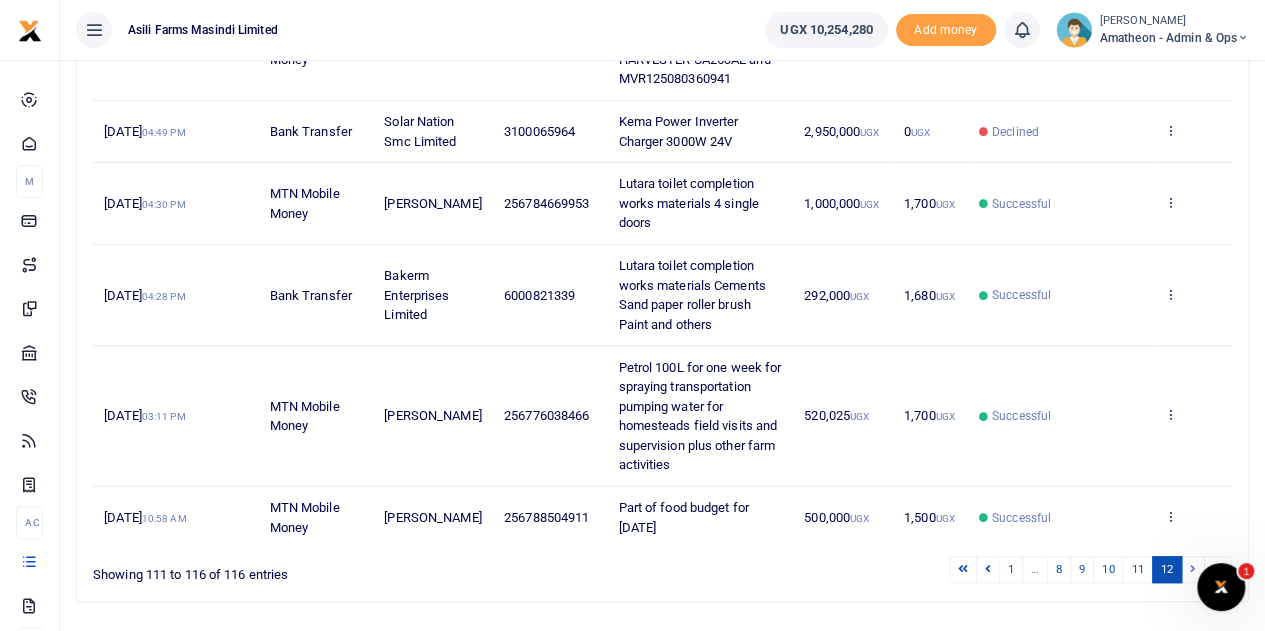 scroll, scrollTop: 424, scrollLeft: 0, axis: vertical 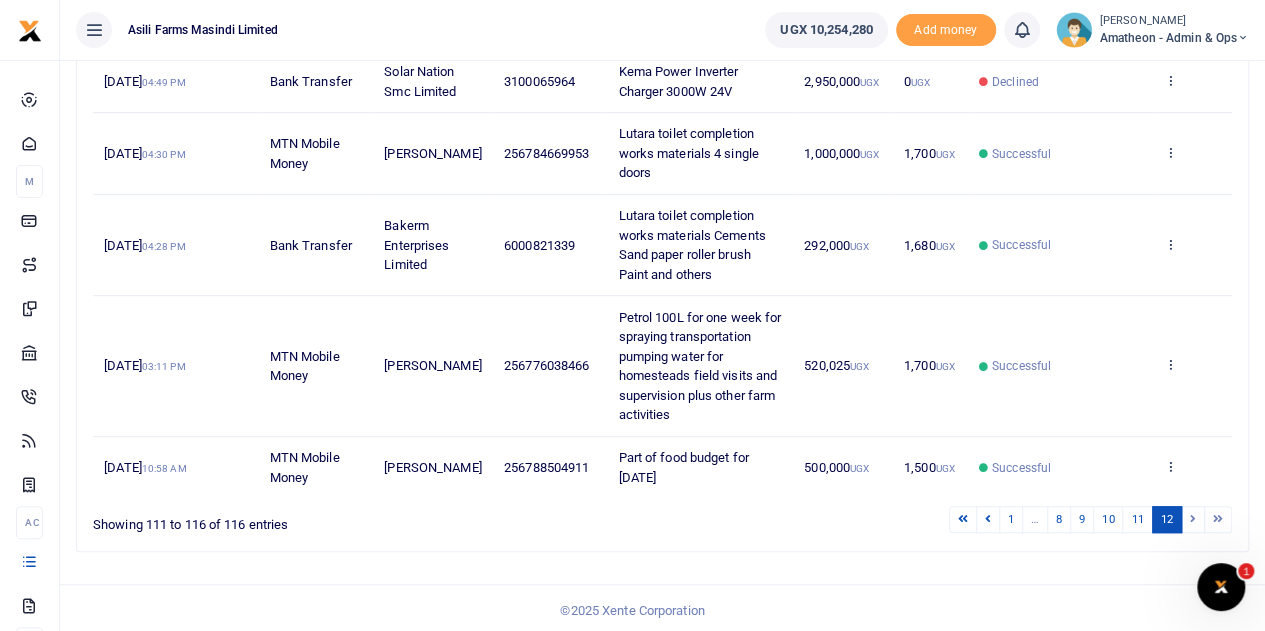 click at bounding box center (1193, 519) 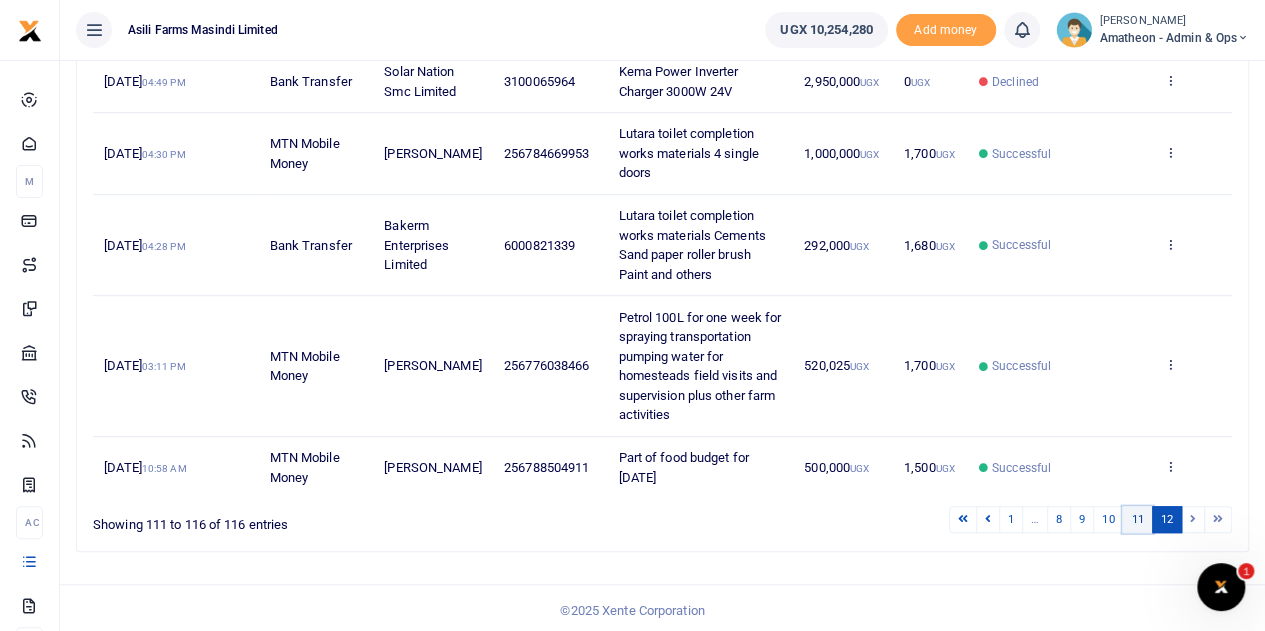 click on "11" at bounding box center [1137, 519] 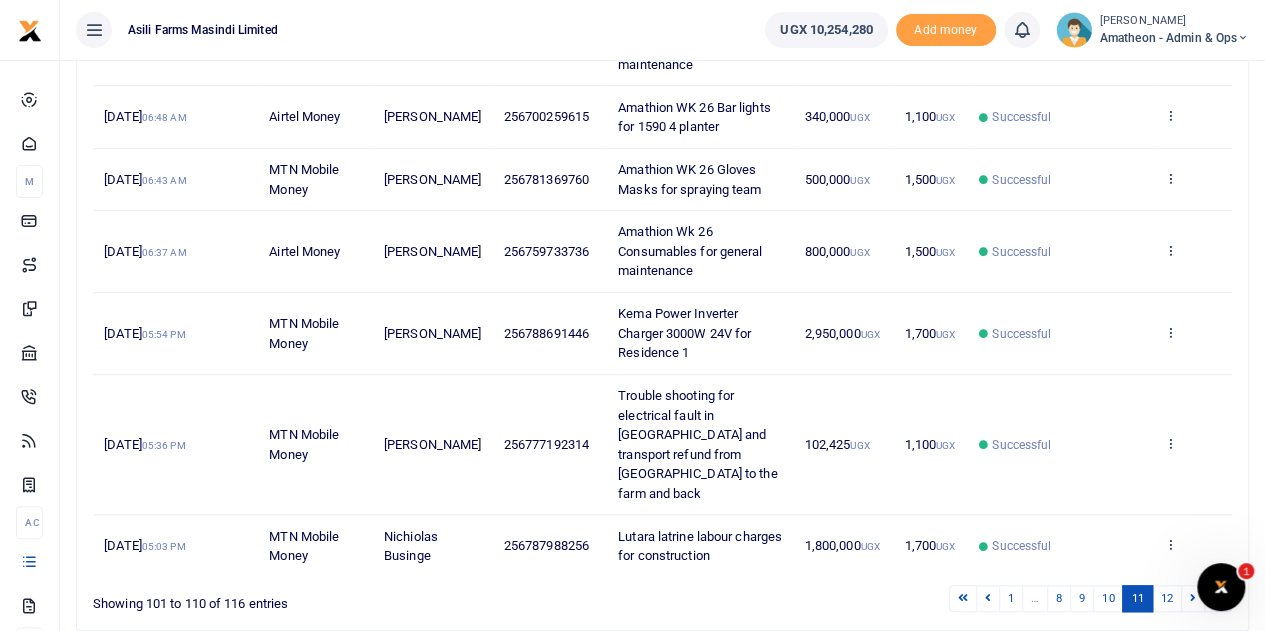 scroll, scrollTop: 672, scrollLeft: 0, axis: vertical 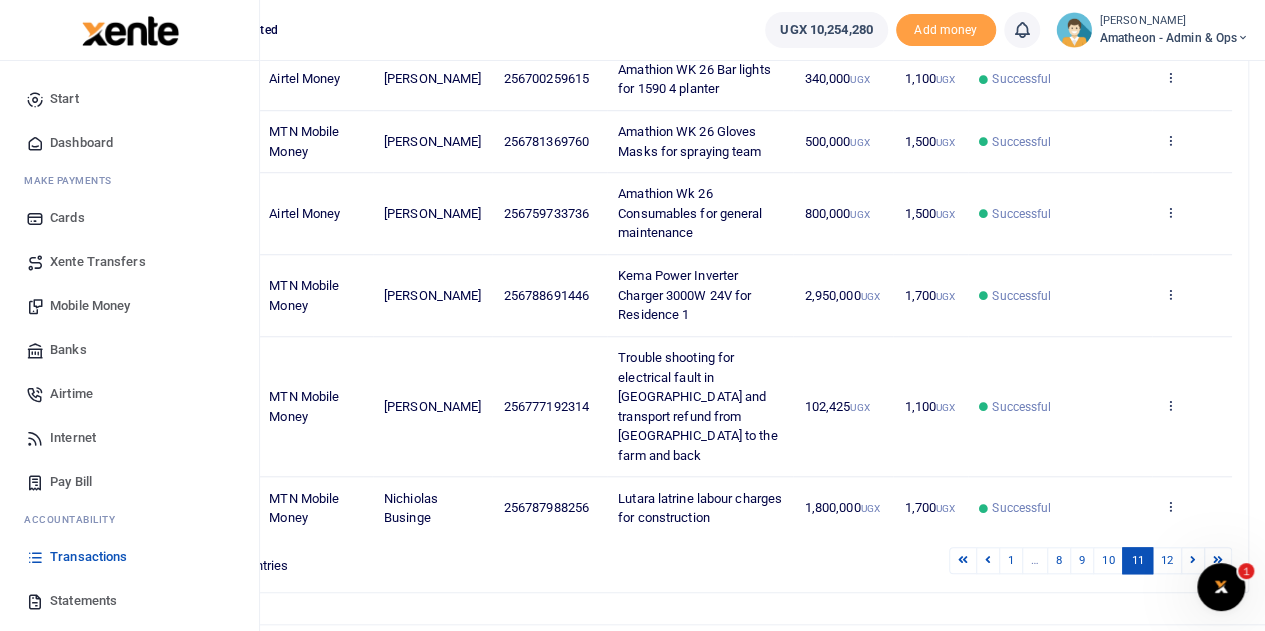 click on "Mobile Money" at bounding box center [90, 306] 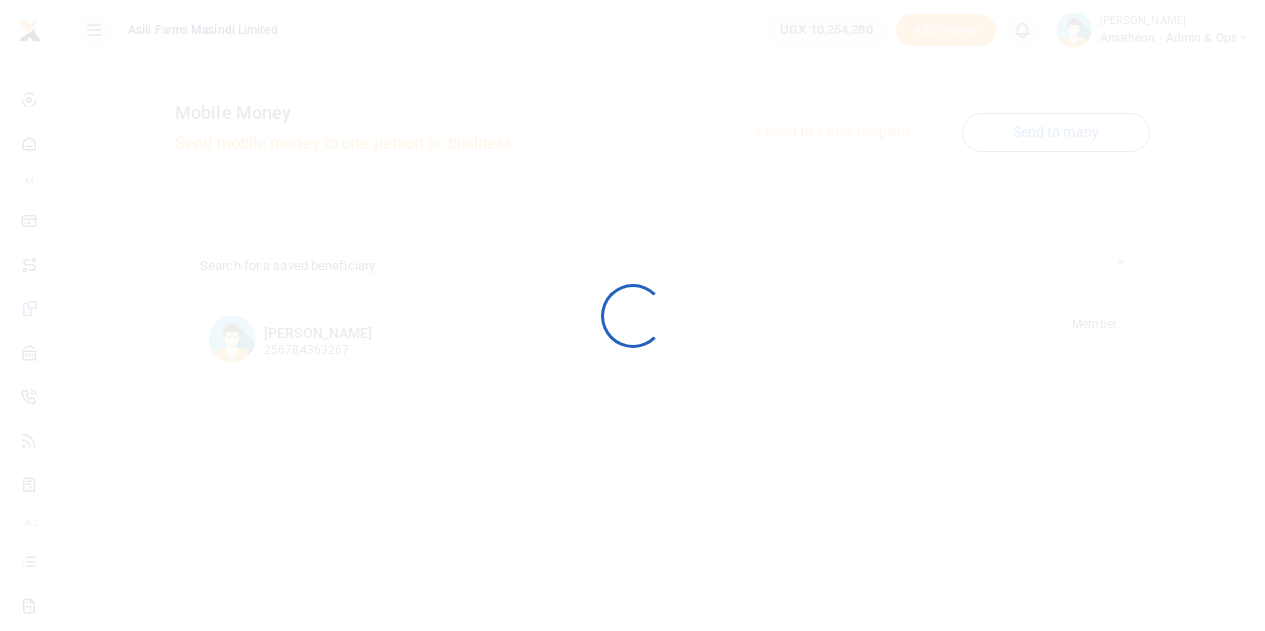 scroll, scrollTop: 0, scrollLeft: 0, axis: both 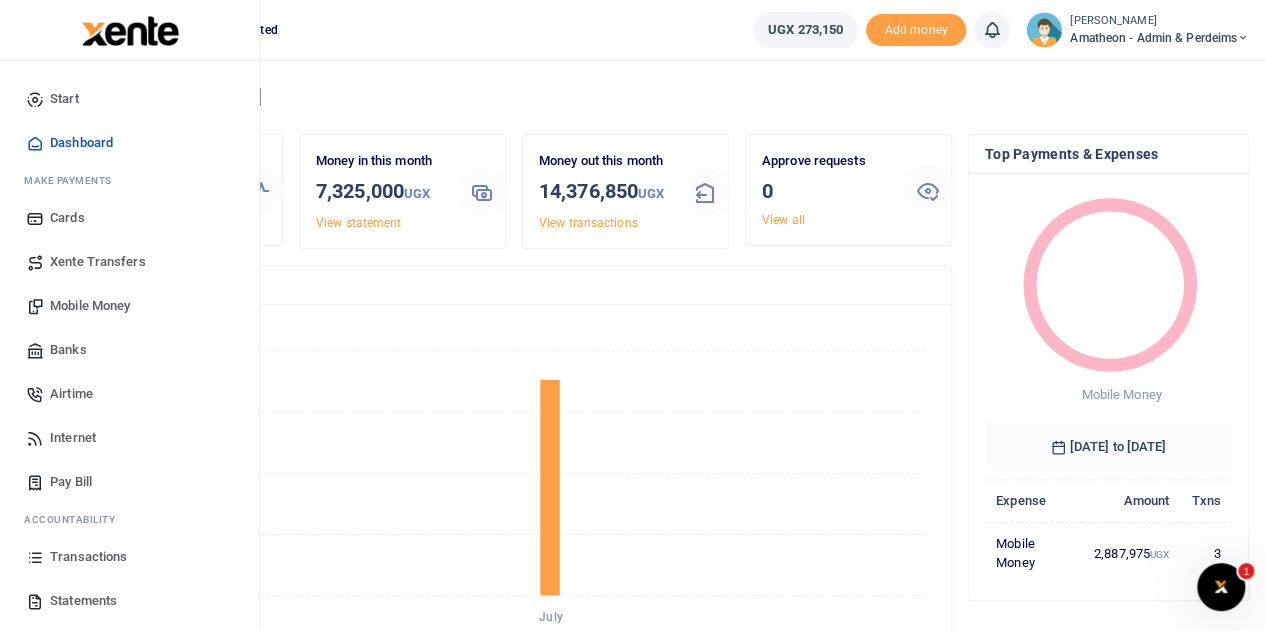 click on "Mobile Money" at bounding box center [90, 306] 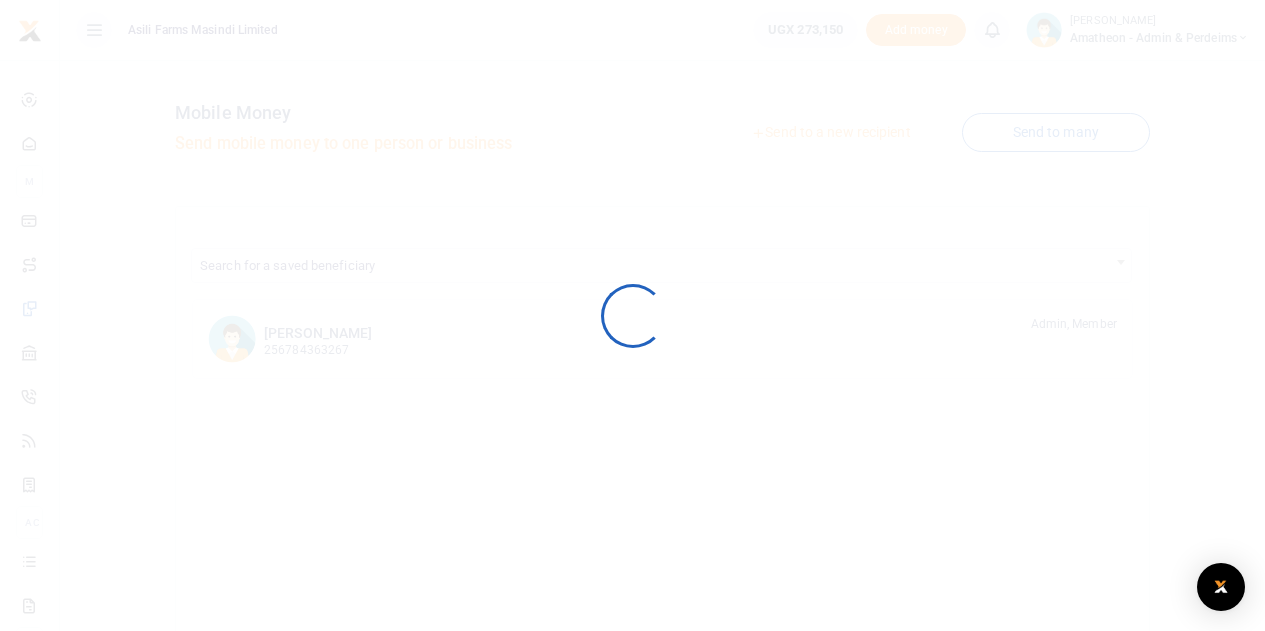 scroll, scrollTop: 0, scrollLeft: 0, axis: both 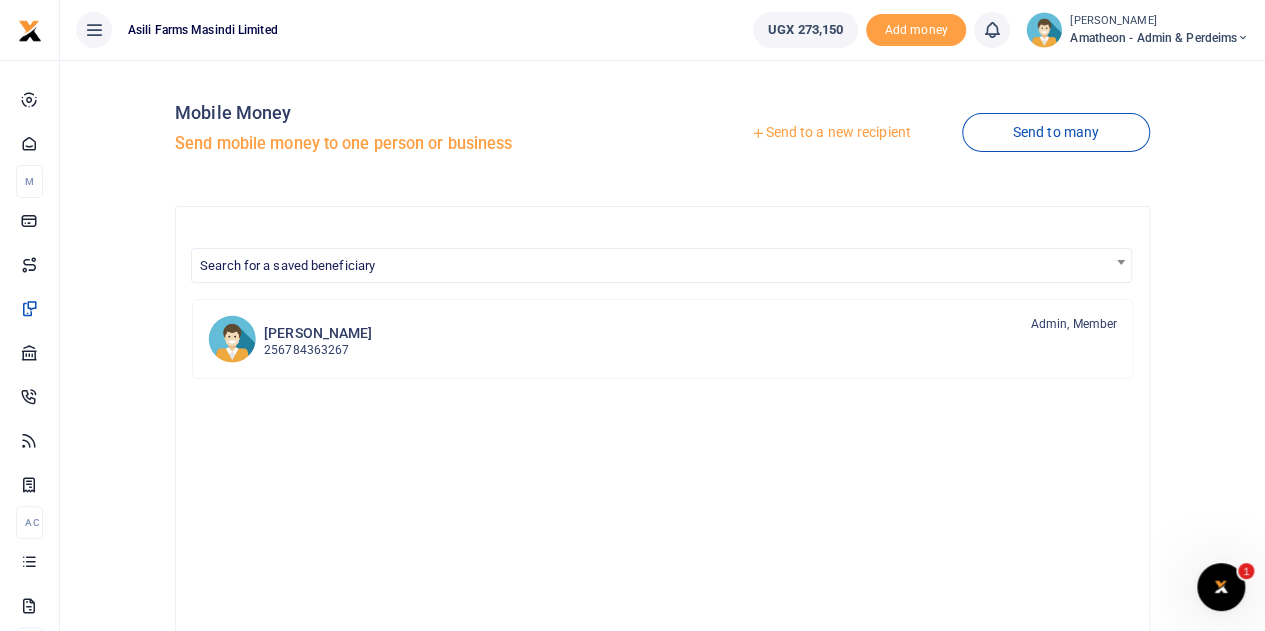 click on "Send to a new recipient" at bounding box center (830, 133) 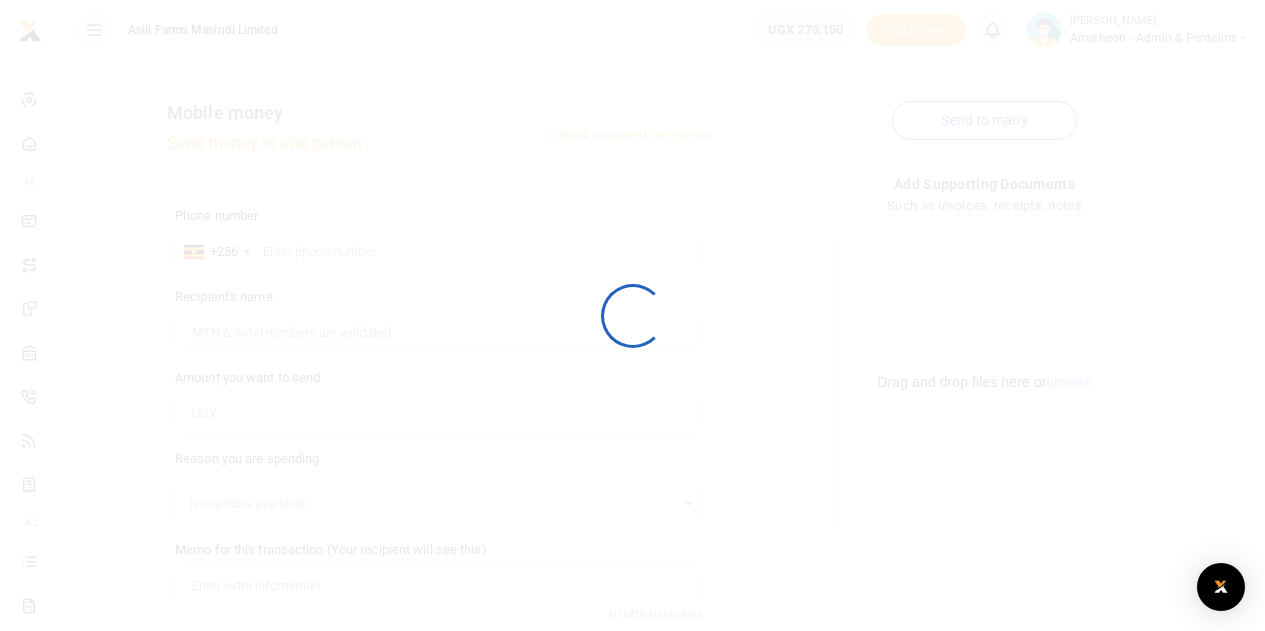 scroll, scrollTop: 0, scrollLeft: 0, axis: both 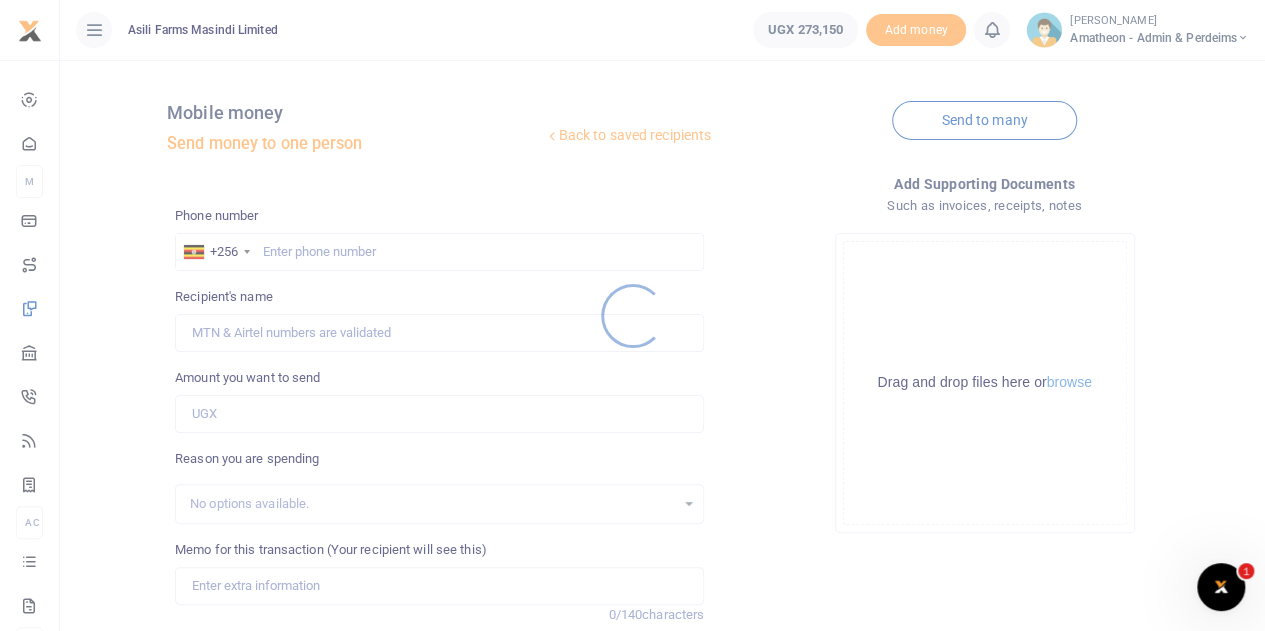 click at bounding box center (632, 315) 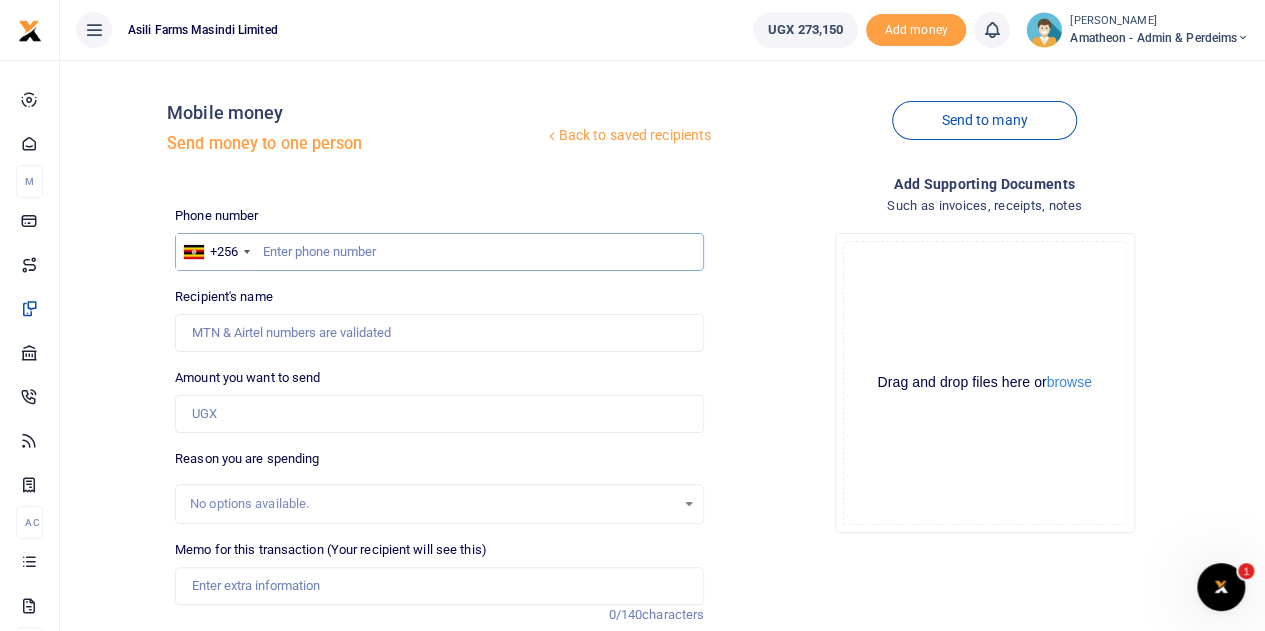 click at bounding box center (439, 252) 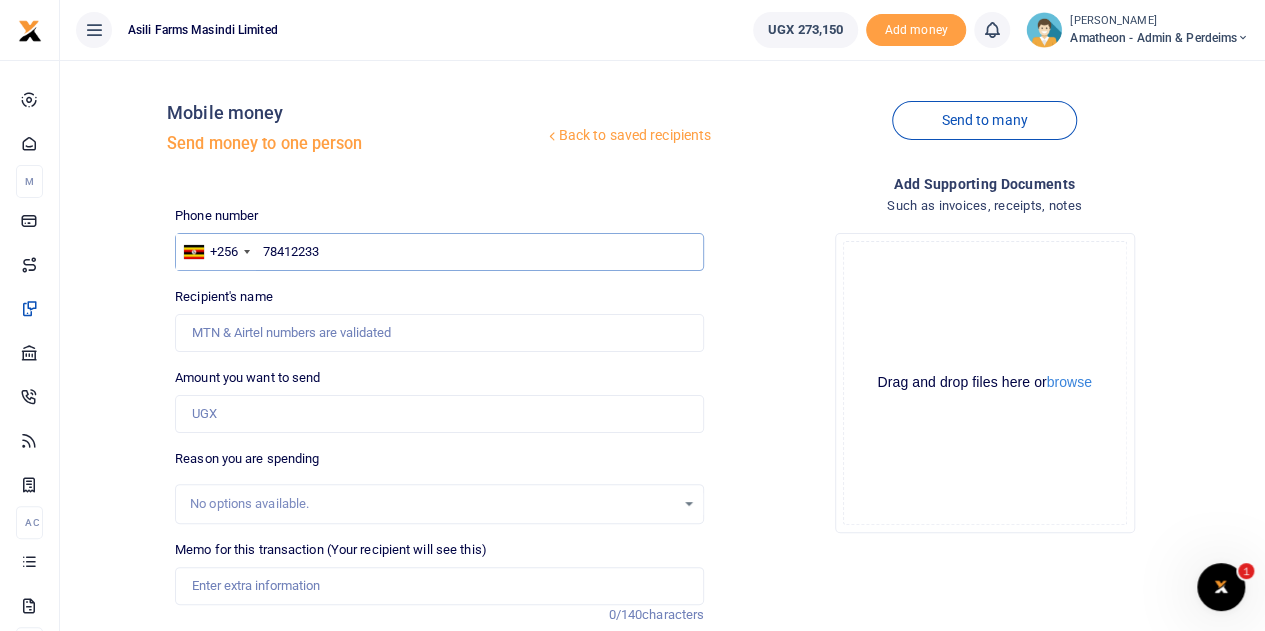 type on "784122330" 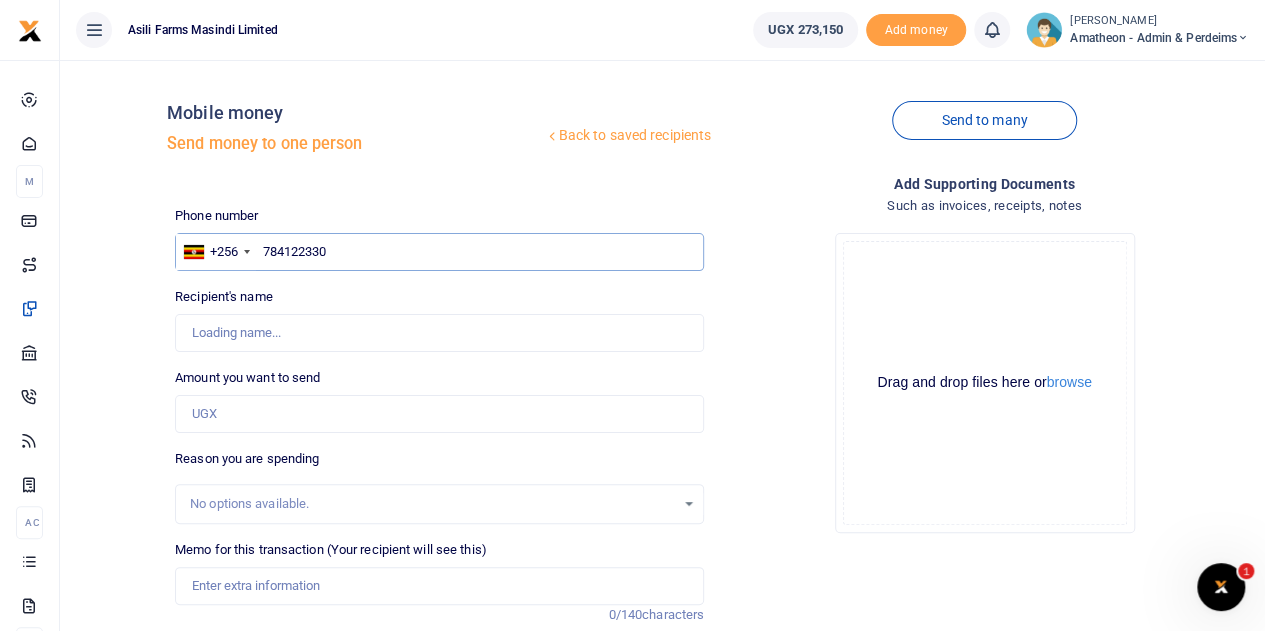 type on "[PERSON_NAME]" 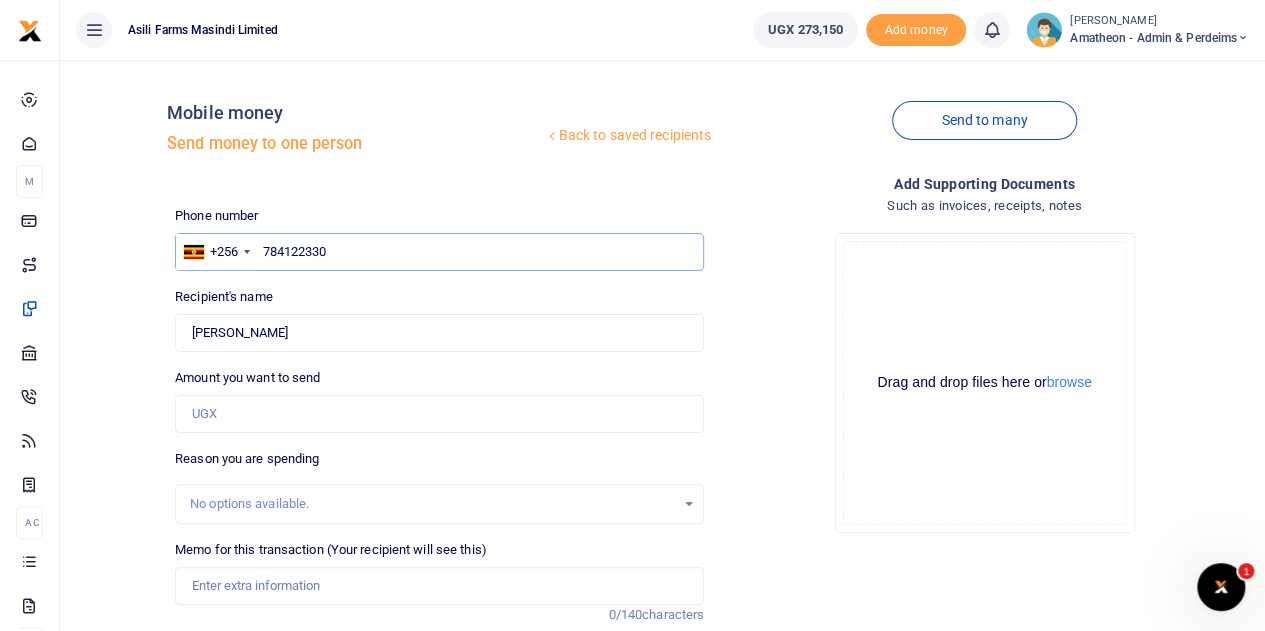 type on "784122330" 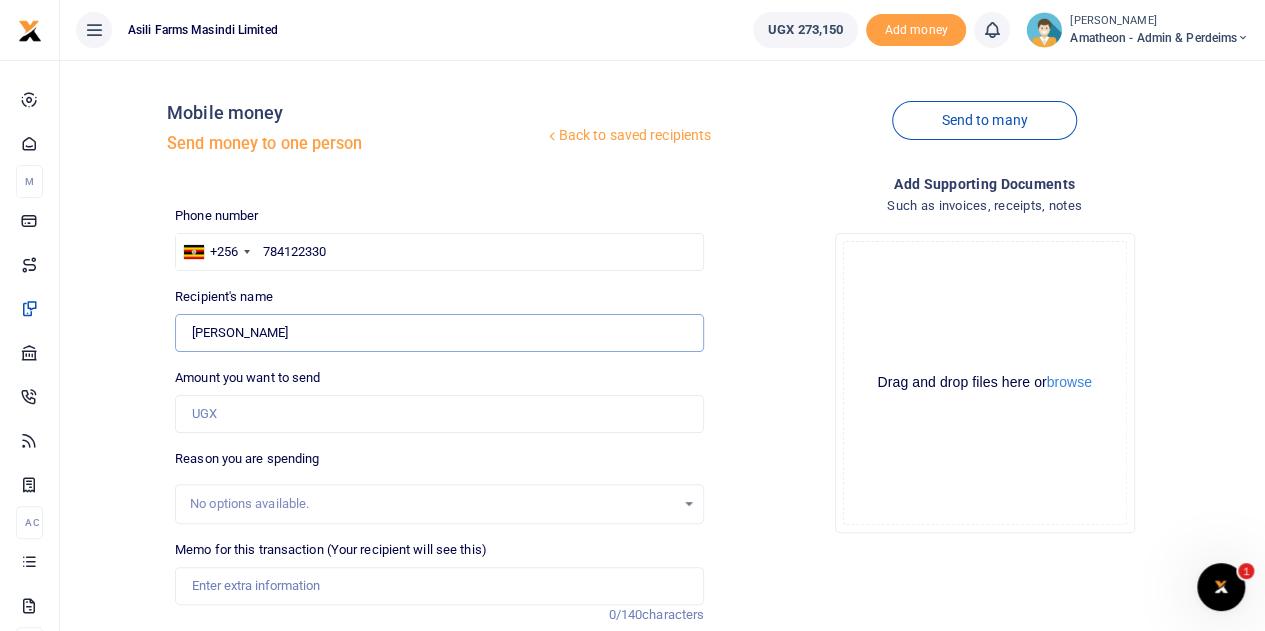 click on "Found" at bounding box center [439, 333] 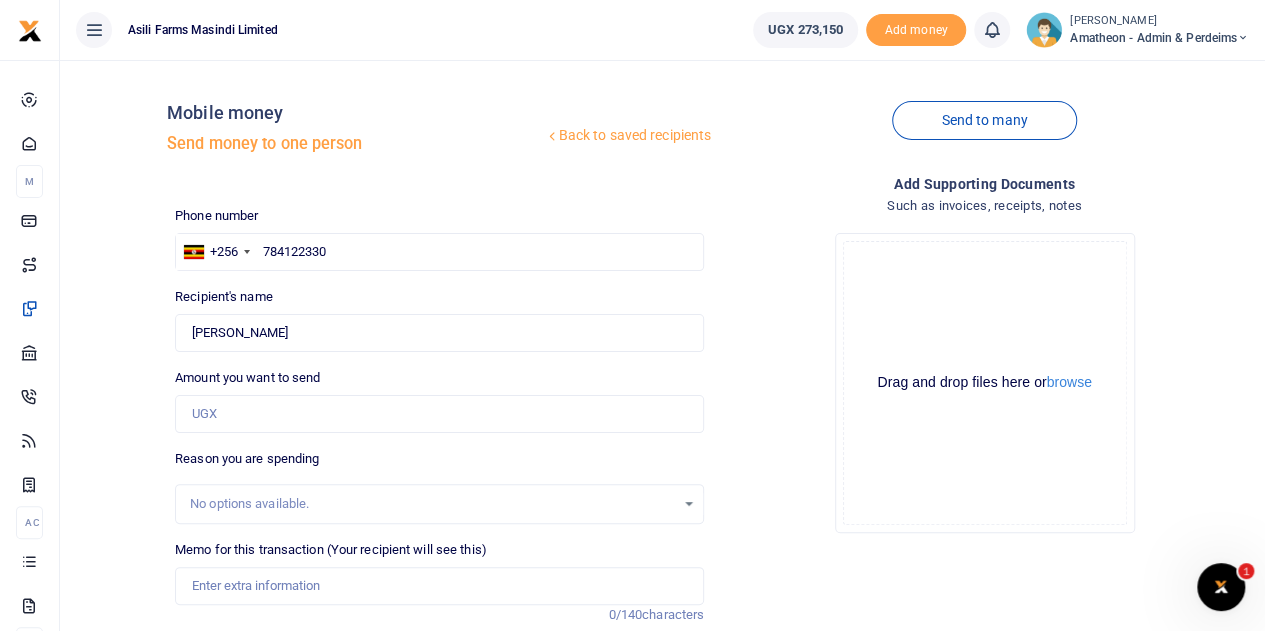 click on "Phone number
+256 Uganda +256 784122330
Phone is required.
Recipient's name
Found
Name is required.
Amount you want to send
Amount is required.
0/140 UGX0 UGX0" at bounding box center (439, 512) 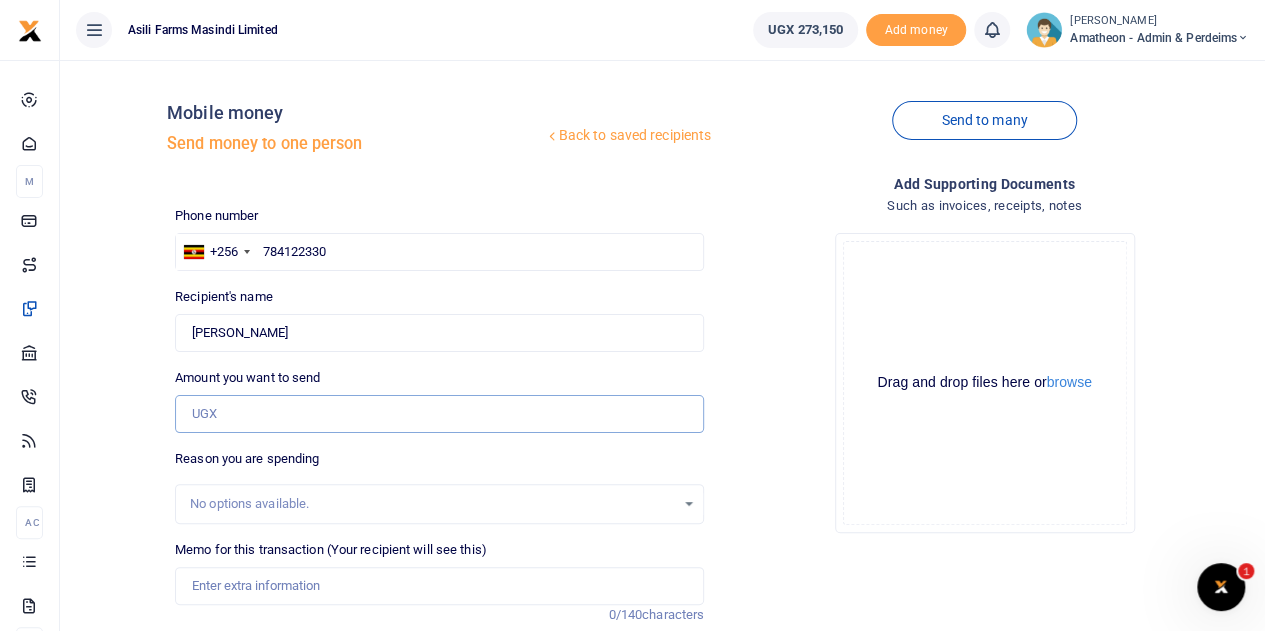 click on "Amount you want to send" at bounding box center (439, 414) 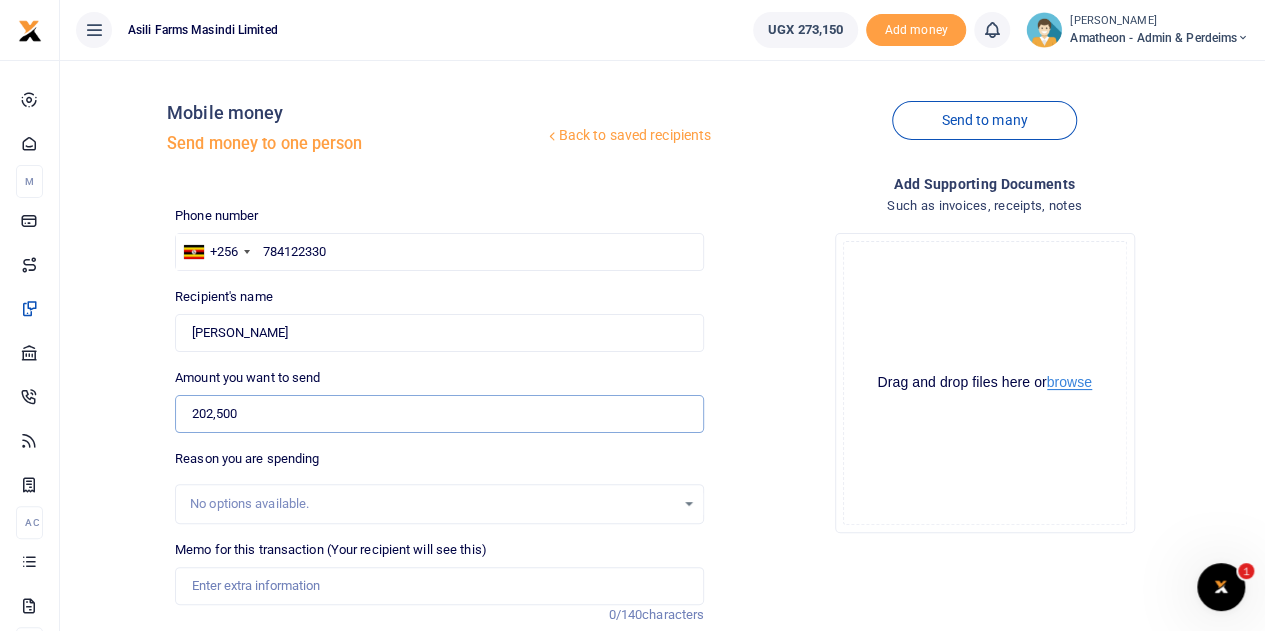 type on "202,500" 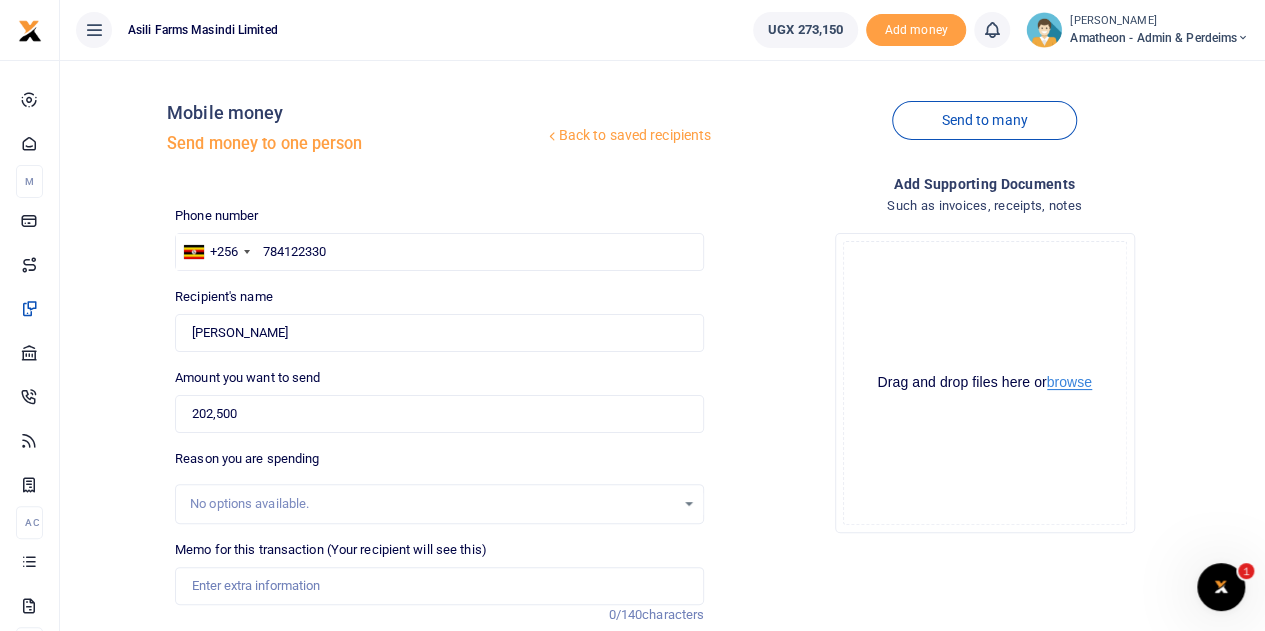 click on "browse" at bounding box center (1069, 382) 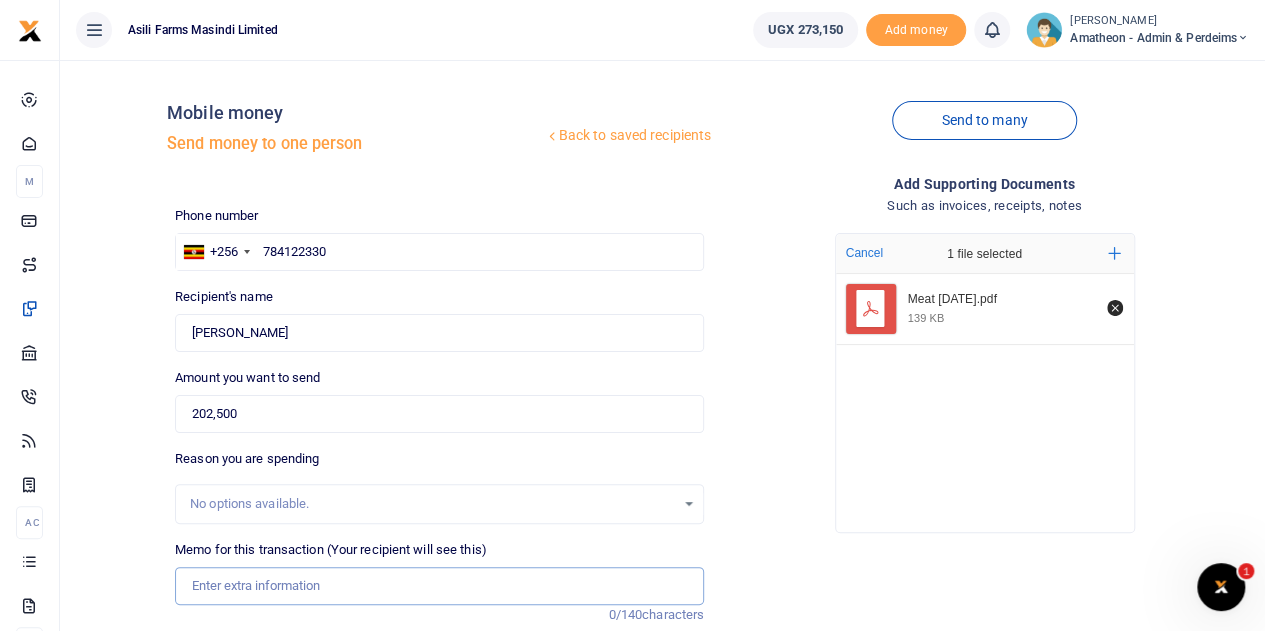 click on "Memo for this transaction (Your recipient will see this)" at bounding box center [439, 586] 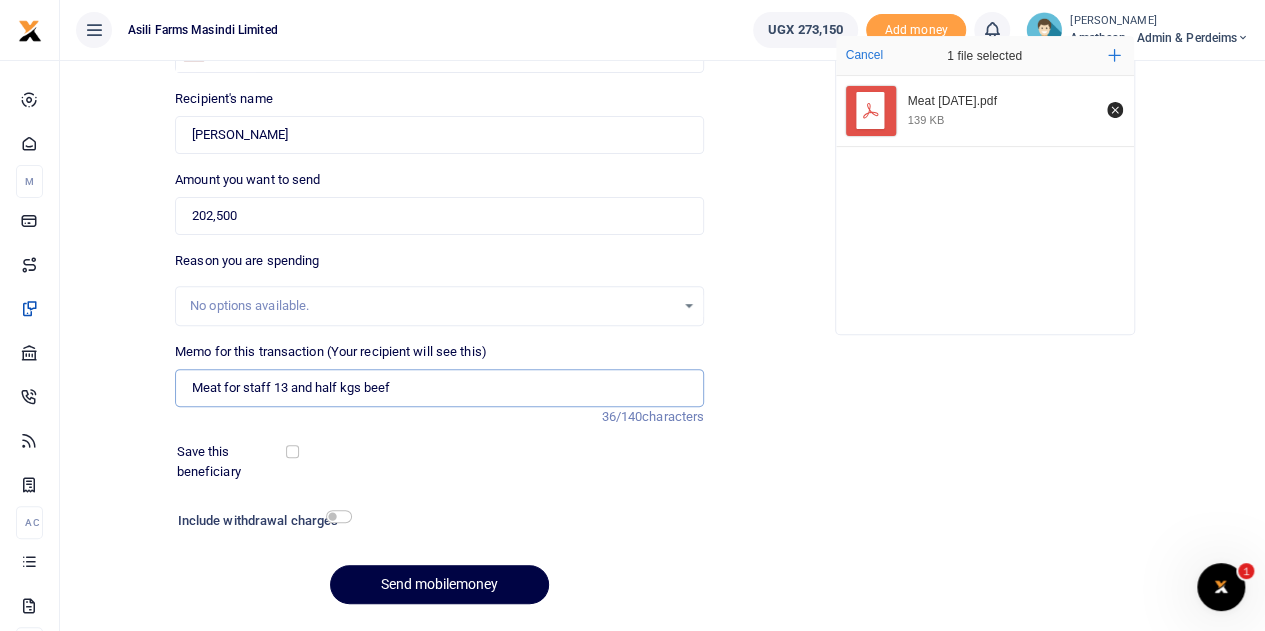 scroll, scrollTop: 200, scrollLeft: 0, axis: vertical 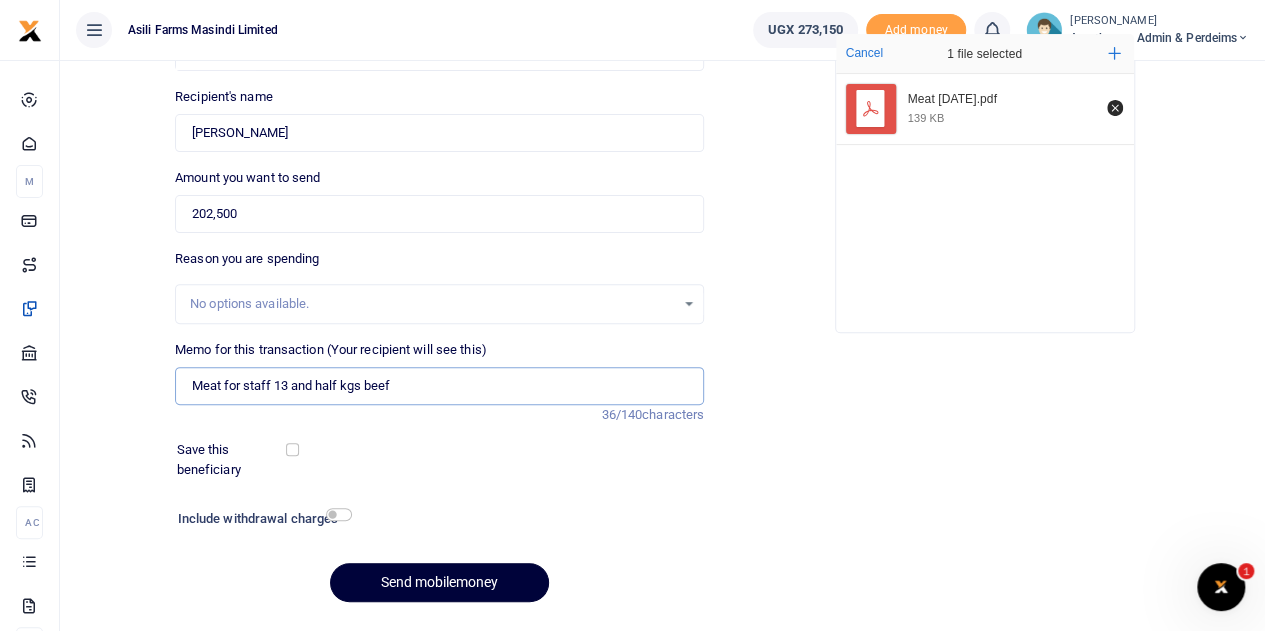 type on "Meat for staff 13 and half kgs beef" 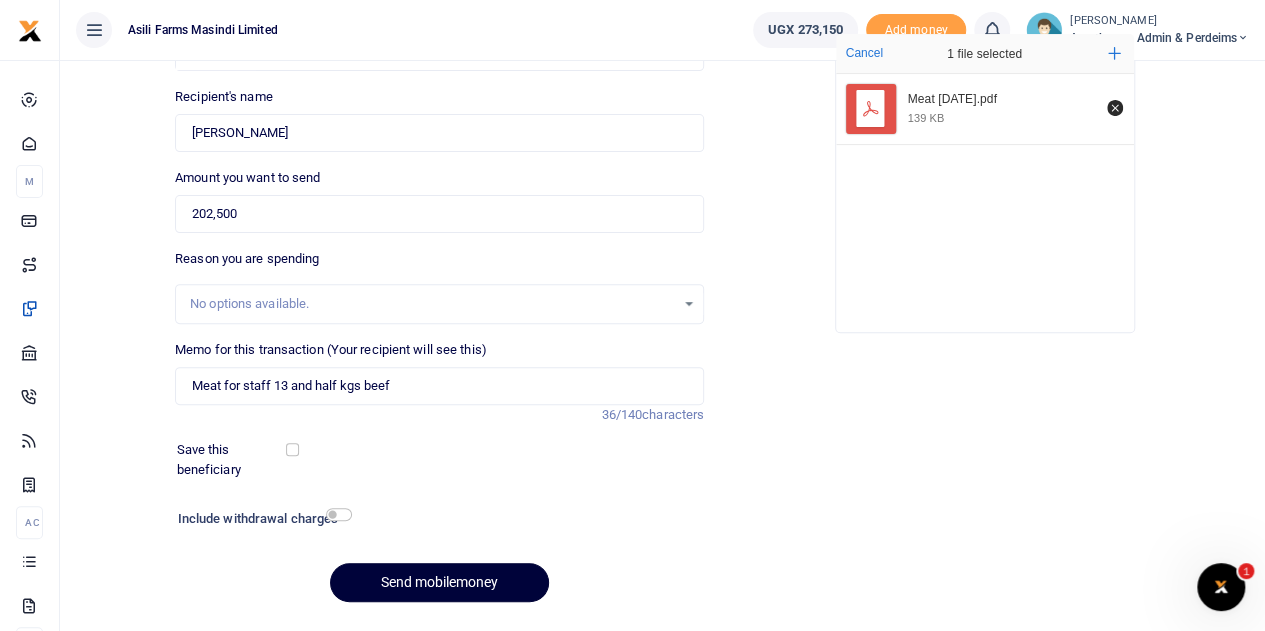 click on "Send mobilemoney" at bounding box center (439, 582) 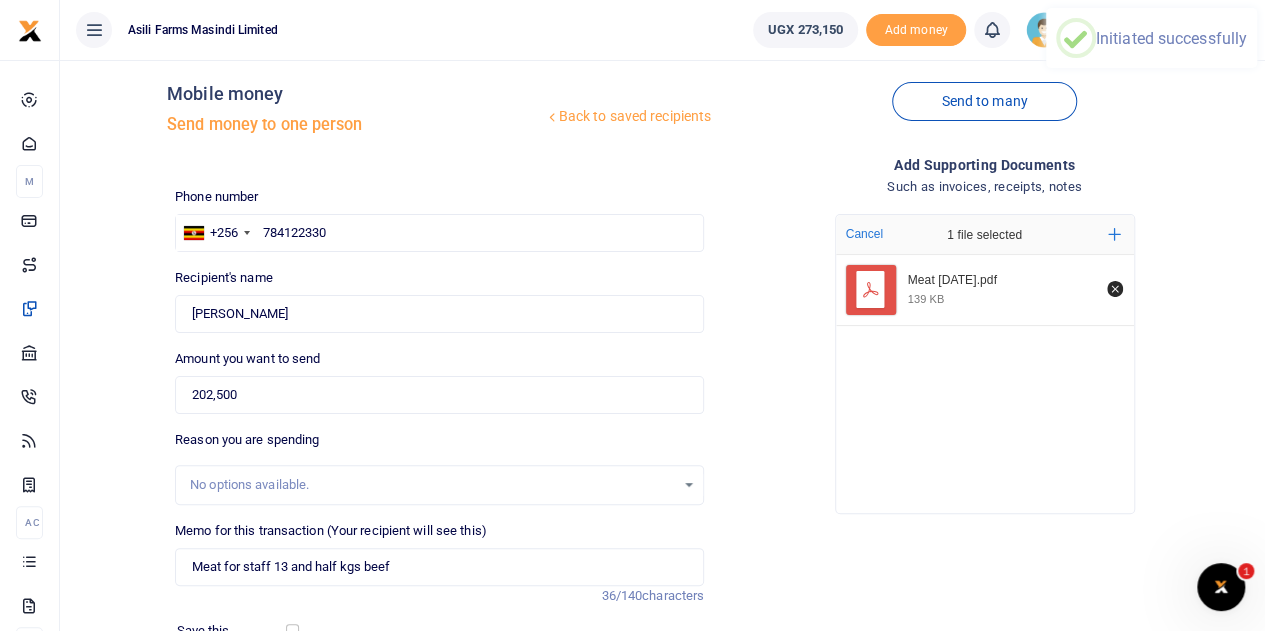 scroll, scrollTop: 0, scrollLeft: 0, axis: both 